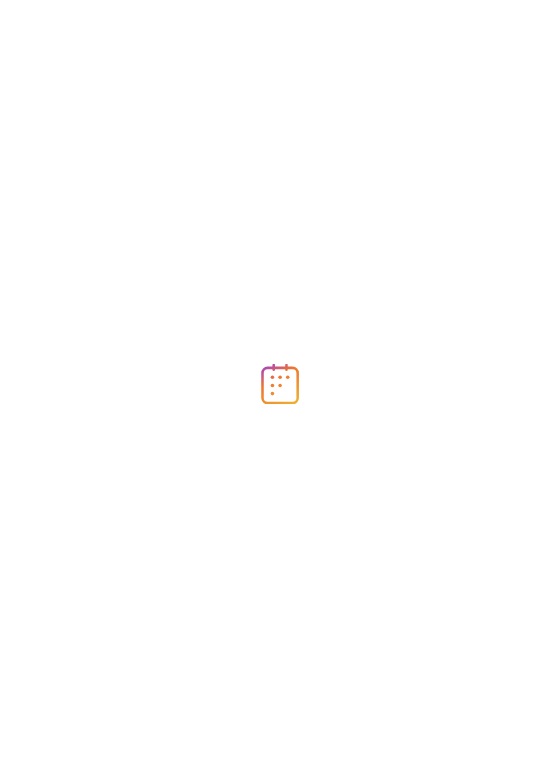 scroll, scrollTop: 0, scrollLeft: 0, axis: both 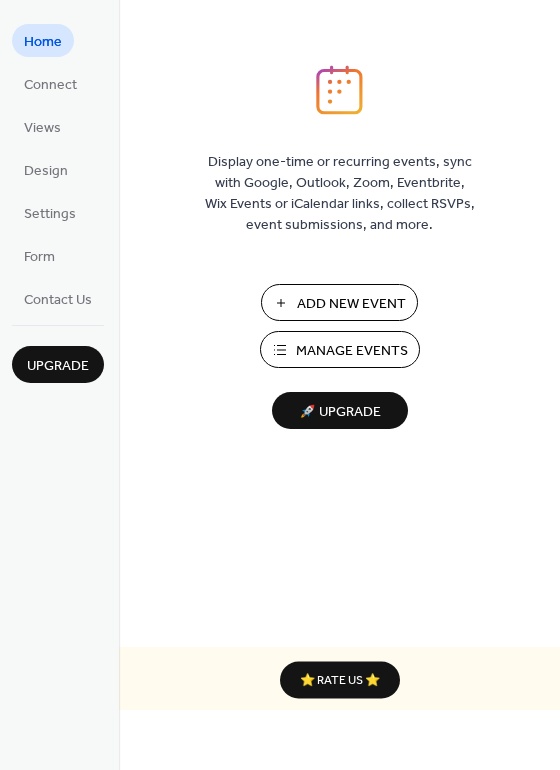 click on "Manage Events" at bounding box center [352, 351] 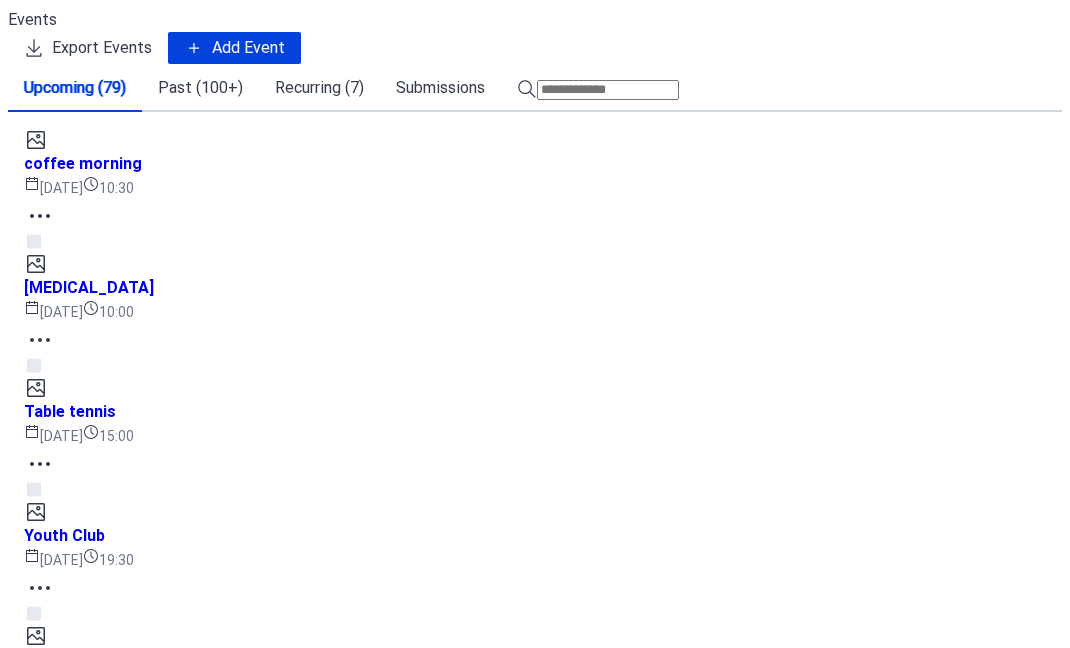 scroll, scrollTop: 0, scrollLeft: 0, axis: both 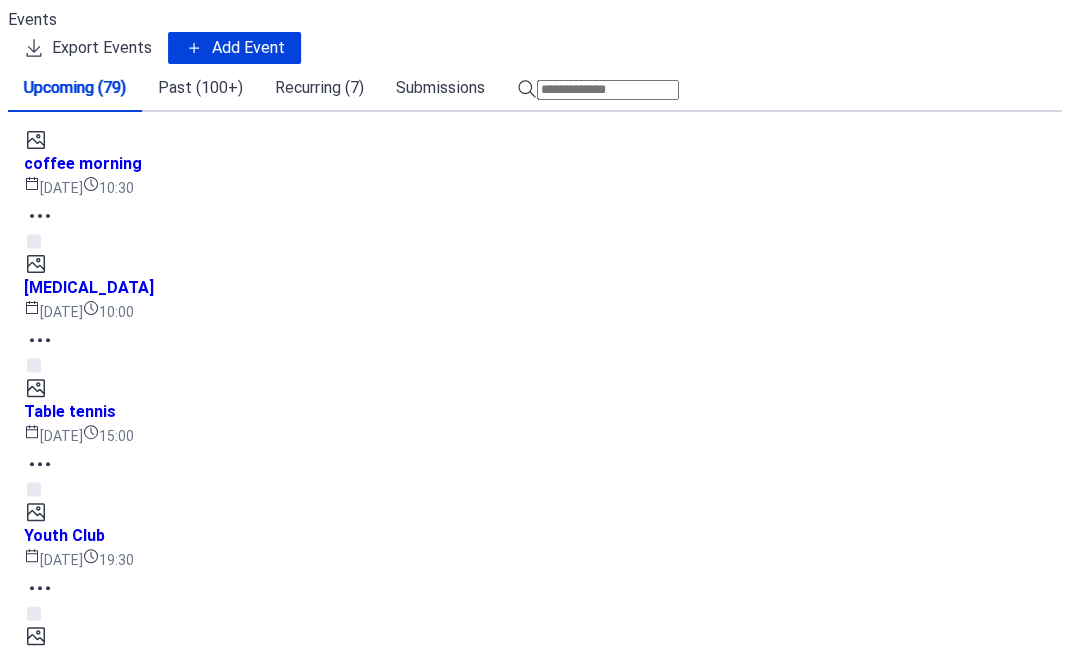 click on "Add Event" at bounding box center [248, 48] 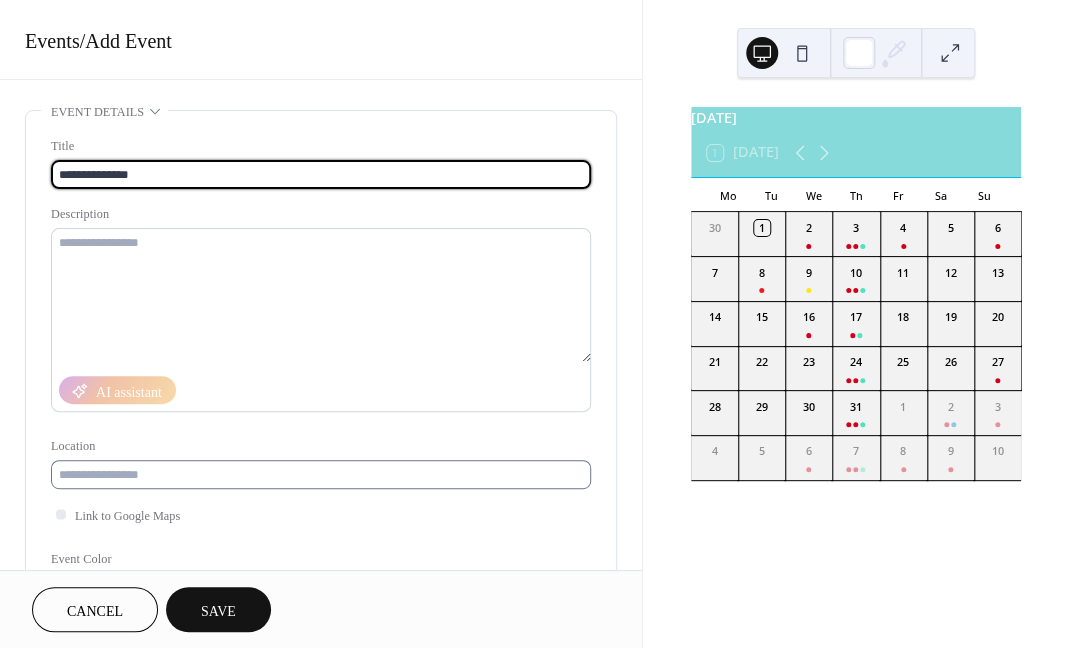 type on "**********" 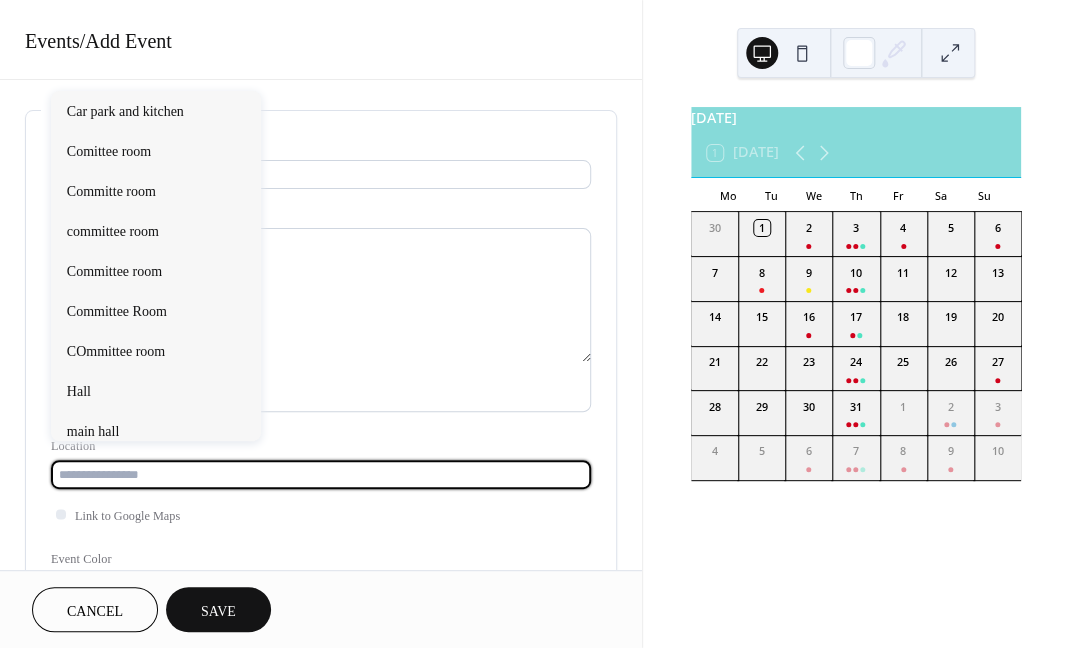click at bounding box center (321, 474) 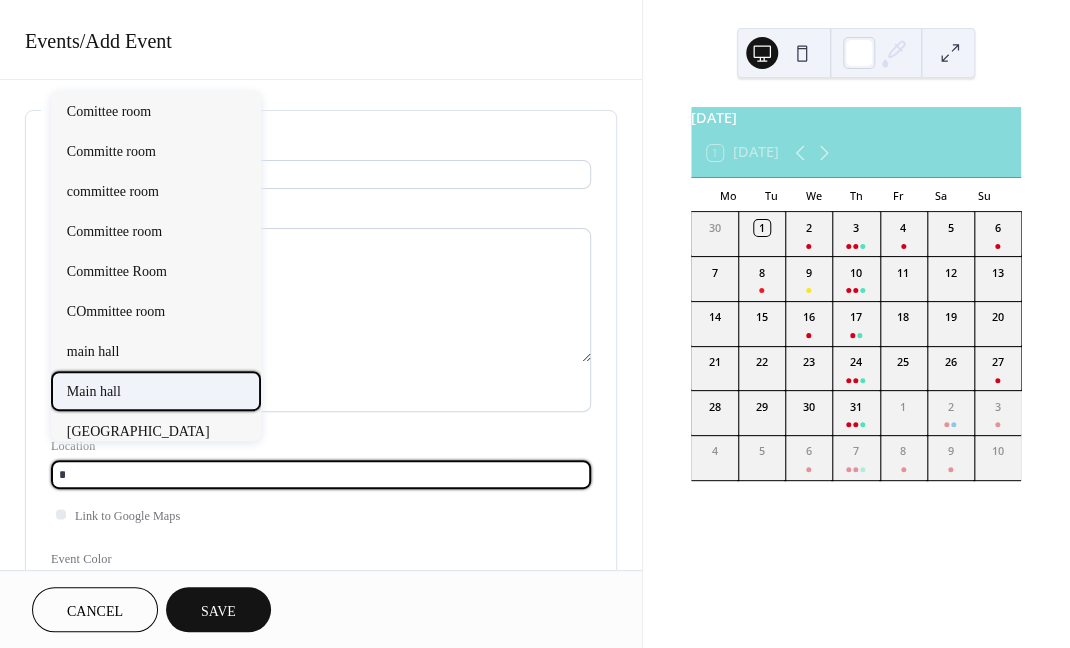 click on "Main hall" at bounding box center [94, 390] 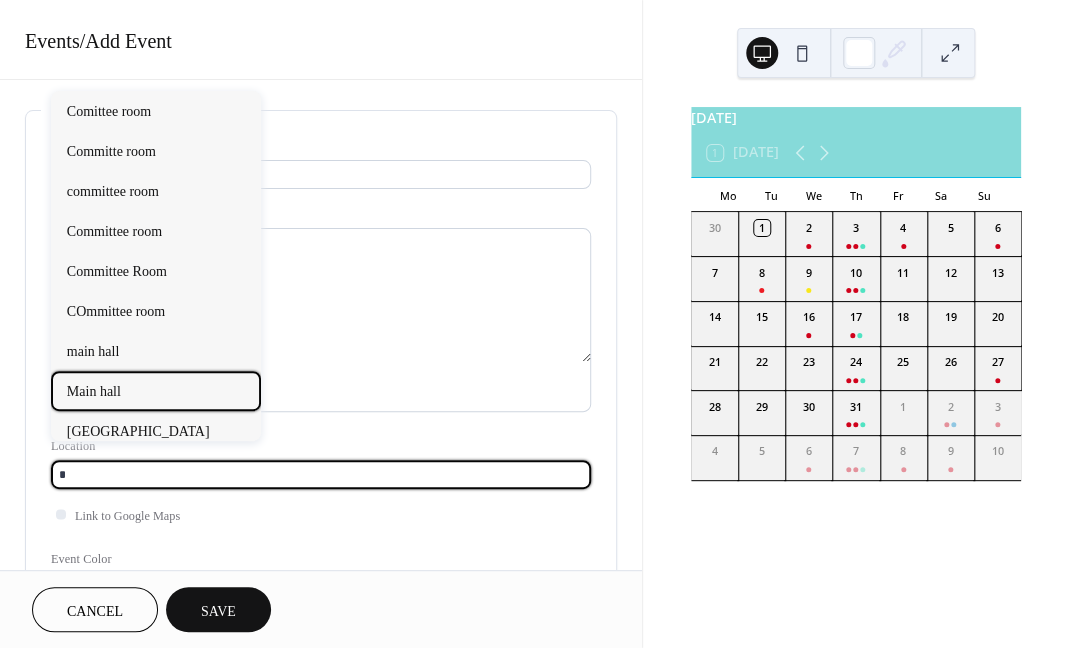 type on "*********" 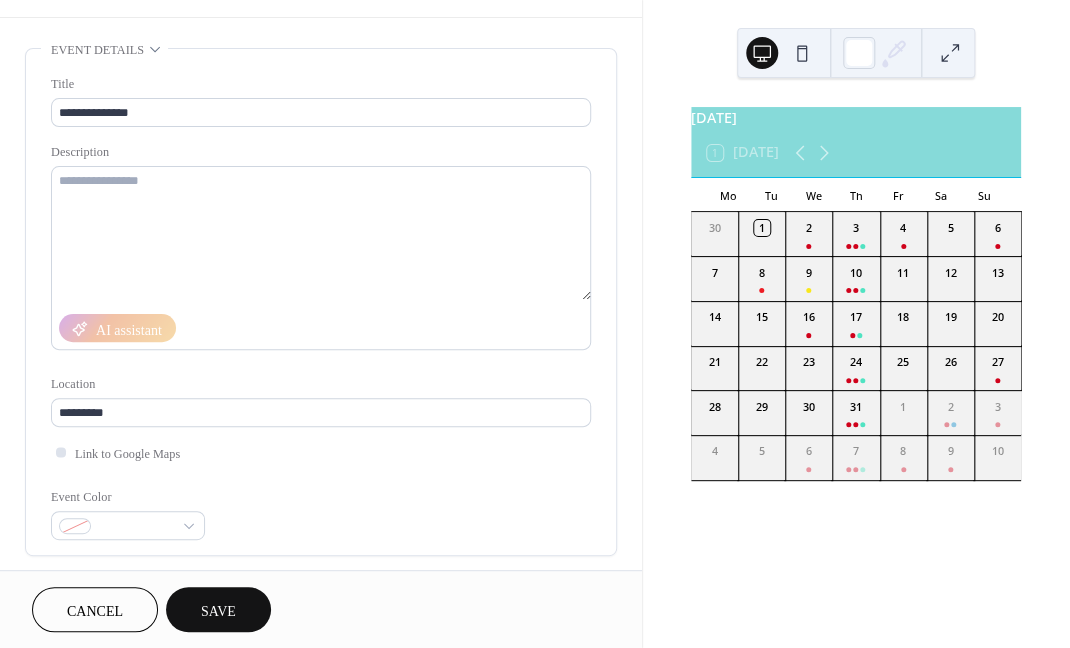 scroll, scrollTop: 125, scrollLeft: 0, axis: vertical 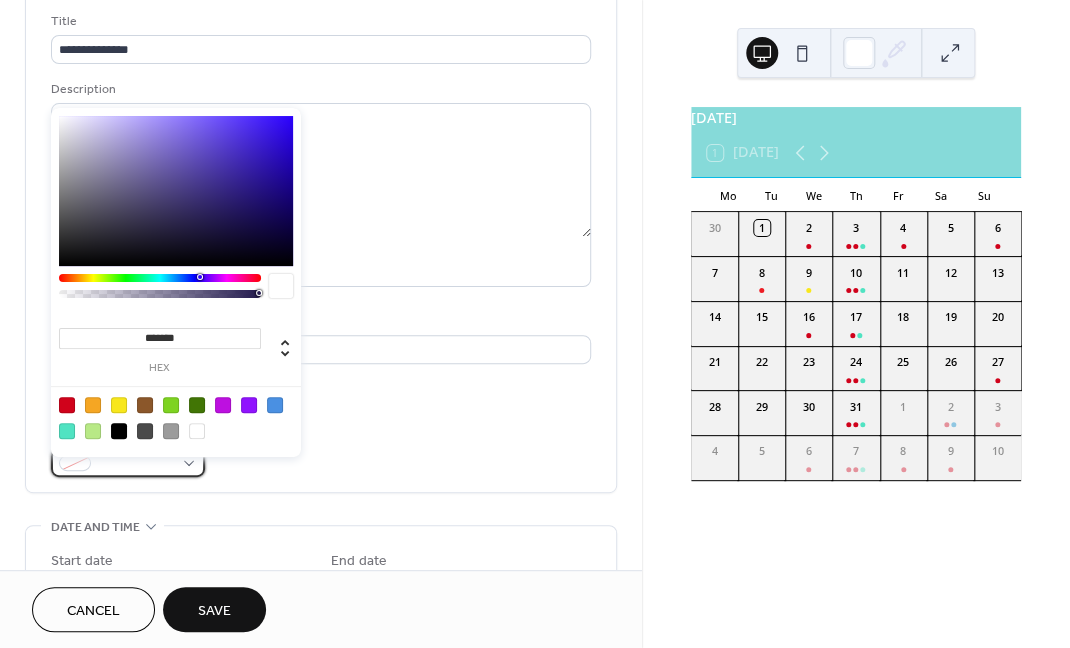 click at bounding box center [75, 463] 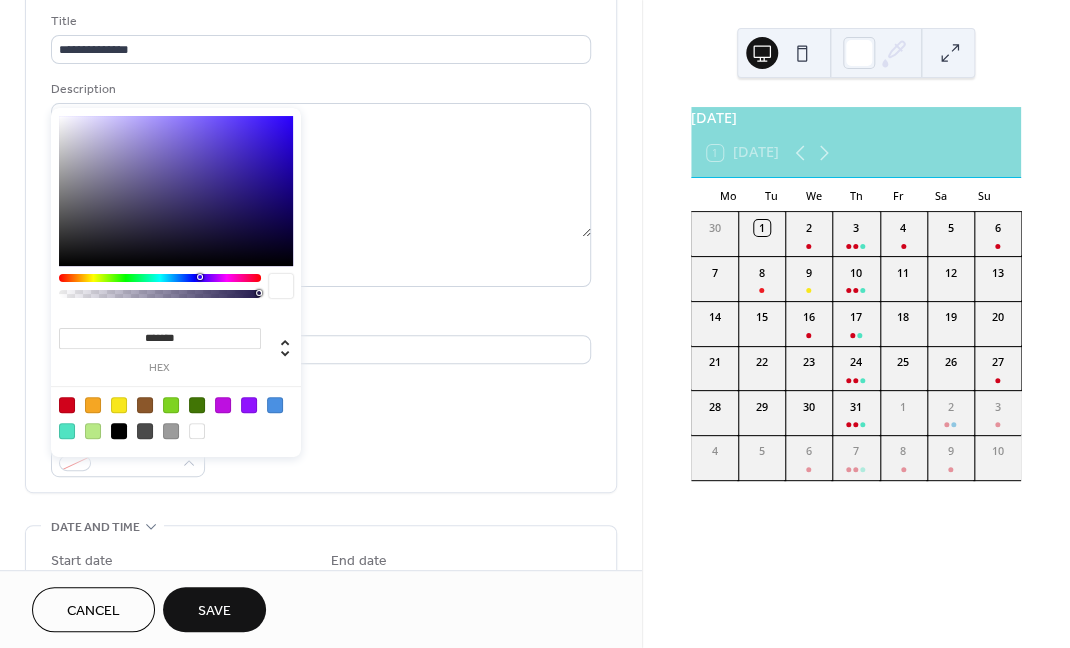 click at bounding box center (67, 405) 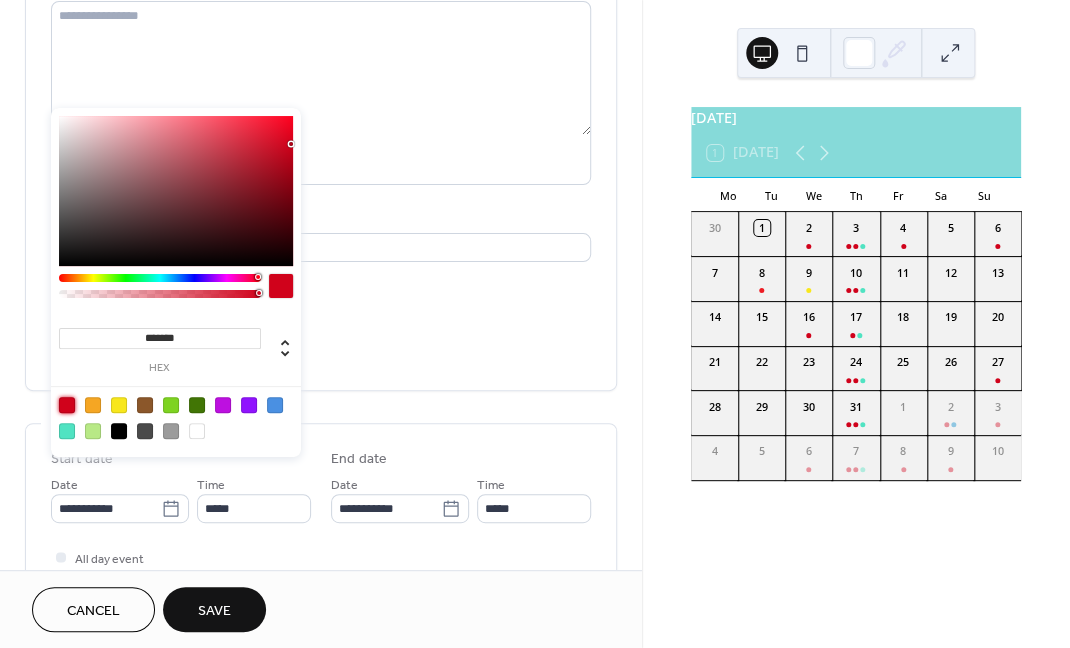scroll, scrollTop: 250, scrollLeft: 0, axis: vertical 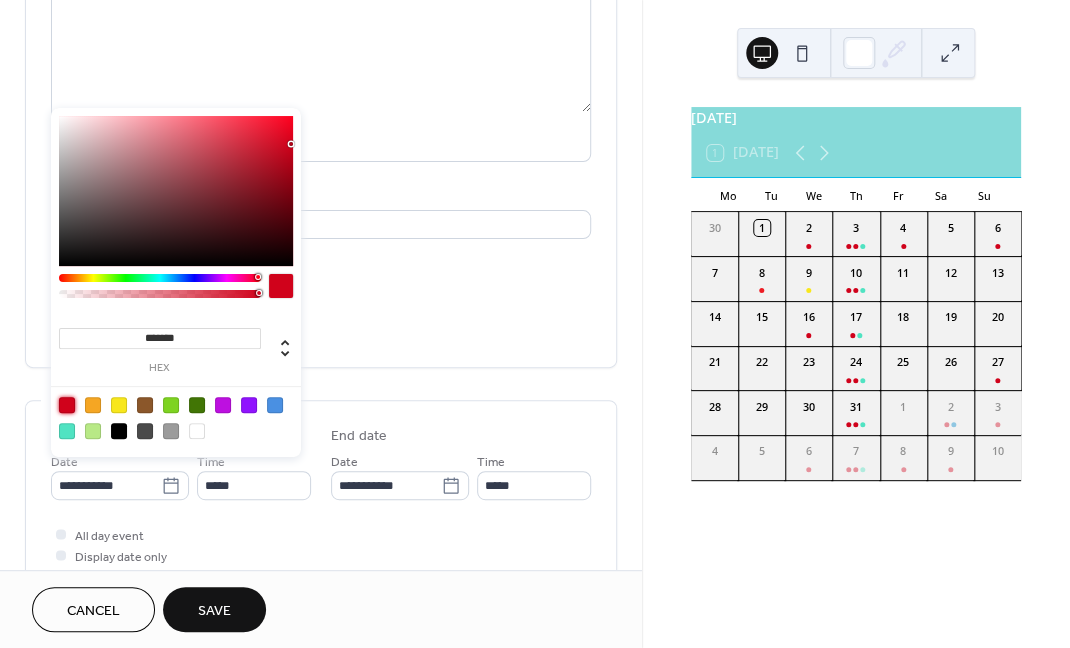 click on "Event Color #D0021BFF" at bounding box center (321, 325) 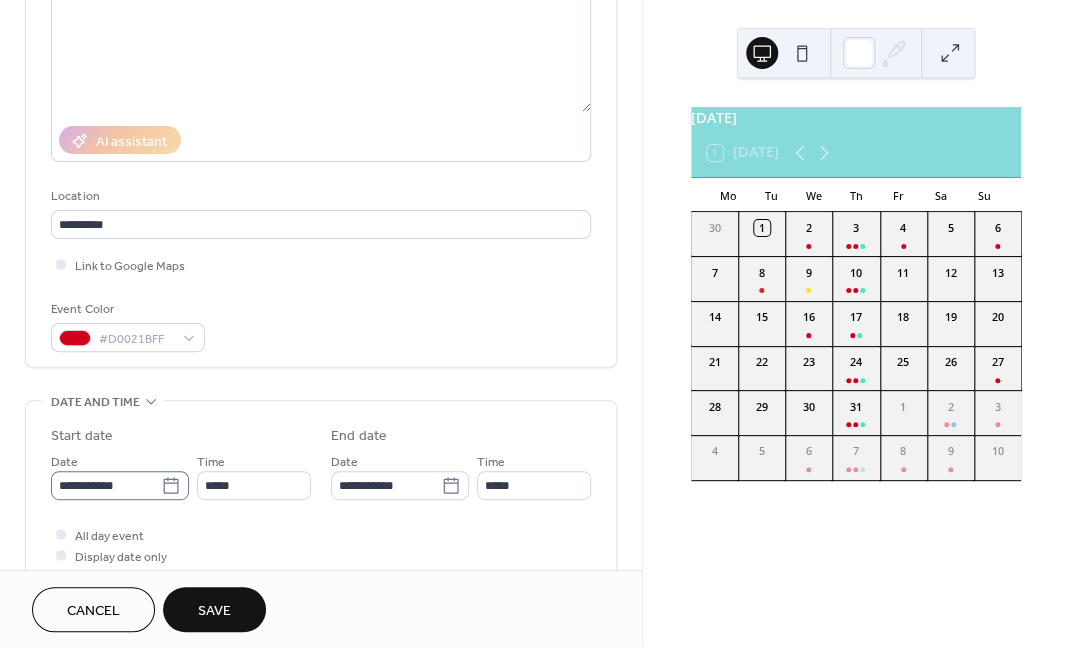 click on "**********" at bounding box center [535, 324] 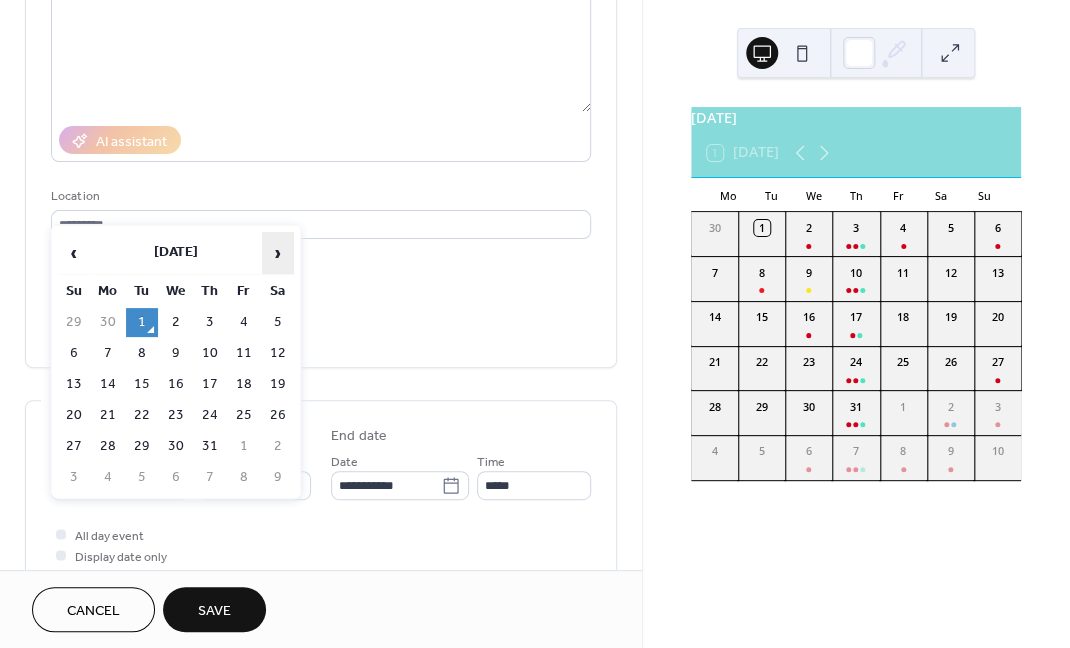 click on "›" at bounding box center (278, 253) 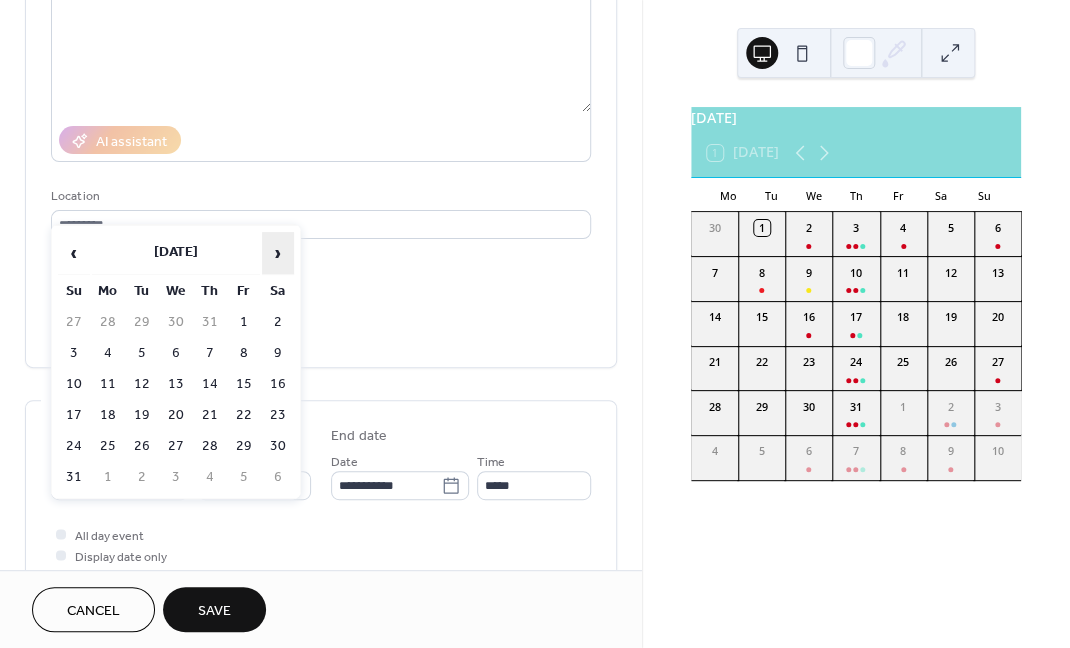 click on "›" at bounding box center [278, 253] 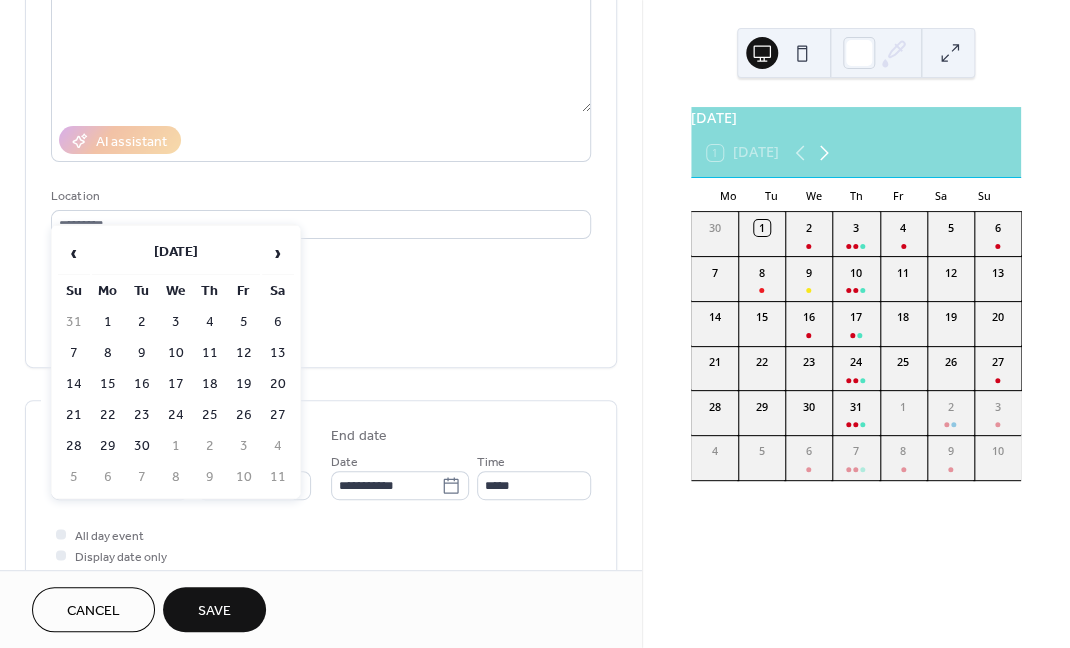 click 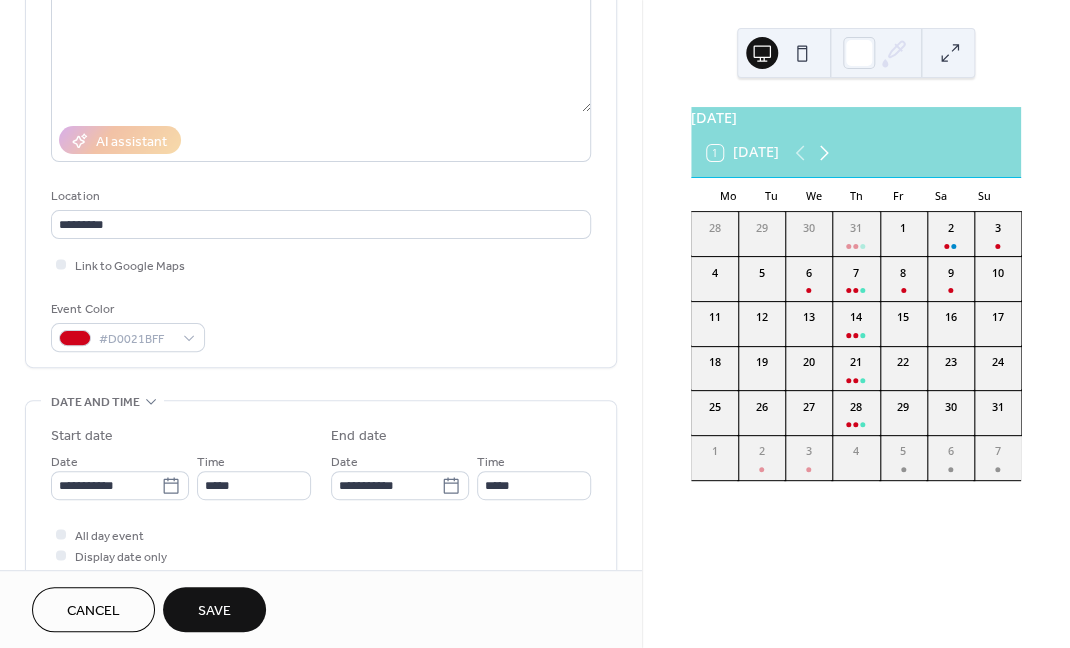 click 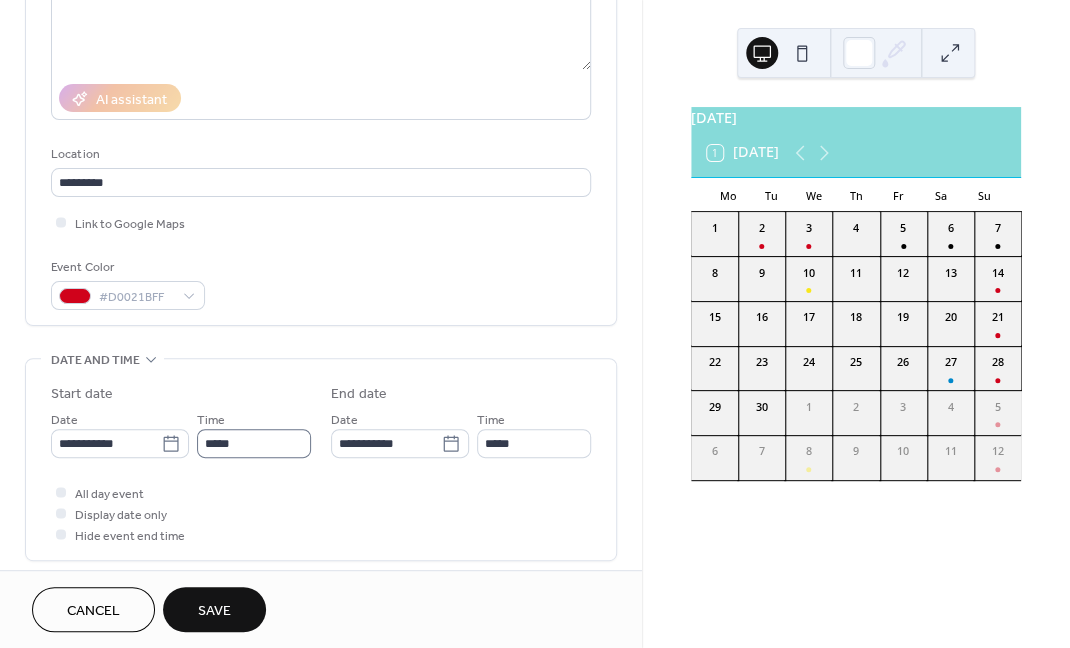 scroll, scrollTop: 312, scrollLeft: 0, axis: vertical 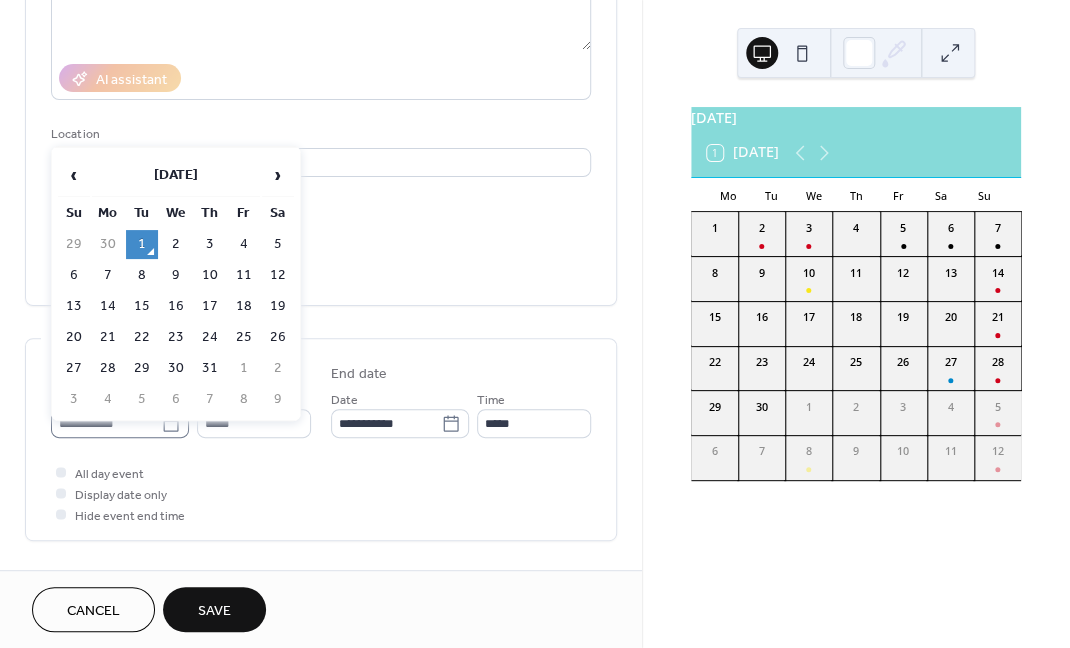 click 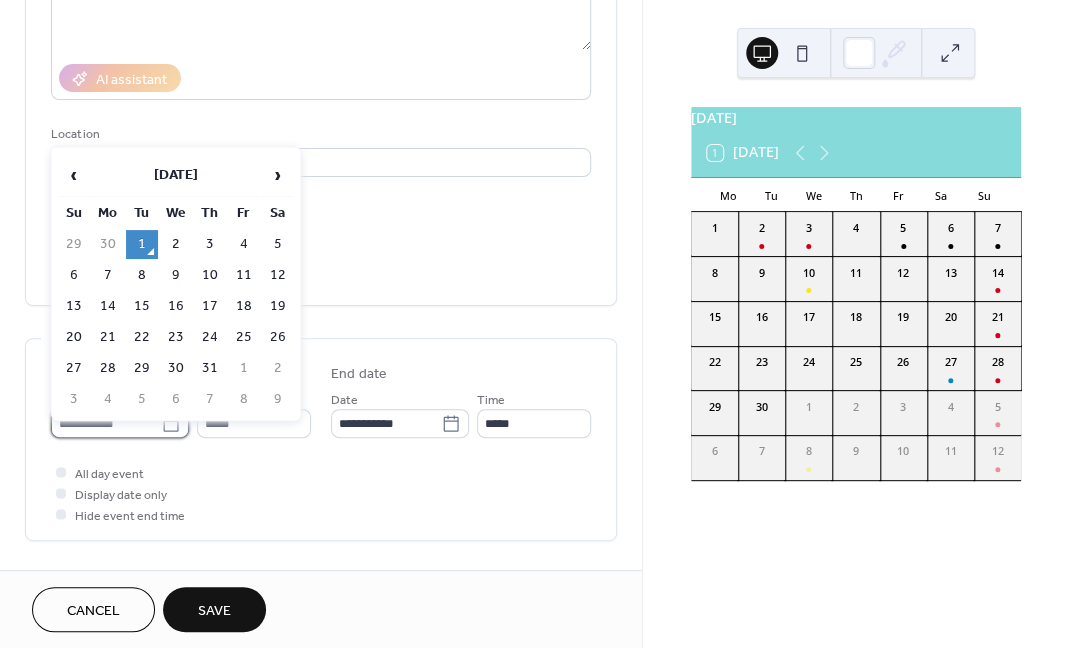 click on "**********" at bounding box center [106, 423] 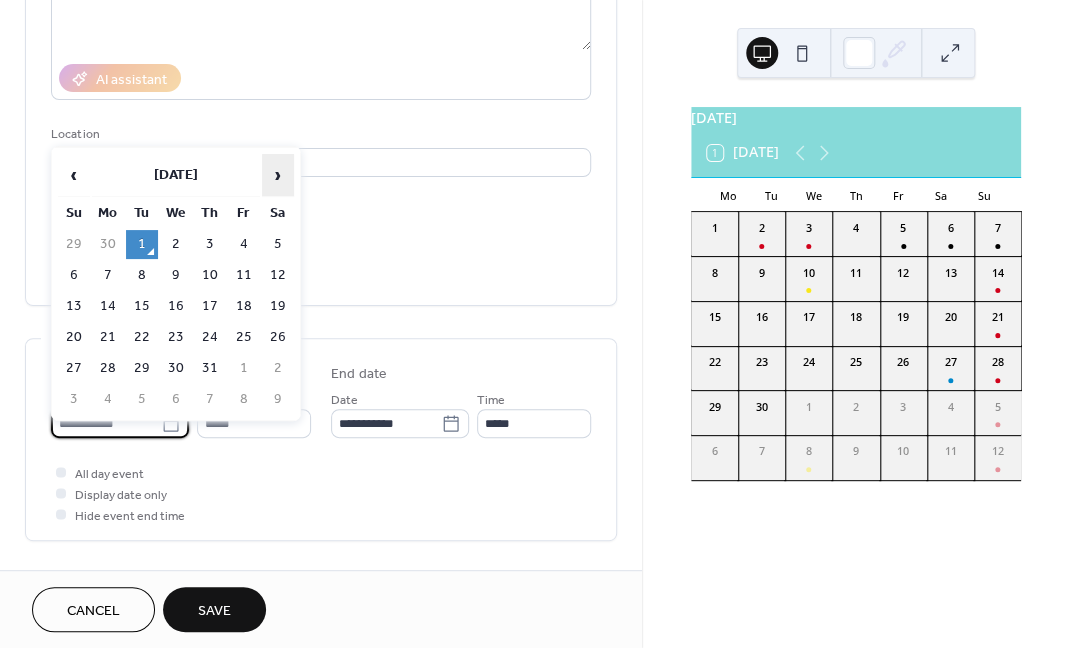 click on "›" at bounding box center [278, 175] 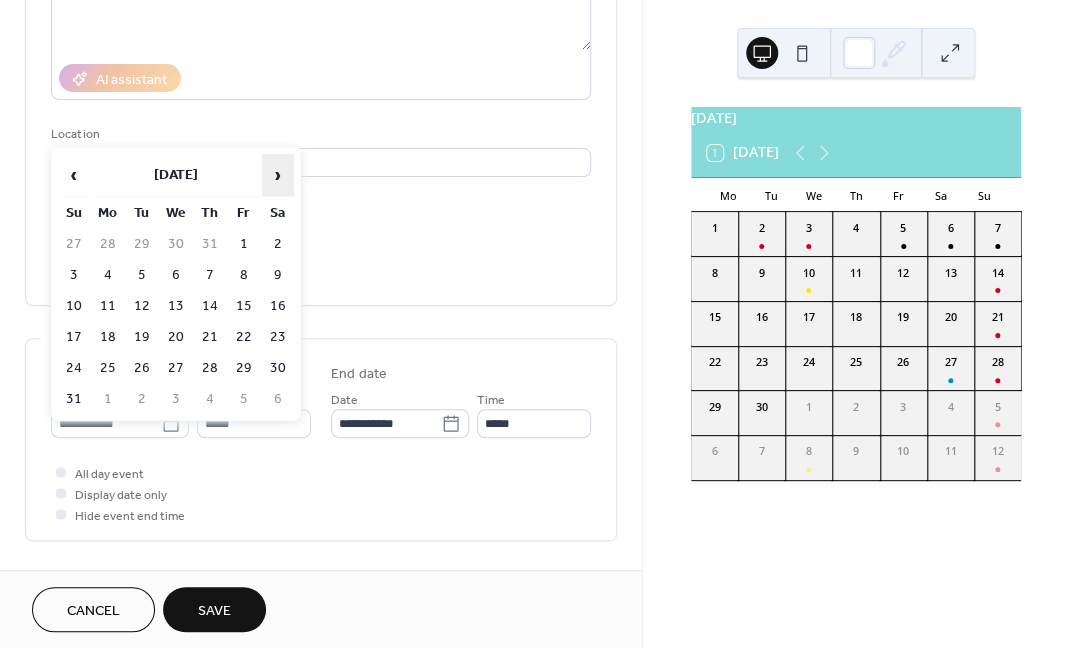 click on "›" at bounding box center (278, 175) 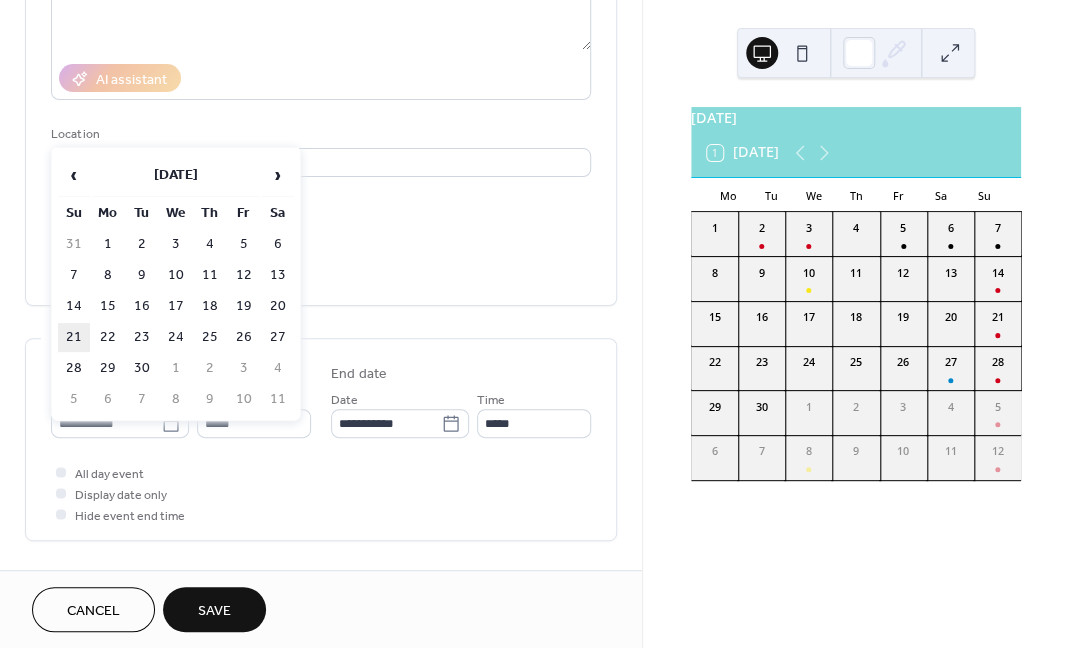 click on "21" at bounding box center (74, 337) 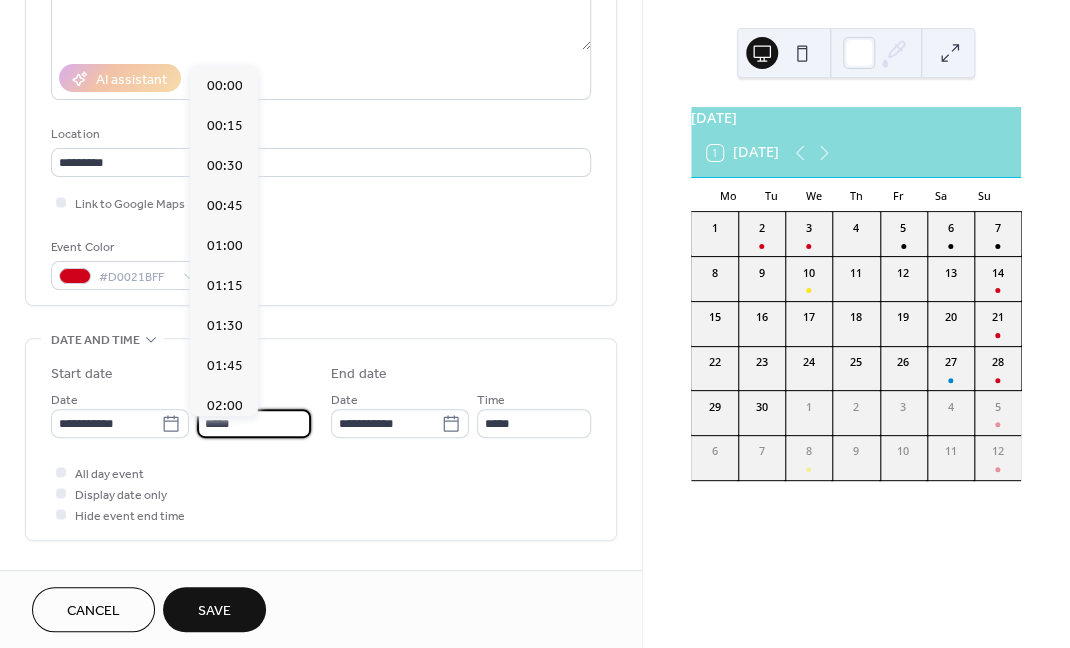 click on "*****" at bounding box center [254, 423] 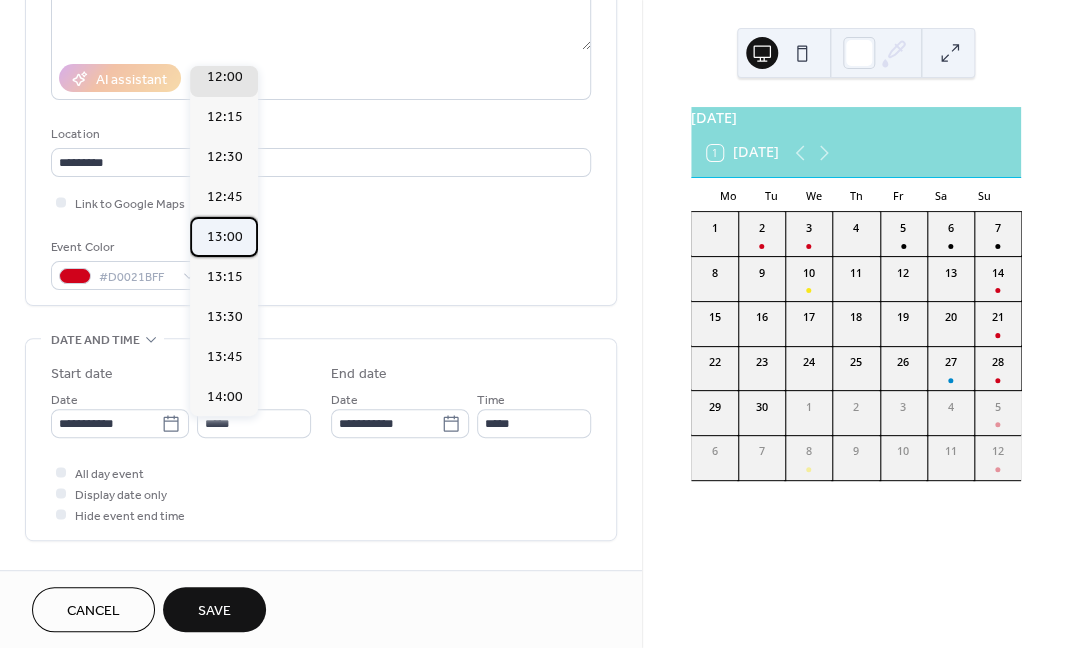 click on "13:00" at bounding box center [224, 237] 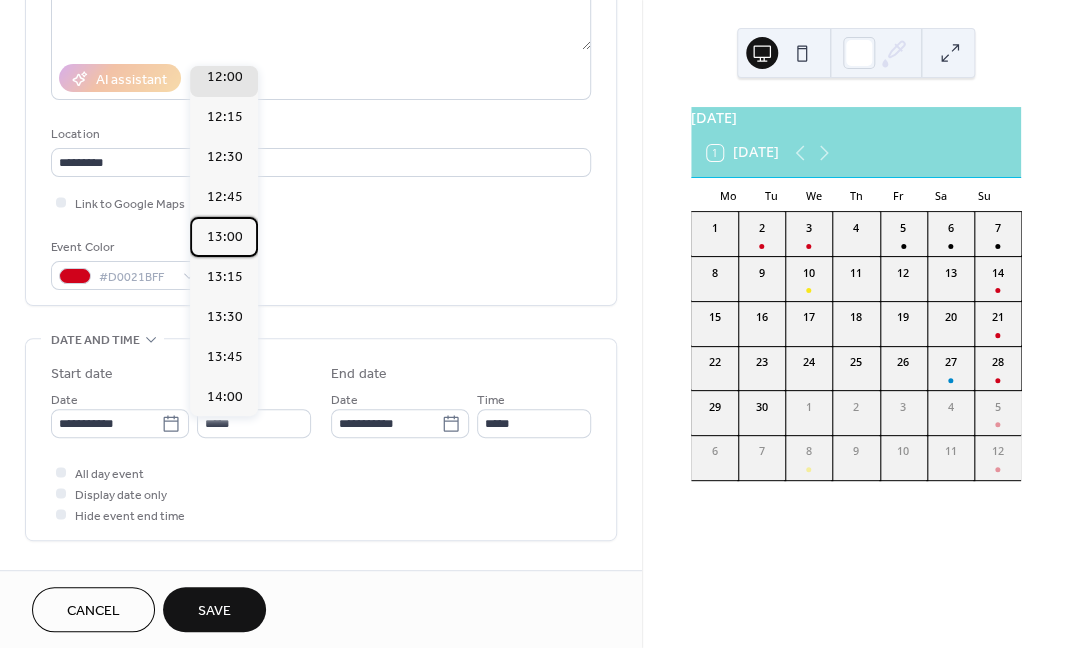 type on "*****" 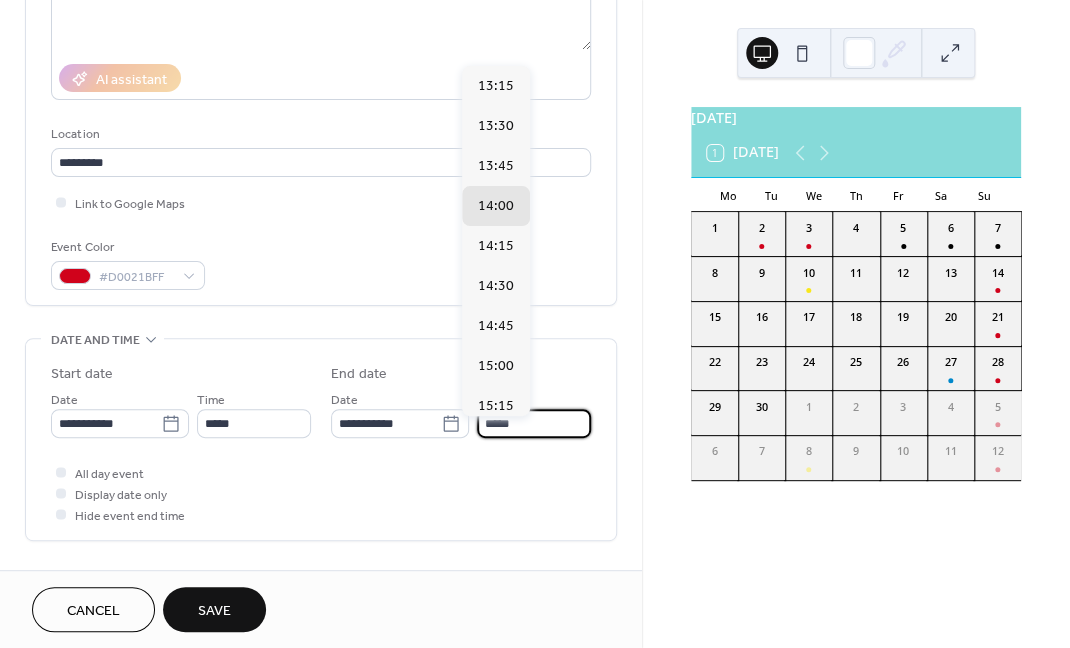 click on "*****" at bounding box center [534, 423] 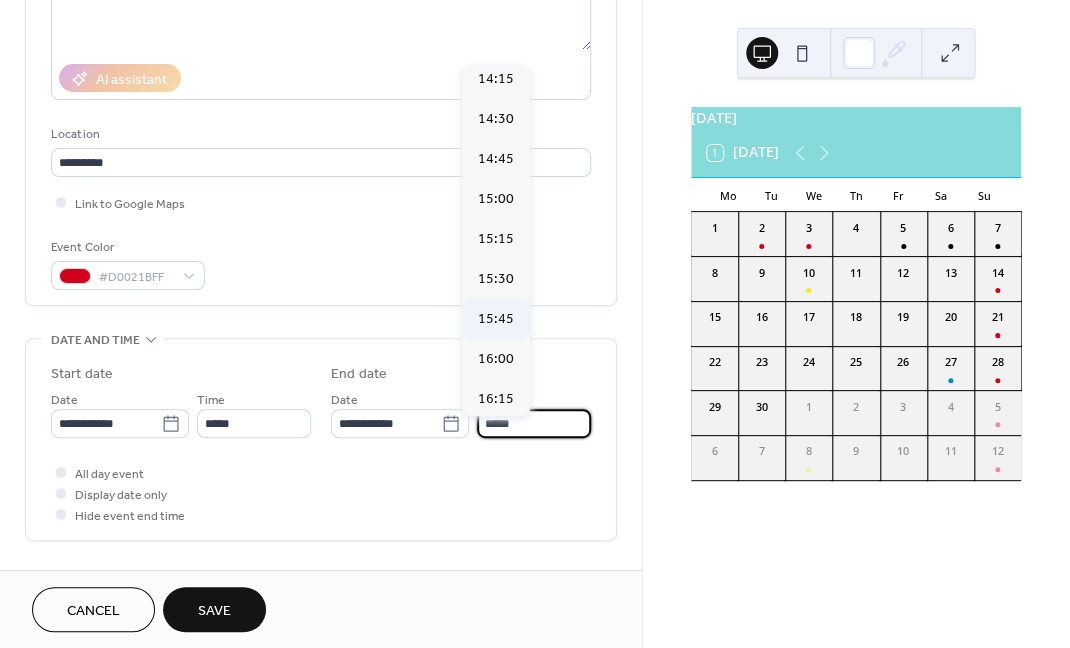 scroll, scrollTop: 202, scrollLeft: 0, axis: vertical 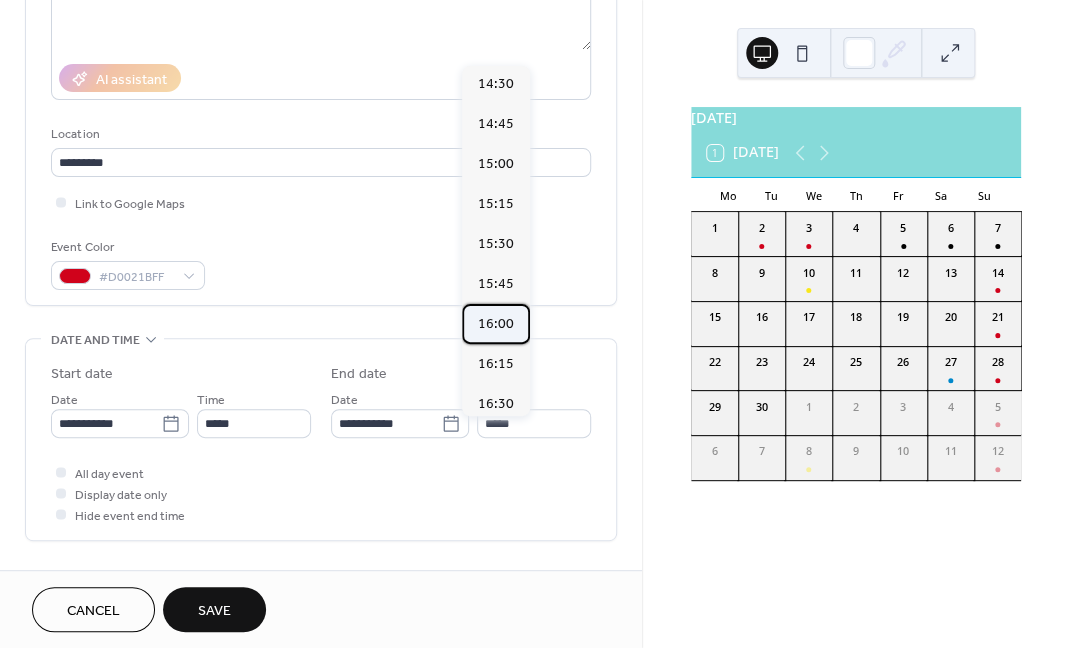 click on "16:00" at bounding box center [496, 324] 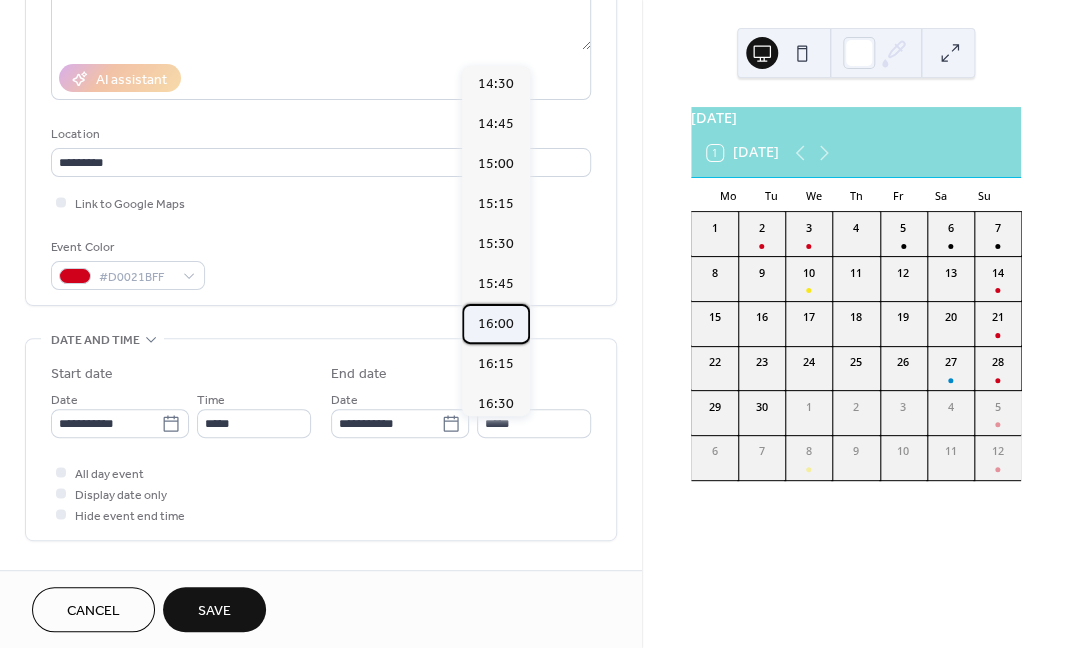 type on "*****" 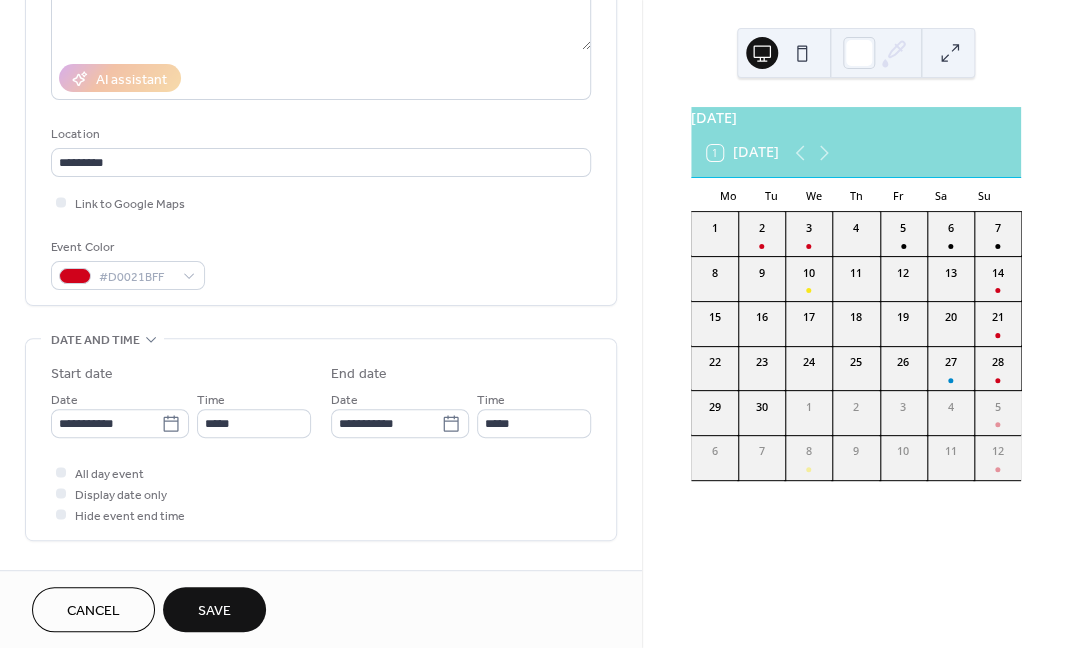 click on "Save" at bounding box center [214, 611] 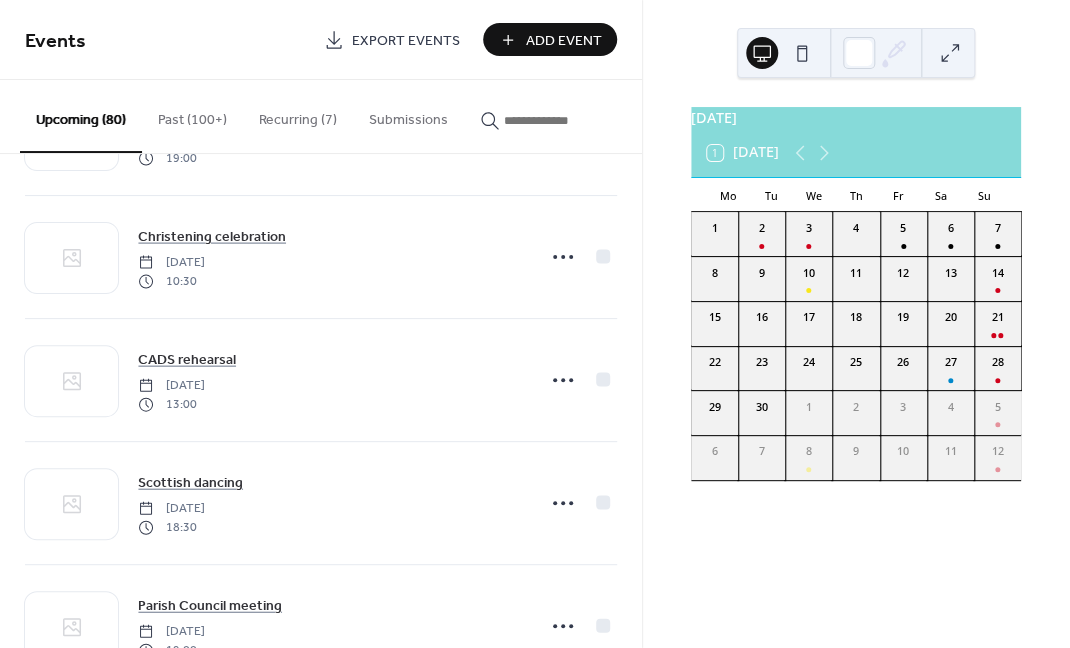 scroll, scrollTop: 5242, scrollLeft: 0, axis: vertical 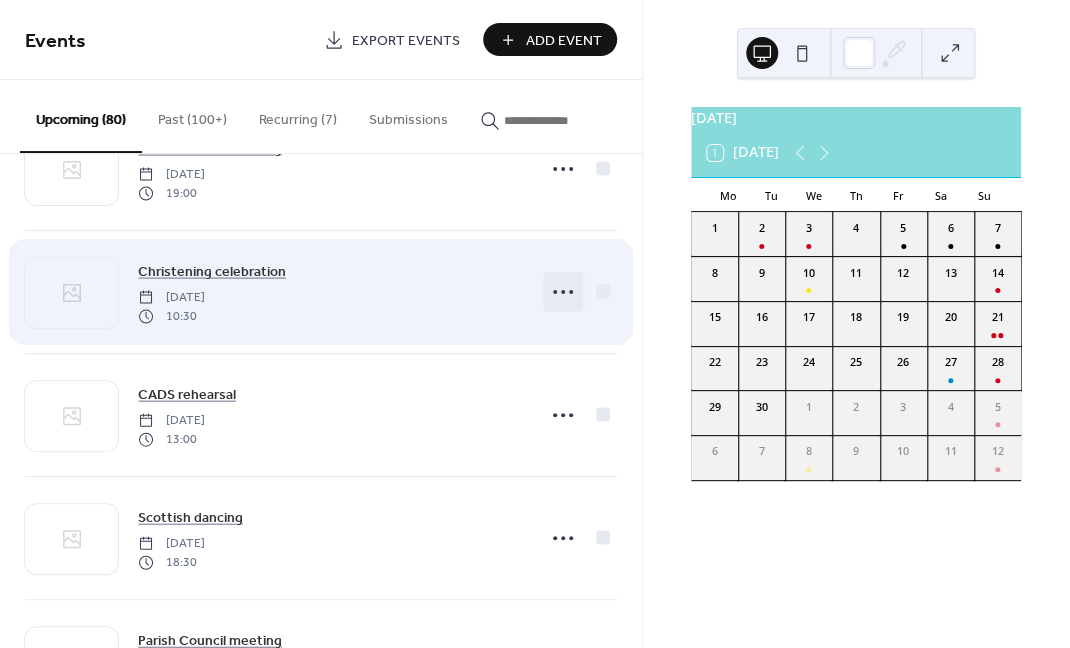 click 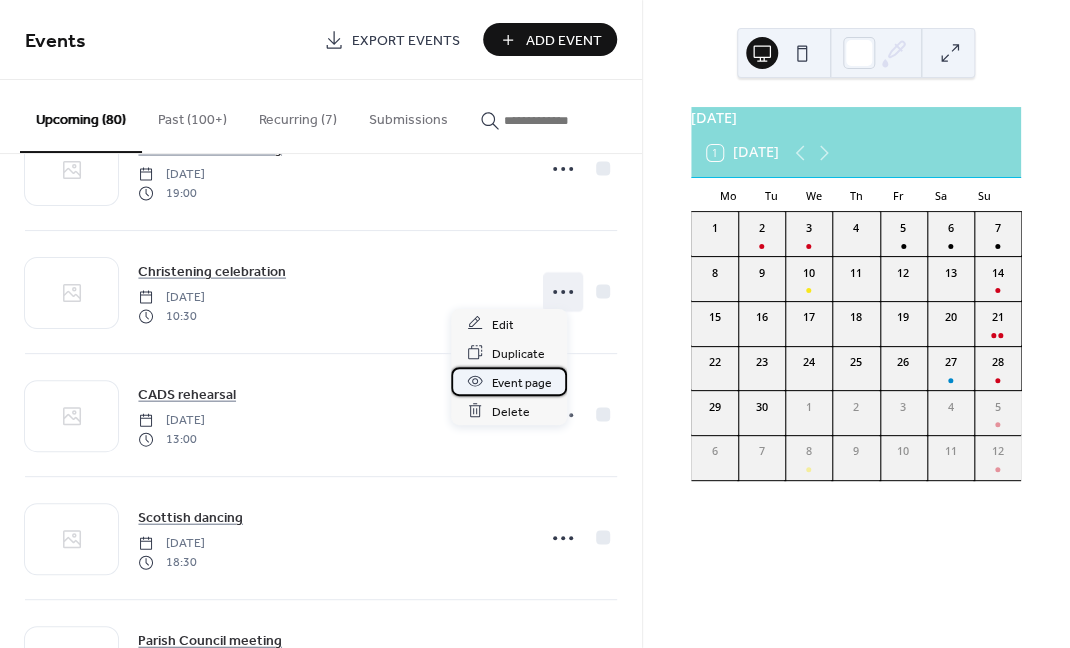 click on "Event page" at bounding box center (521, 382) 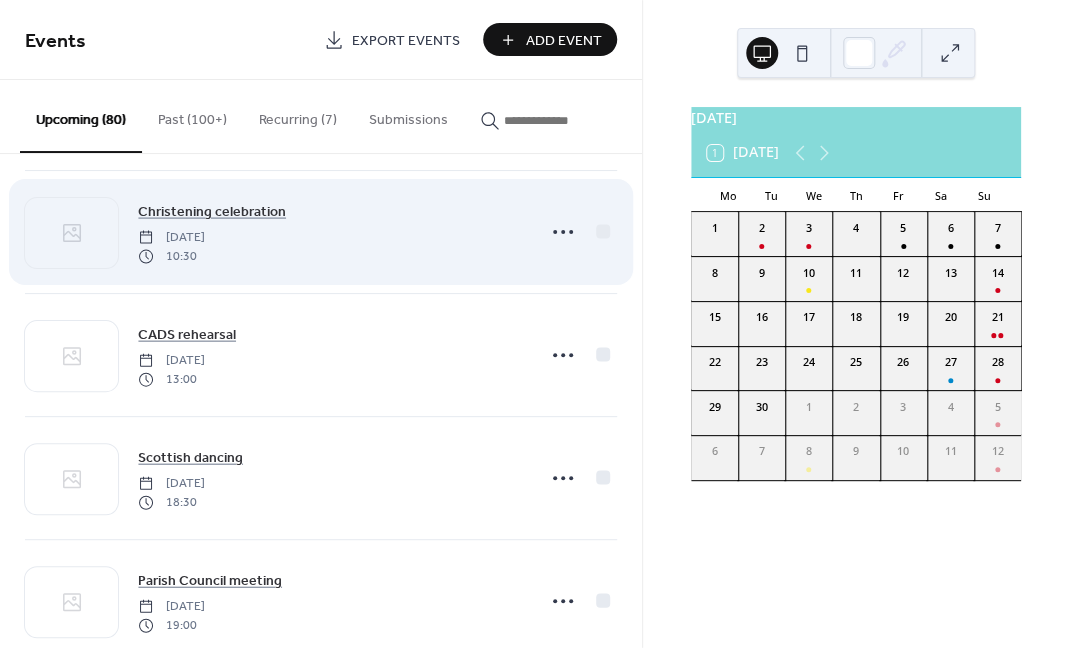 scroll, scrollTop: 5304, scrollLeft: 0, axis: vertical 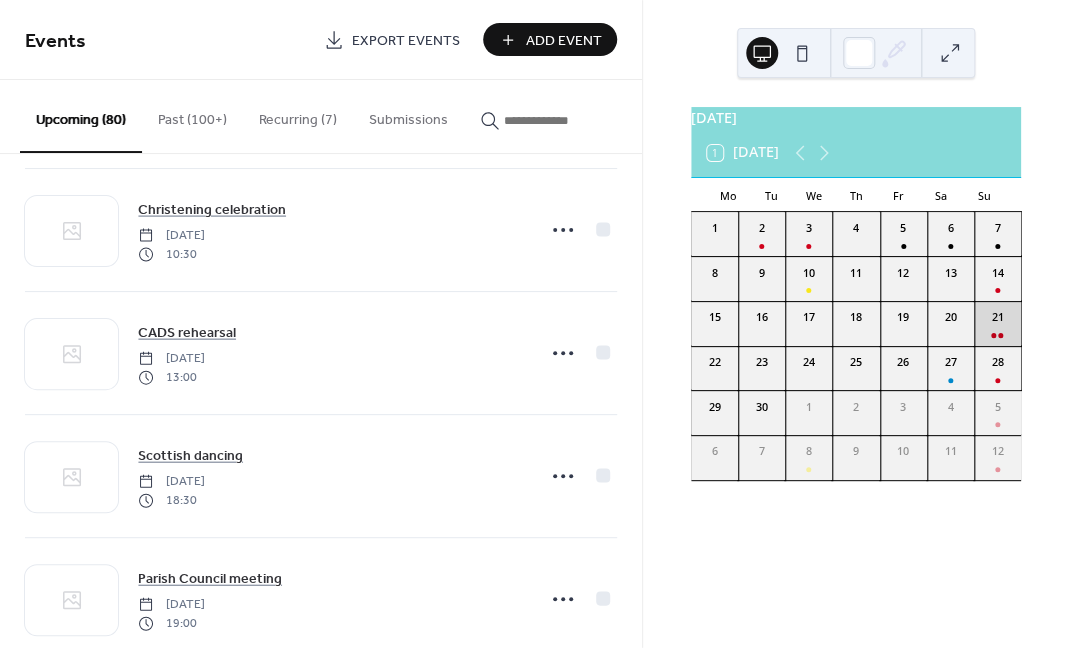 click on "21" at bounding box center [997, 323] 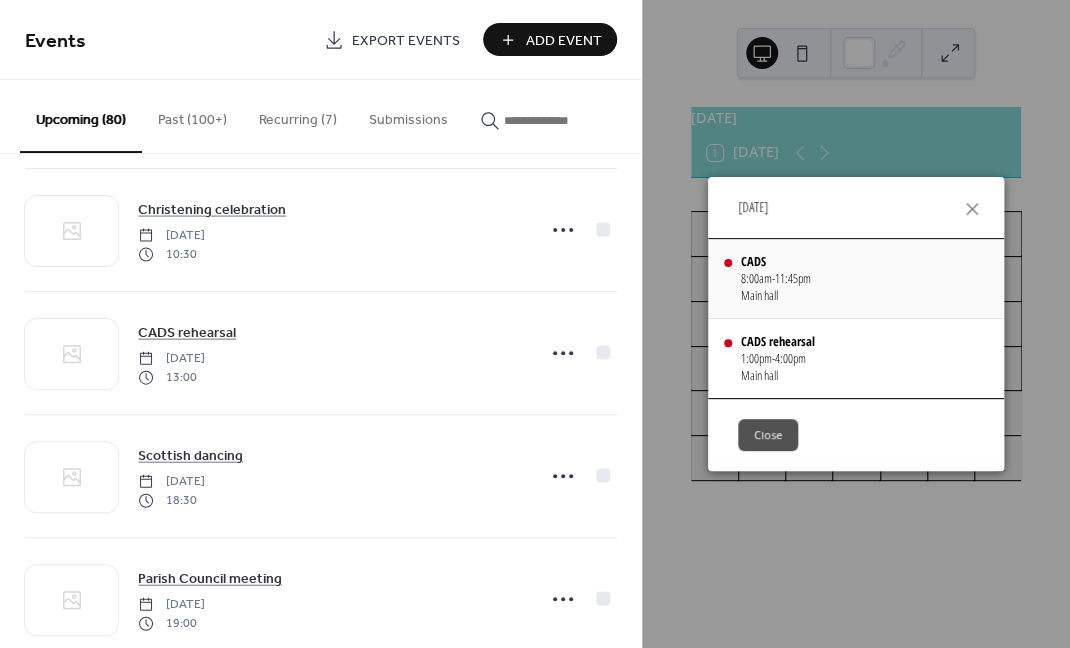 click on "CADS 8:00am - 11:45pm Main hall" at bounding box center (855, 279) 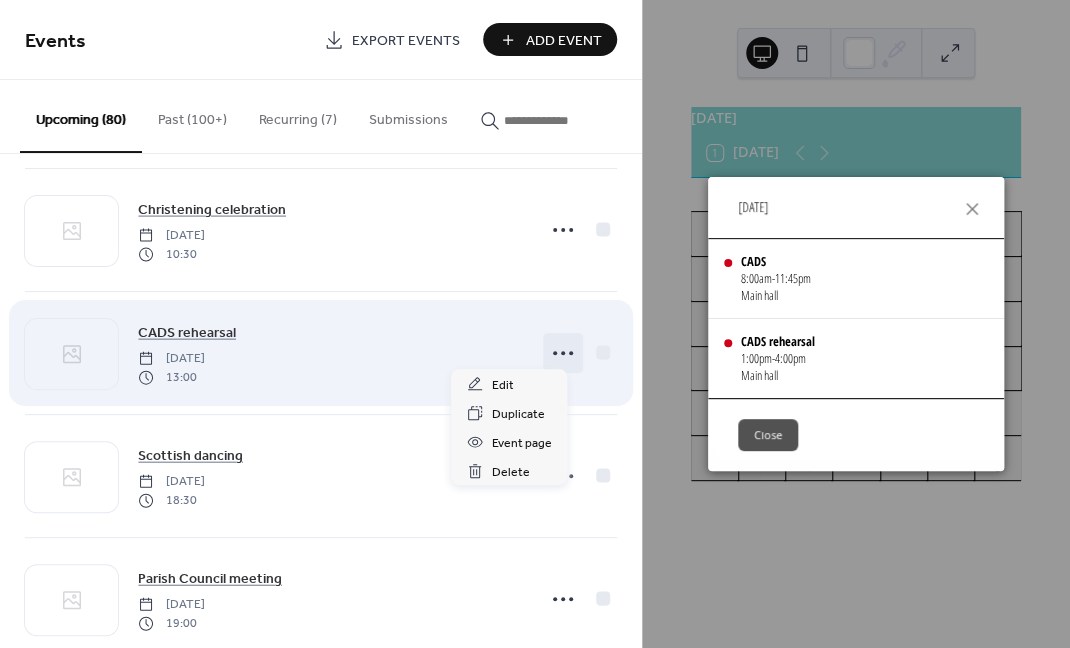 click 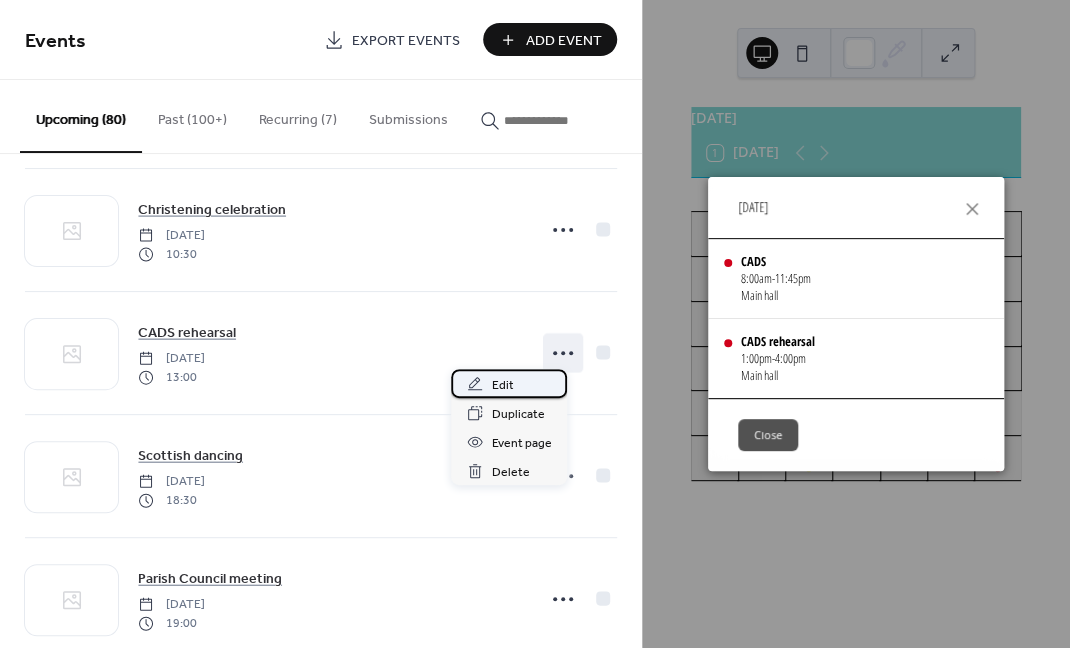 click on "Edit" at bounding box center (502, 385) 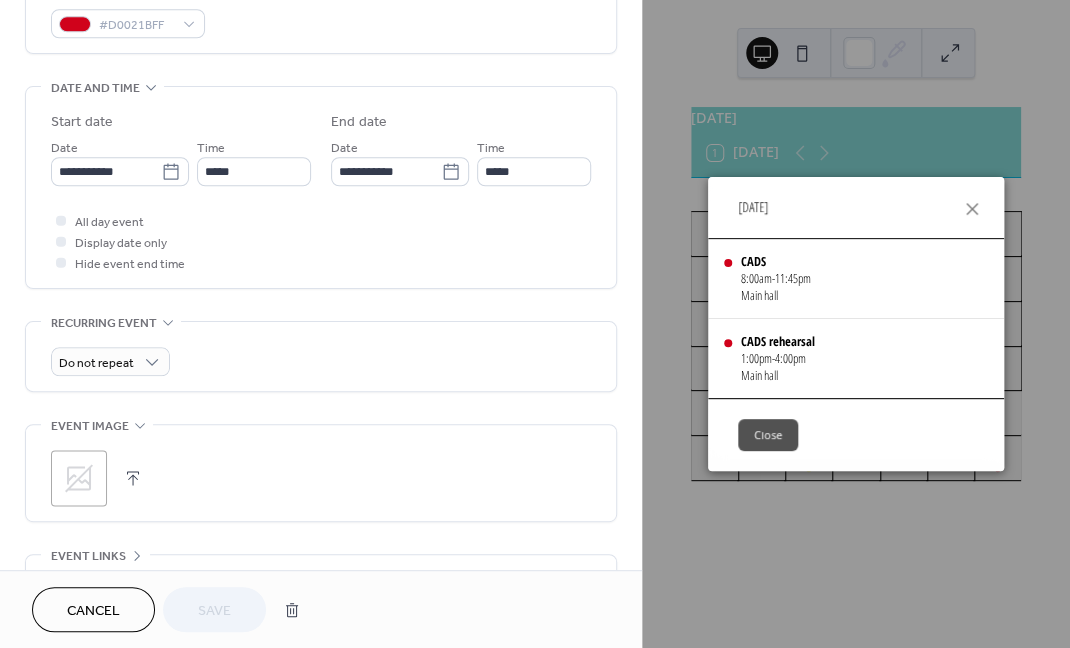 scroll, scrollTop: 562, scrollLeft: 0, axis: vertical 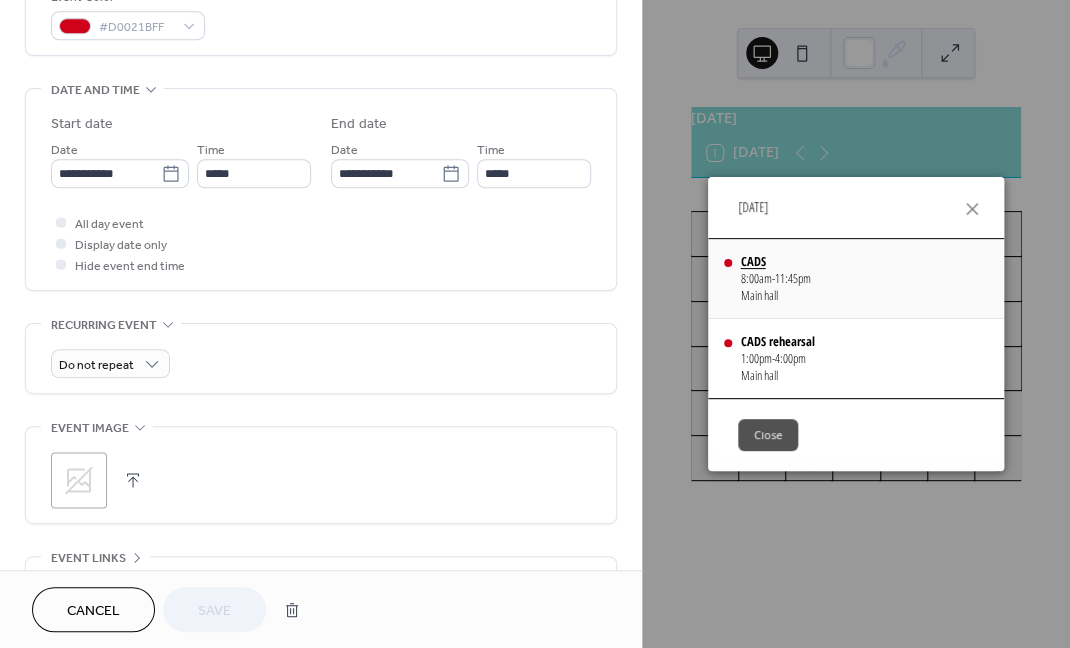 click on "CADS" at bounding box center [775, 261] 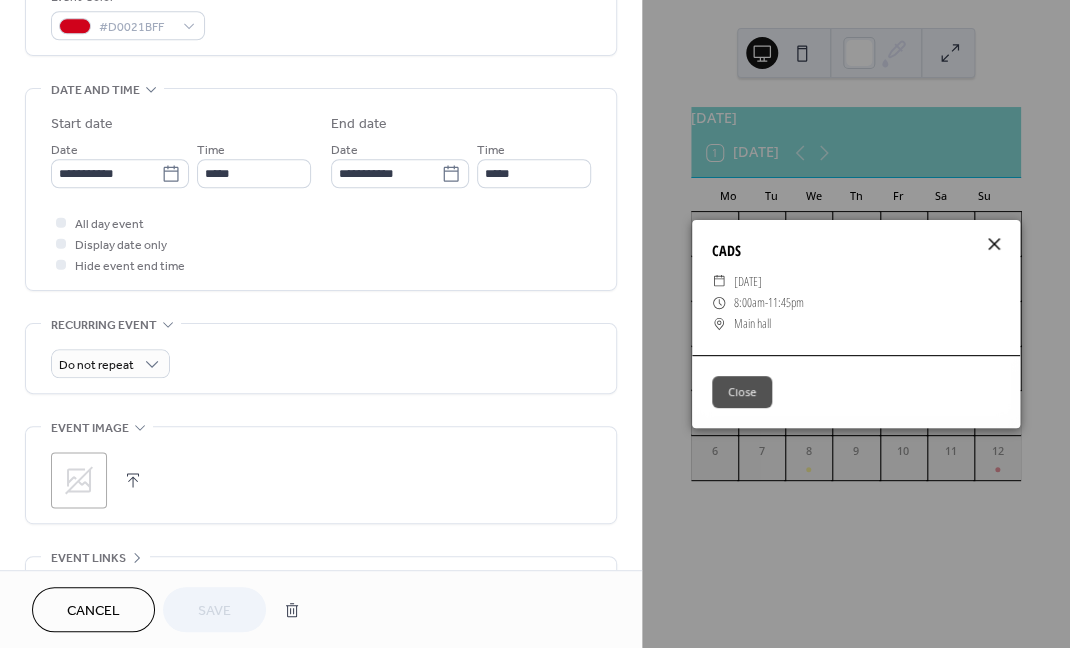 click 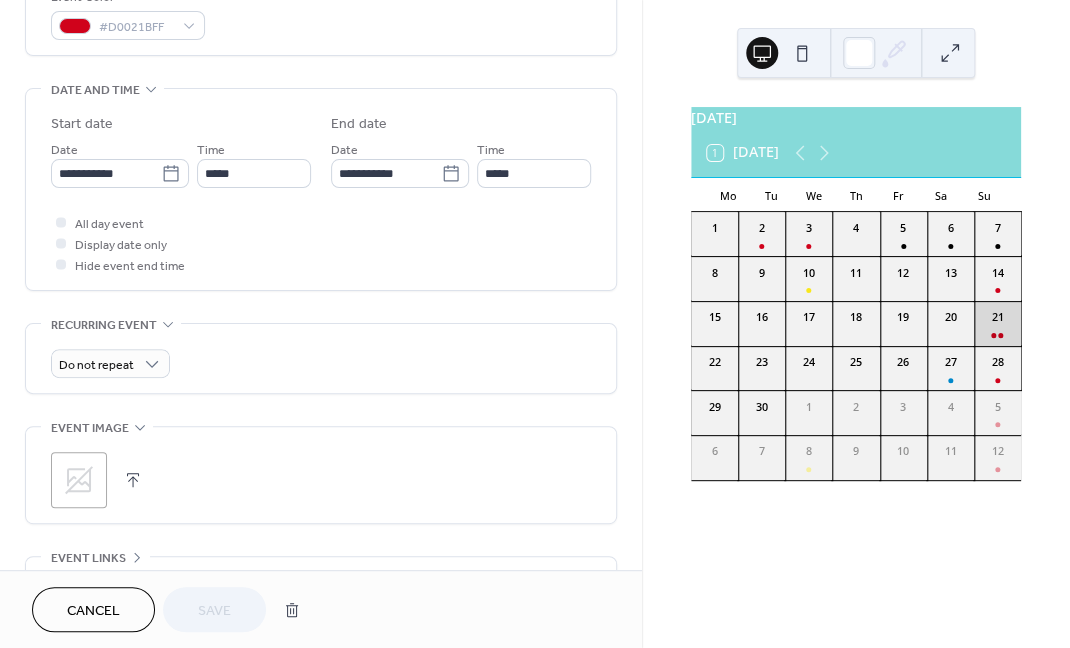 click on "21" at bounding box center [997, 323] 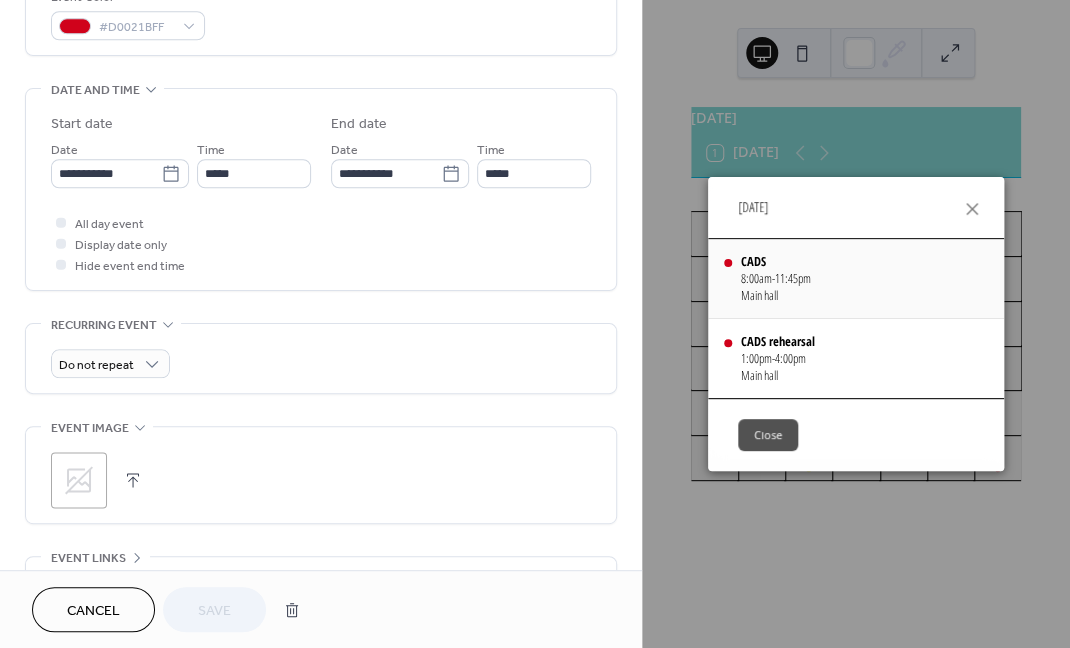 click on "11:45pm" at bounding box center [792, 278] 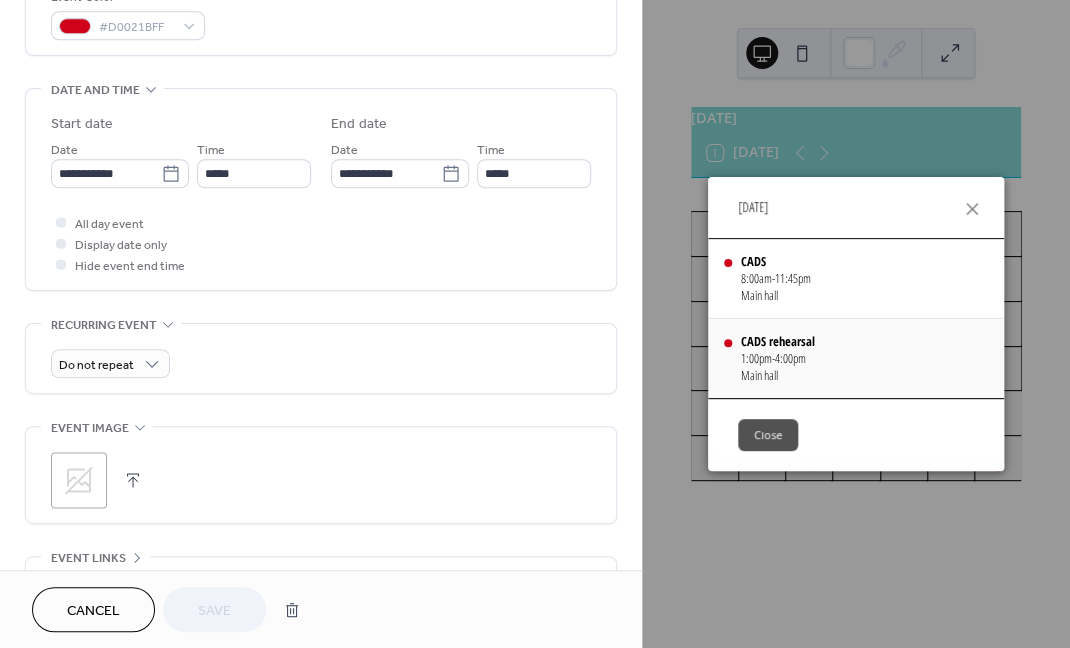 click on "Main hall" at bounding box center (777, 375) 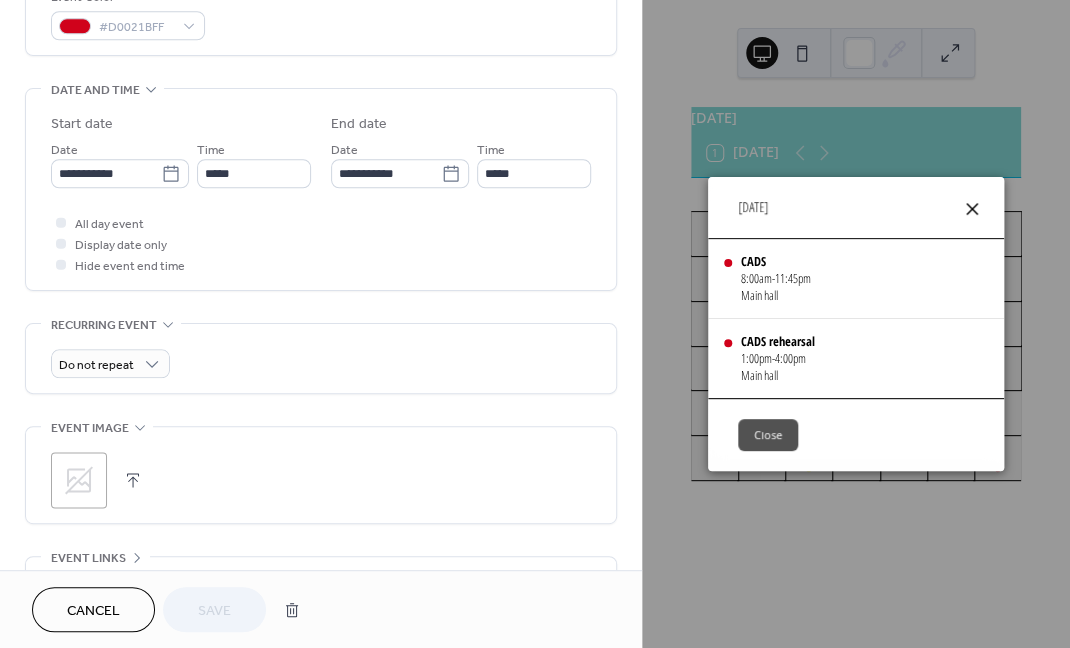 click 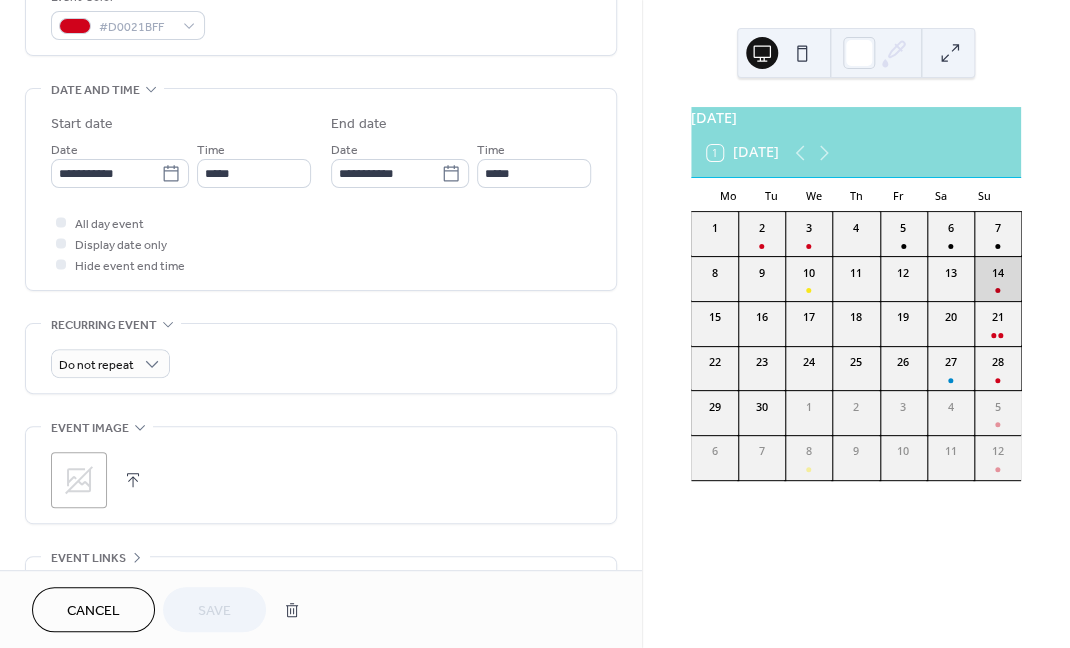 click on "14" at bounding box center [997, 278] 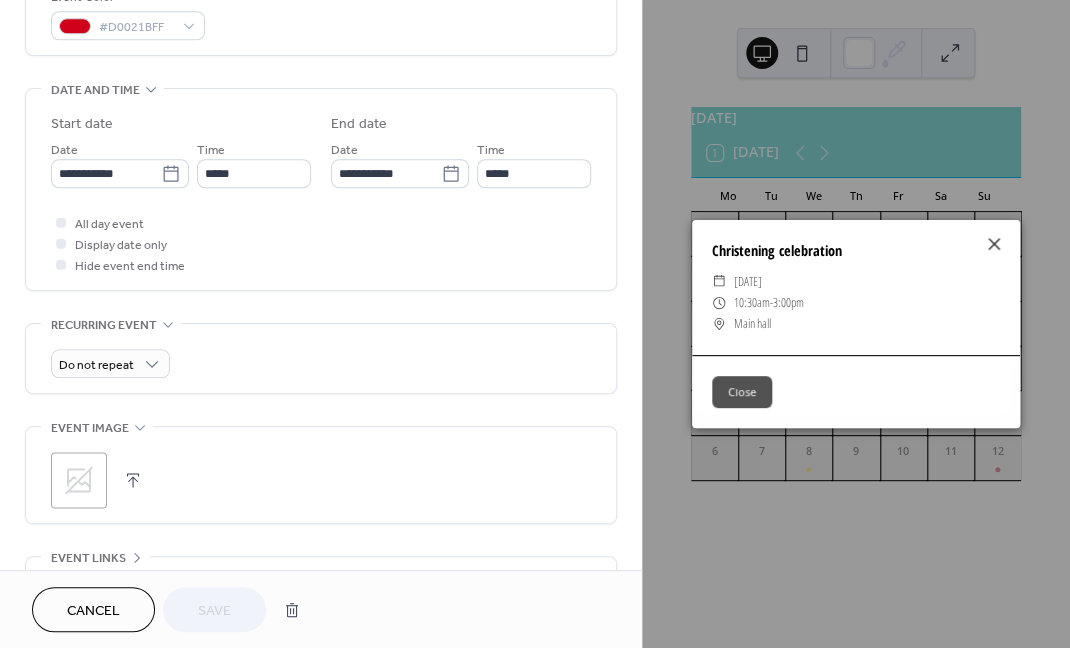 click on "Close" at bounding box center [742, 392] 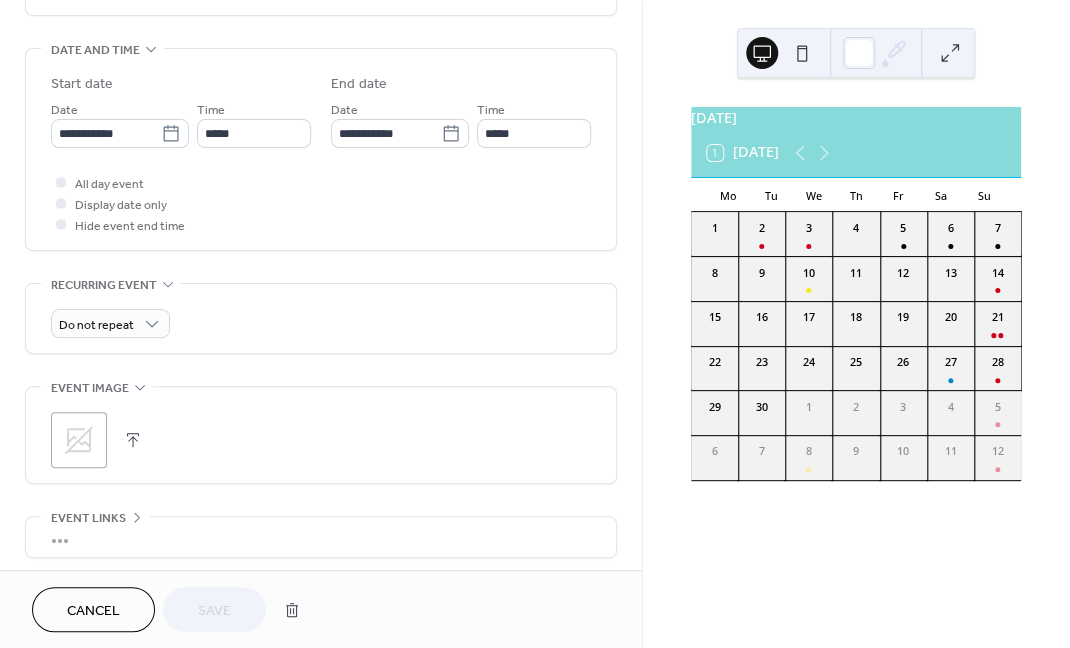 scroll, scrollTop: 624, scrollLeft: 0, axis: vertical 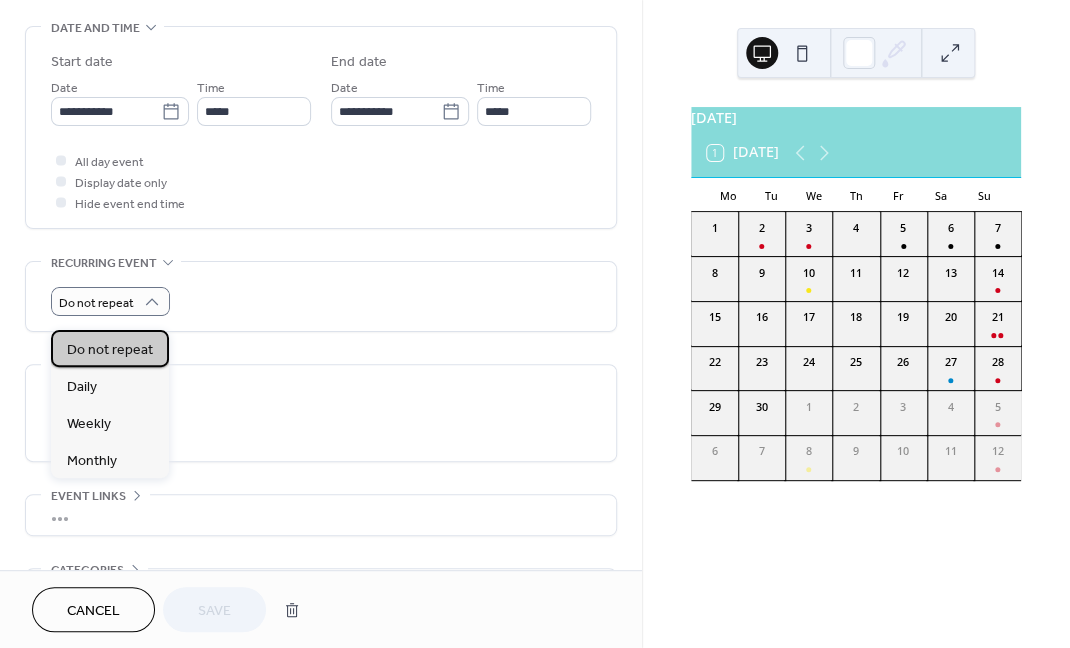click on "Do not repeat" at bounding box center [110, 348] 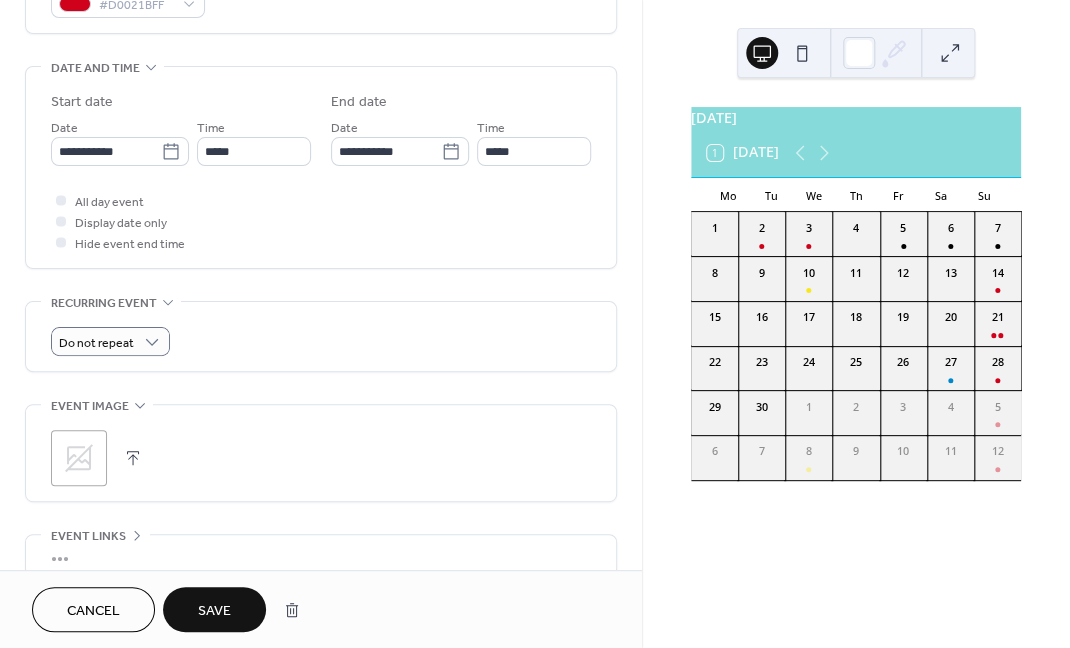 scroll, scrollTop: 562, scrollLeft: 0, axis: vertical 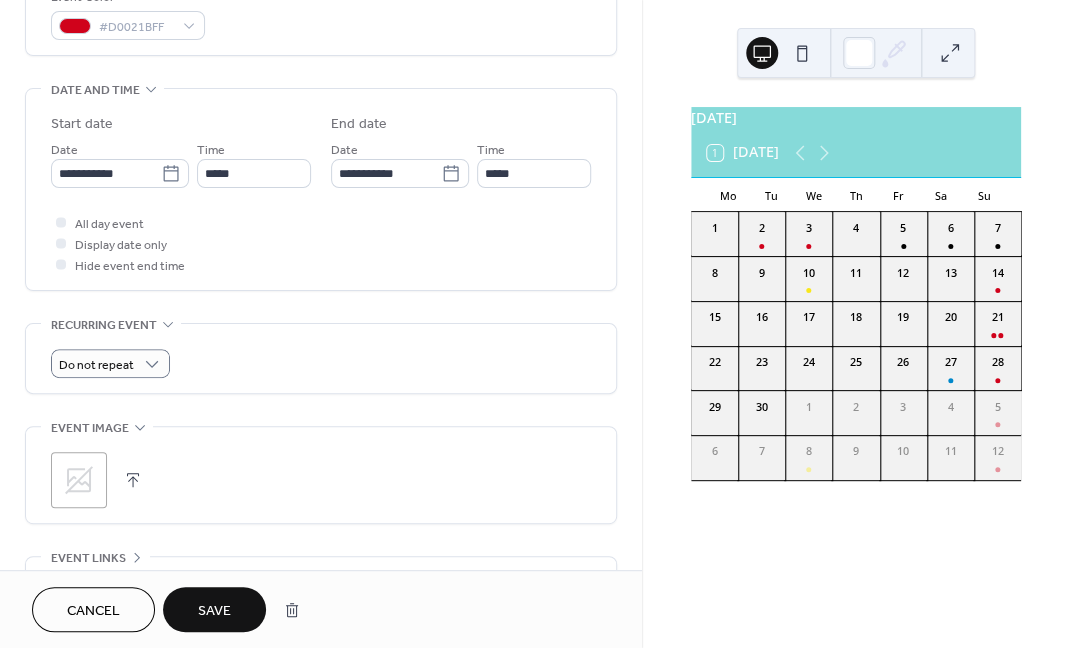 click on "Save" at bounding box center [214, 609] 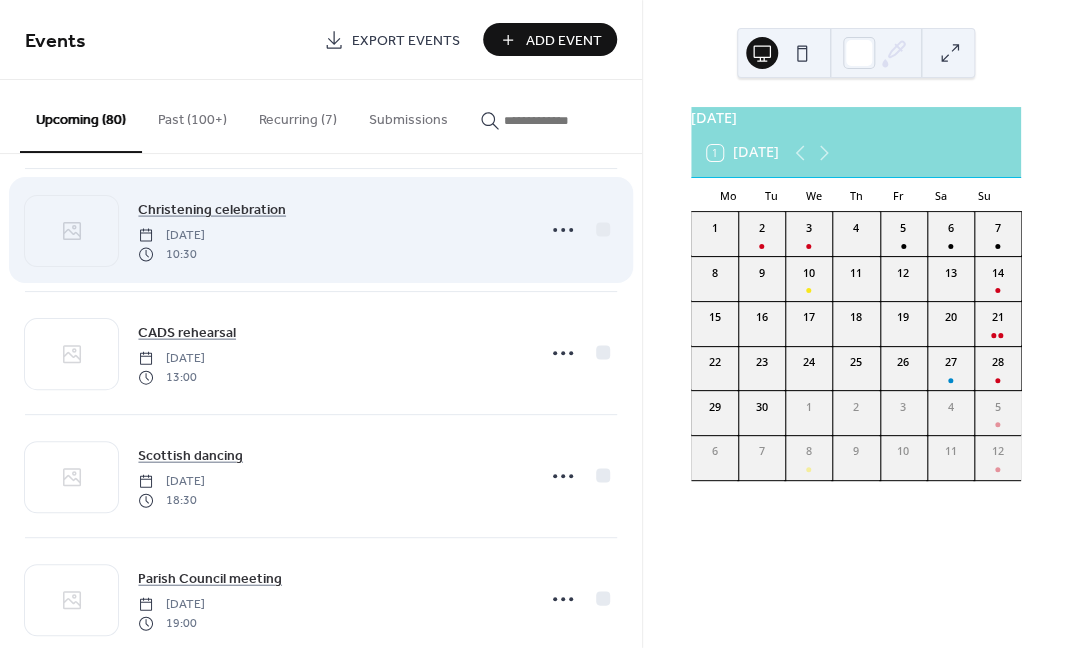 scroll, scrollTop: 5366, scrollLeft: 0, axis: vertical 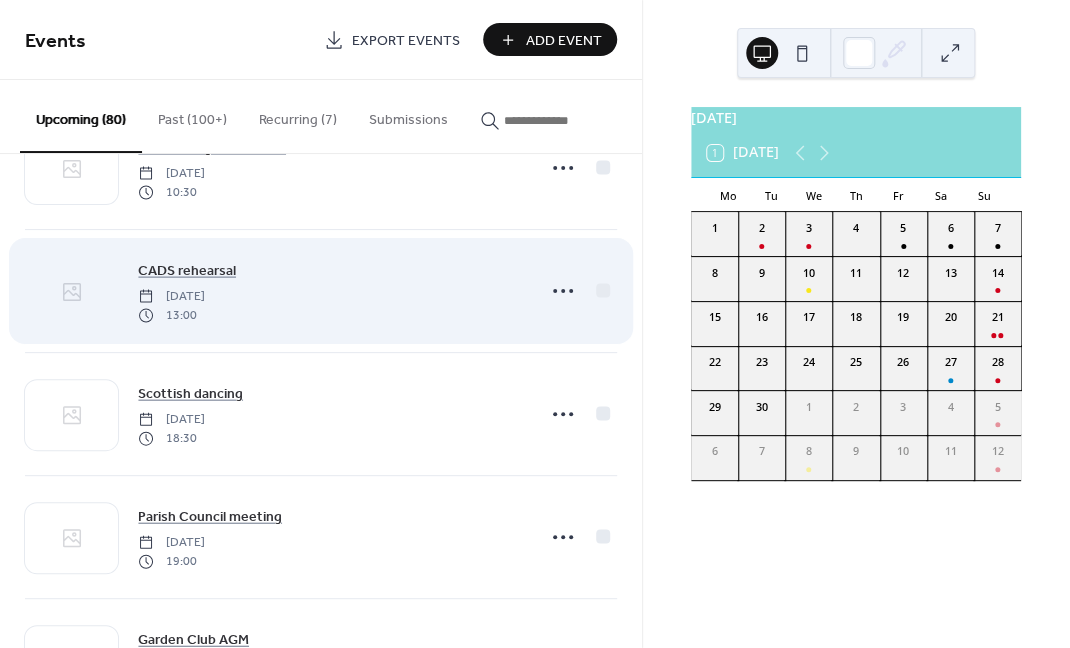 click 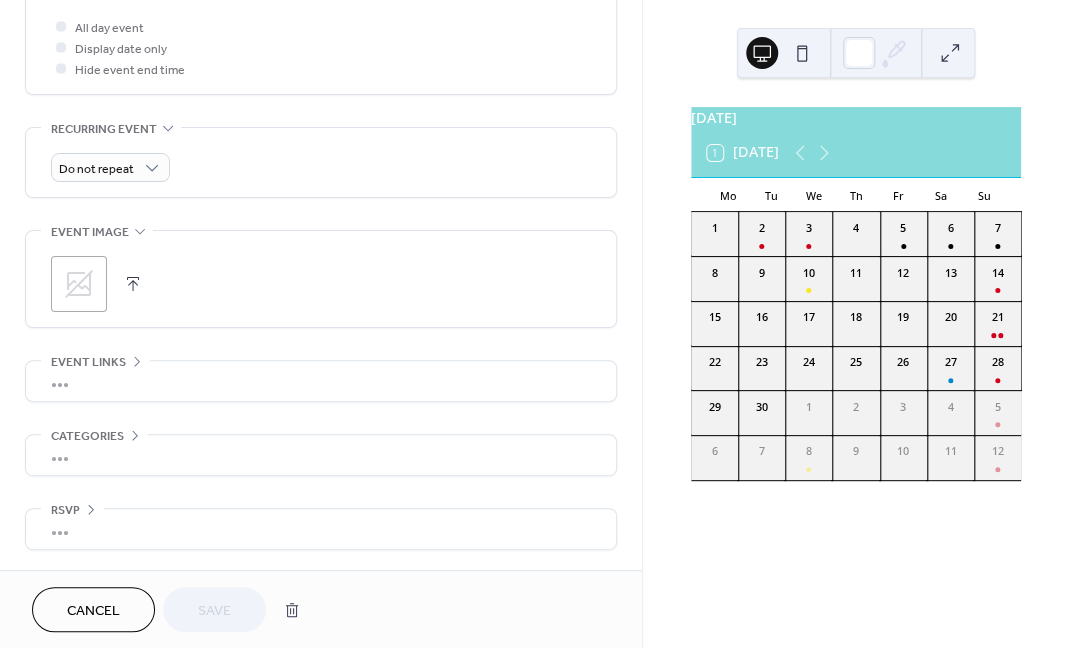 scroll, scrollTop: 766, scrollLeft: 0, axis: vertical 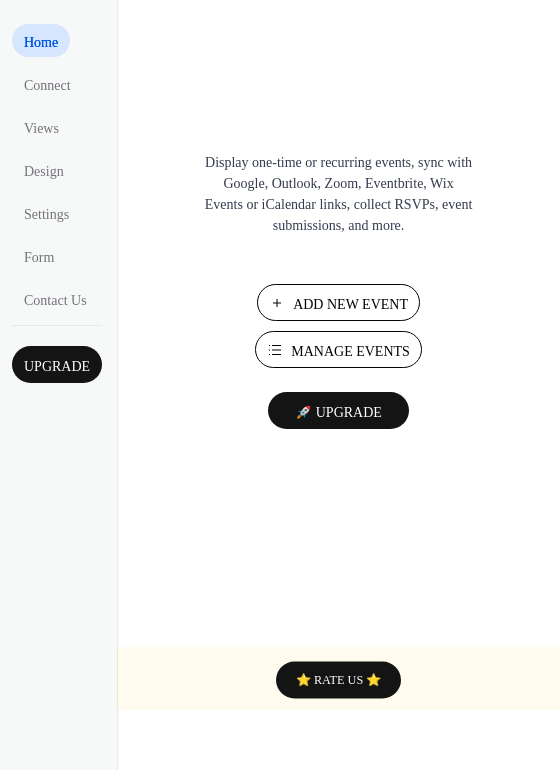 click on "Manage Events" at bounding box center (350, 351) 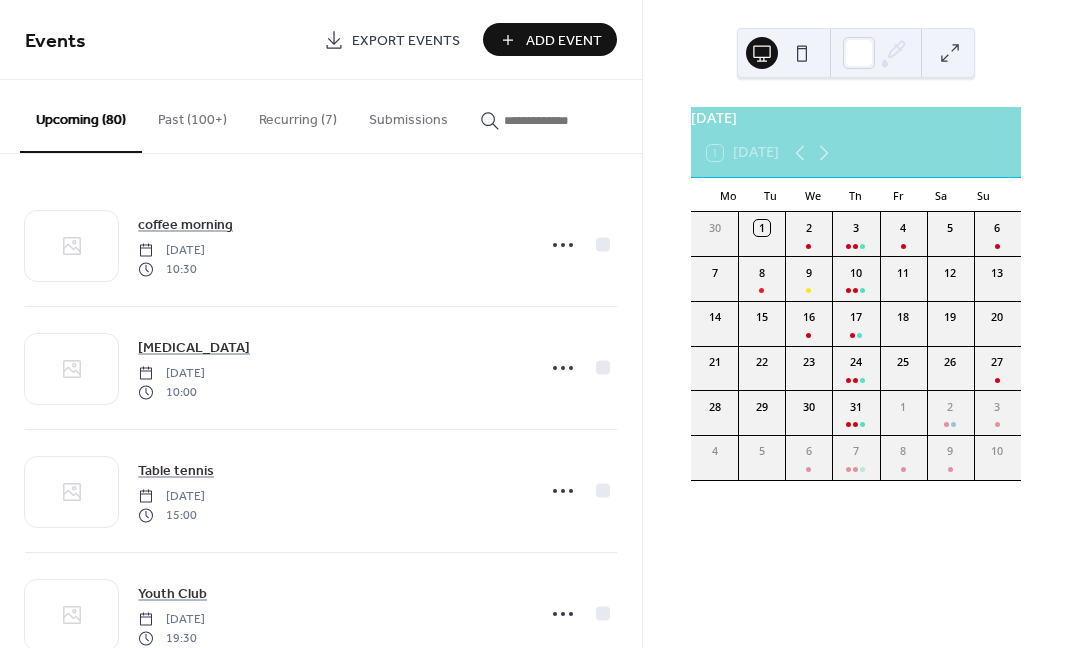 scroll, scrollTop: 0, scrollLeft: 0, axis: both 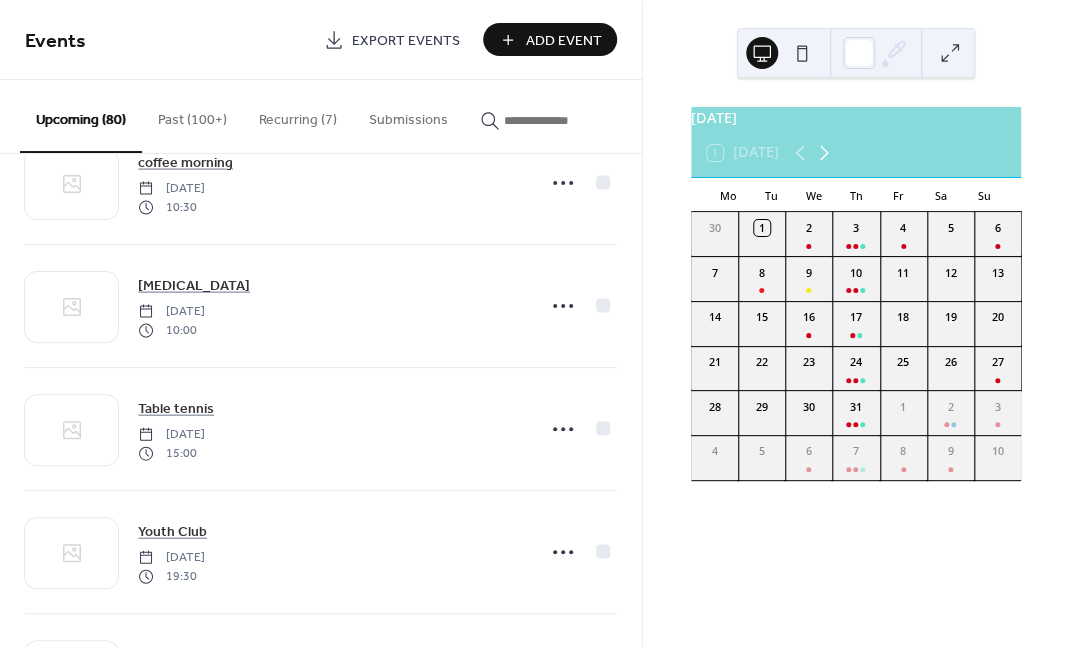 click 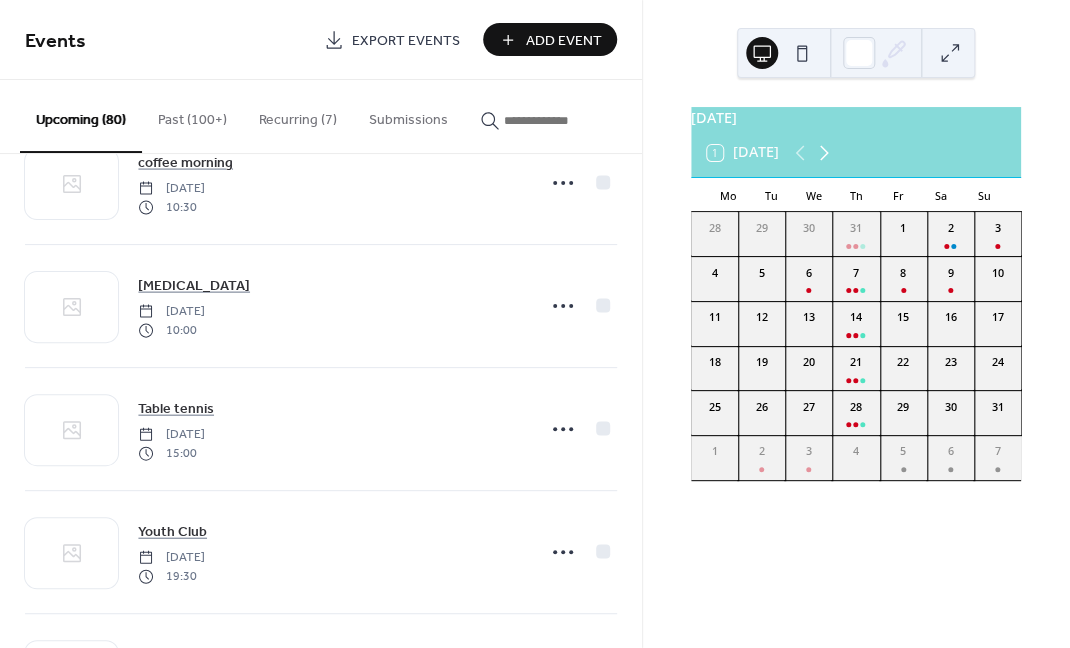 click 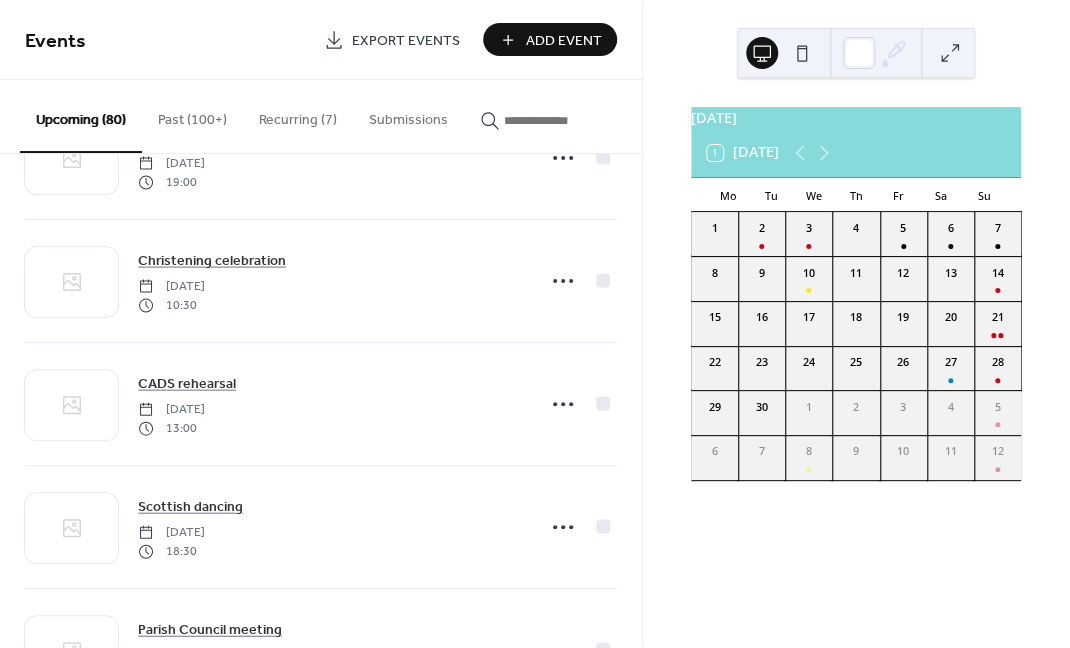 scroll, scrollTop: 5270, scrollLeft: 0, axis: vertical 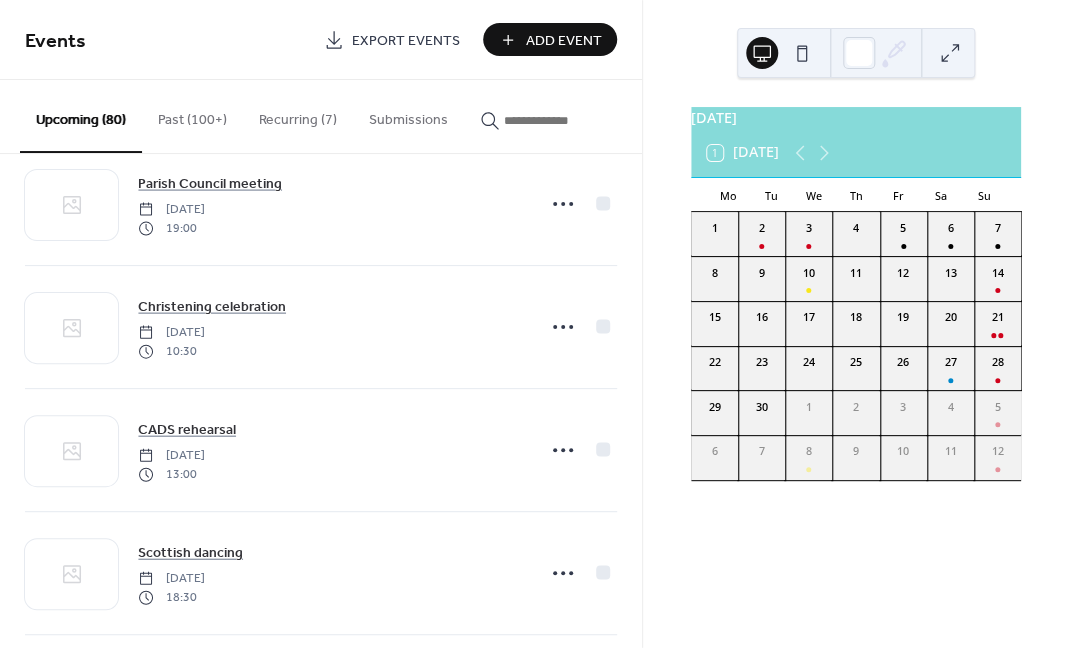 click on "Recurring  (7)" at bounding box center (298, 115) 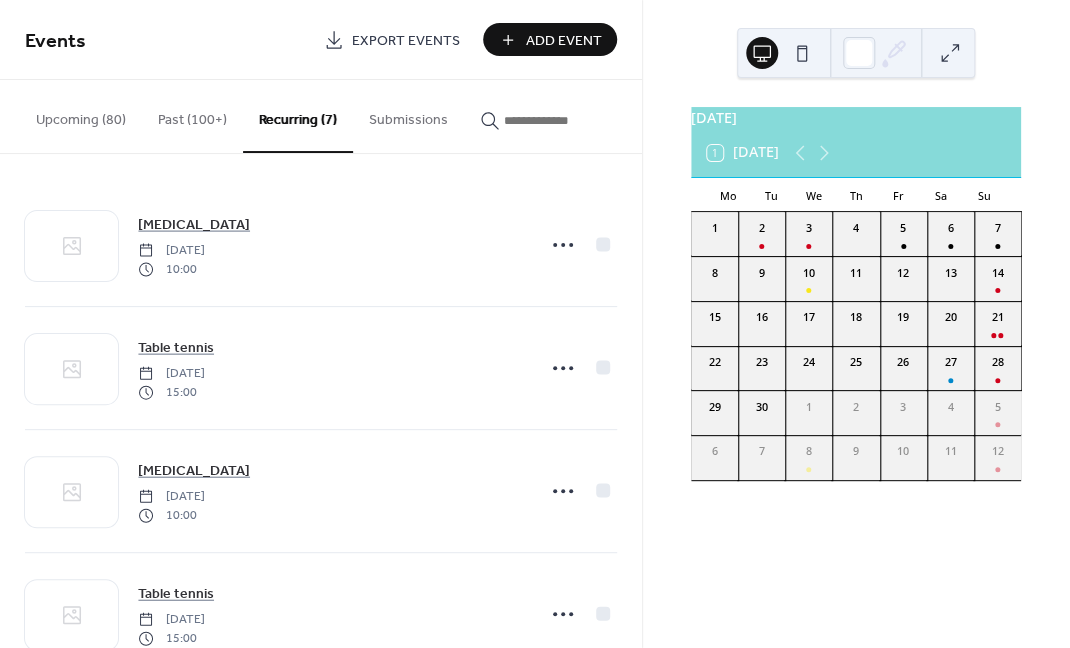 click at bounding box center (542, 120) 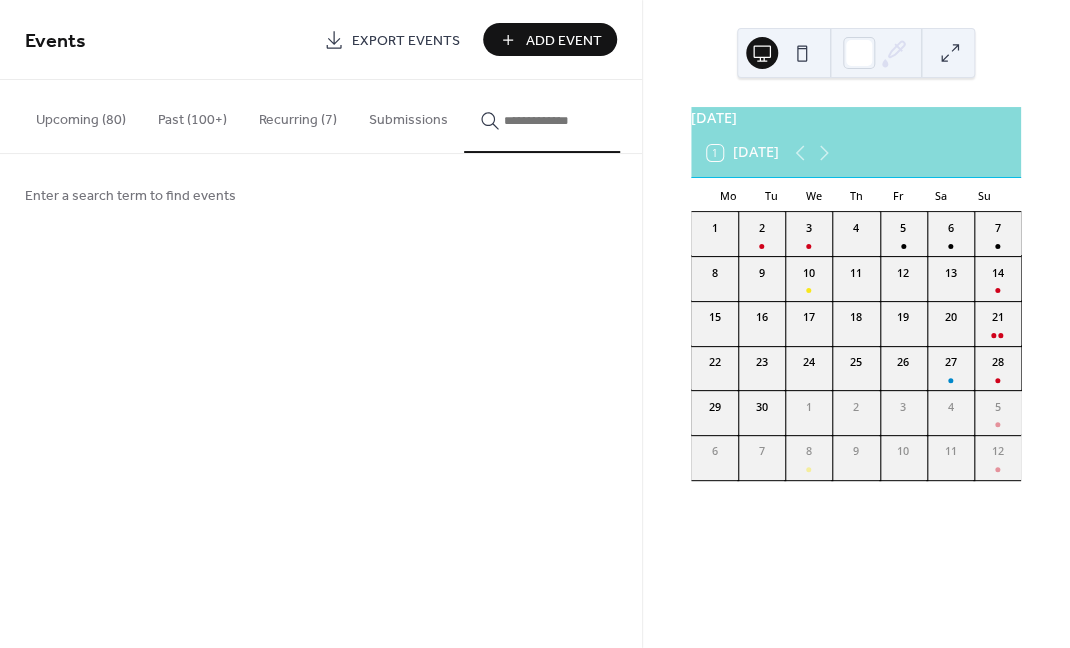 click on "Enter a search term to find events" at bounding box center (130, 196) 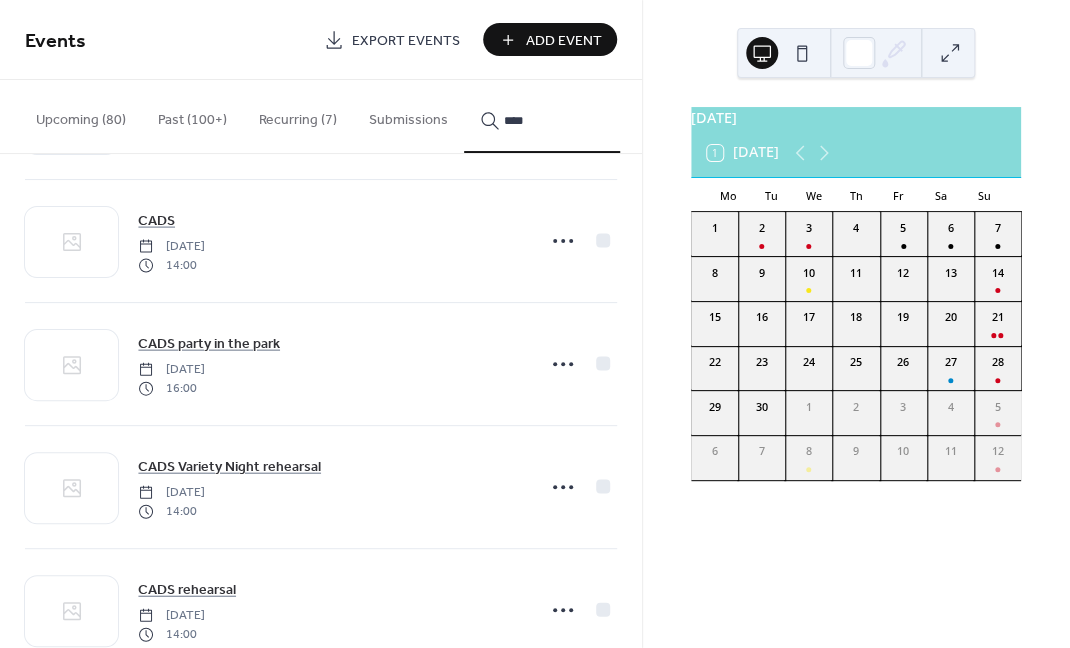 scroll, scrollTop: 1747, scrollLeft: 0, axis: vertical 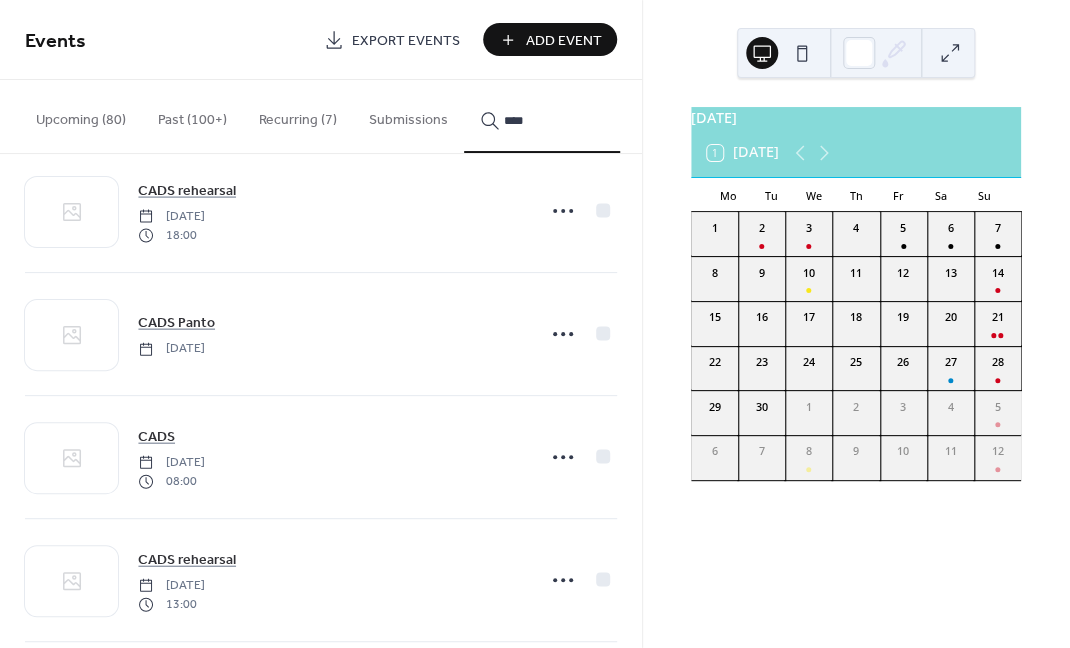 type on "****" 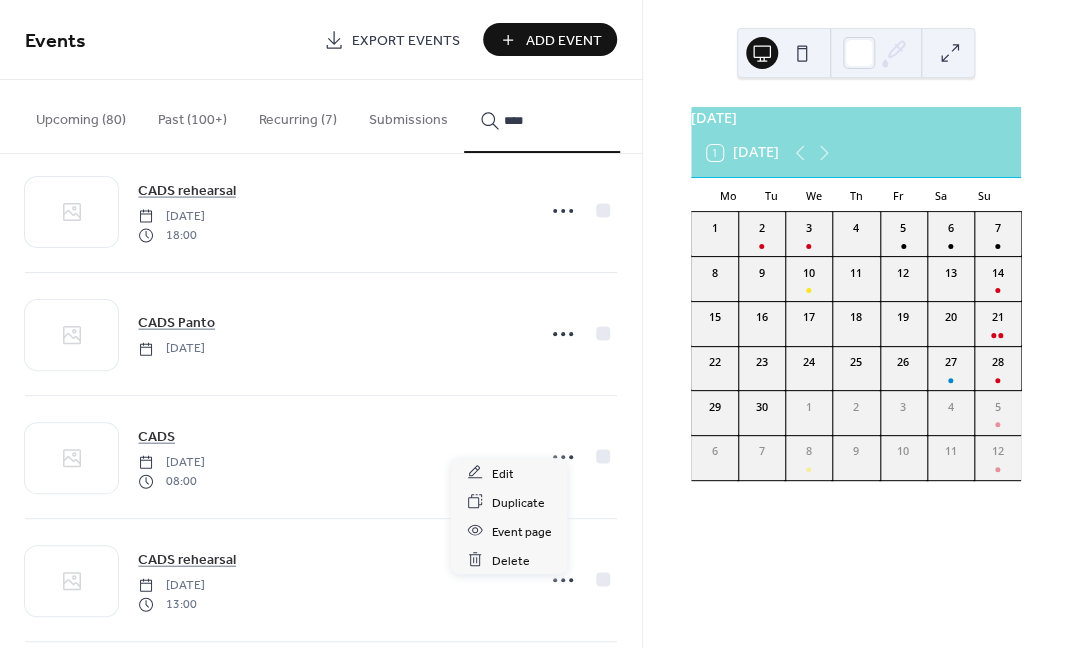 click 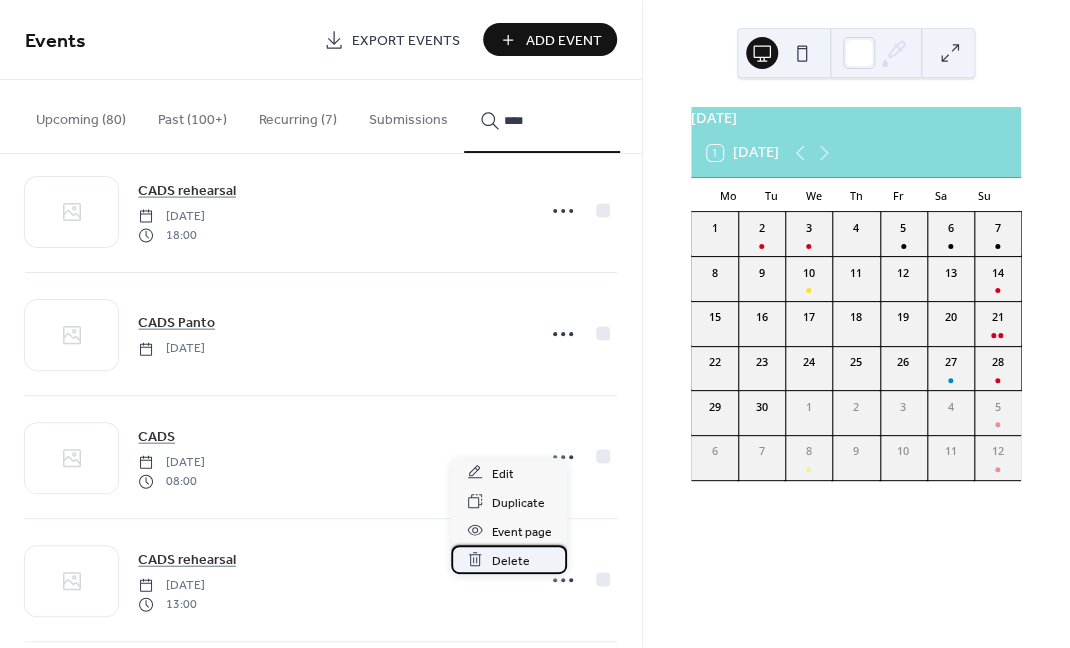 click on "Delete" at bounding box center (510, 560) 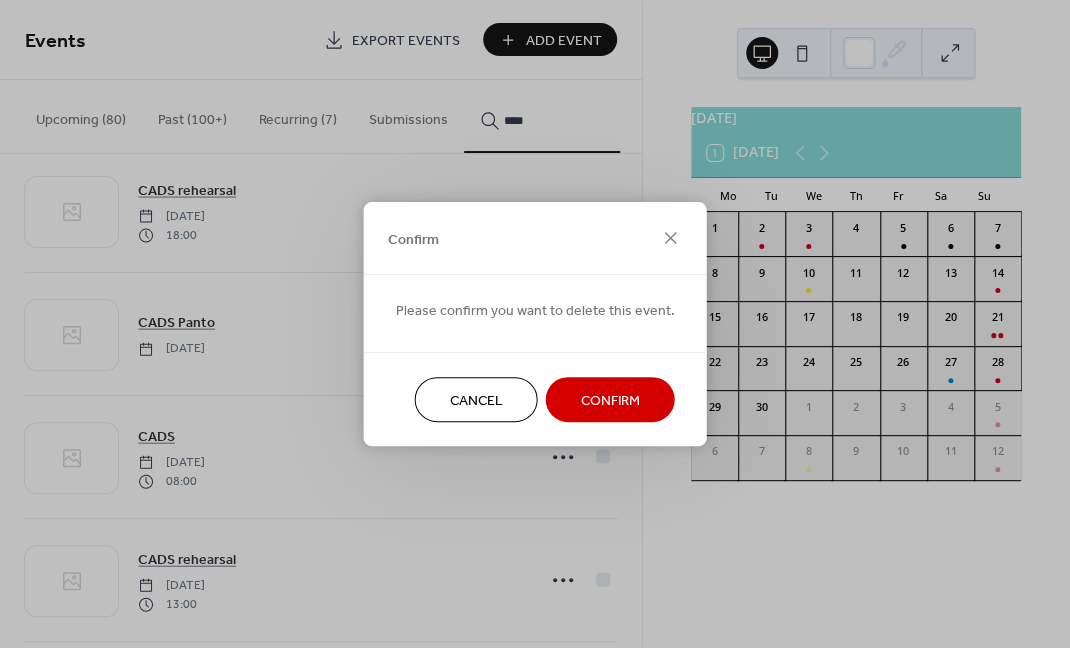scroll, scrollTop: 3252, scrollLeft: 0, axis: vertical 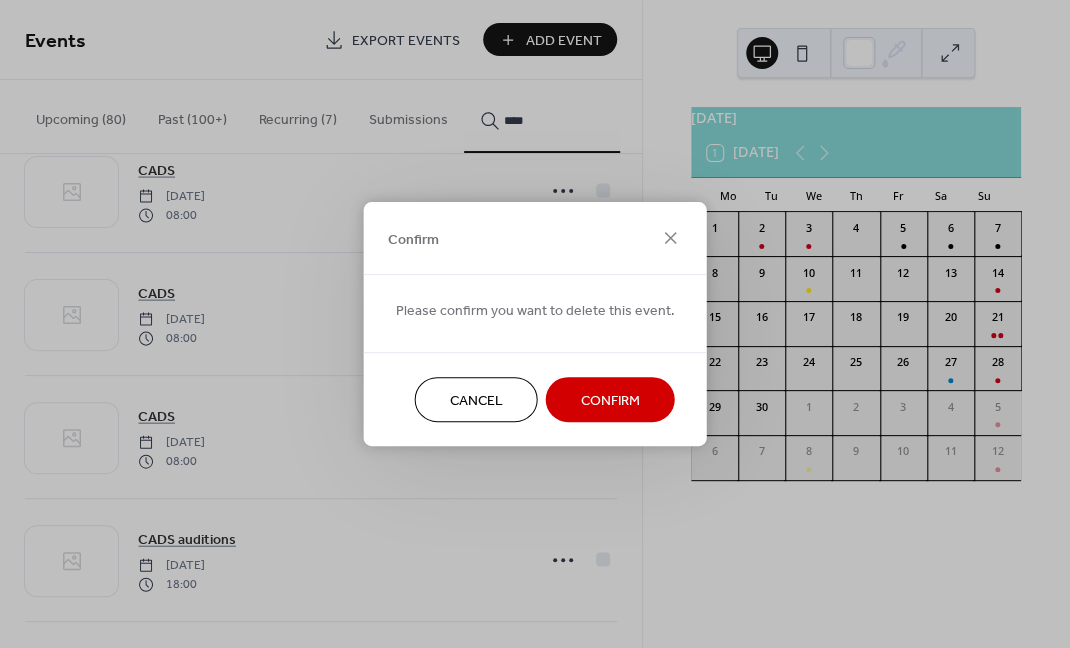 click on "Confirm" at bounding box center [610, 401] 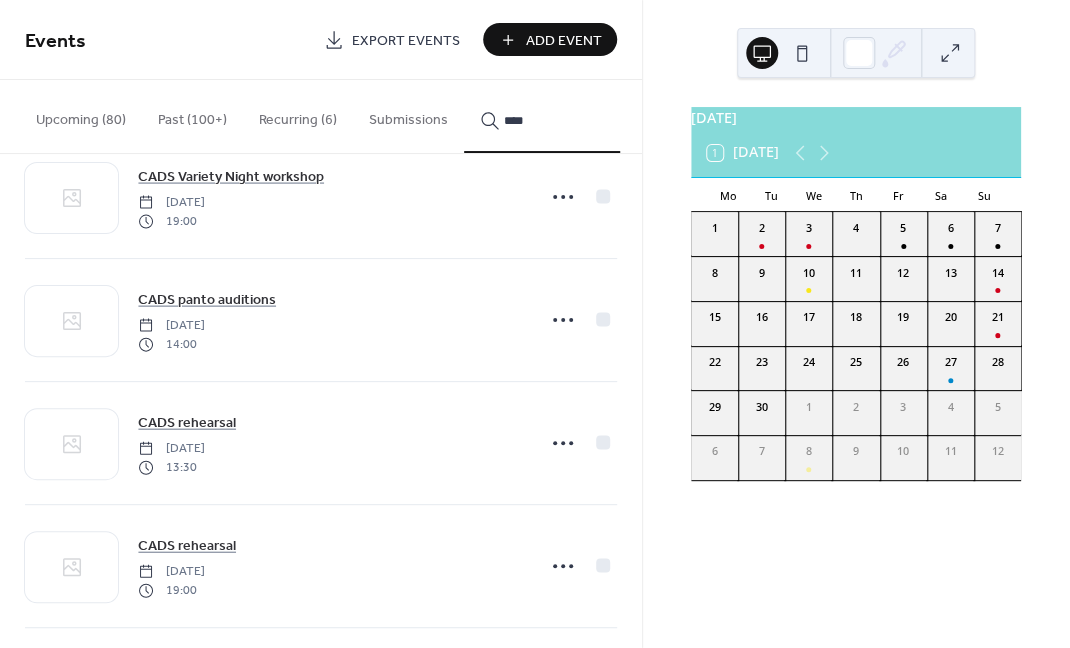 scroll, scrollTop: 8164, scrollLeft: 0, axis: vertical 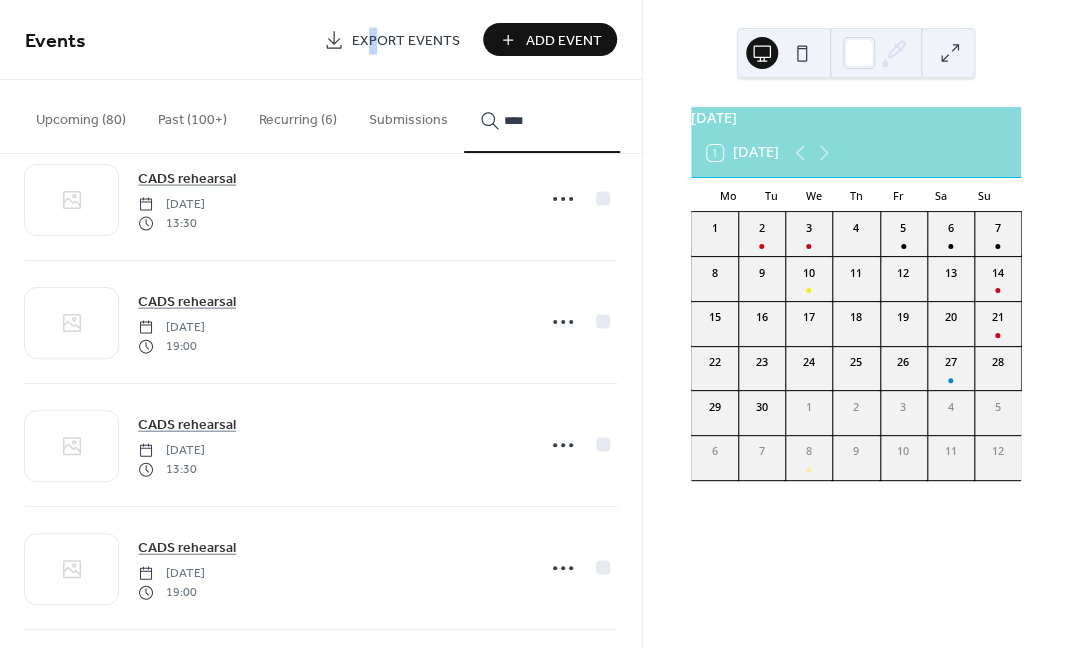 drag, startPoint x: 381, startPoint y: 1, endPoint x: 373, endPoint y: -118, distance: 119.26861 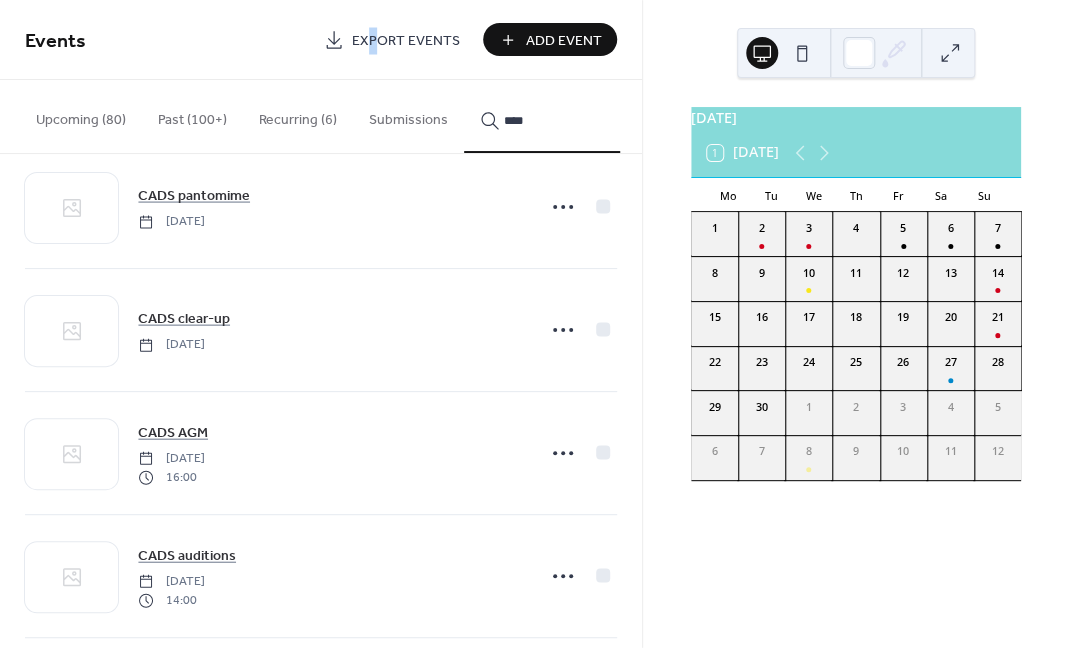 scroll, scrollTop: 14304, scrollLeft: 0, axis: vertical 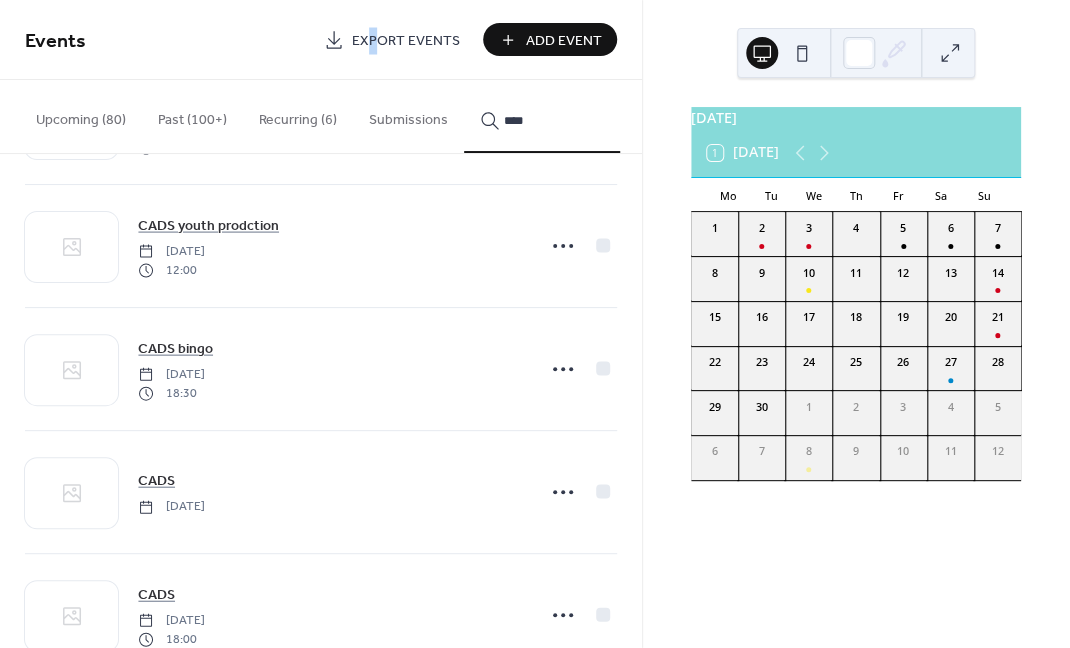drag, startPoint x: 634, startPoint y: 641, endPoint x: 633, endPoint y: 629, distance: 12.0415945 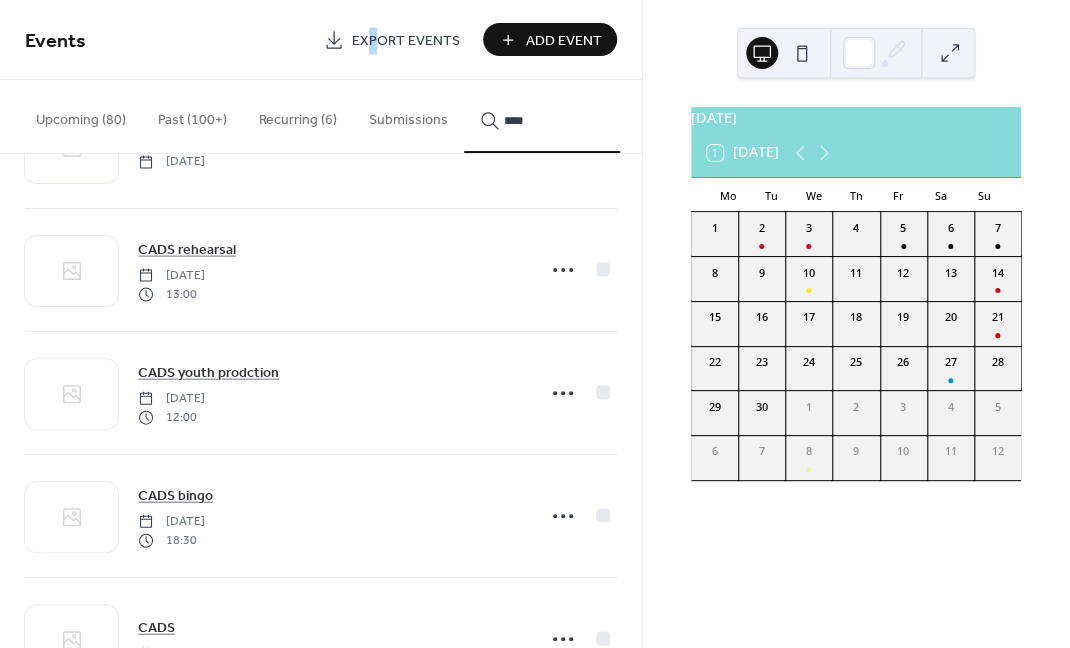scroll, scrollTop: 15698, scrollLeft: 0, axis: vertical 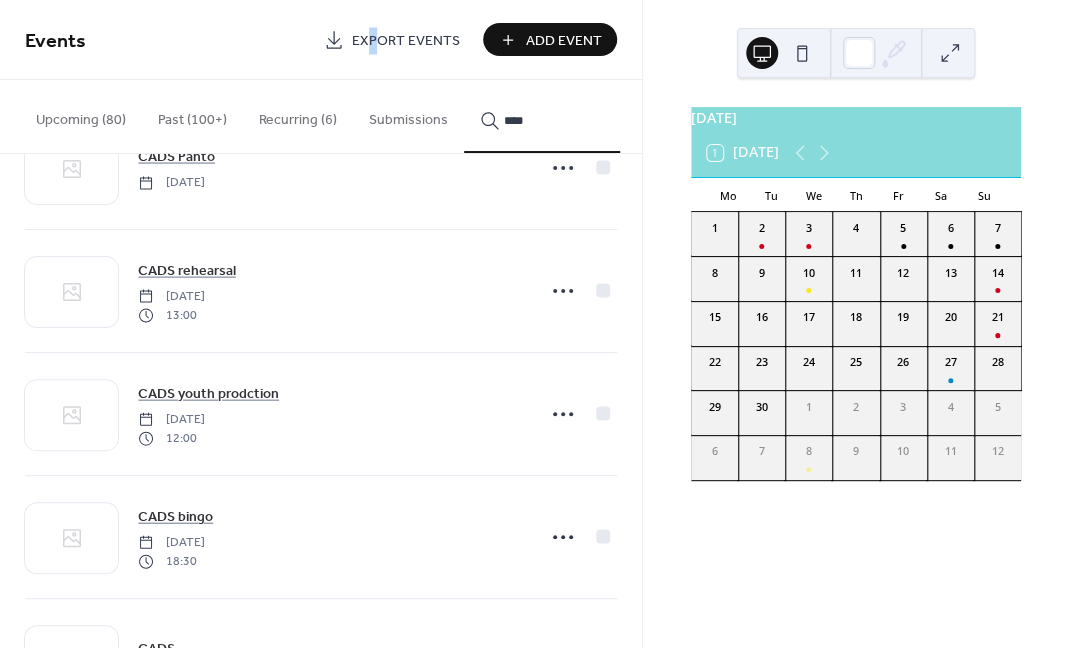 click on "Add Event" at bounding box center [550, 39] 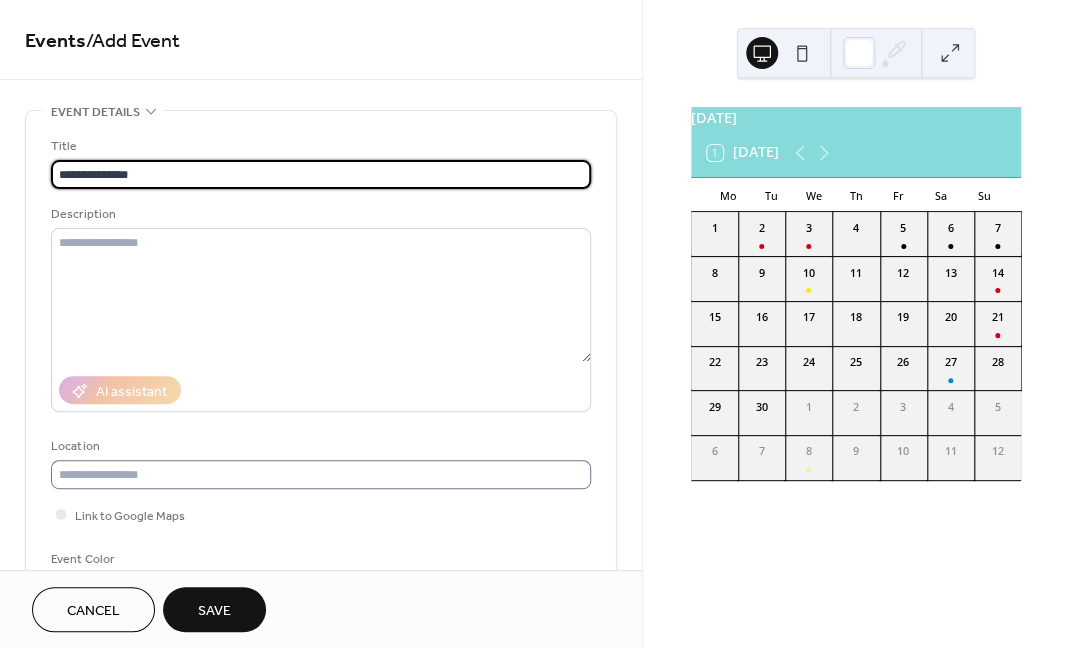 type on "**********" 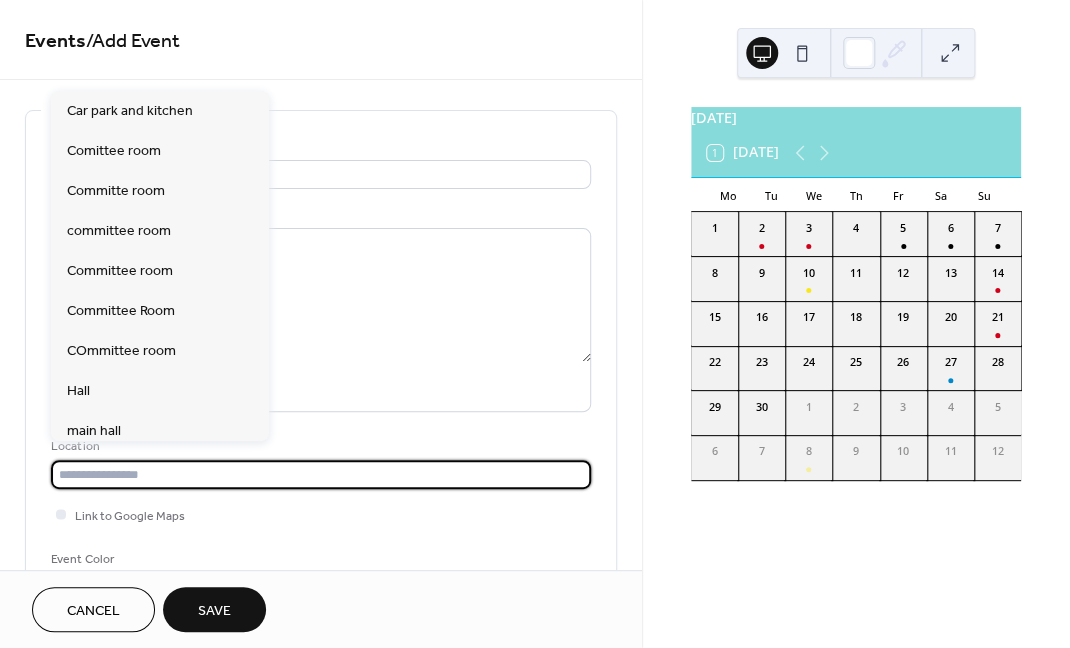 click at bounding box center [321, 474] 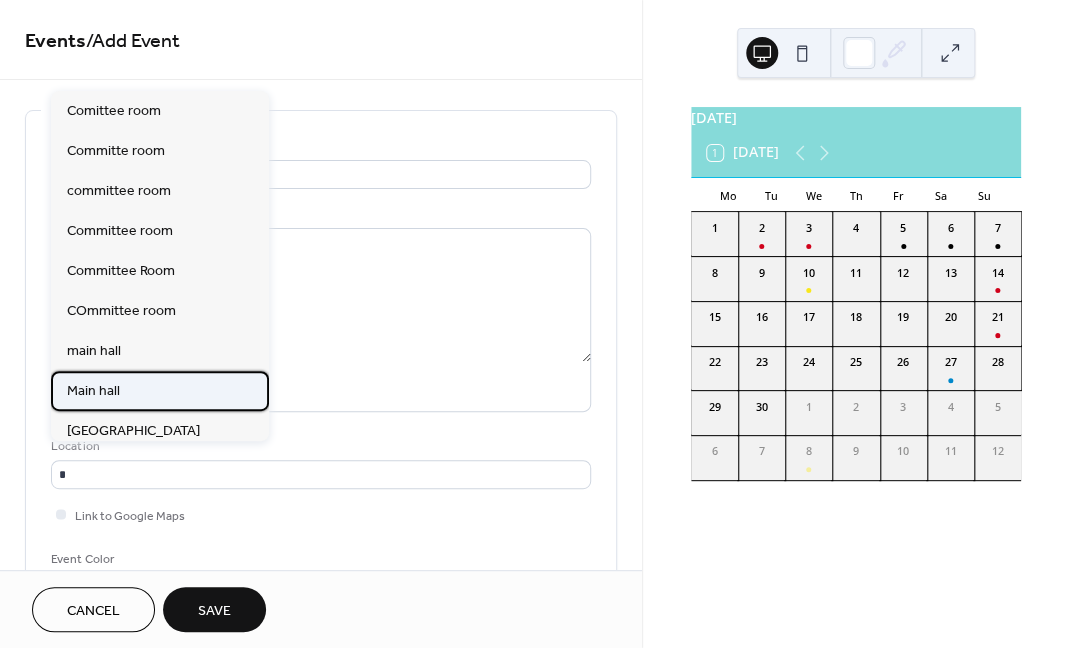 click on "Main hall" at bounding box center [160, 391] 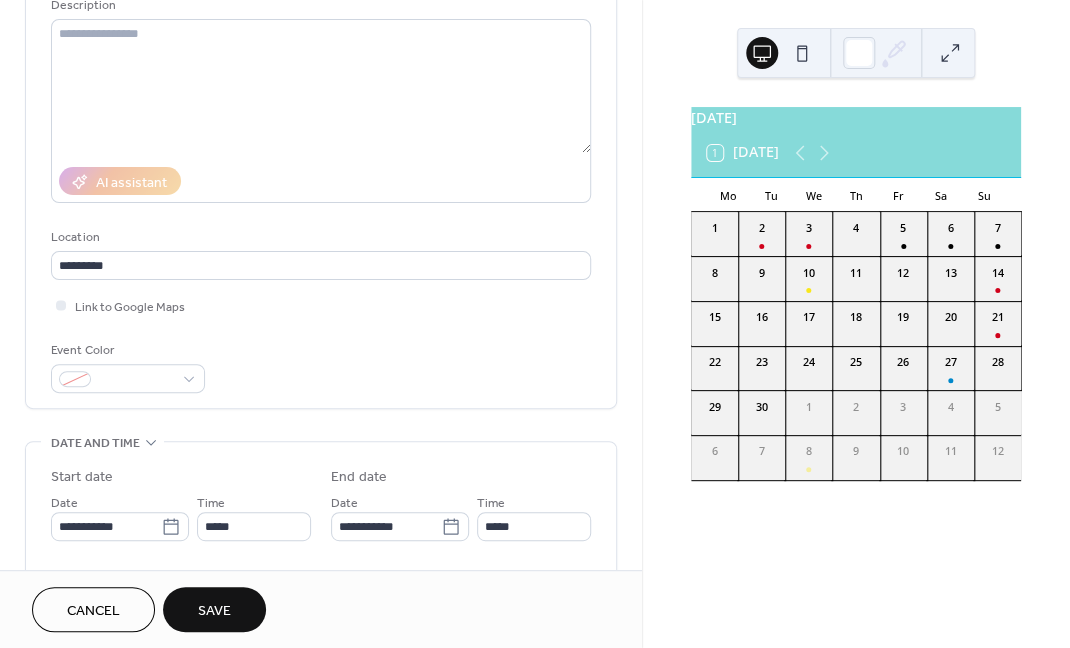 scroll, scrollTop: 250, scrollLeft: 0, axis: vertical 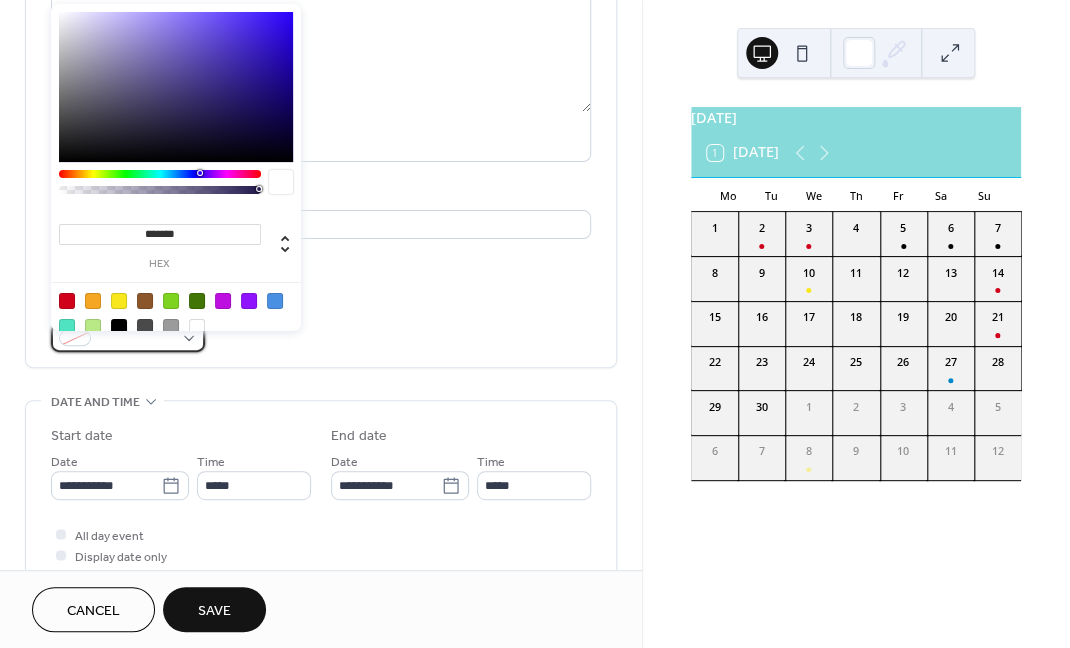 click at bounding box center [75, 338] 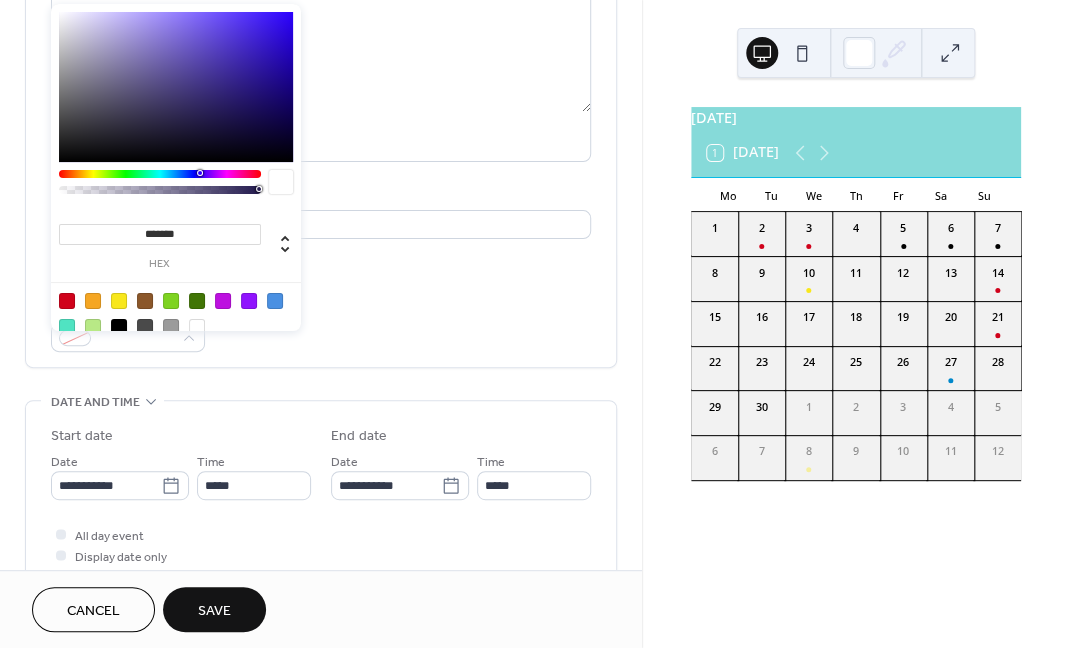 click at bounding box center [67, 301] 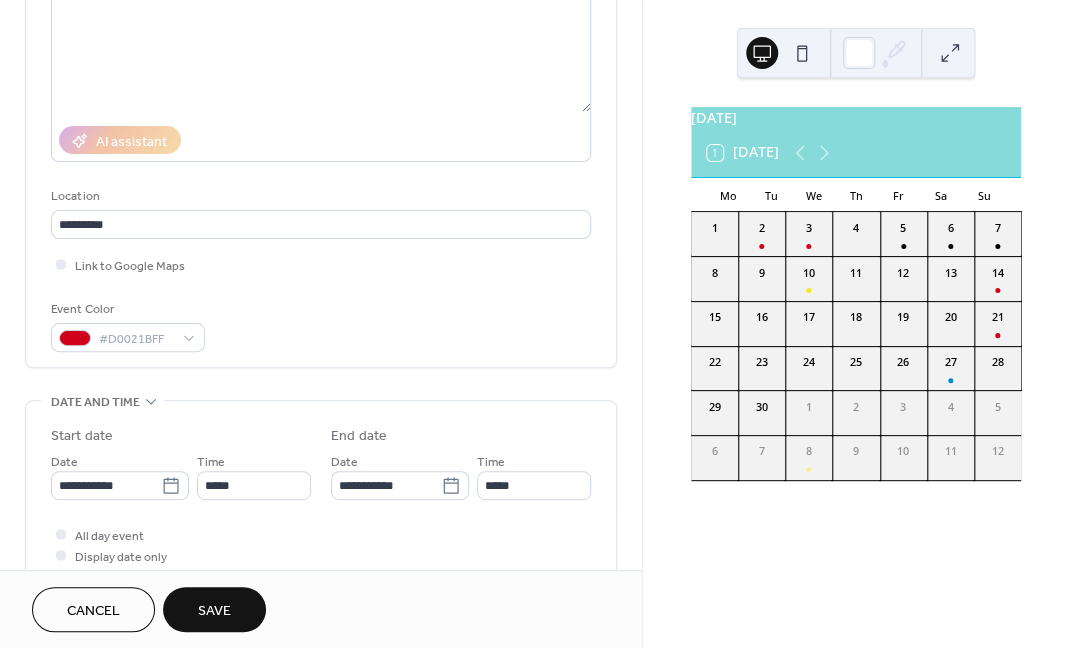 click on "Event Color #D0021BFF" at bounding box center (321, 325) 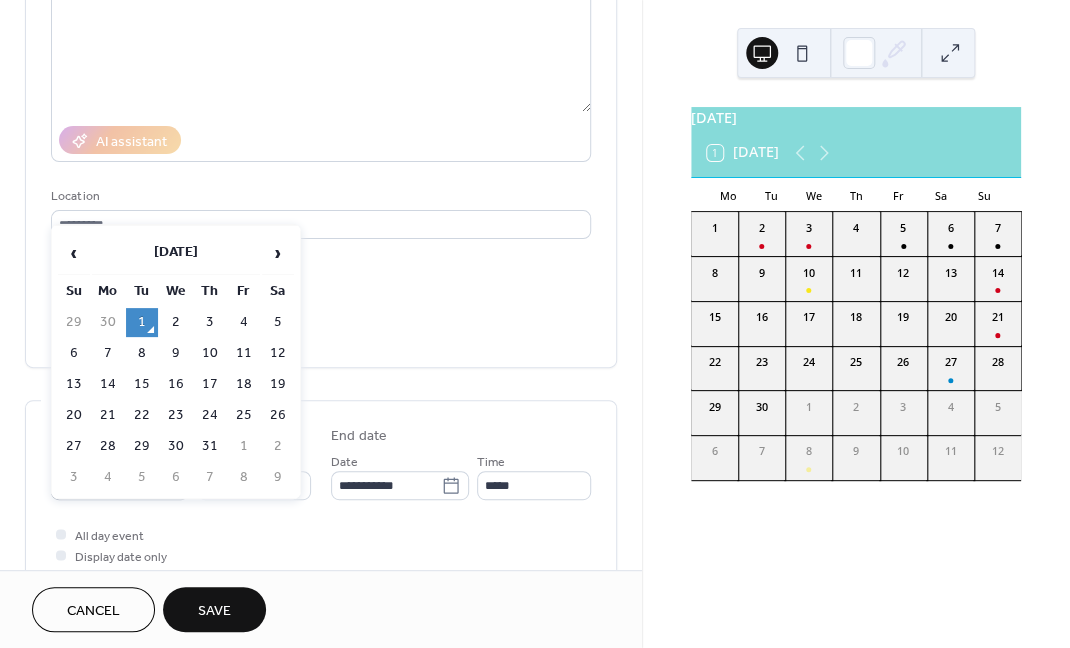 click 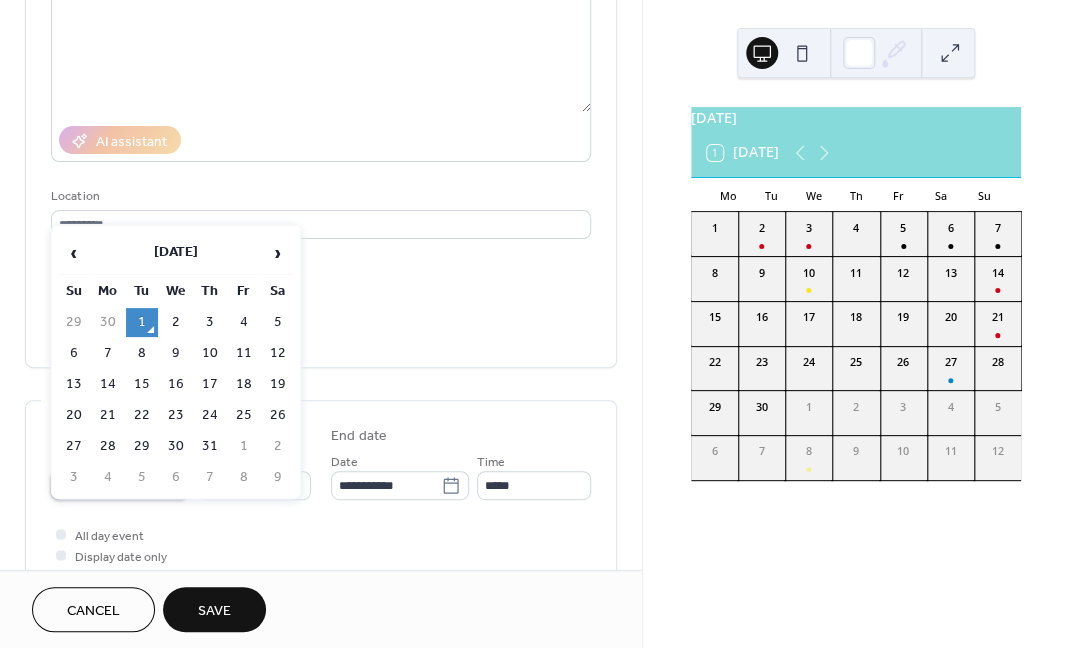 click on "**********" at bounding box center (106, 485) 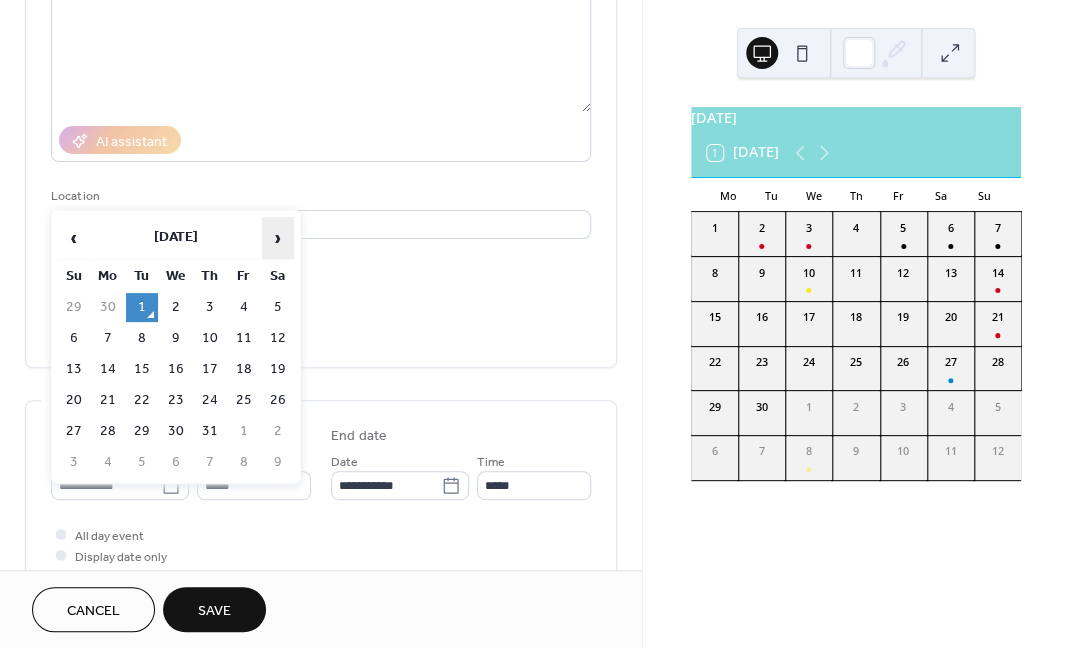 click on "›" at bounding box center (278, 238) 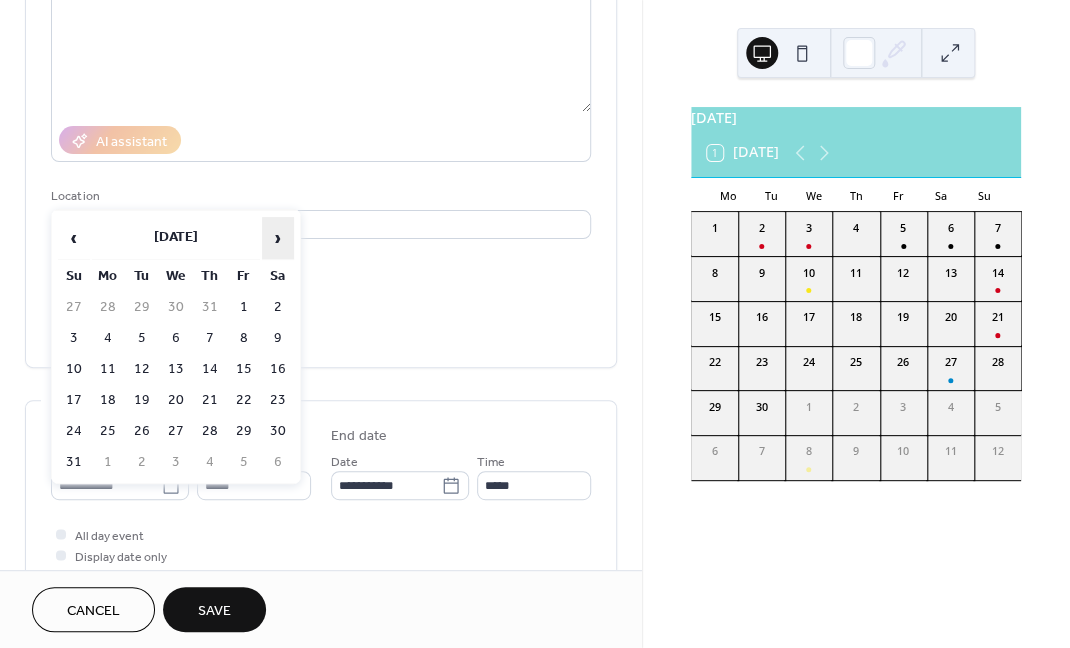 click on "›" at bounding box center (278, 238) 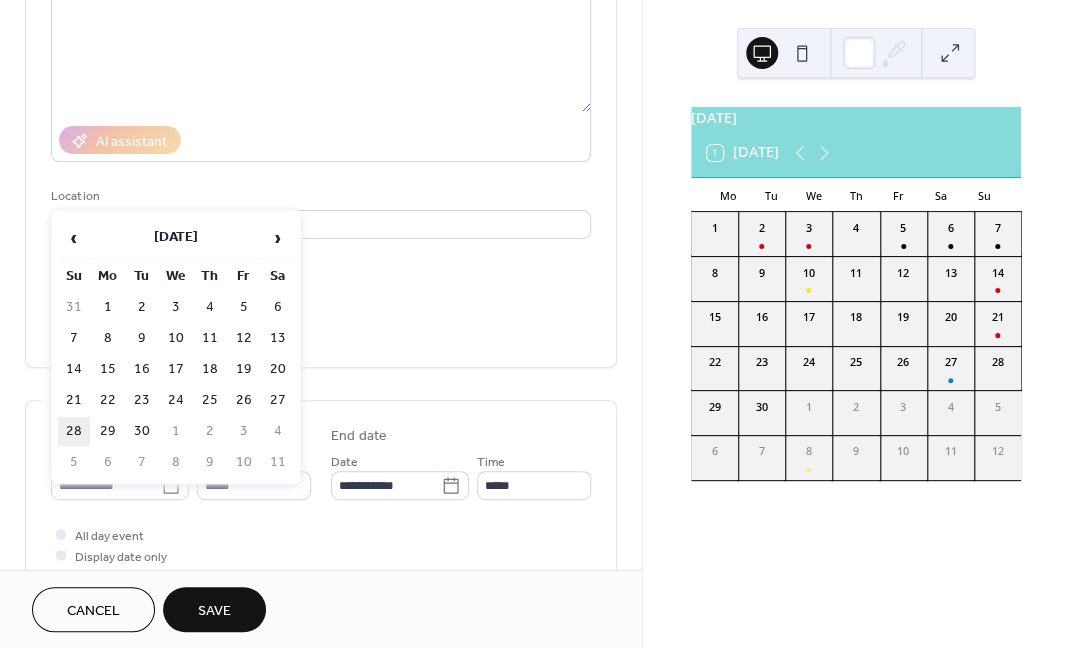 click on "28" at bounding box center [74, 431] 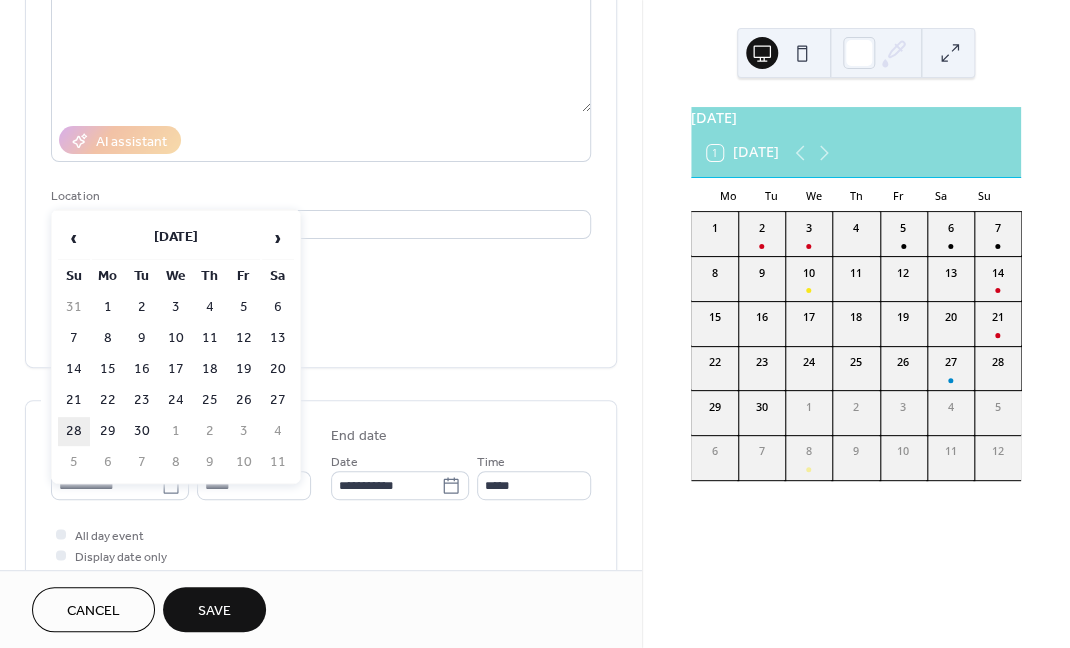 type on "**********" 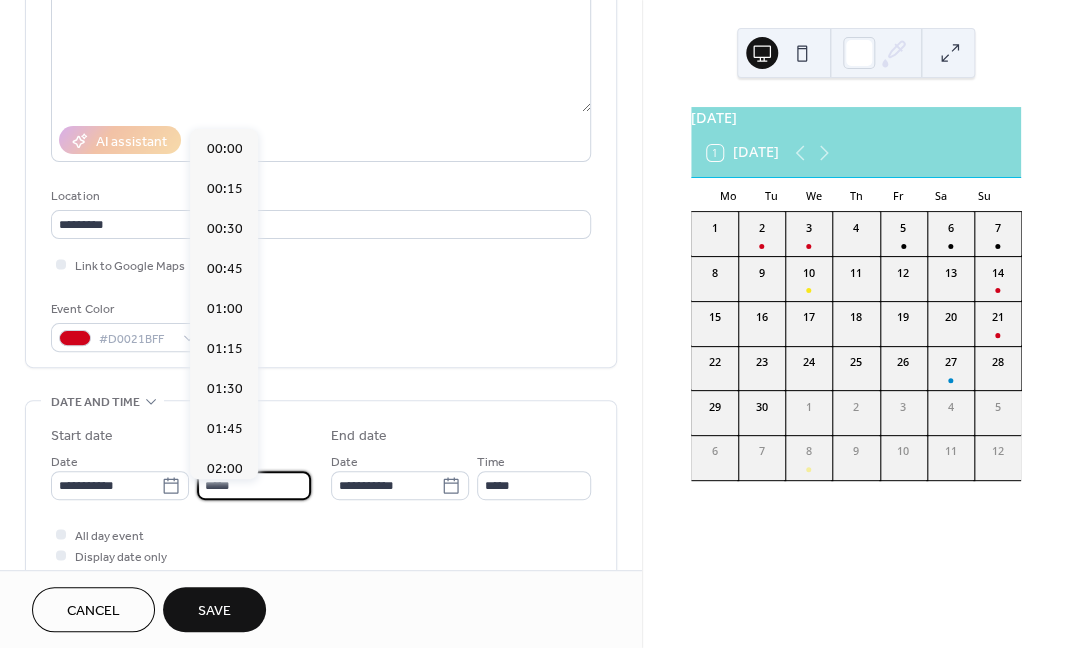 click on "*****" at bounding box center [254, 485] 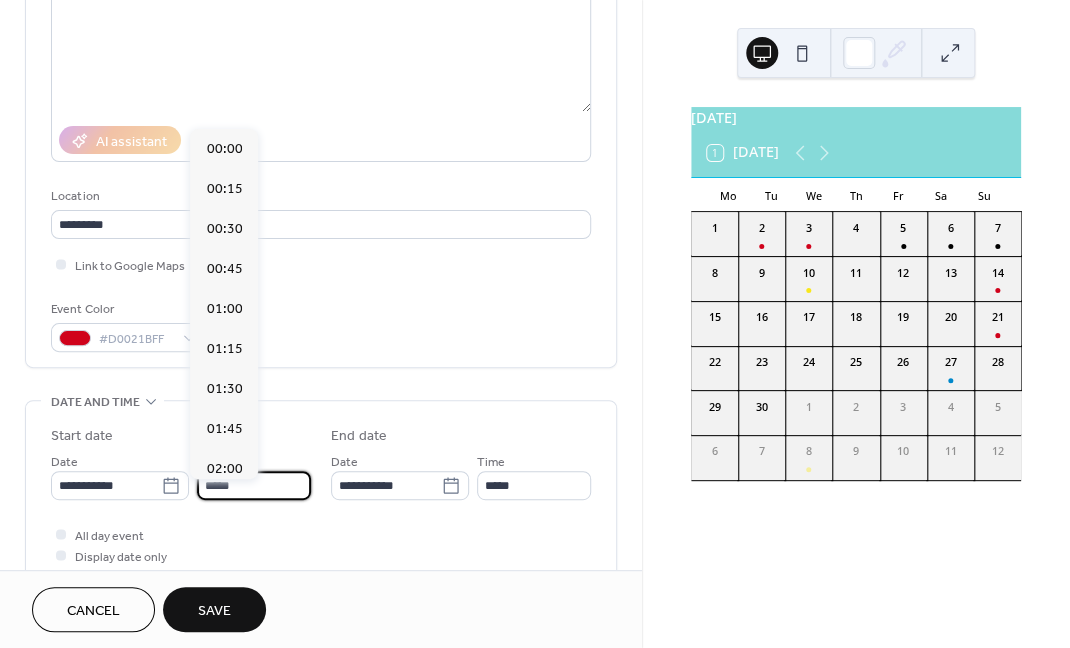 scroll, scrollTop: 1929, scrollLeft: 0, axis: vertical 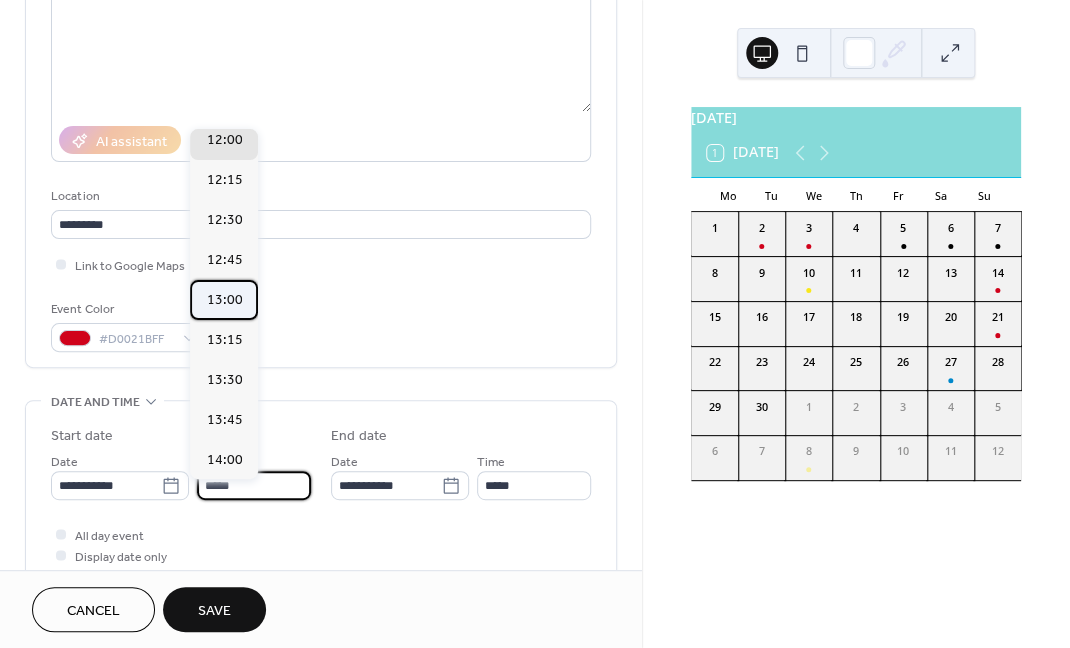 click on "13:00" at bounding box center [224, 299] 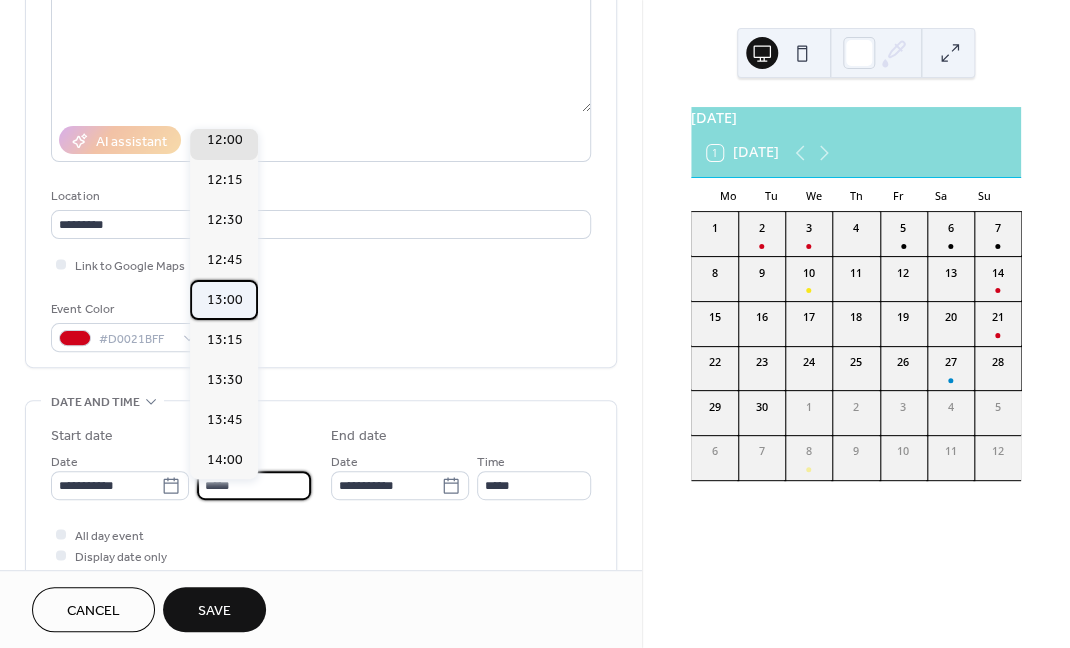 type on "*****" 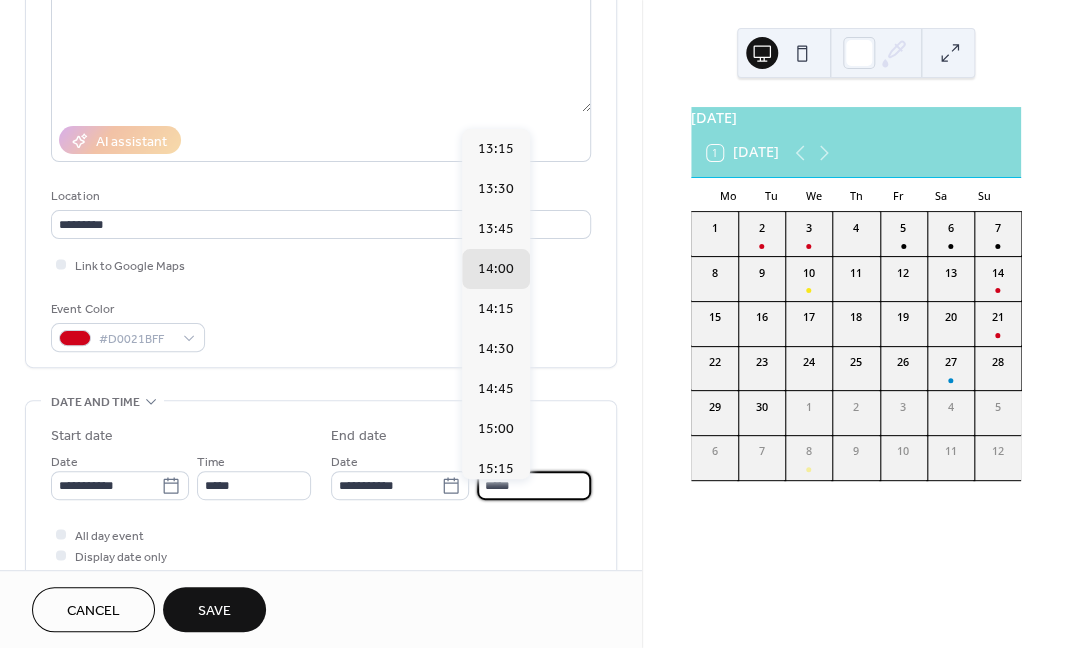 click on "*****" at bounding box center [534, 485] 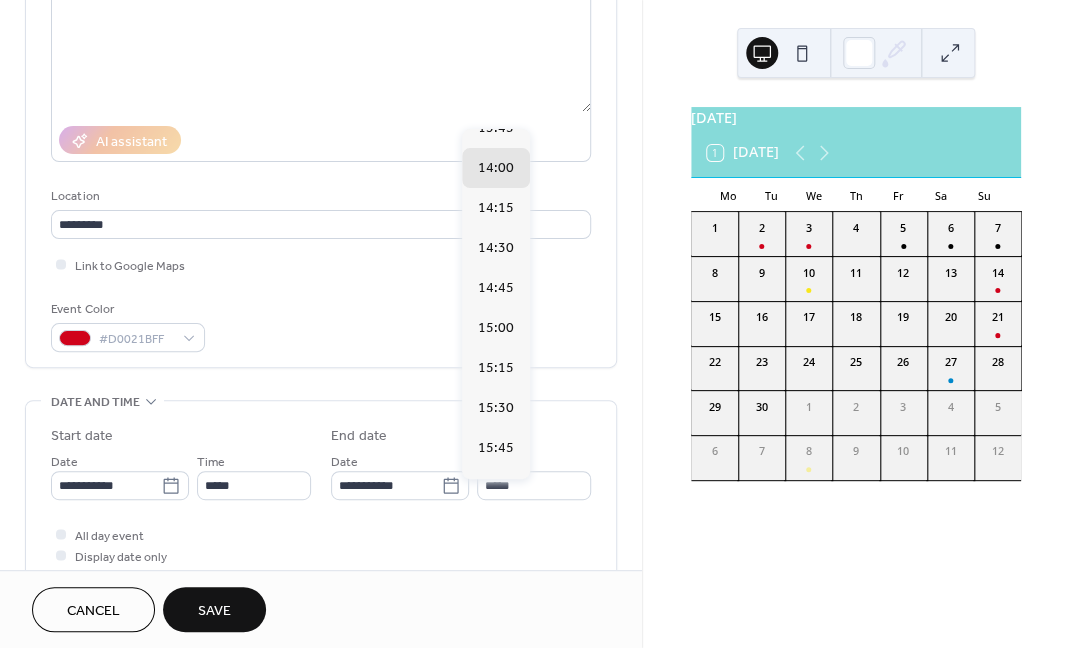 scroll, scrollTop: 151, scrollLeft: 0, axis: vertical 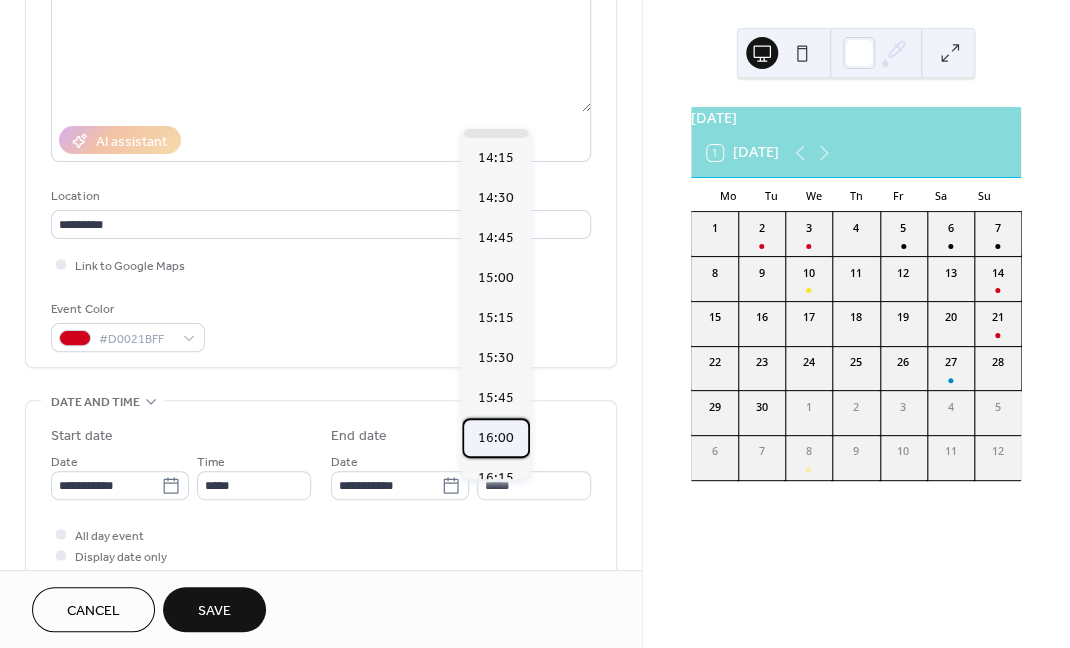 click on "16:00" at bounding box center [496, 437] 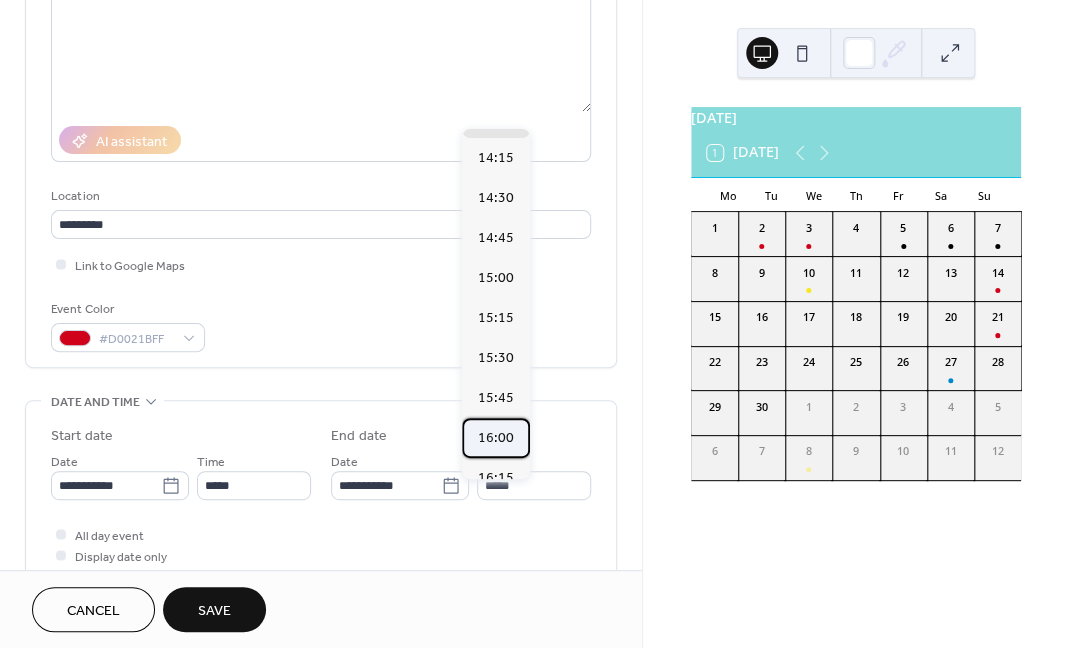 type on "*****" 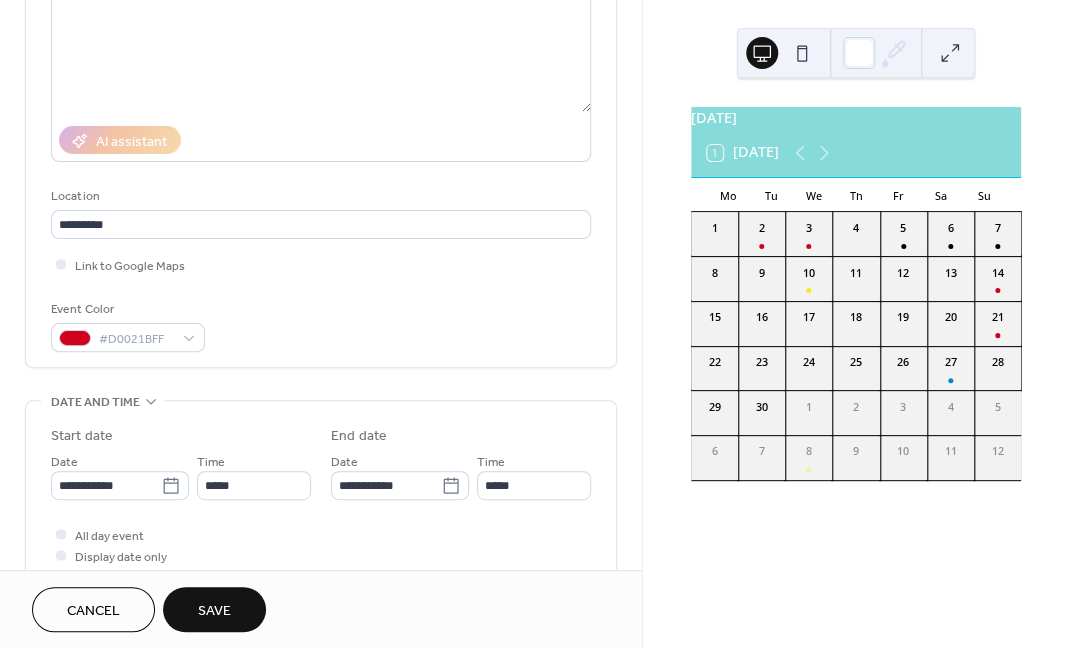 click on "Save" at bounding box center [214, 611] 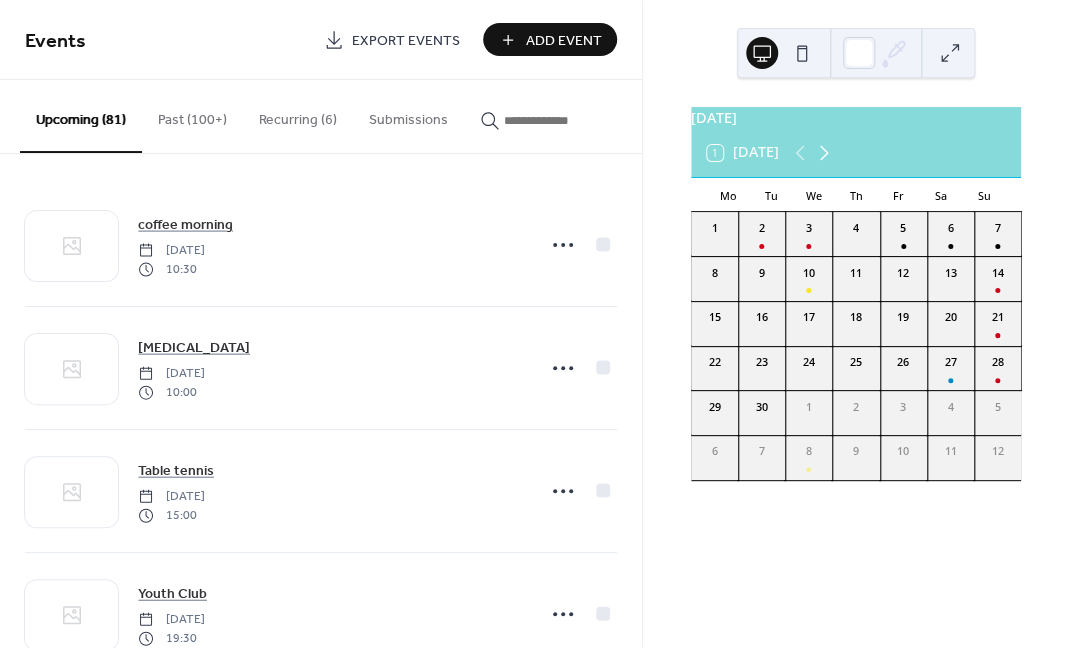 click 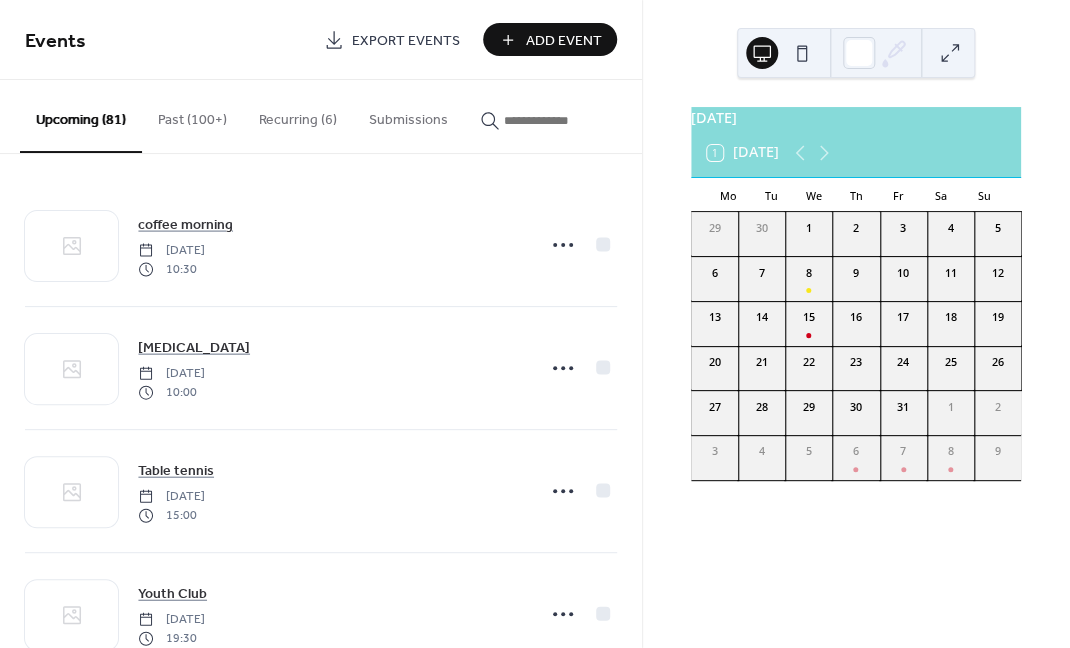 click on "Add Event" at bounding box center (564, 41) 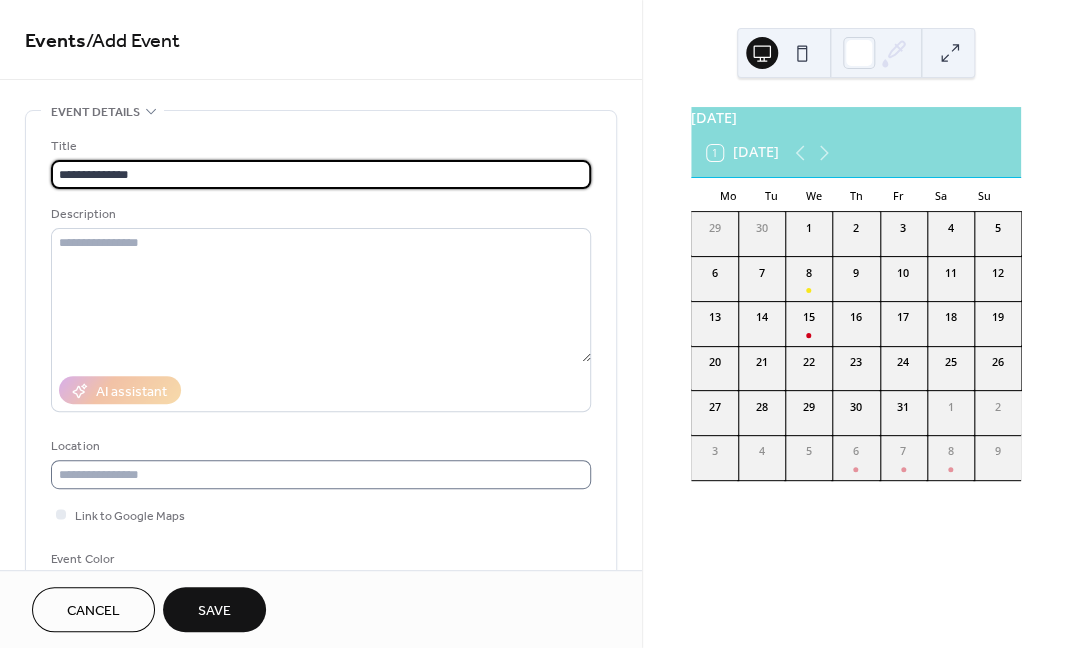 type on "**********" 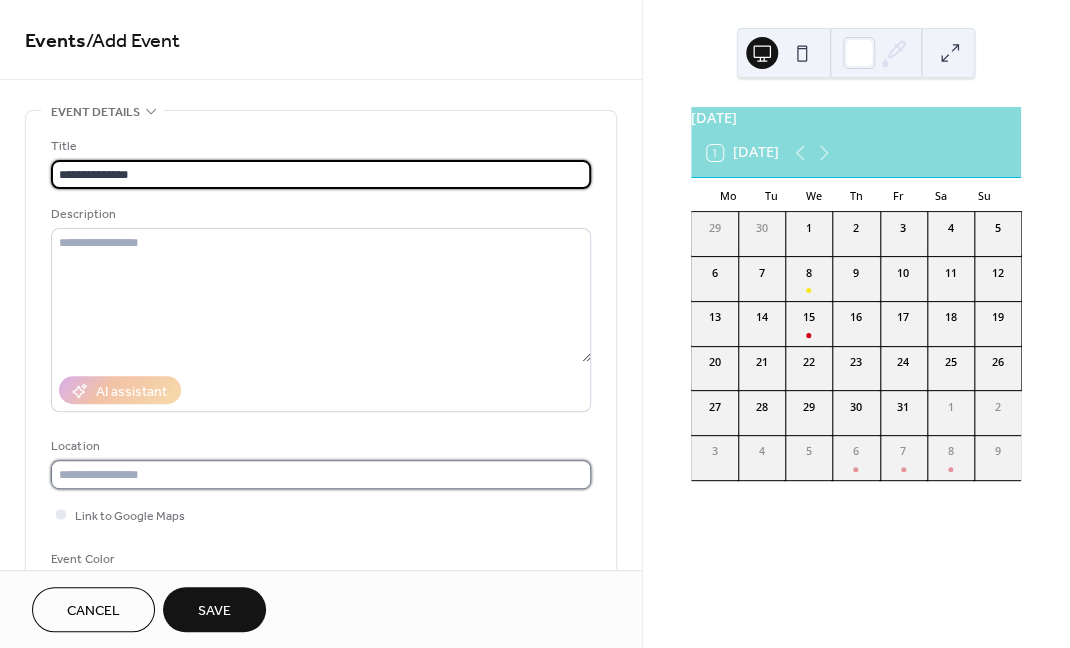 click at bounding box center (321, 474) 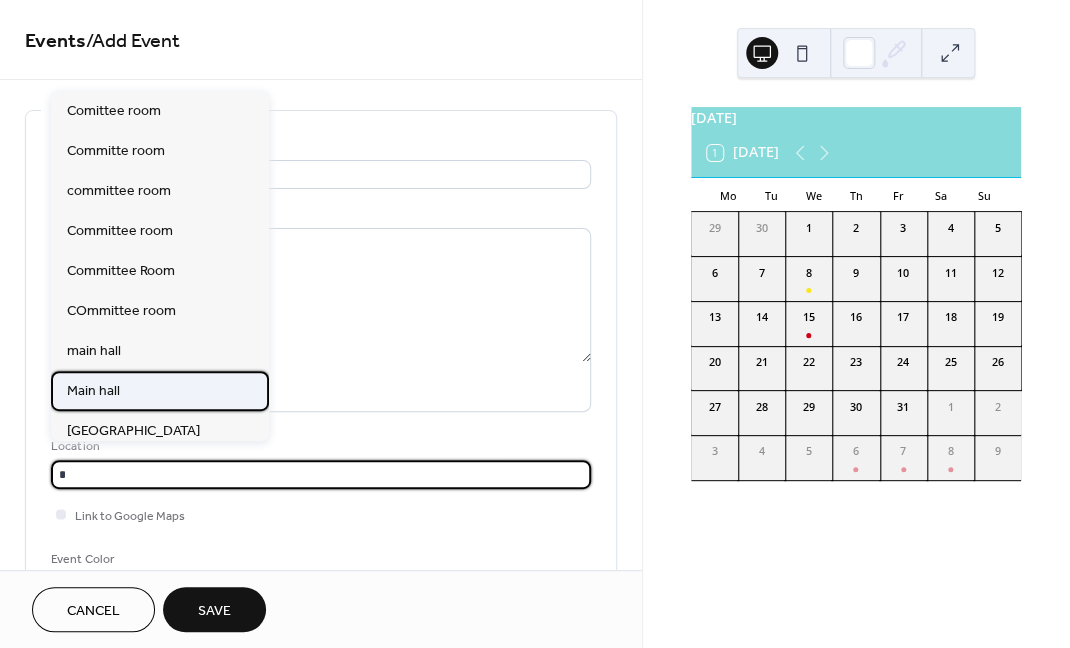 click on "Main hall" at bounding box center (160, 391) 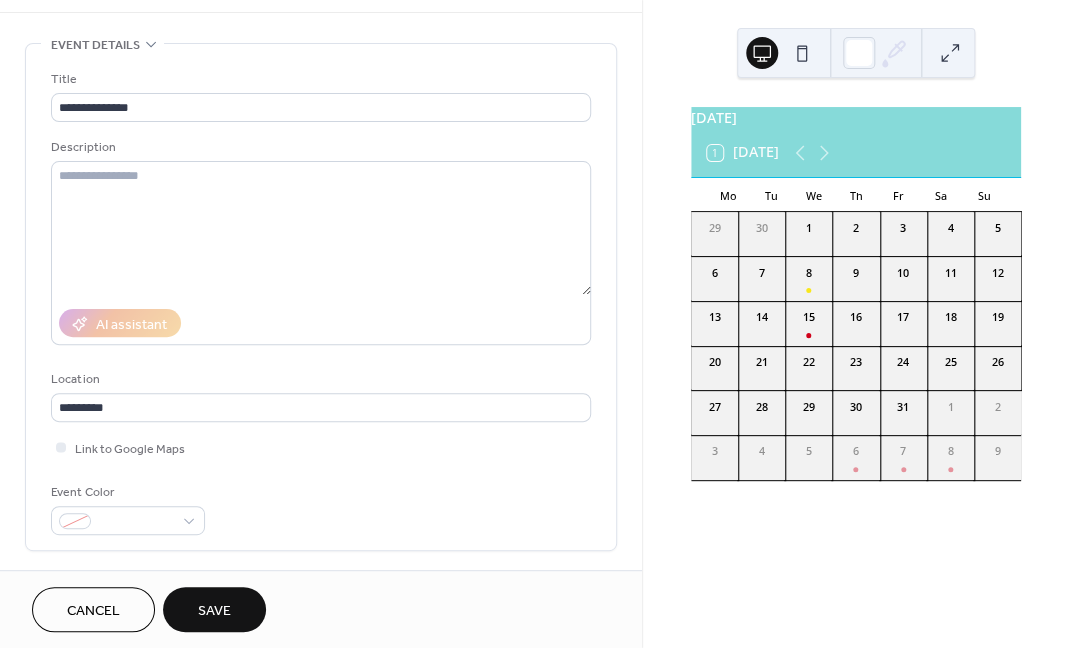 scroll, scrollTop: 125, scrollLeft: 0, axis: vertical 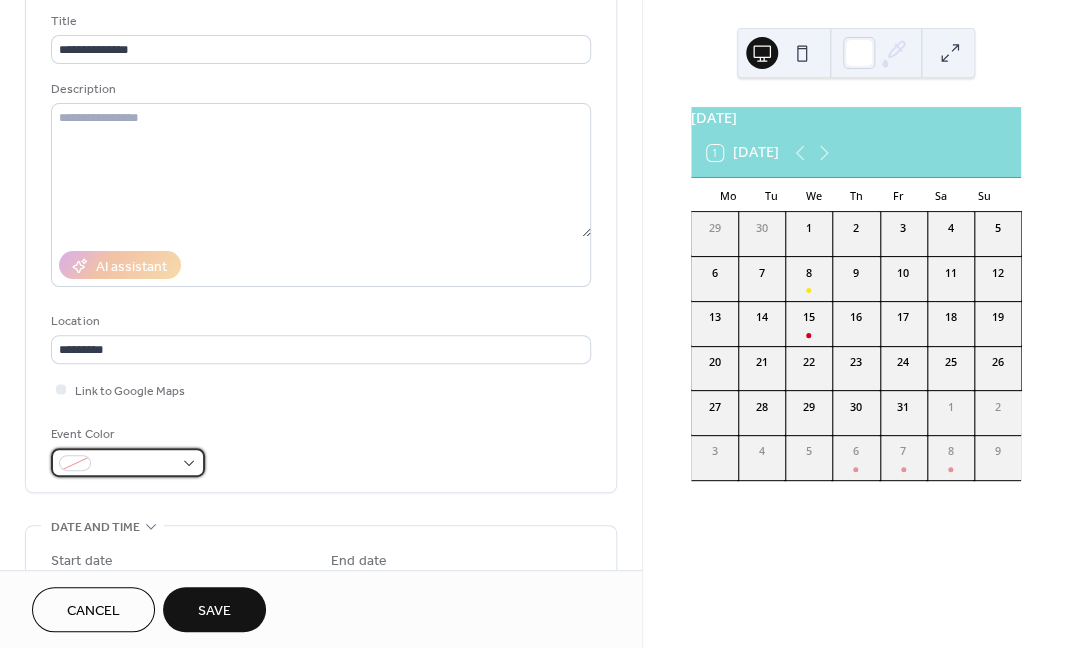 click at bounding box center [75, 463] 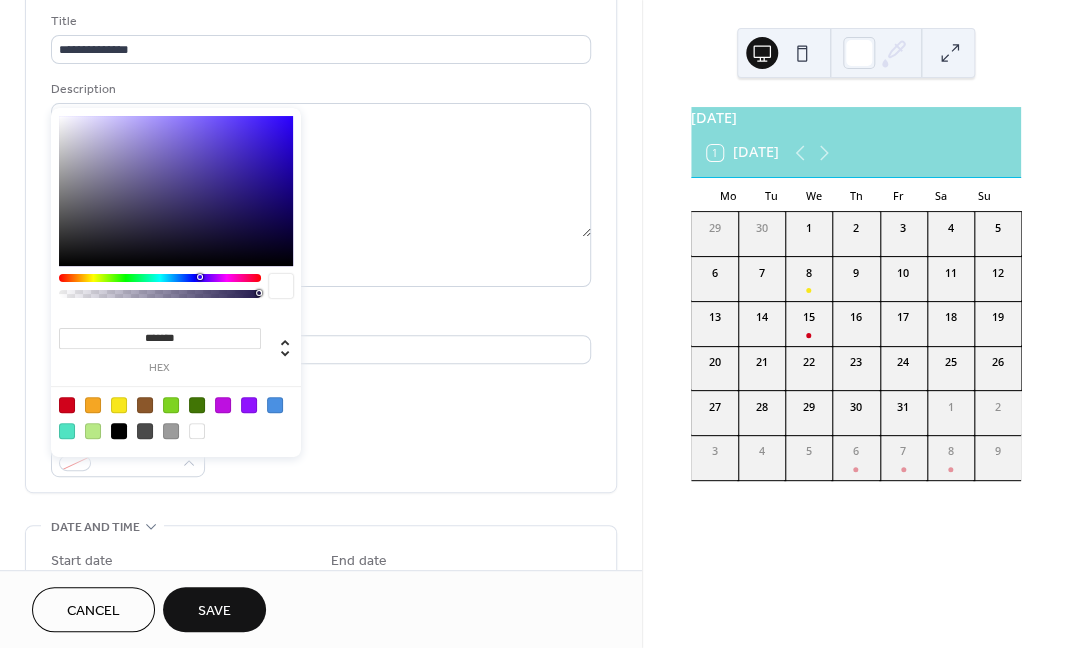 click at bounding box center [67, 405] 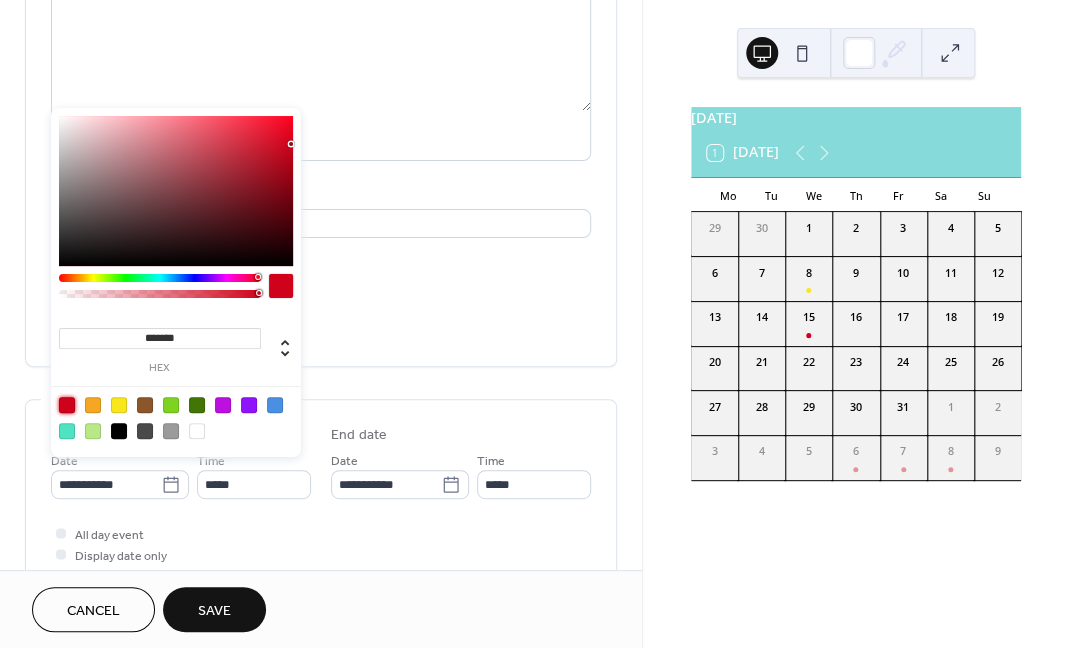 scroll, scrollTop: 312, scrollLeft: 0, axis: vertical 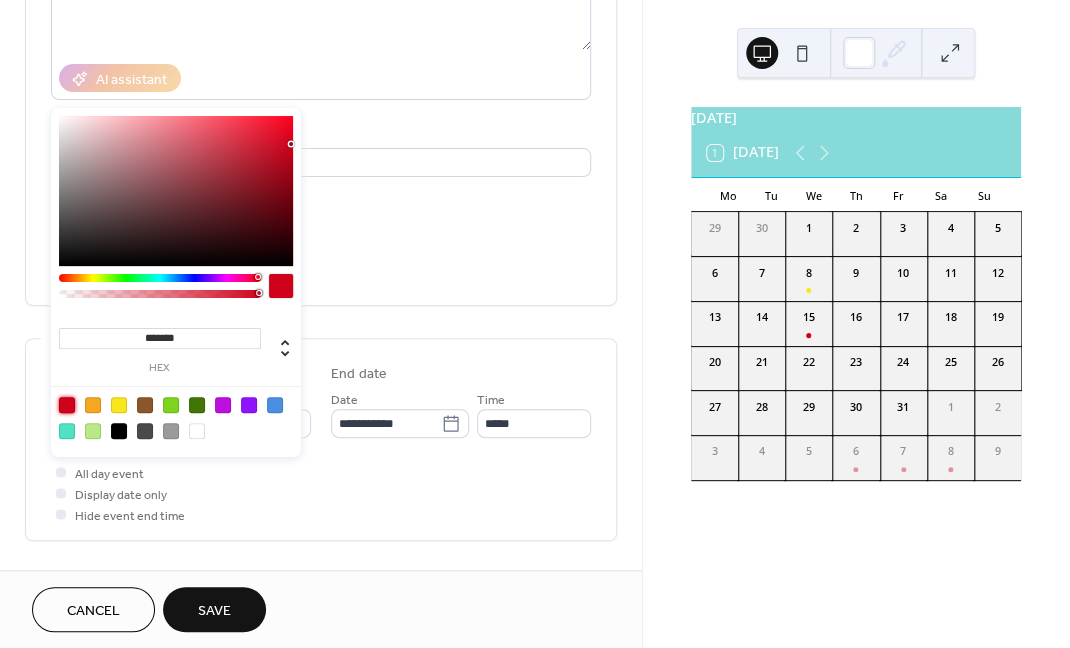 click on "Event Color #D0021BFF" at bounding box center [321, 263] 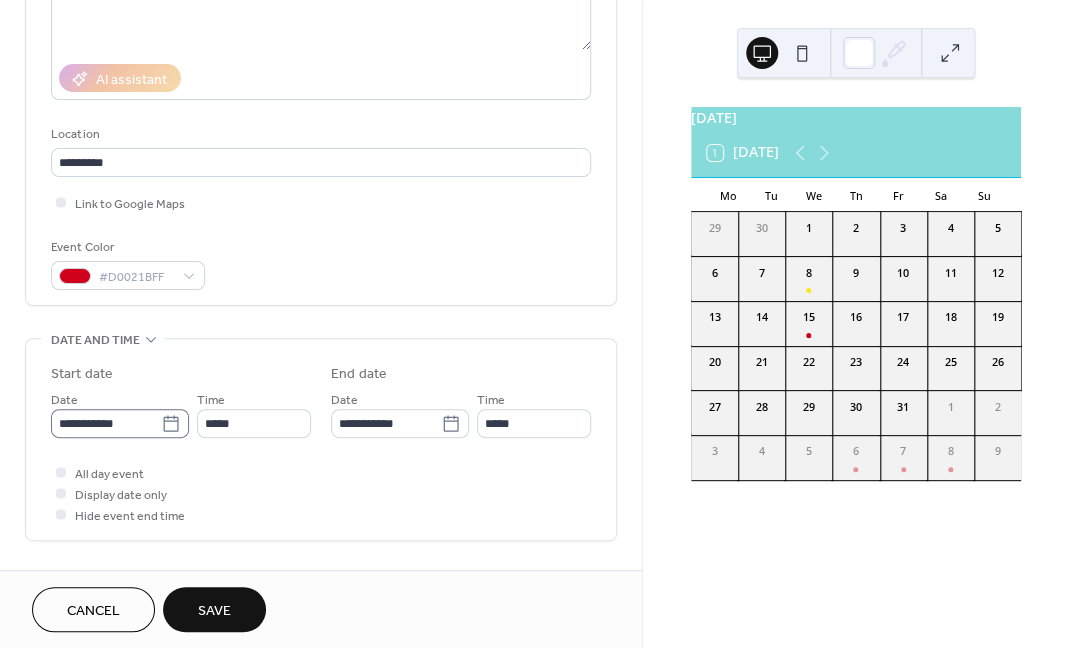 click 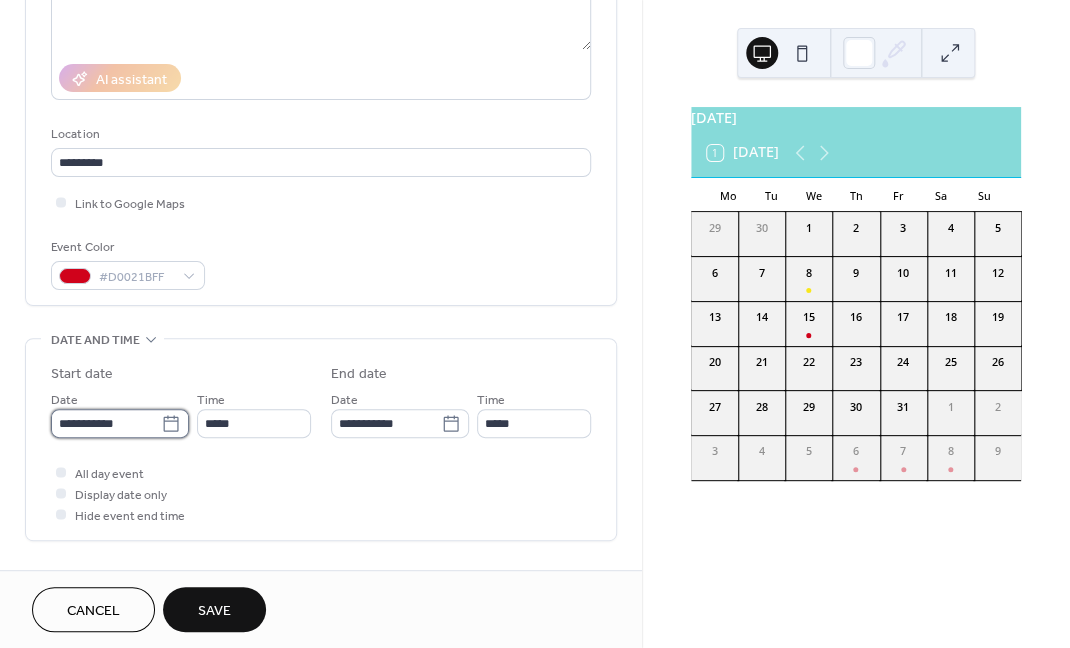 click on "**********" at bounding box center [106, 423] 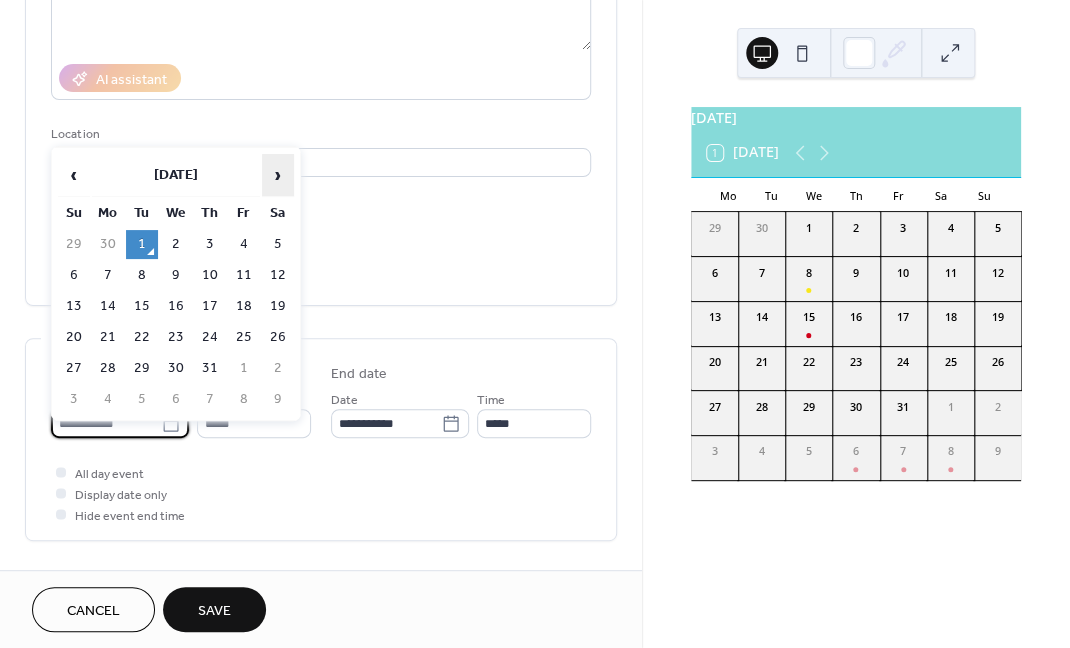 click on "›" at bounding box center (278, 175) 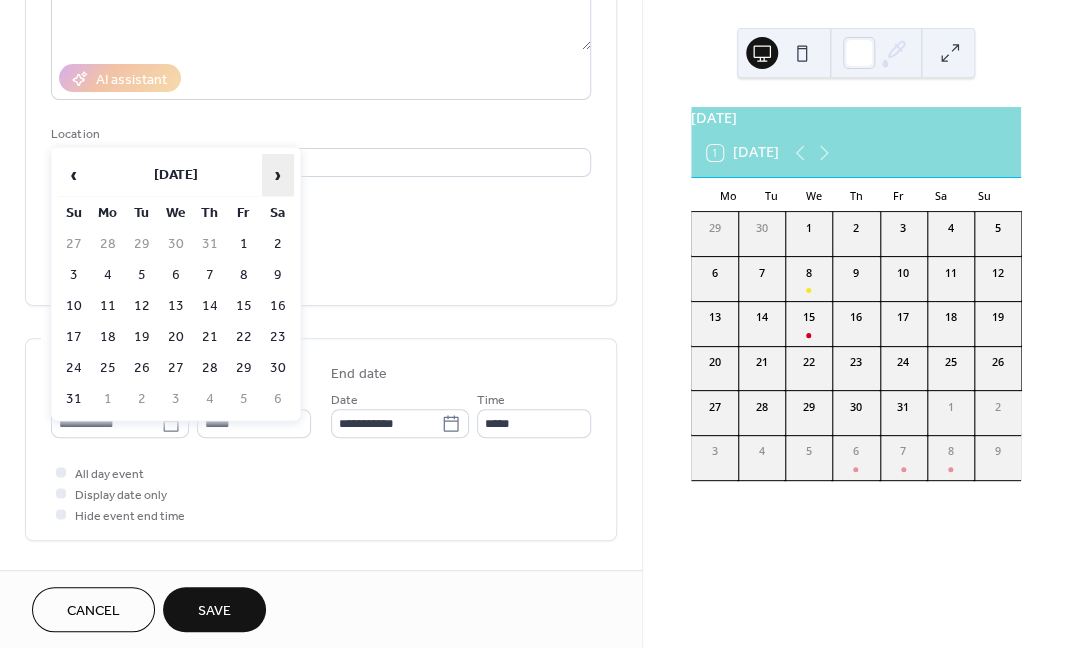 click on "›" at bounding box center [278, 175] 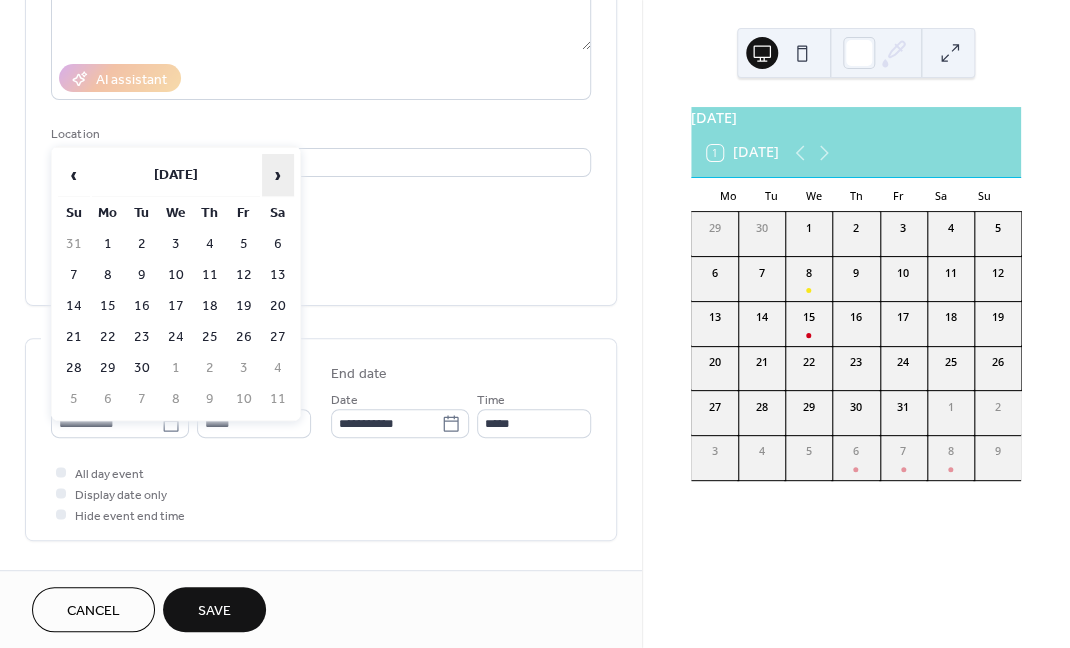 click on "›" at bounding box center (278, 175) 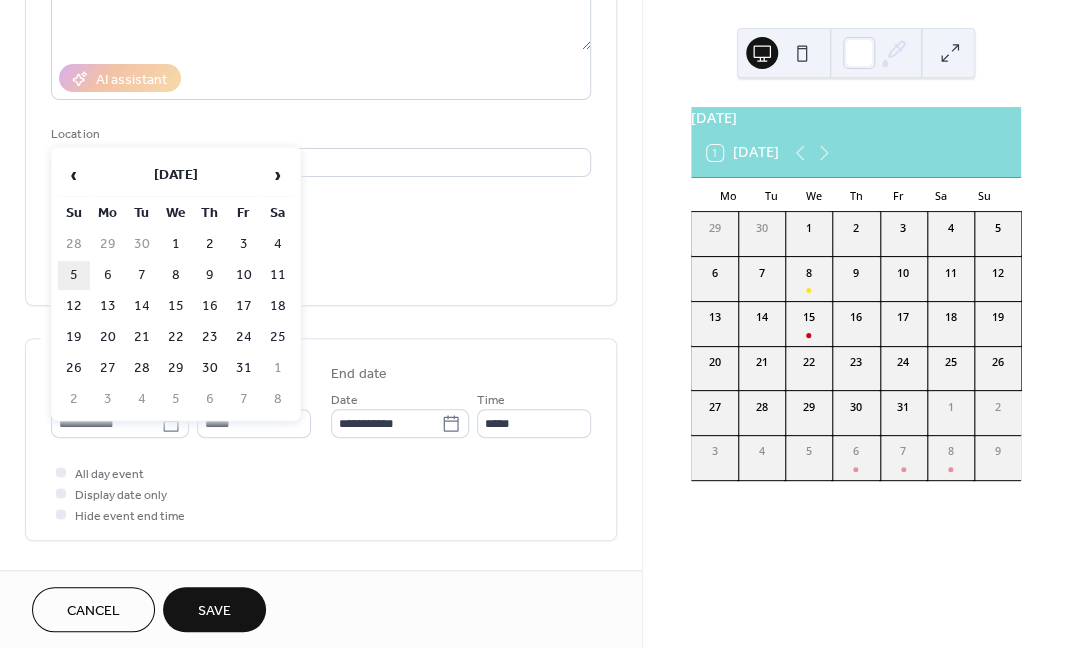 click on "5" at bounding box center (74, 275) 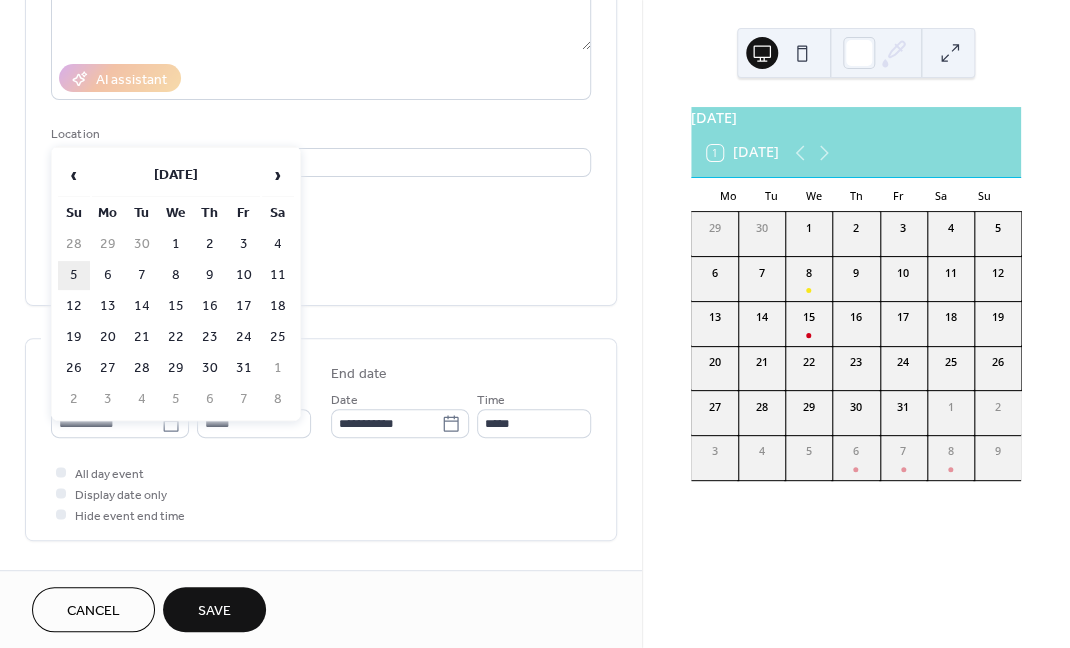 type on "**********" 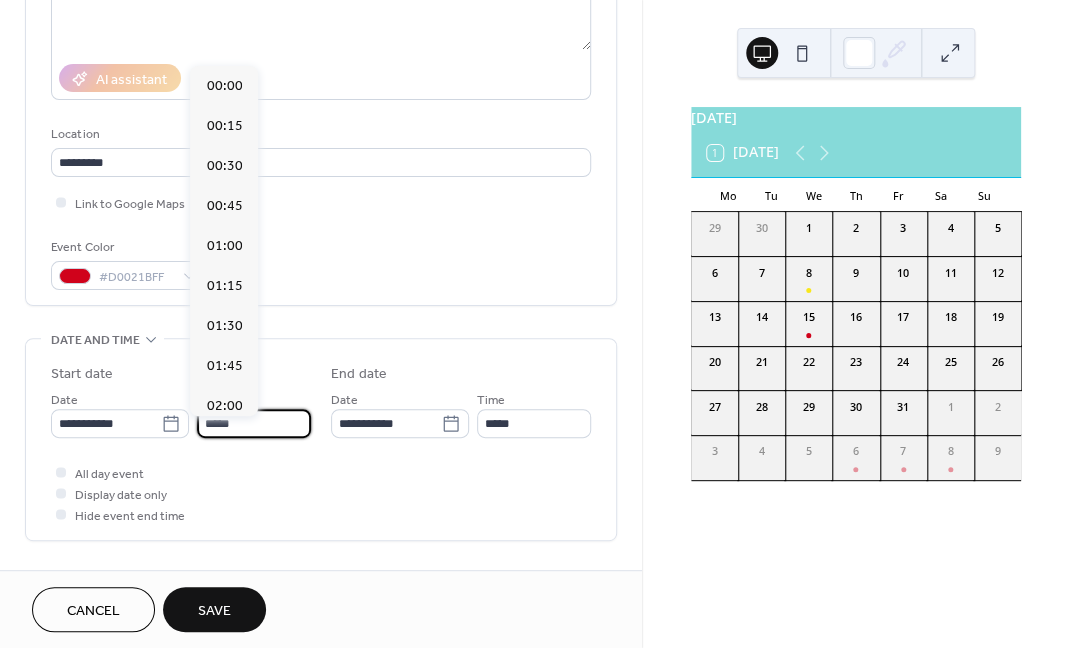 click on "*****" at bounding box center (254, 423) 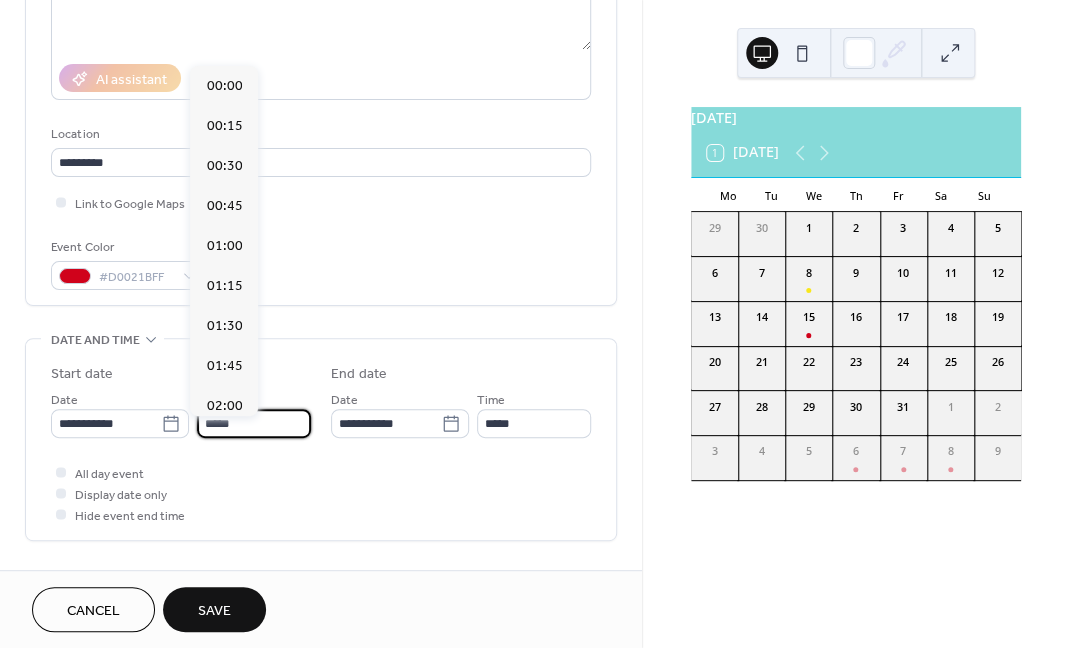 scroll, scrollTop: 1929, scrollLeft: 0, axis: vertical 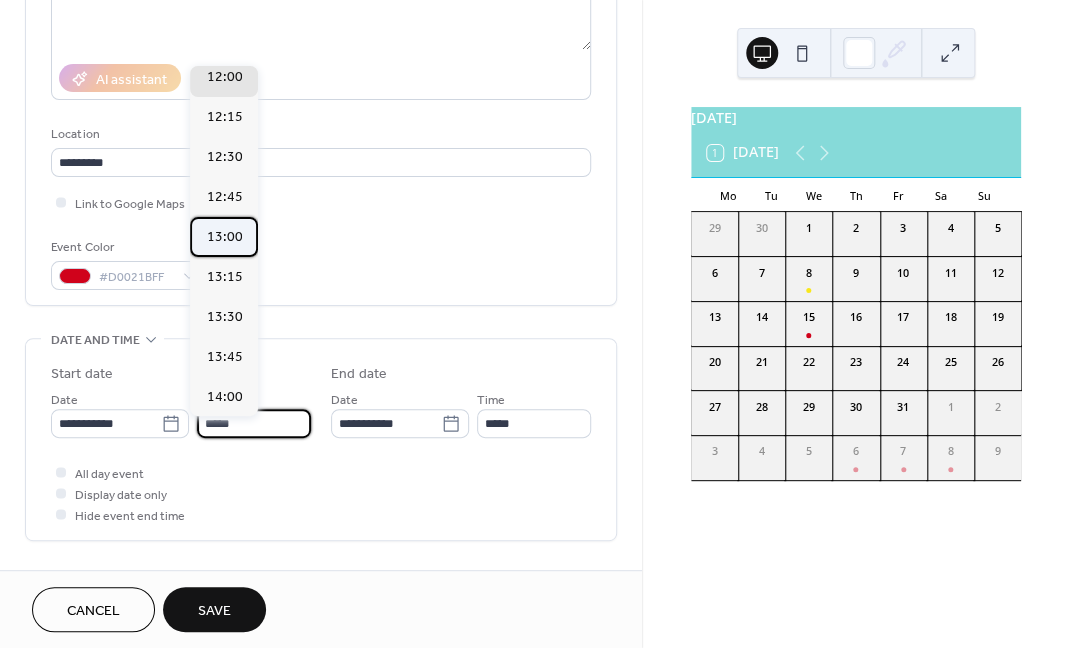 click on "13:00" at bounding box center [224, 237] 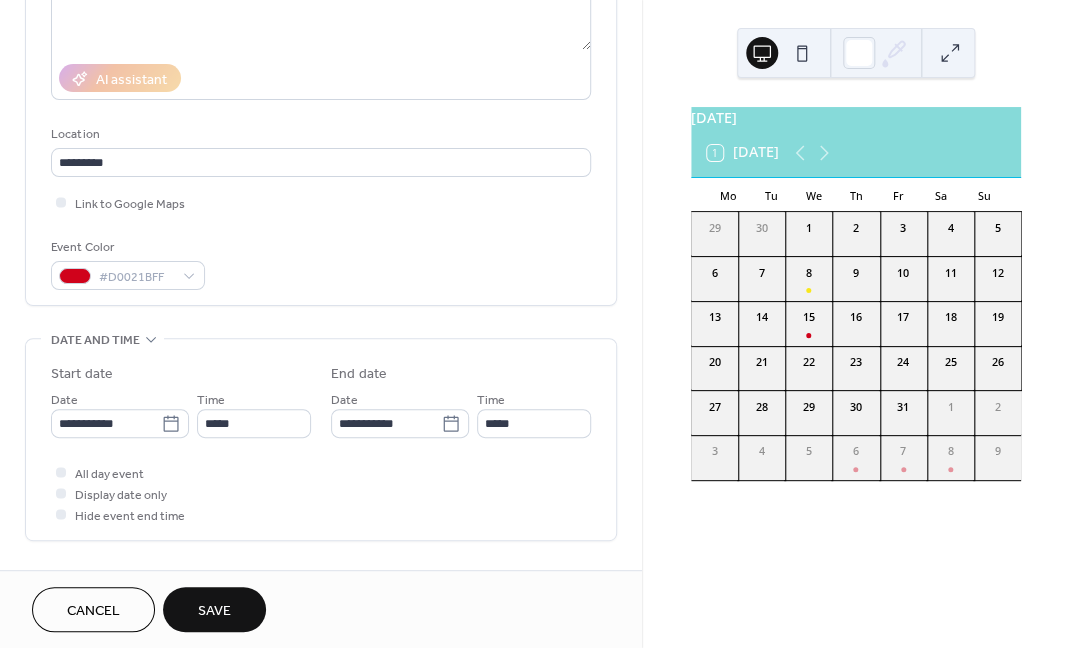 type on "*****" 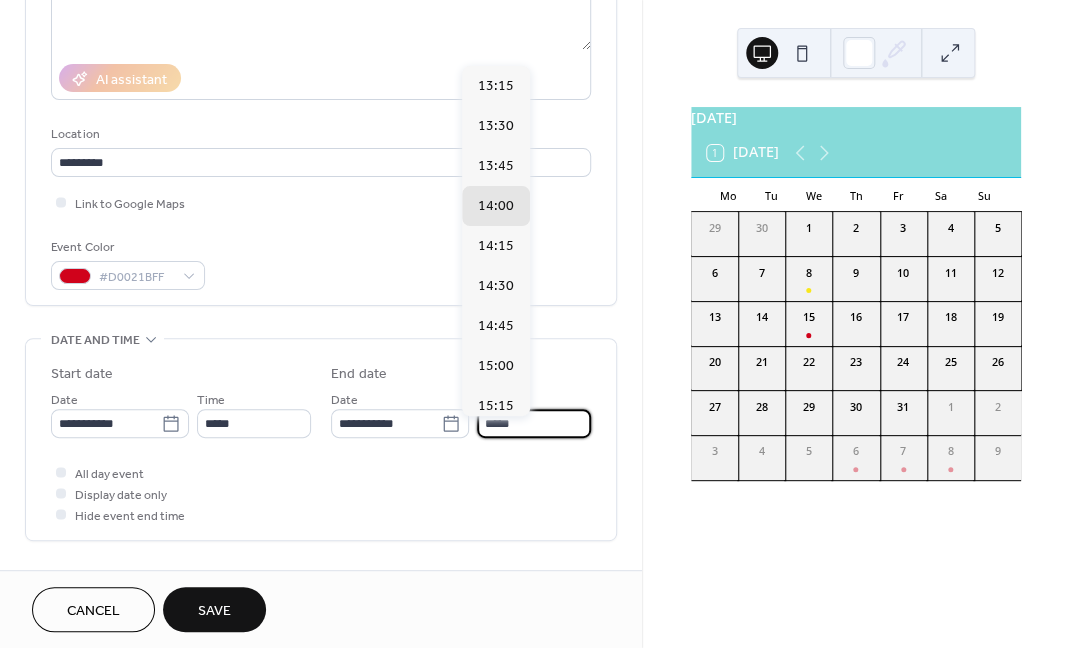 click on "*****" at bounding box center [534, 423] 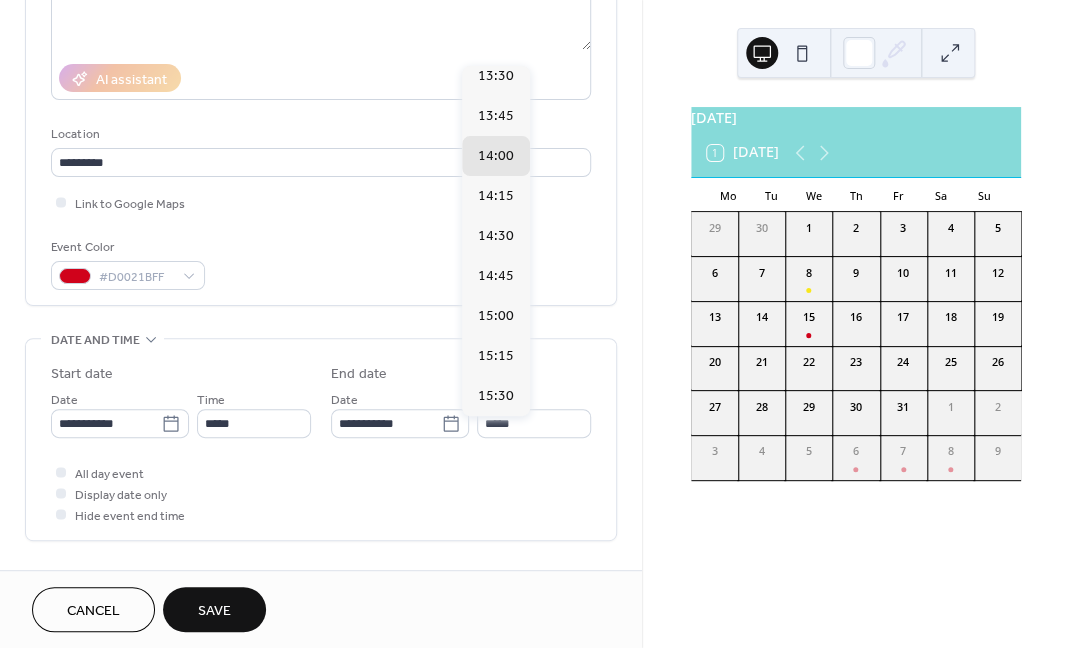scroll, scrollTop: 101, scrollLeft: 0, axis: vertical 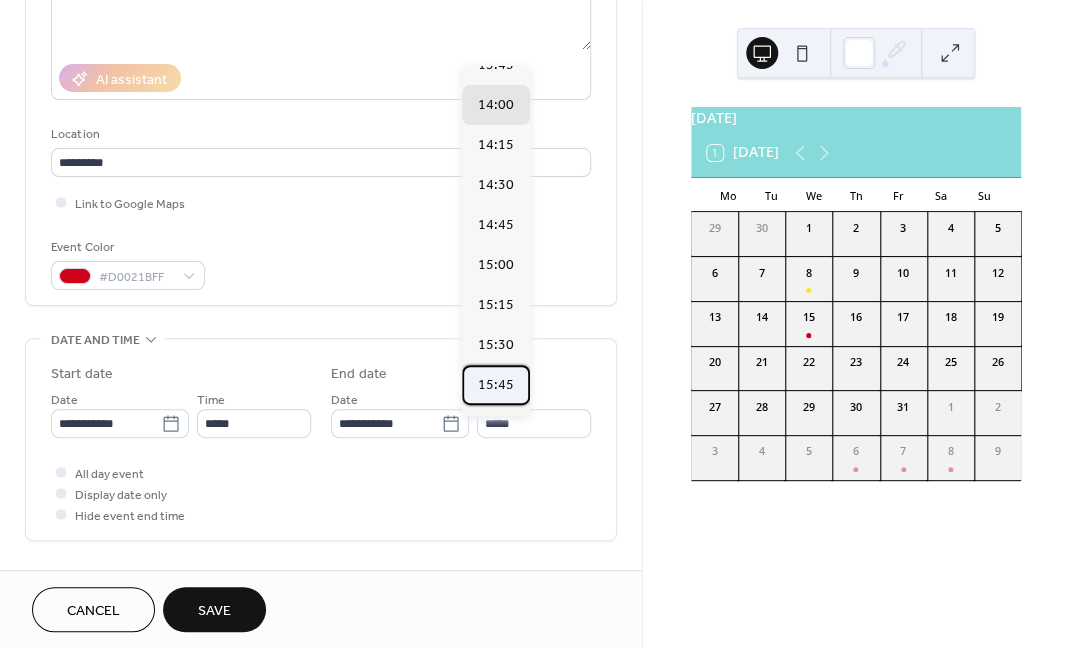 click on "15:45" at bounding box center (496, 385) 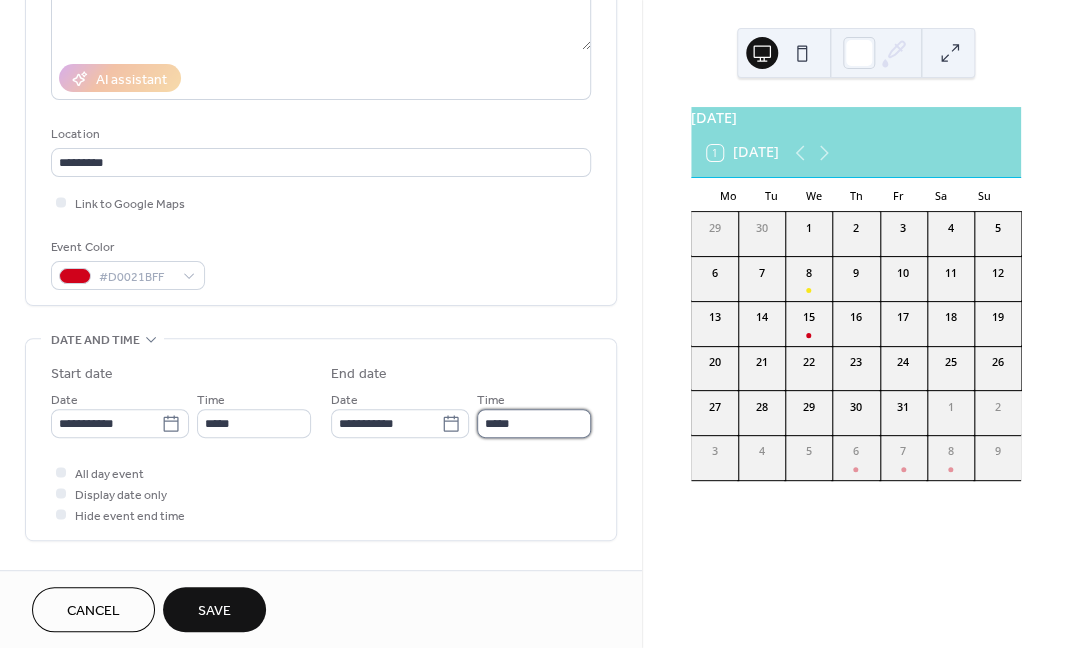 click on "*****" at bounding box center (534, 423) 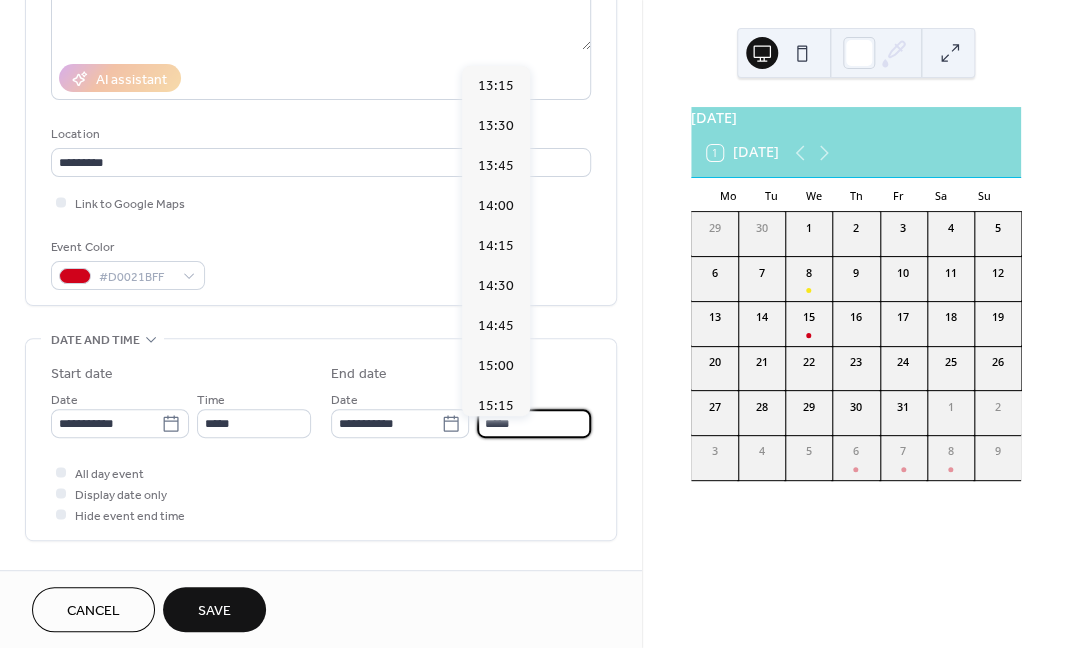 scroll, scrollTop: 402, scrollLeft: 0, axis: vertical 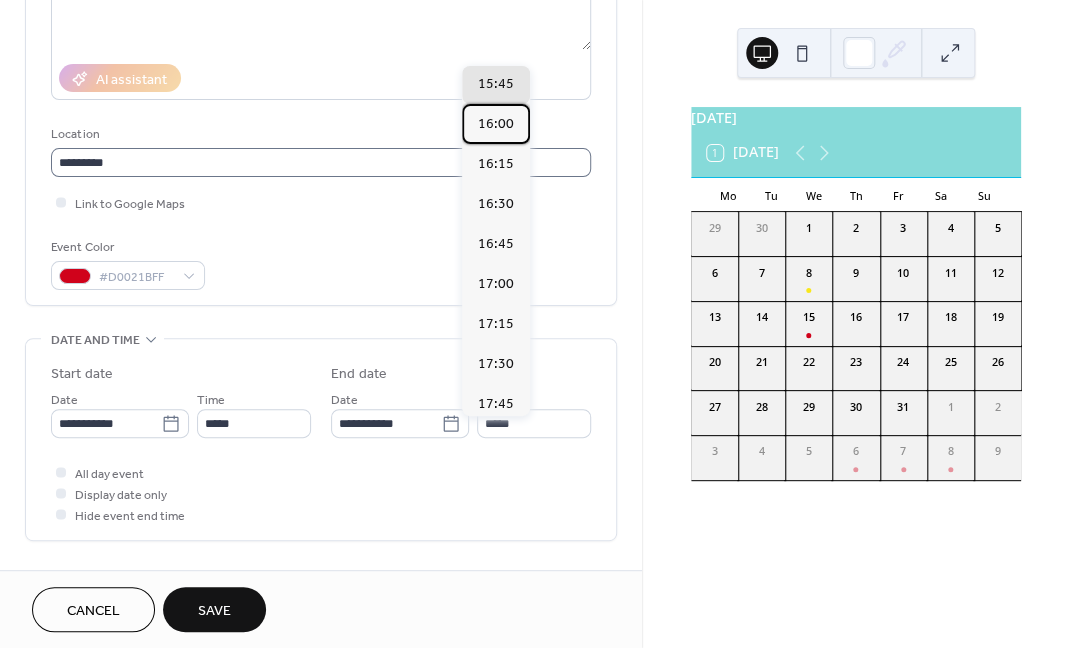 drag, startPoint x: 489, startPoint y: 121, endPoint x: 488, endPoint y: 174, distance: 53.009434 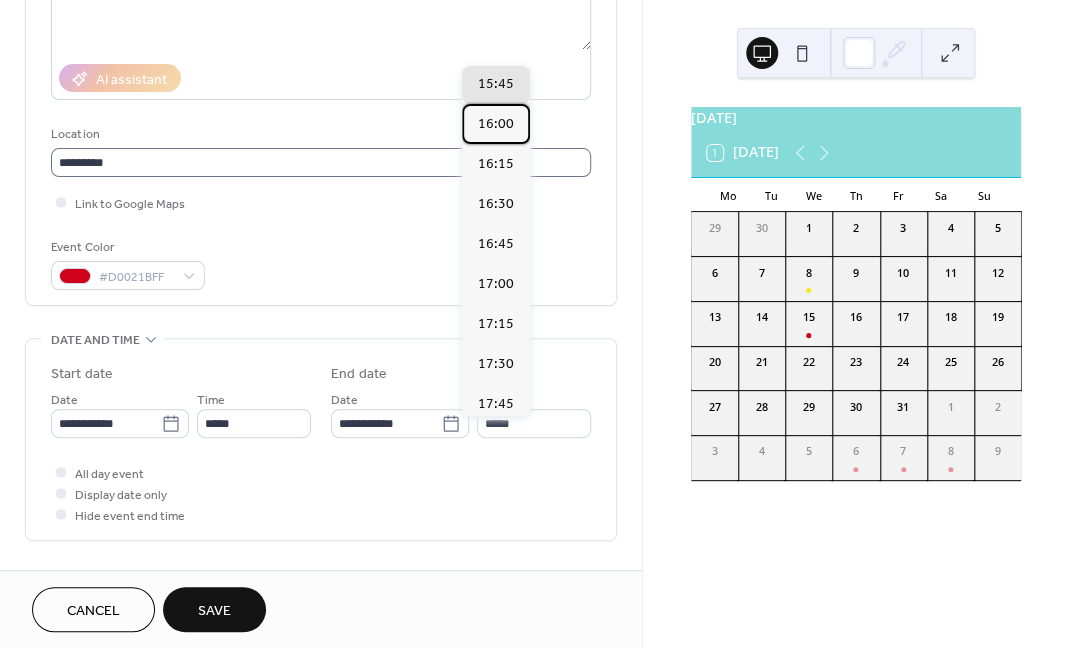 click on "16:00" at bounding box center [496, 124] 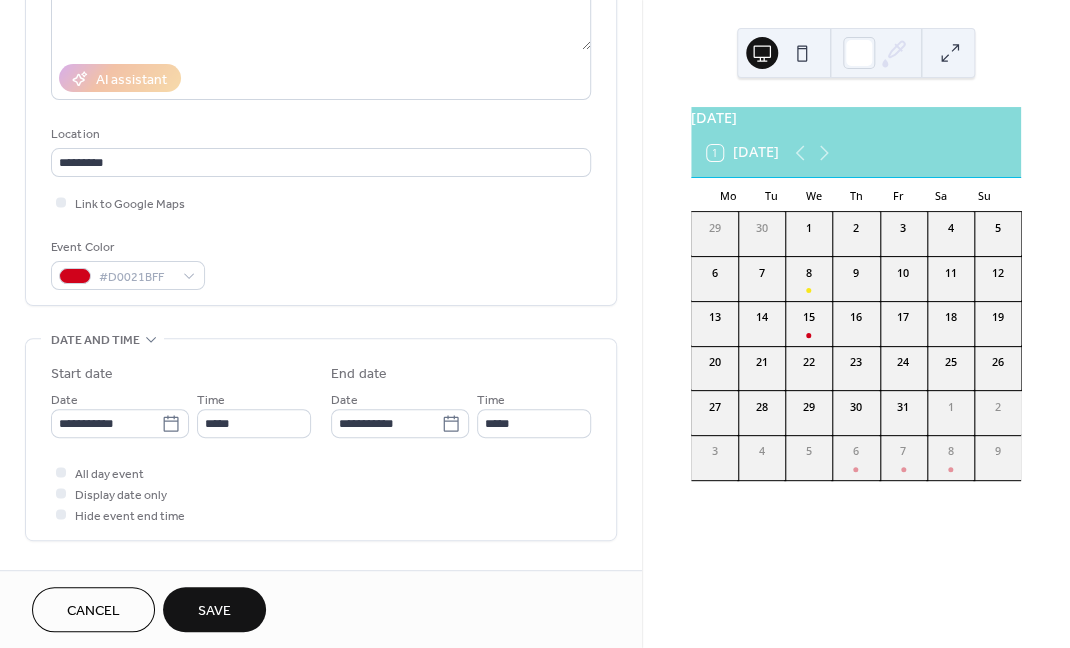 click on "Save" at bounding box center [214, 609] 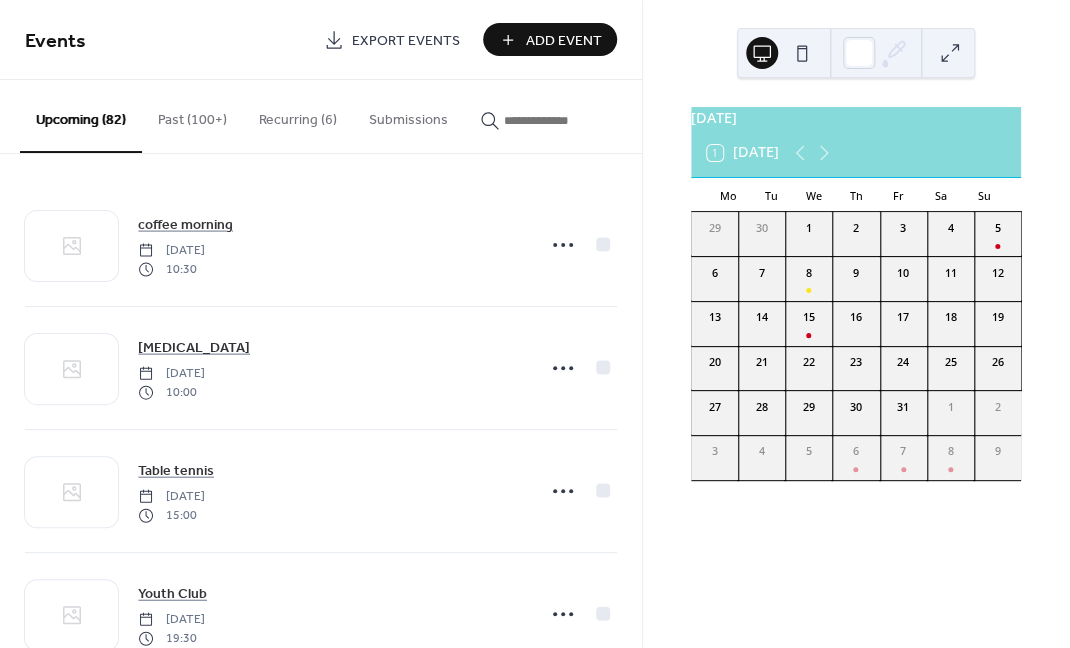 drag, startPoint x: 542, startPoint y: 38, endPoint x: 500, endPoint y: 73, distance: 54.67175 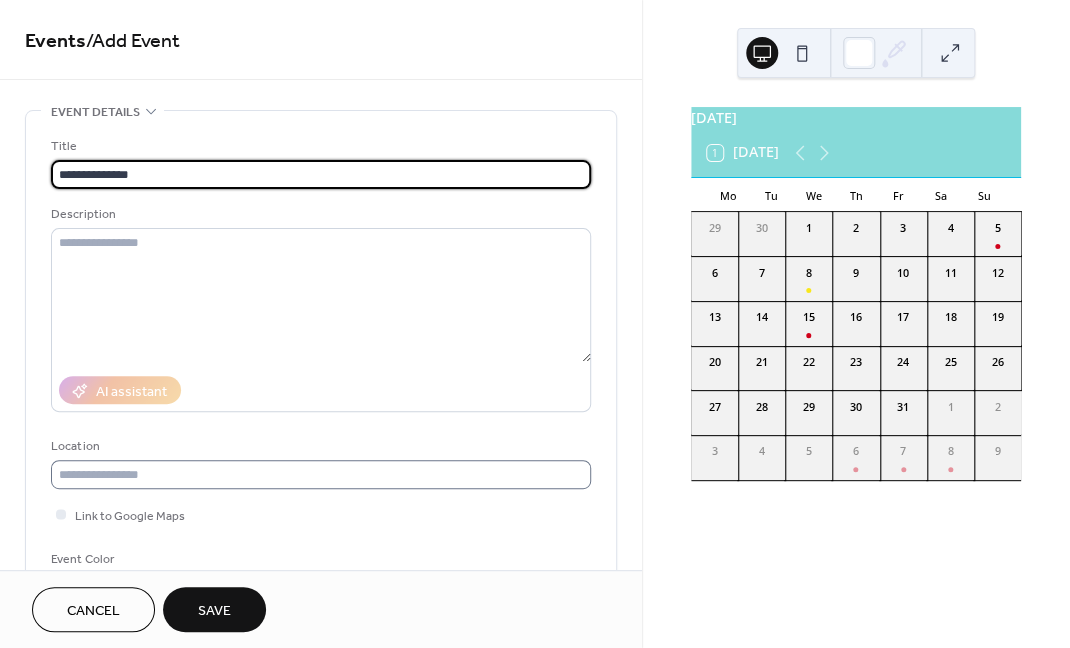 type on "**********" 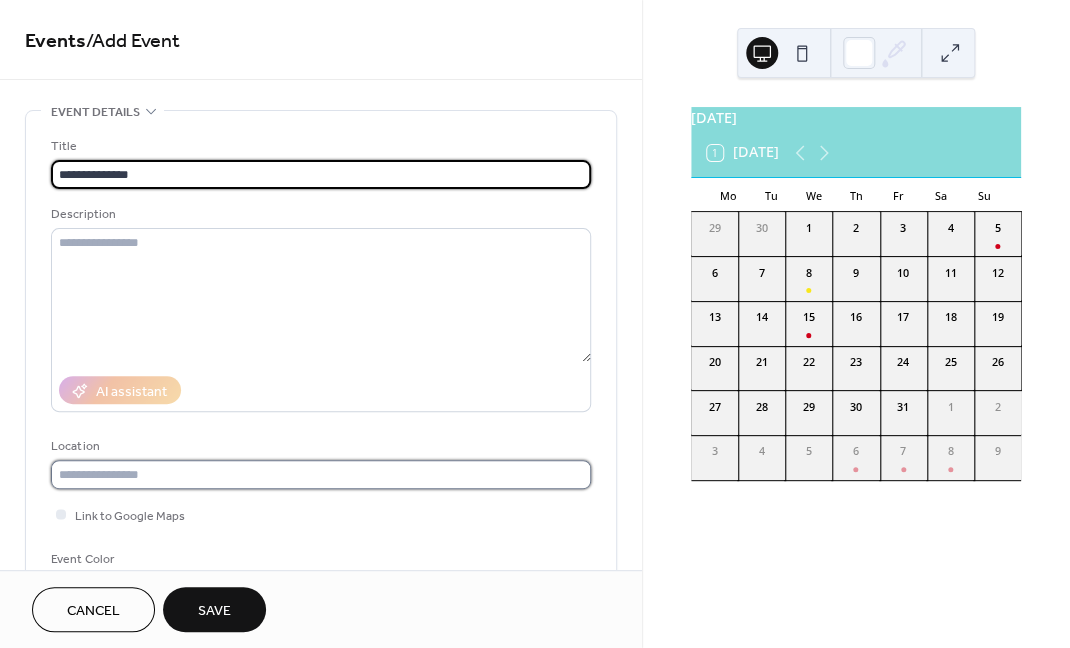 click at bounding box center (321, 474) 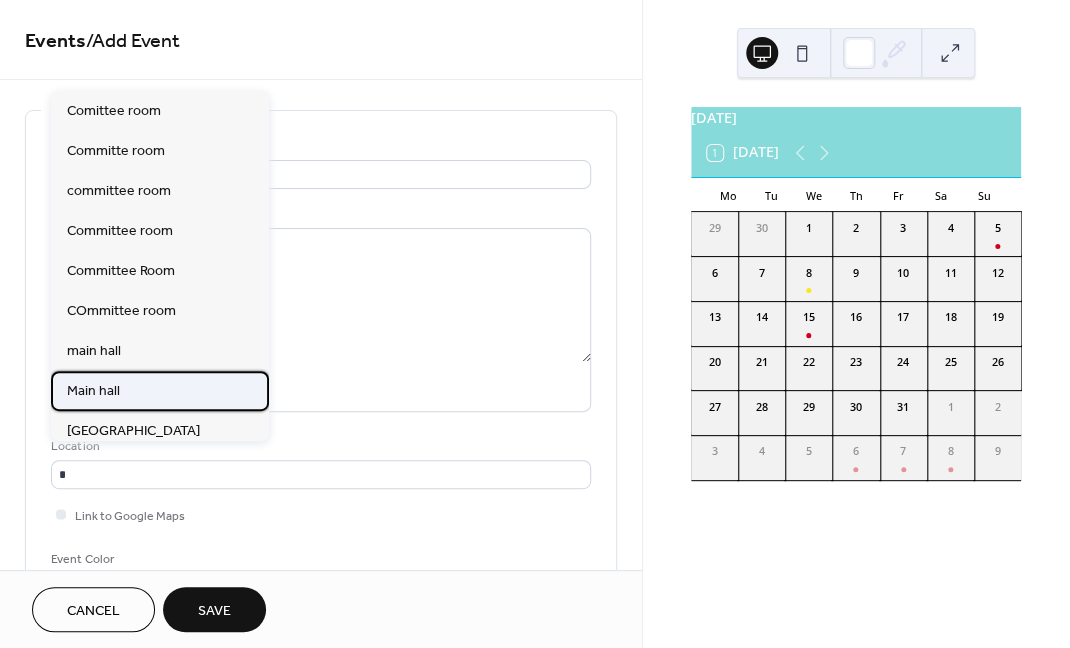 click on "Main hall" at bounding box center [160, 391] 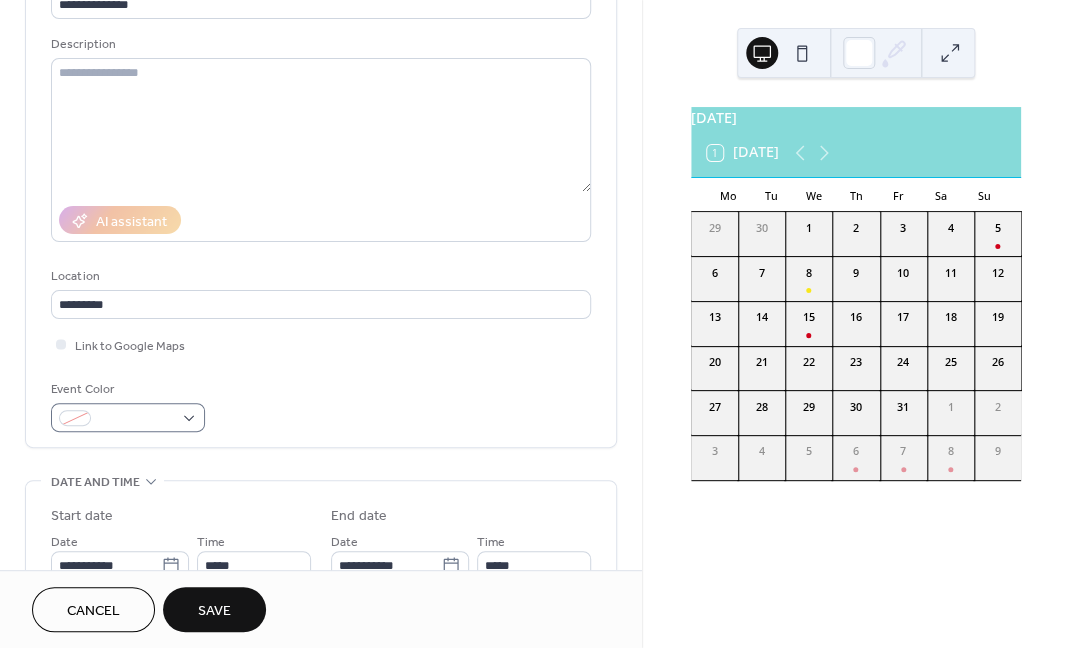 scroll, scrollTop: 187, scrollLeft: 0, axis: vertical 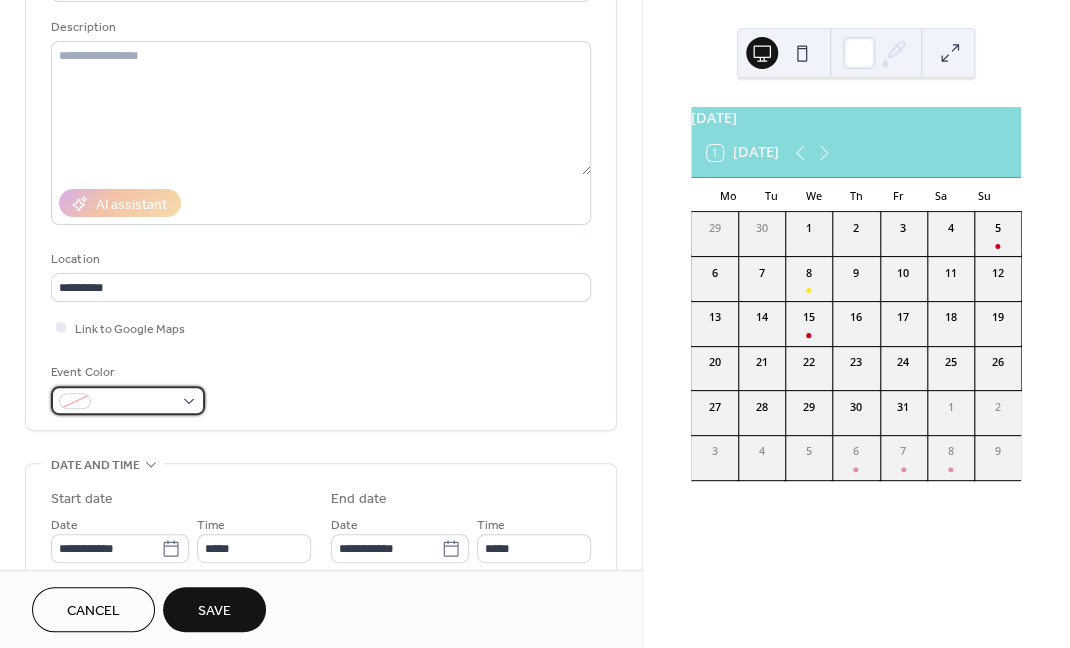click at bounding box center [75, 401] 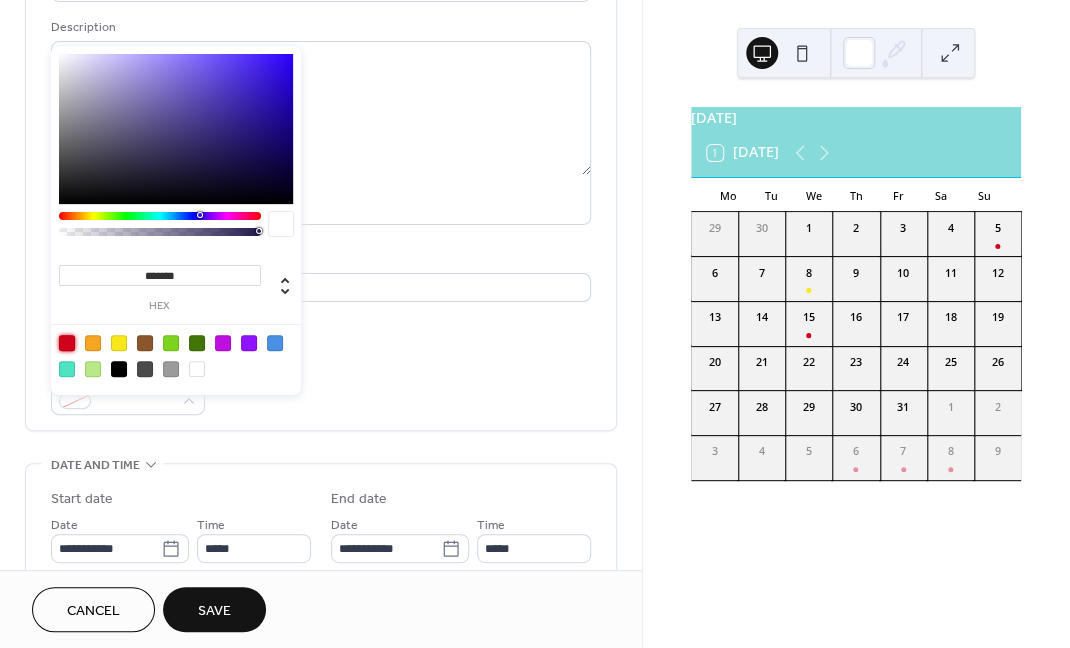 click at bounding box center [67, 343] 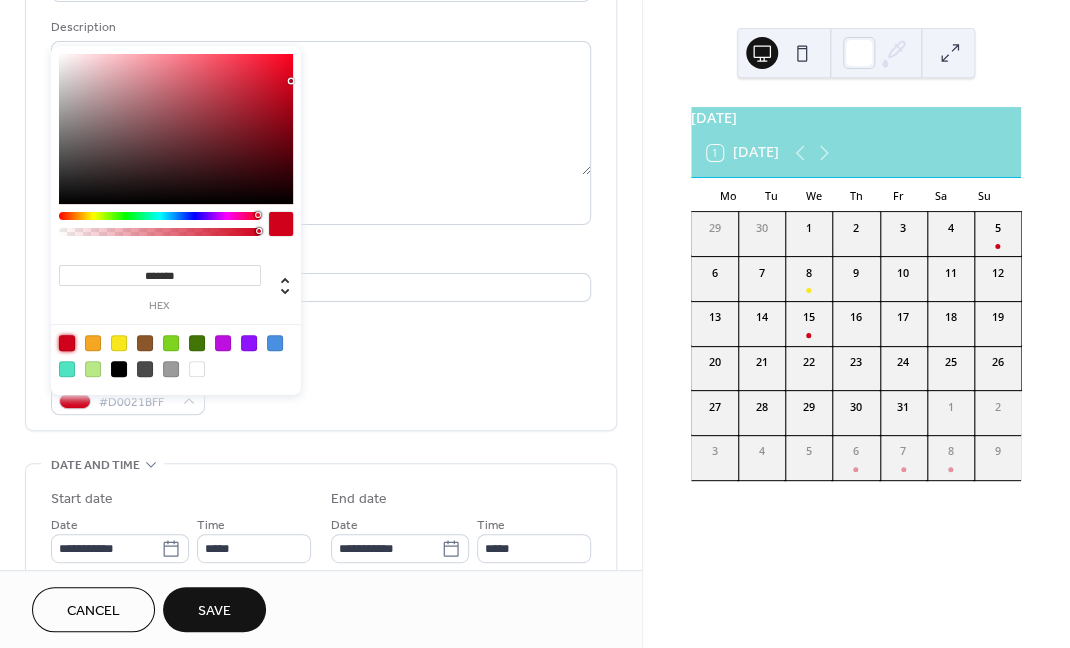 click on "Event Color #D0021BFF" at bounding box center (321, 388) 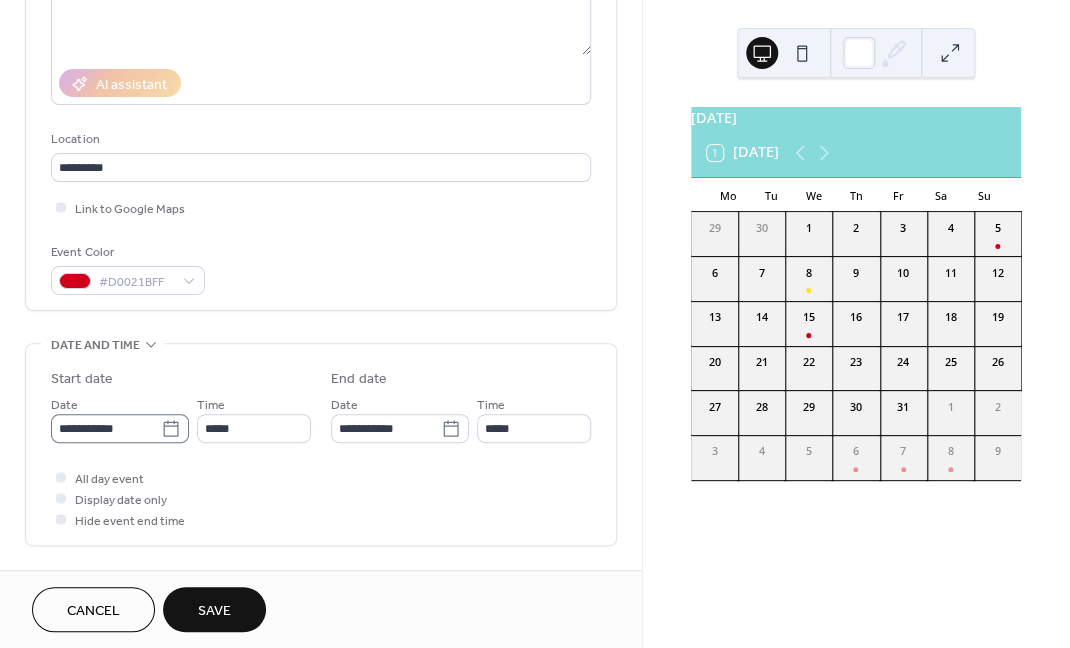 scroll, scrollTop: 312, scrollLeft: 0, axis: vertical 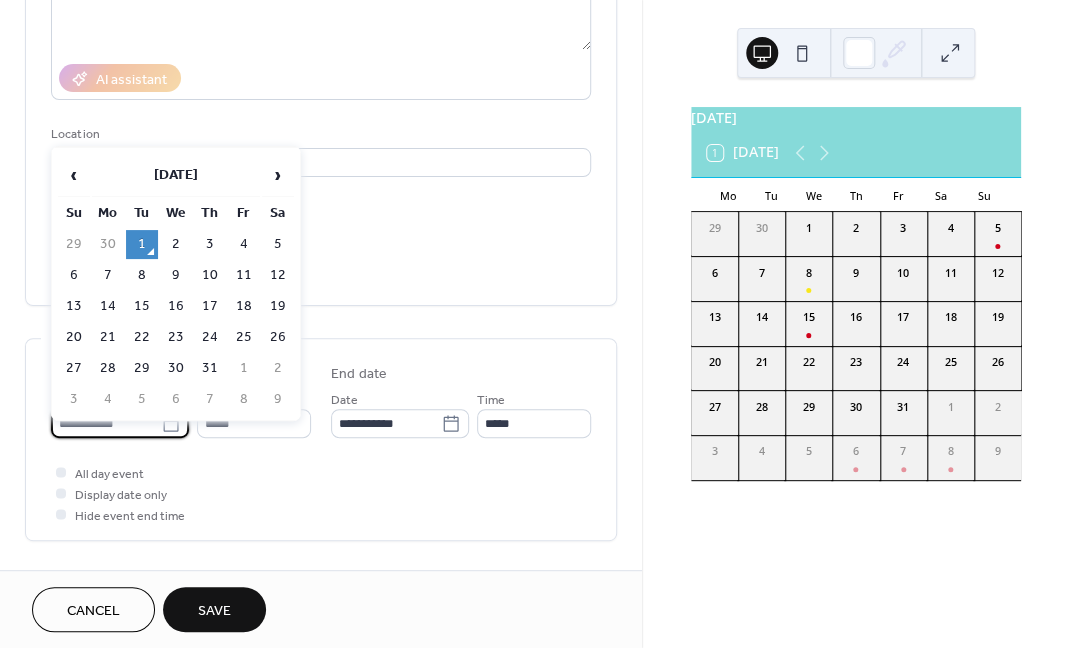 click on "**********" at bounding box center (106, 423) 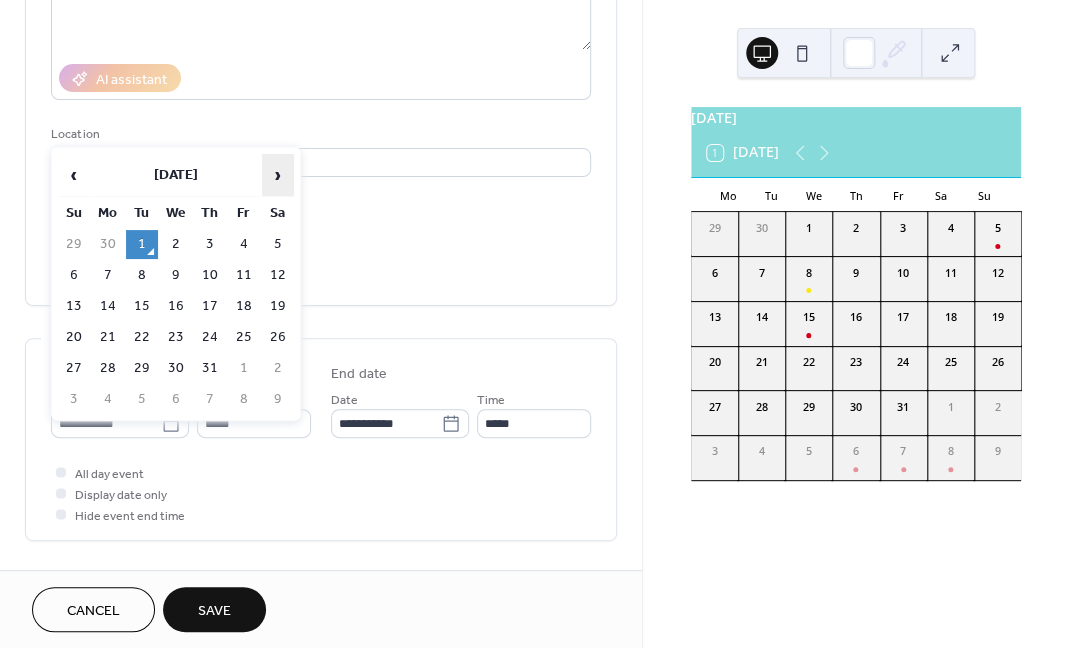 click on "›" at bounding box center [278, 175] 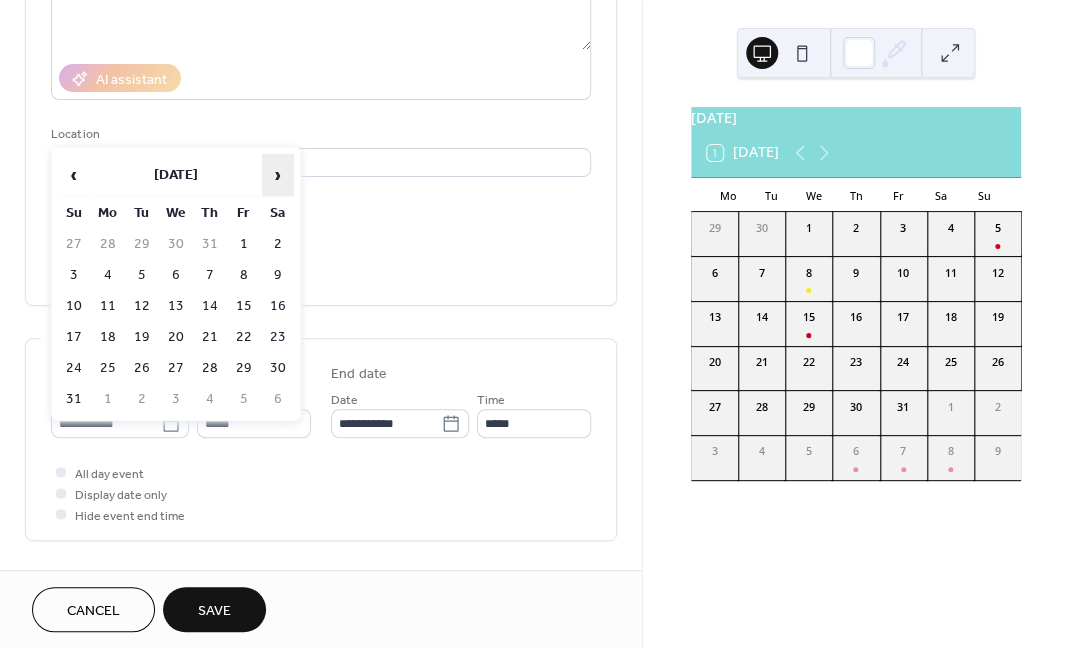 click on "›" at bounding box center [278, 175] 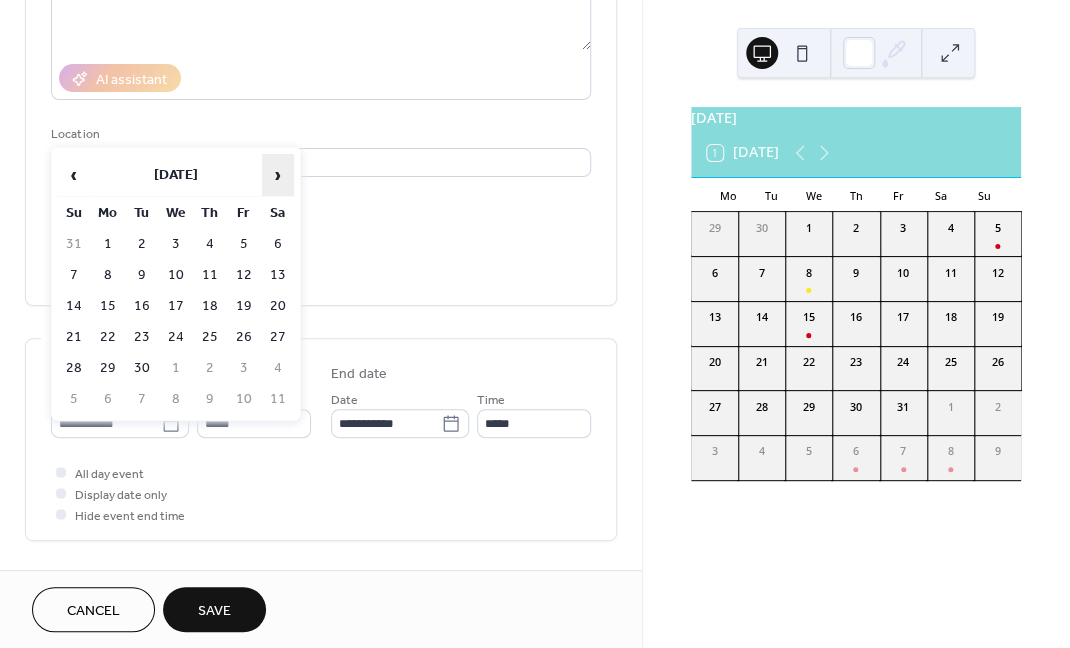 click on "›" at bounding box center [278, 175] 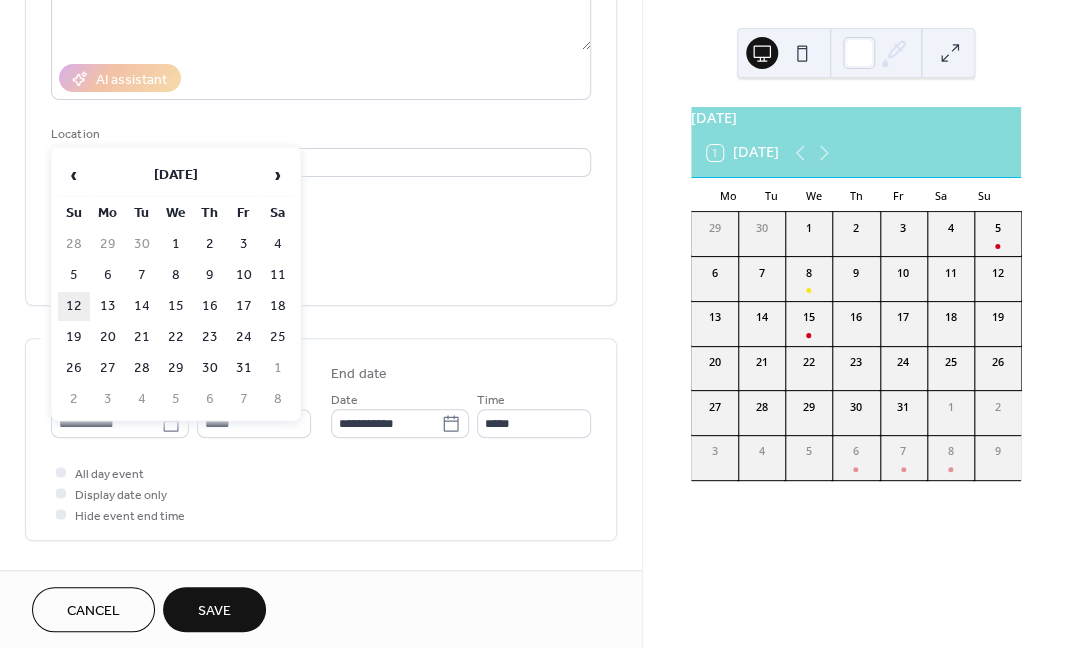 click on "12" at bounding box center [74, 306] 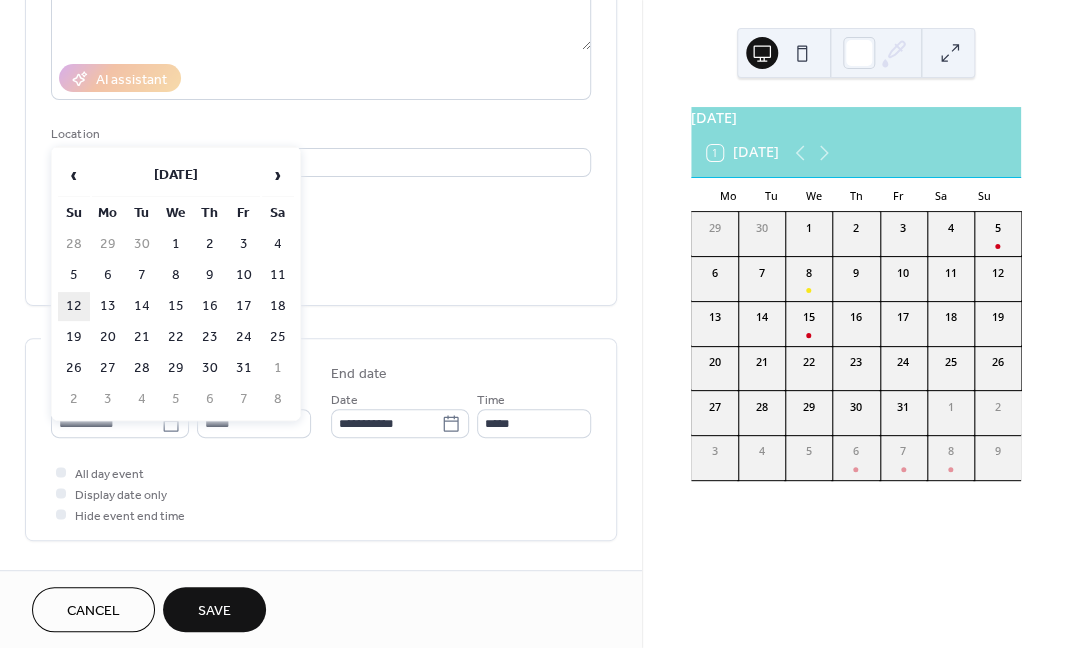 type on "**********" 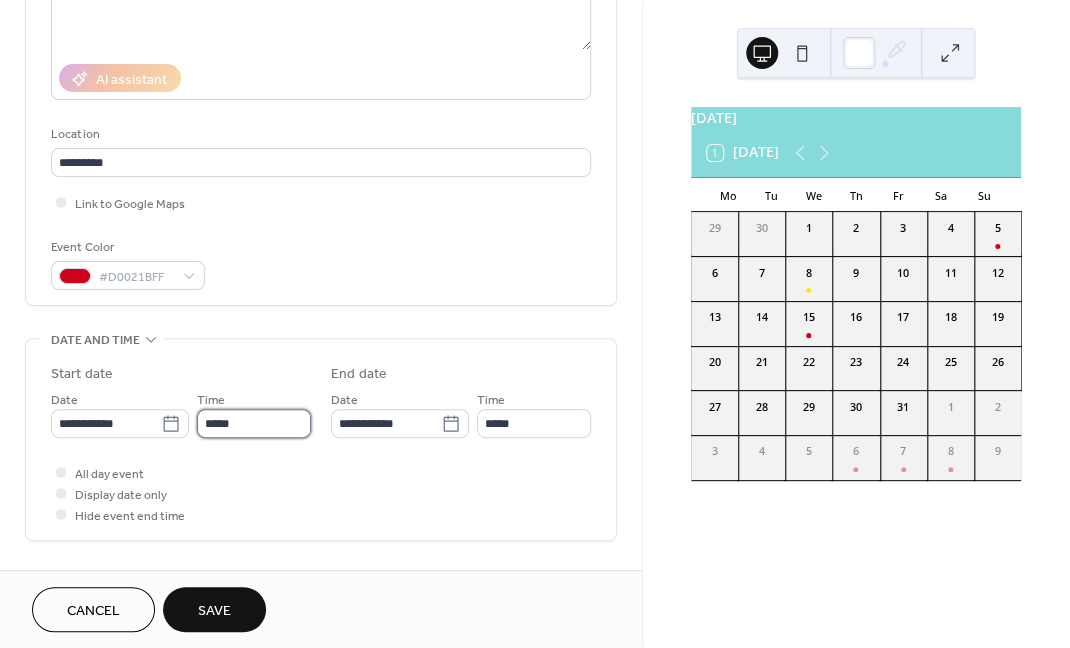 click on "*****" at bounding box center (254, 423) 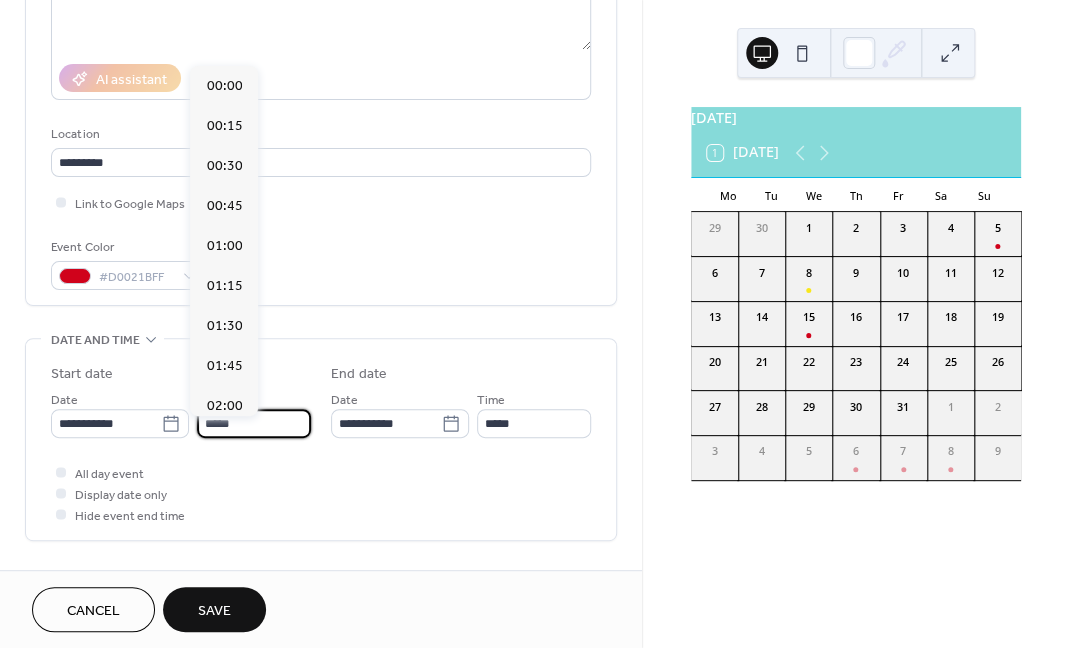 scroll, scrollTop: 1929, scrollLeft: 0, axis: vertical 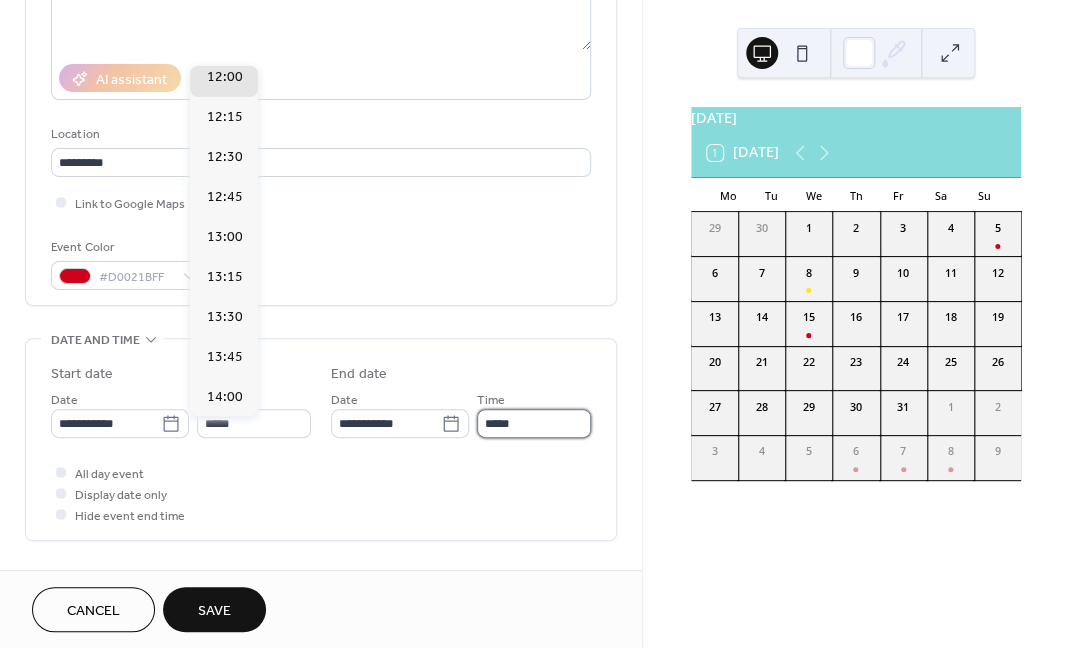 click on "*****" at bounding box center [534, 423] 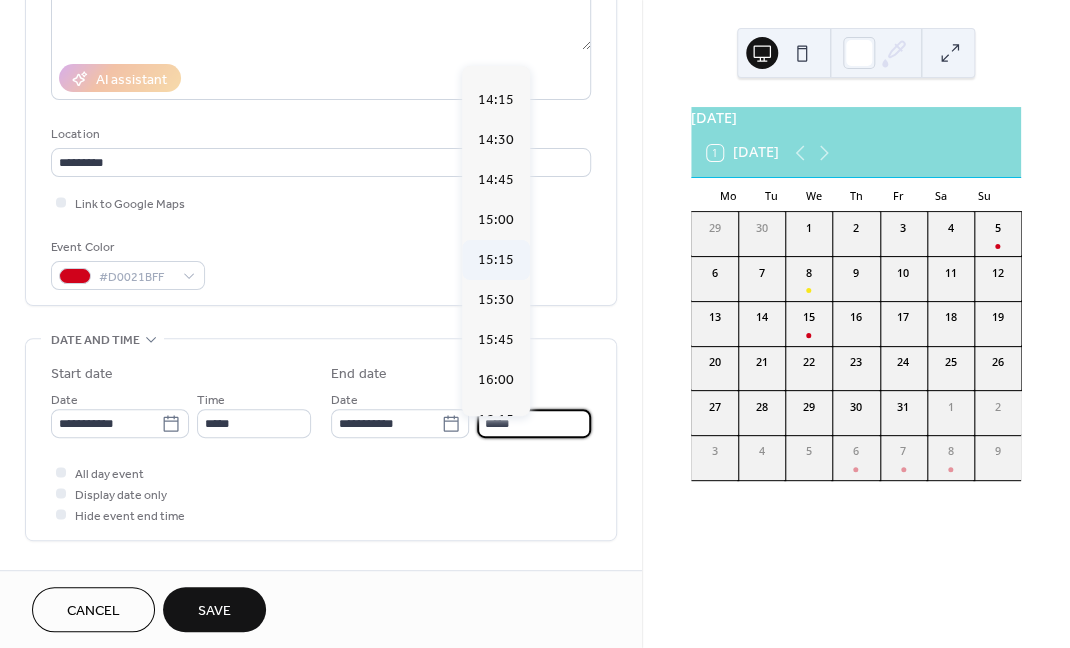 scroll, scrollTop: 403, scrollLeft: 0, axis: vertical 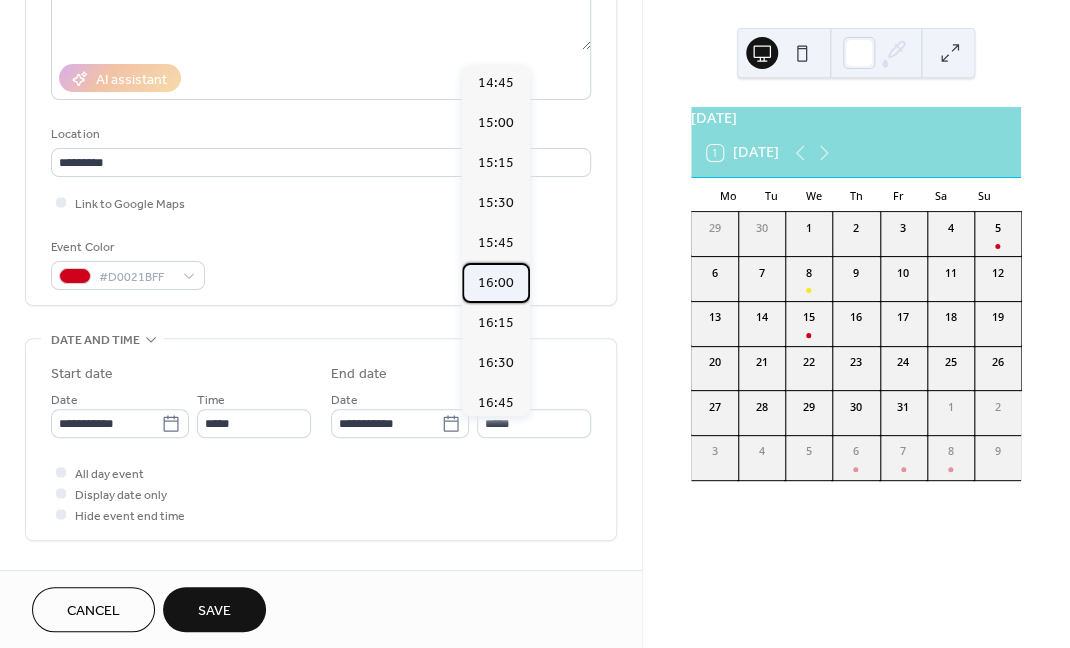 click on "16:00" at bounding box center (496, 283) 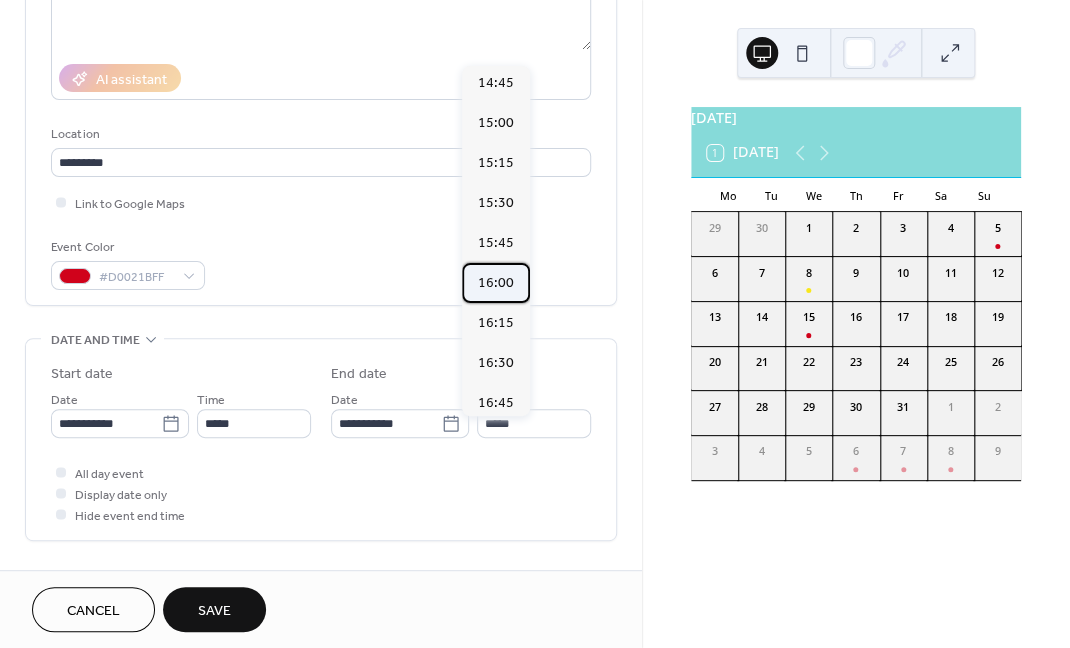 type on "*****" 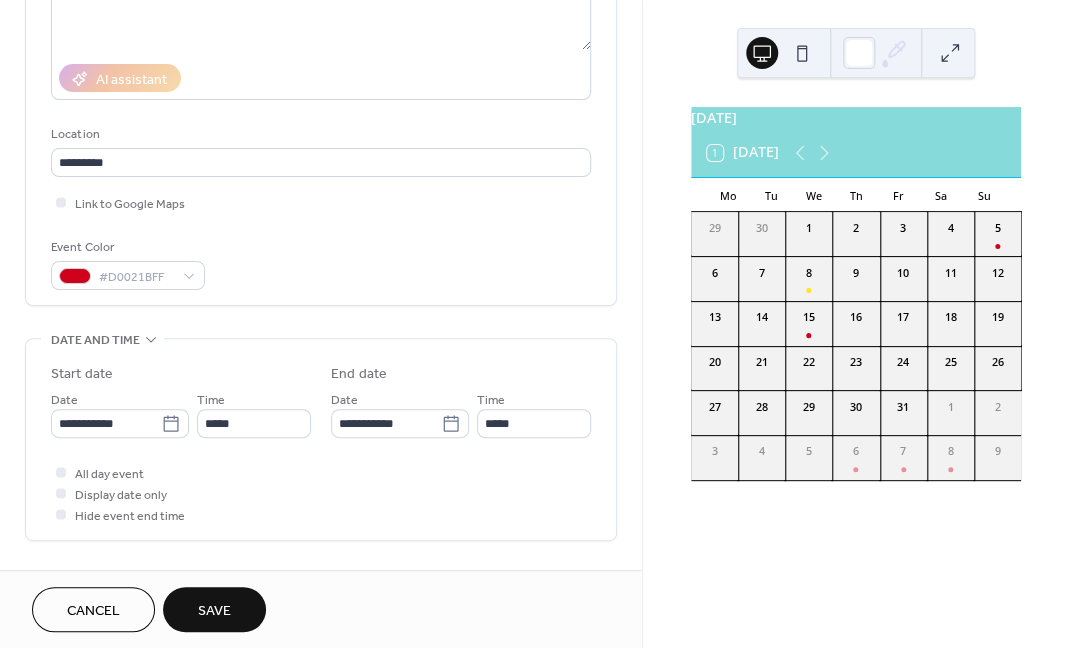 click on "Save" at bounding box center [214, 609] 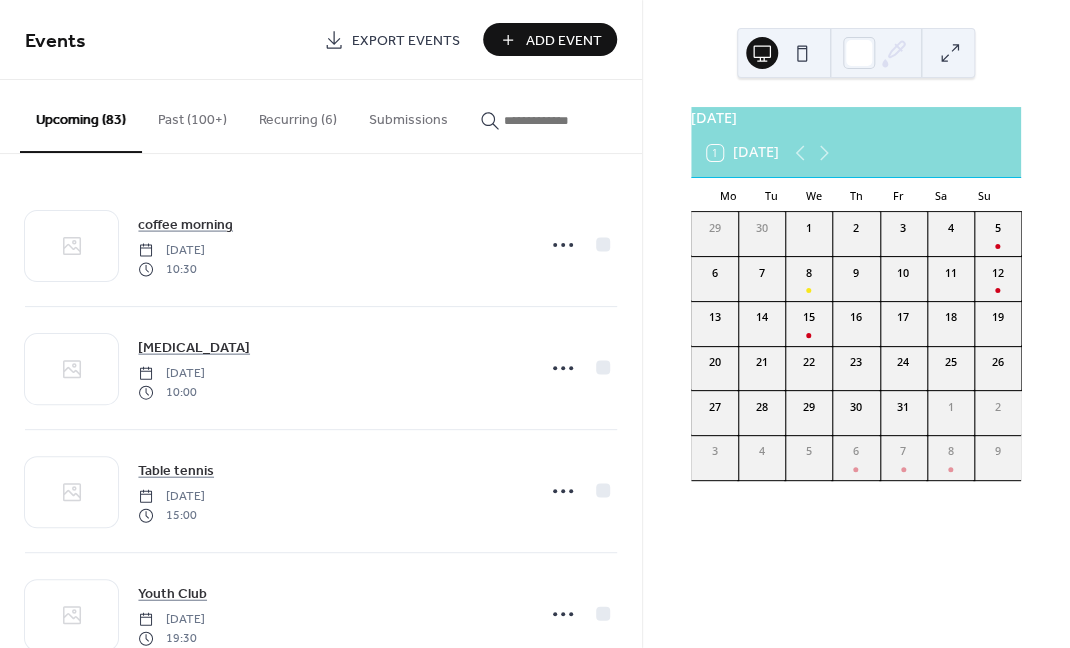 click on "Add Event" at bounding box center [564, 41] 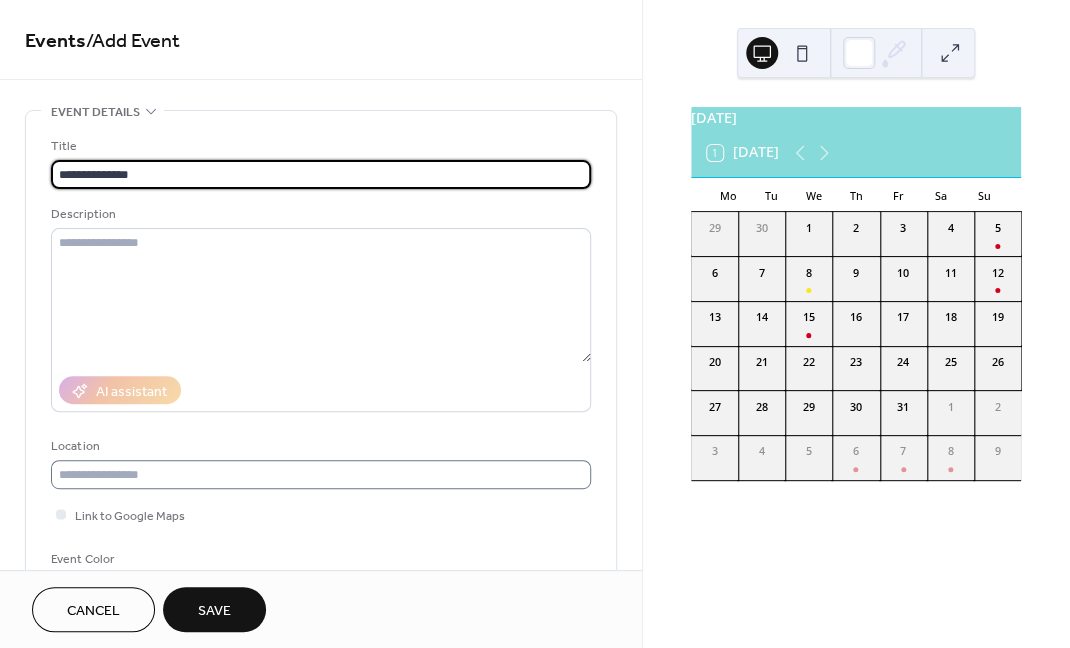 type on "**********" 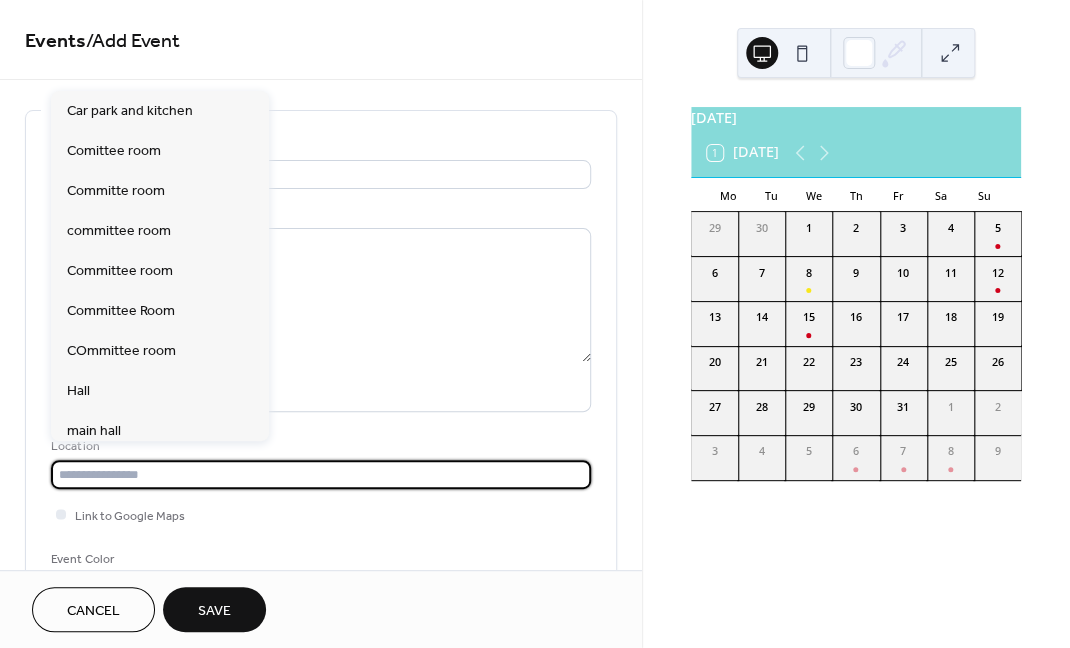 click at bounding box center [321, 474] 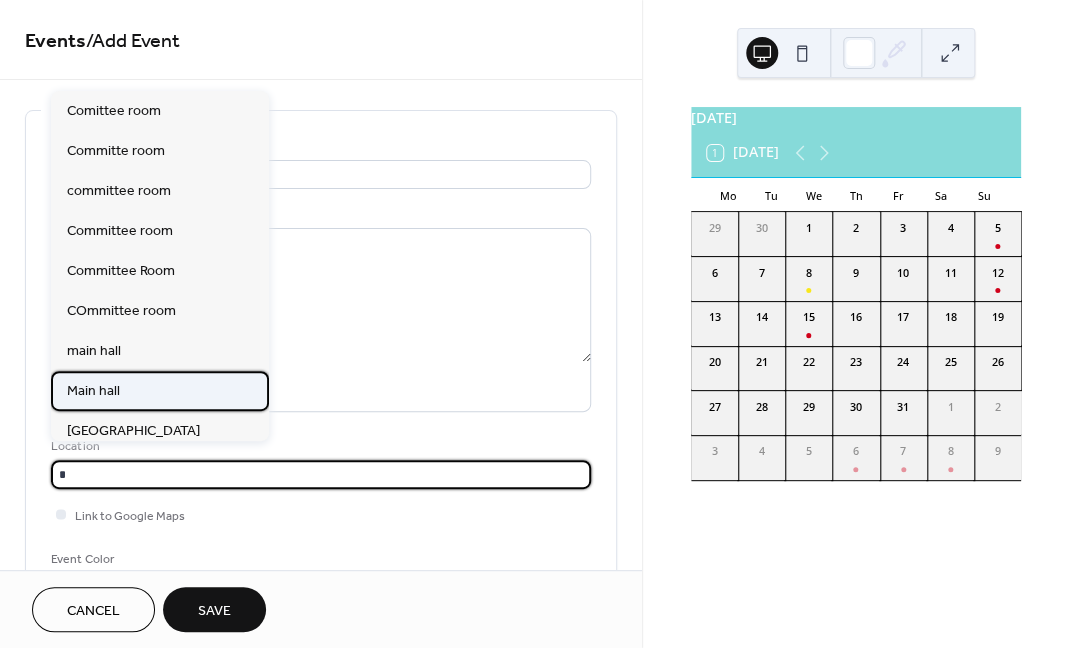 click on "Main hall" at bounding box center (93, 390) 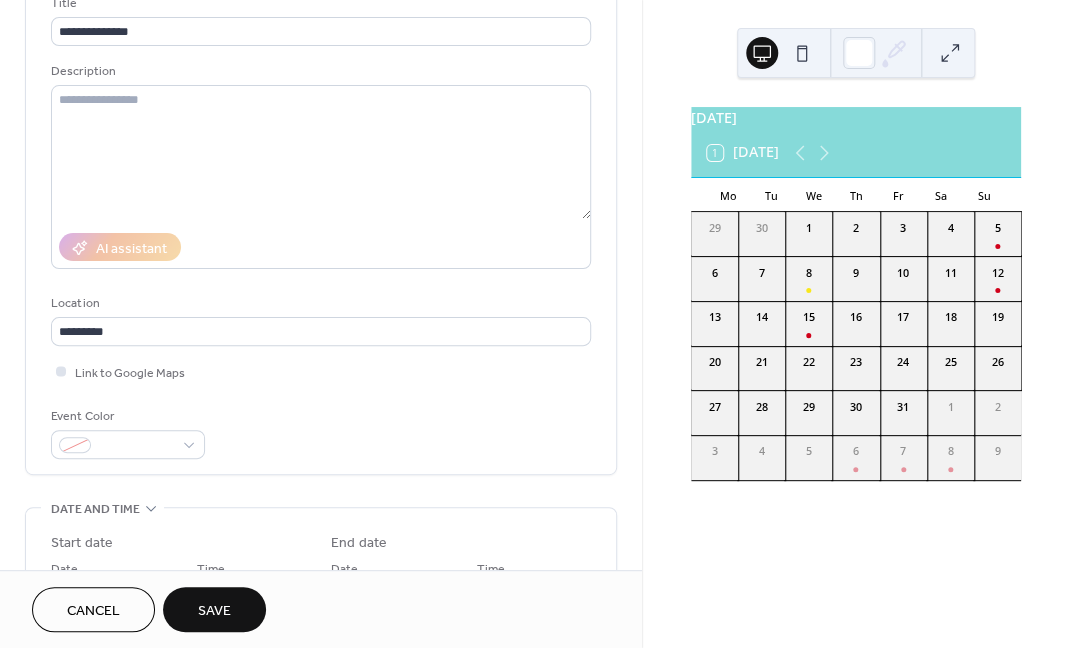 scroll, scrollTop: 250, scrollLeft: 0, axis: vertical 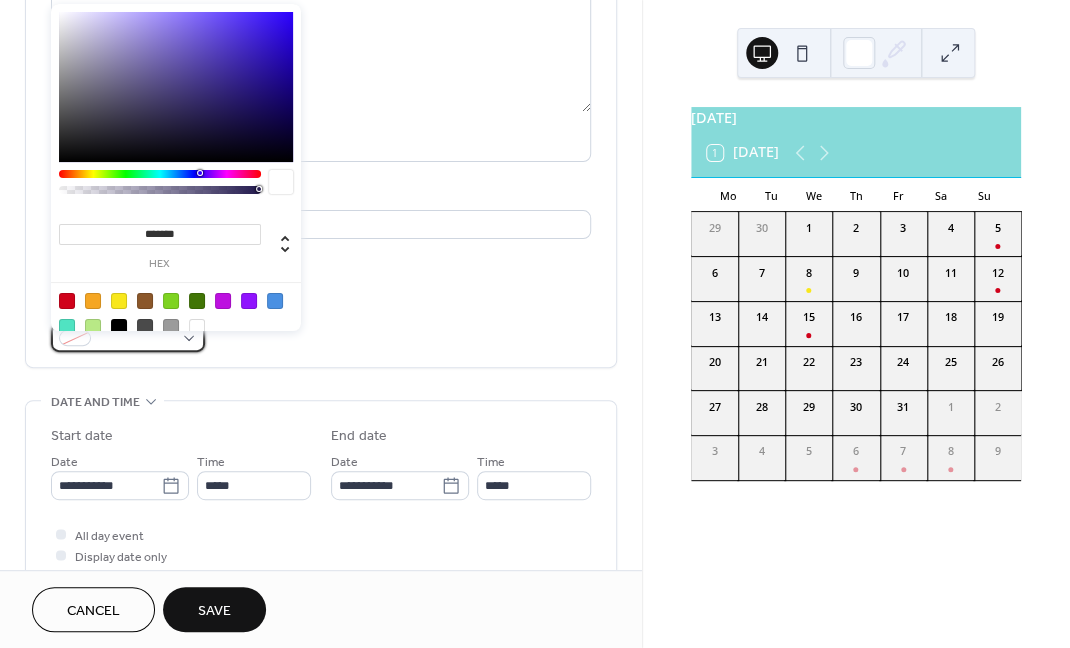 click at bounding box center [75, 338] 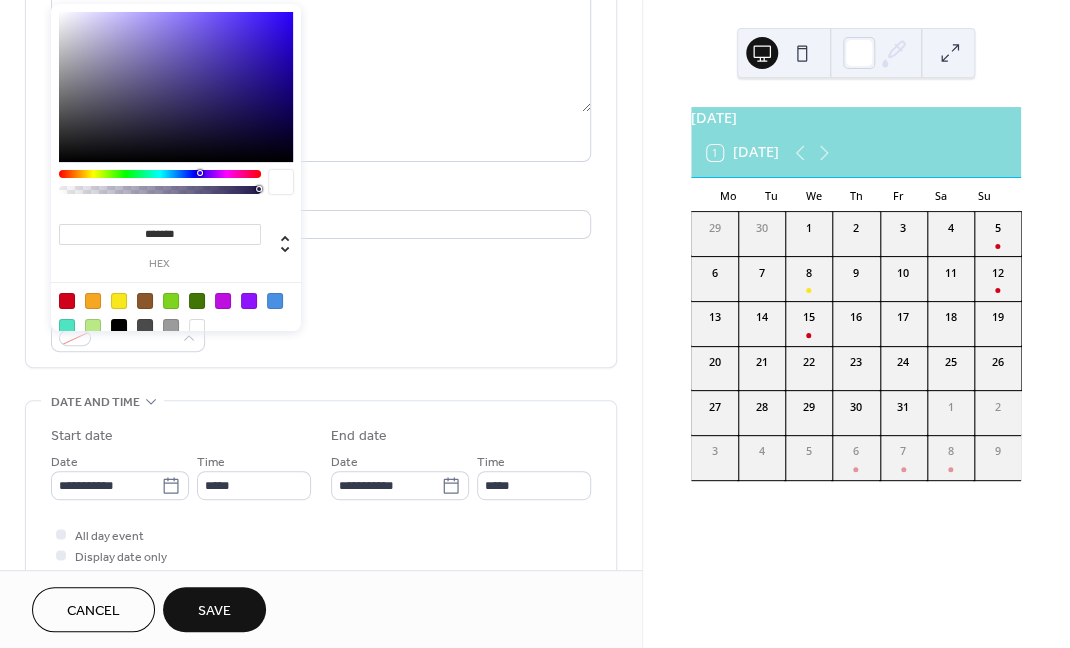 click at bounding box center (67, 301) 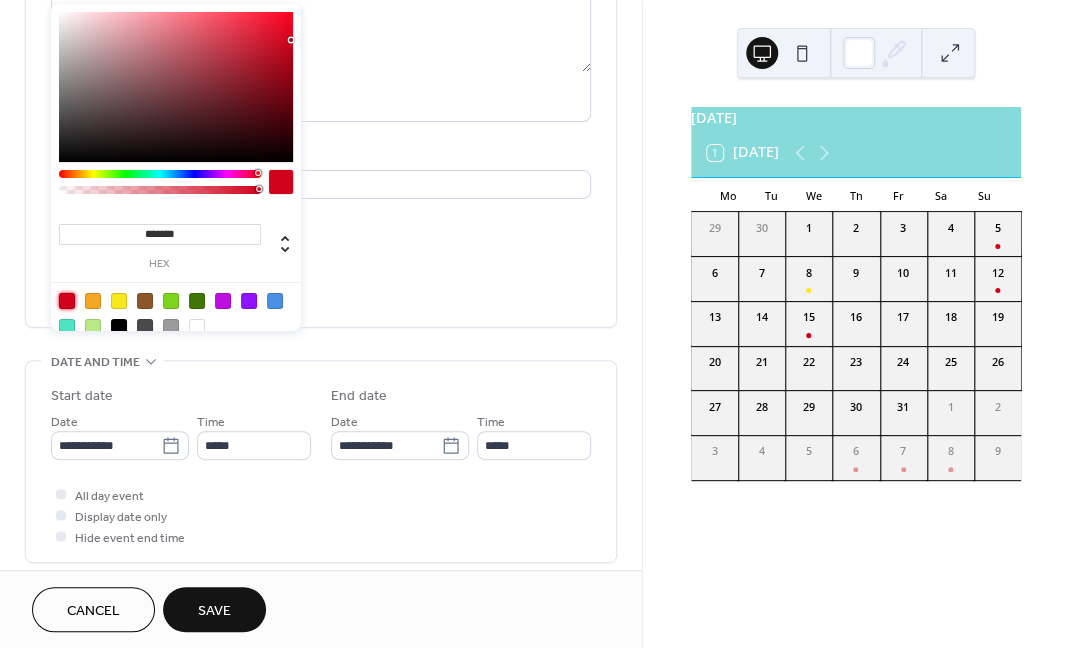 scroll, scrollTop: 312, scrollLeft: 0, axis: vertical 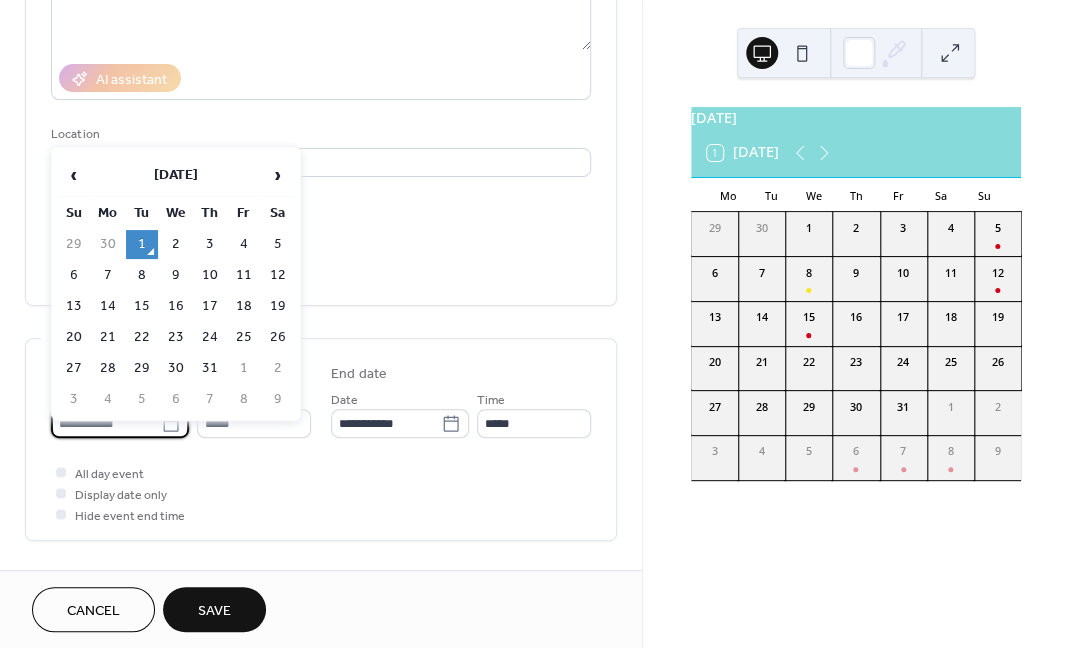 click on "**********" at bounding box center (106, 423) 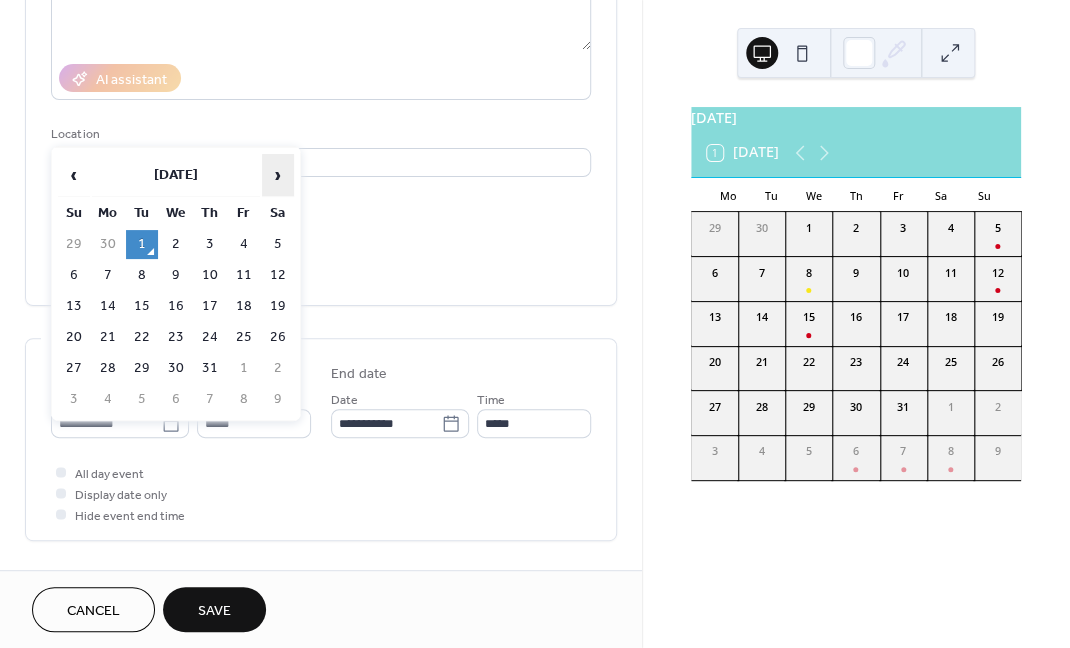 click on "›" at bounding box center [278, 175] 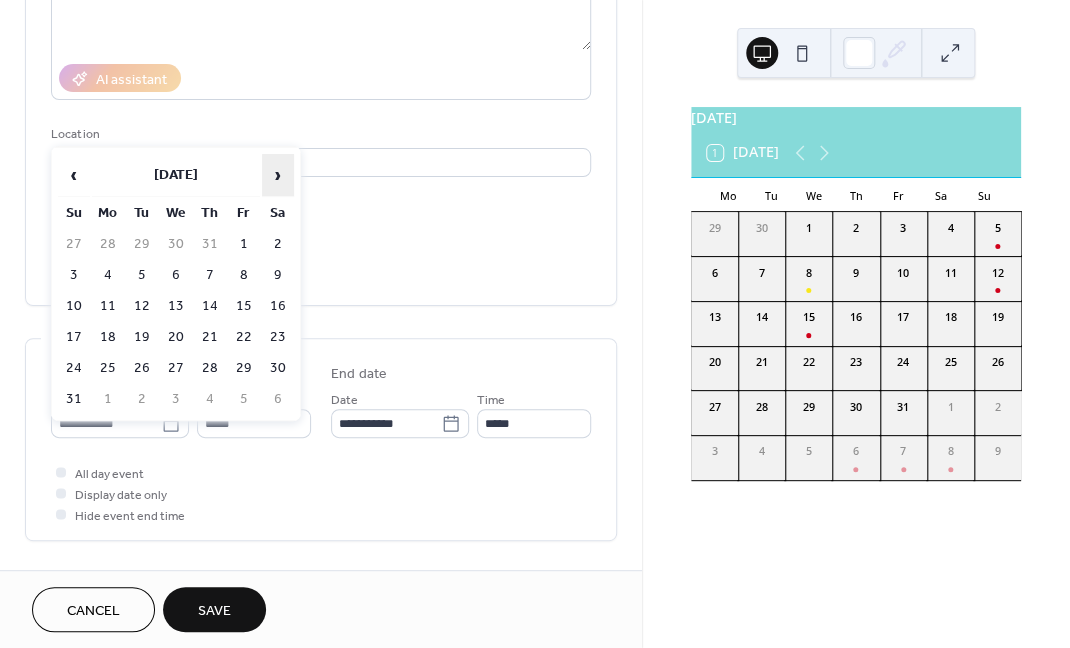 click on "›" at bounding box center (278, 175) 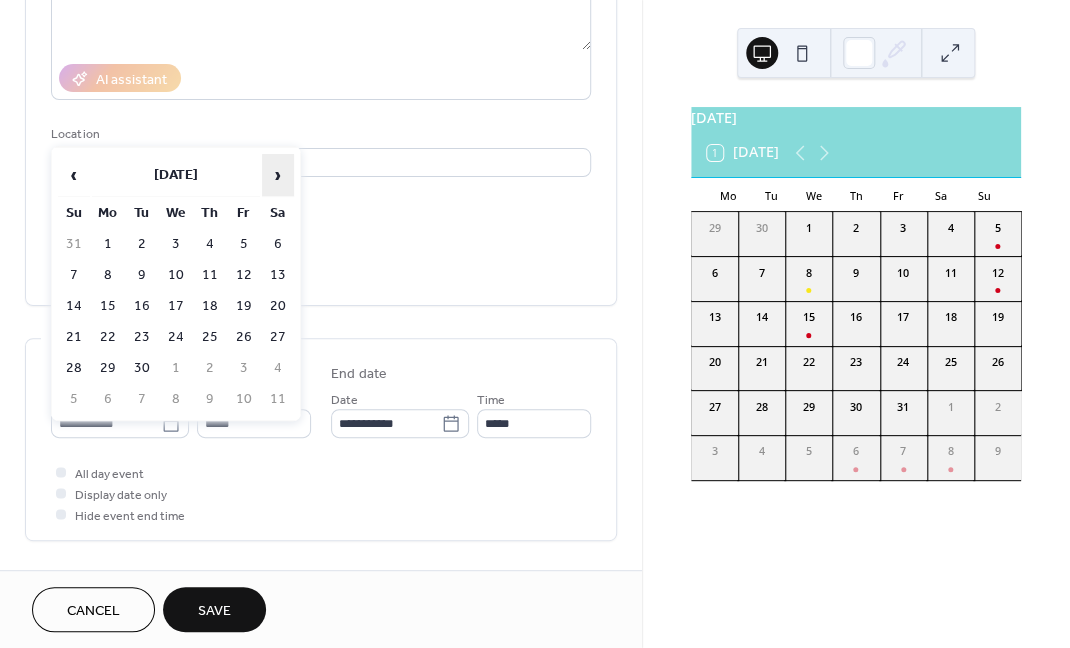click on "›" at bounding box center [278, 175] 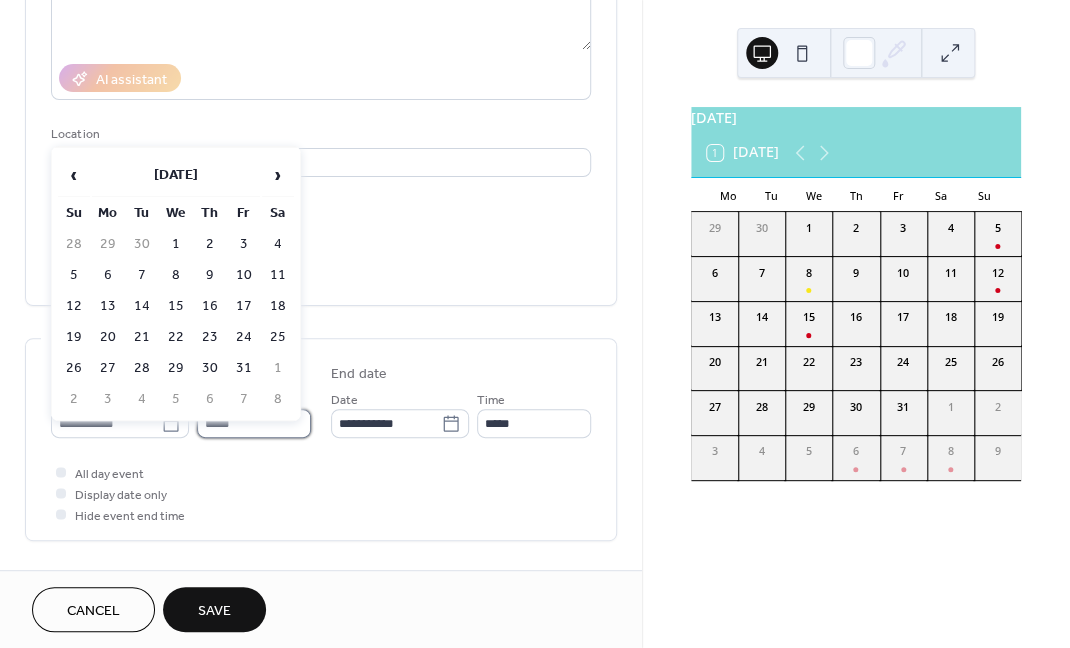 click on "*****" at bounding box center (254, 423) 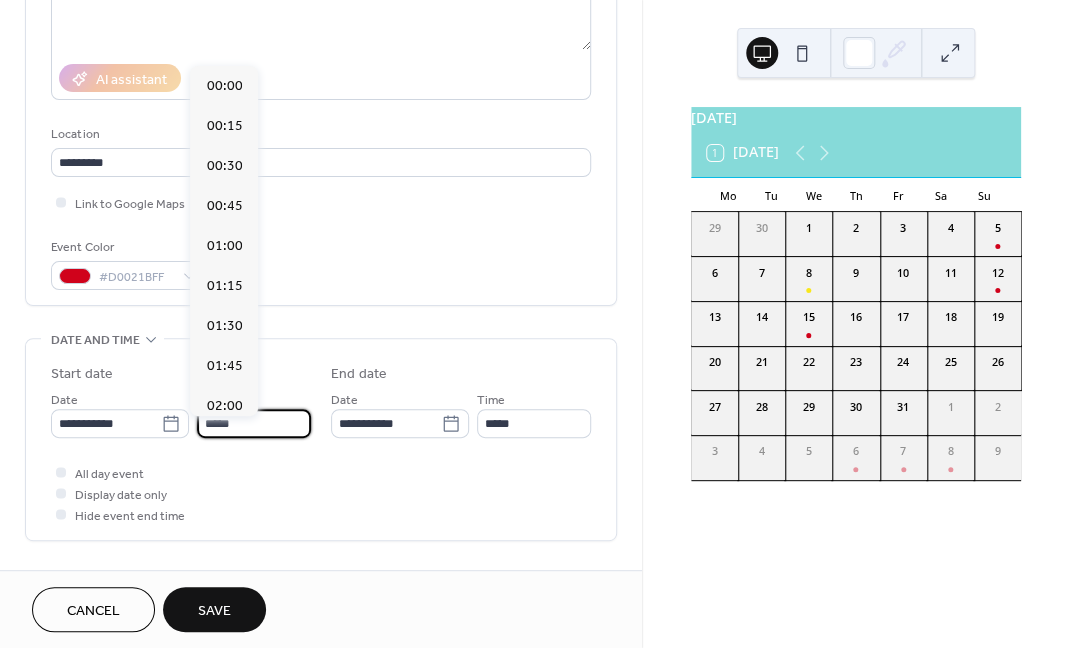 scroll, scrollTop: 1929, scrollLeft: 0, axis: vertical 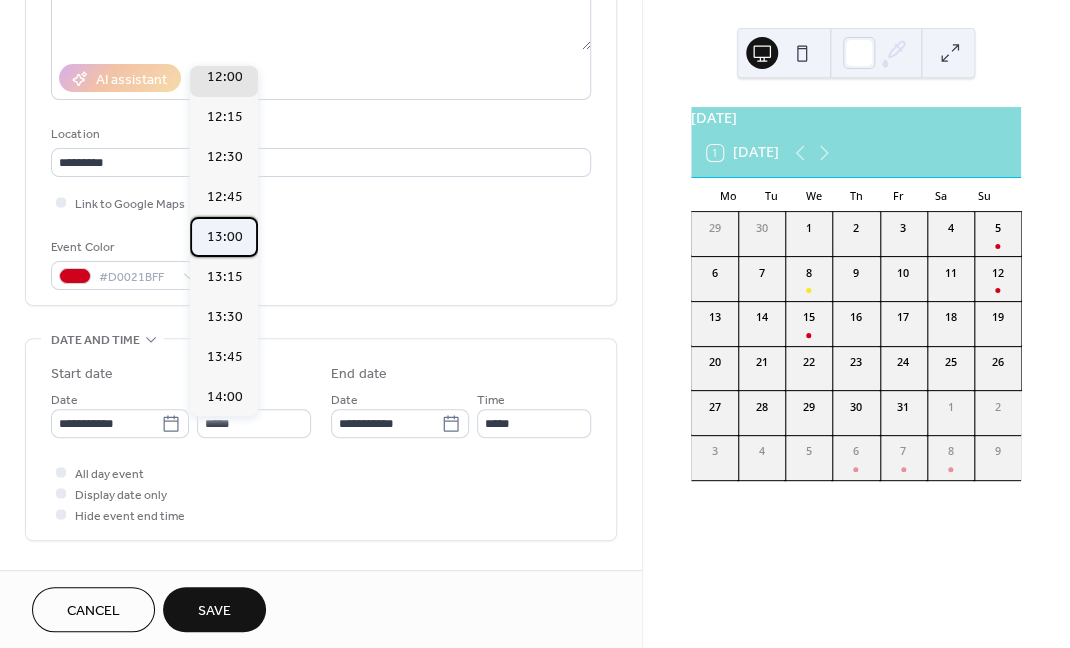 click on "13:00" at bounding box center [224, 237] 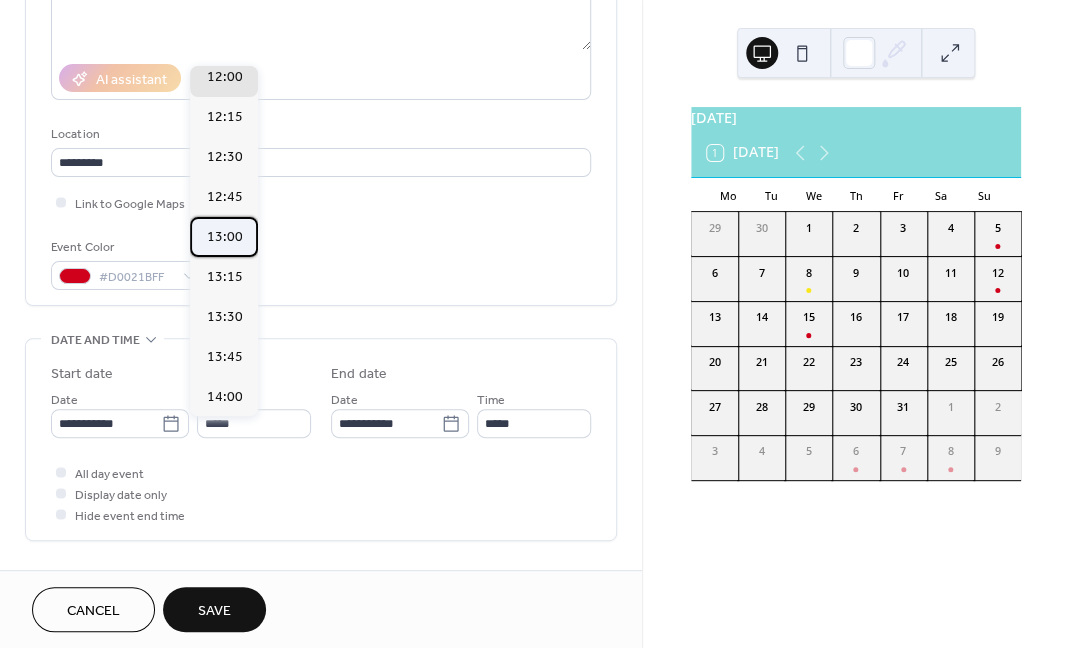 type on "*****" 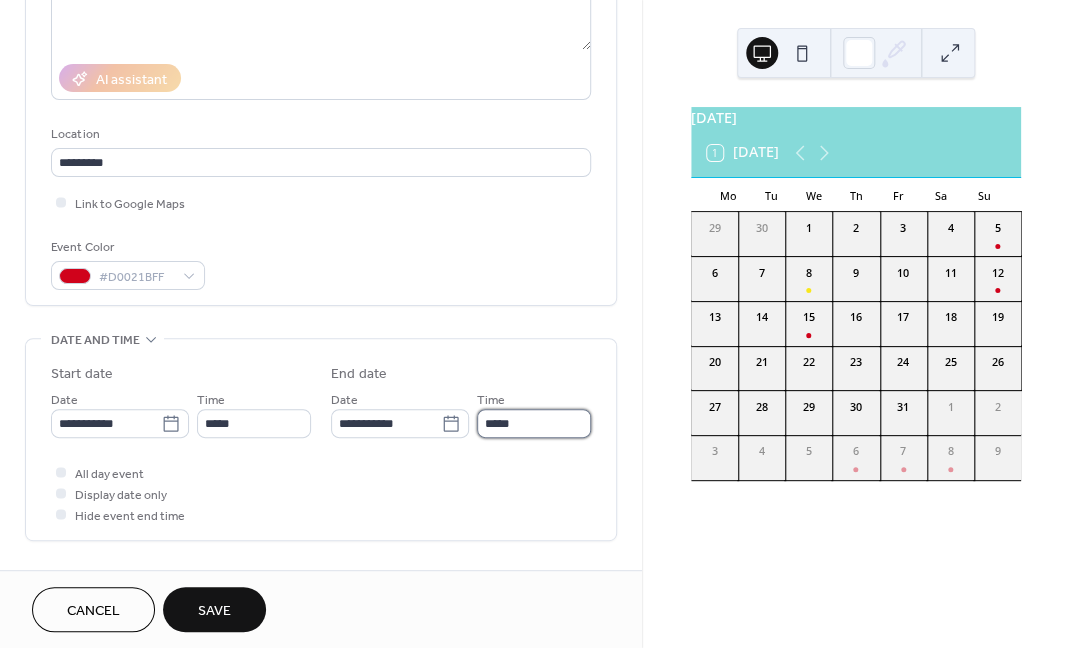 click on "*****" at bounding box center (534, 423) 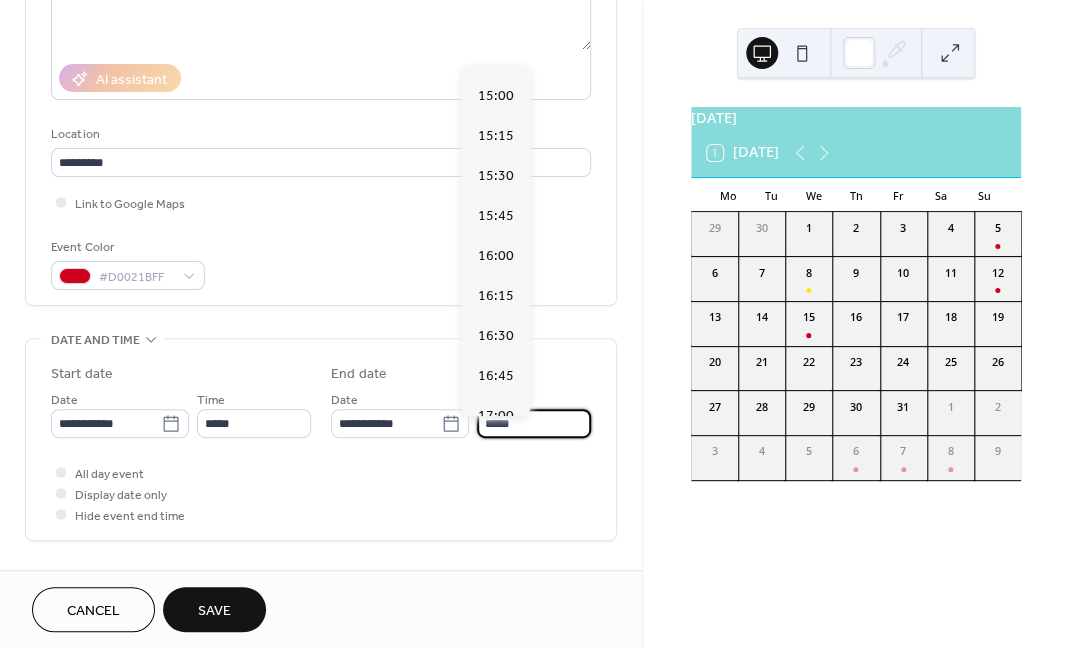 scroll, scrollTop: 302, scrollLeft: 0, axis: vertical 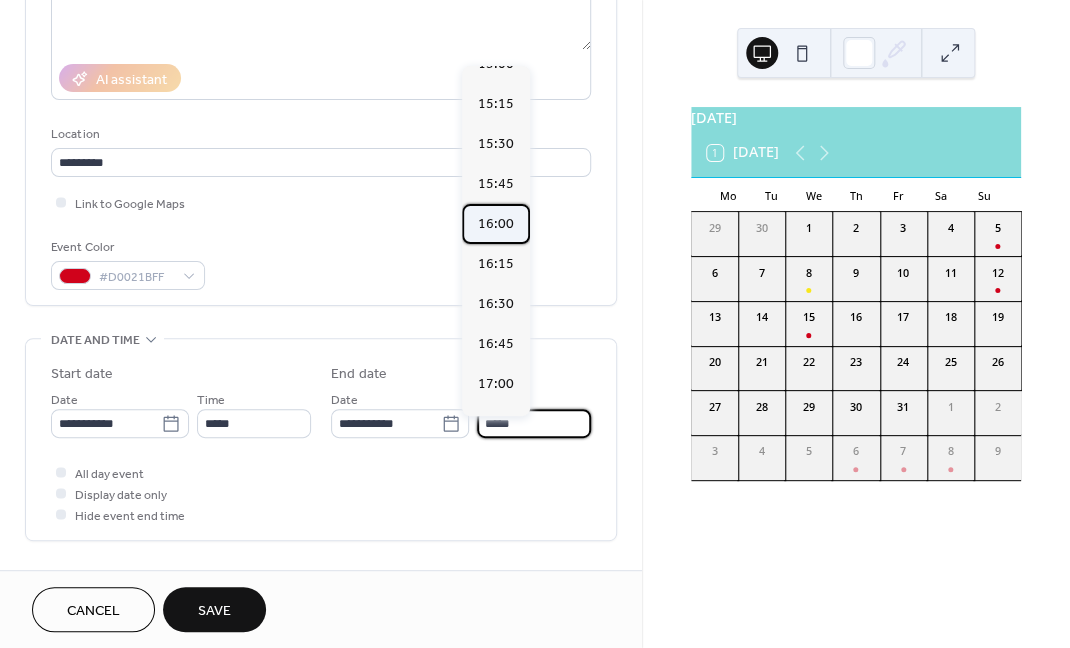 click on "16:00" at bounding box center [496, 224] 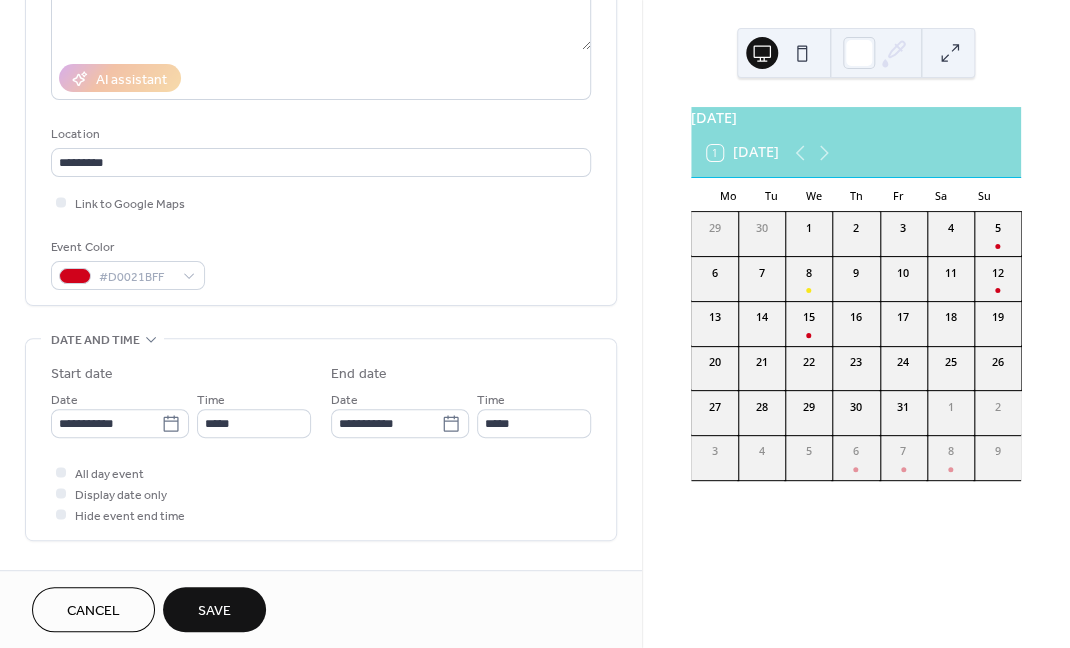 click on "Save" at bounding box center (214, 611) 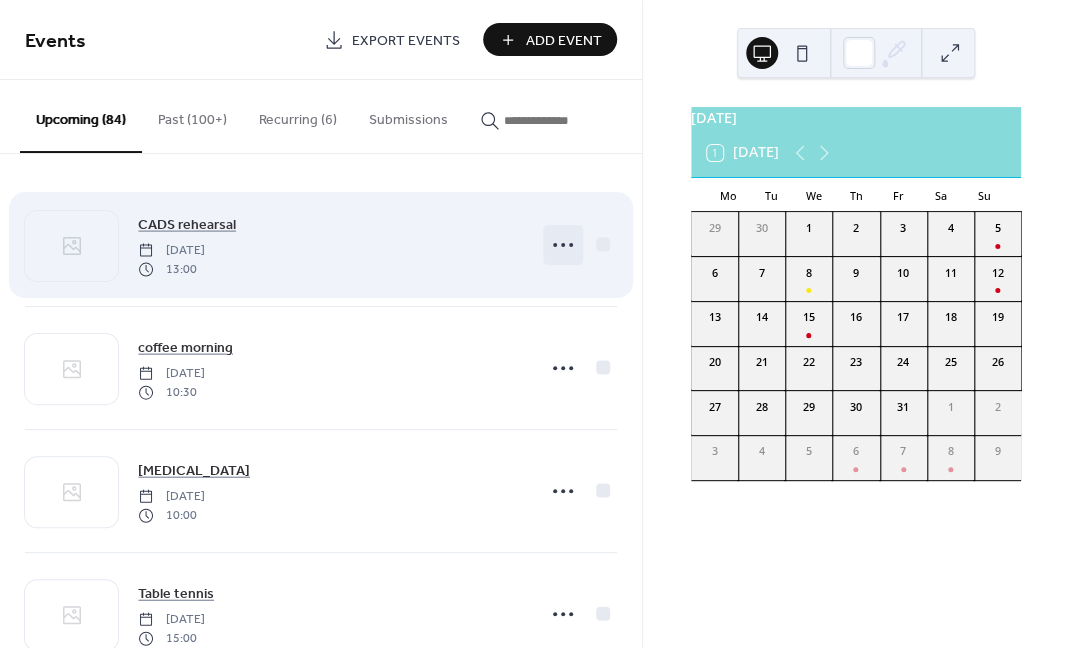 click 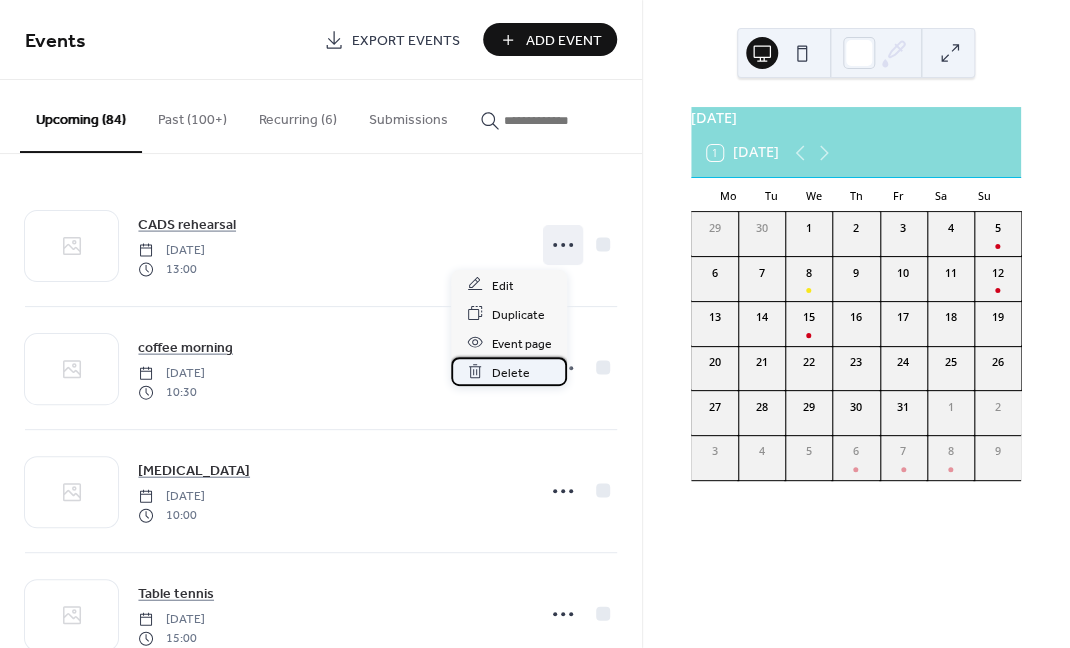 click on "Delete" at bounding box center (510, 372) 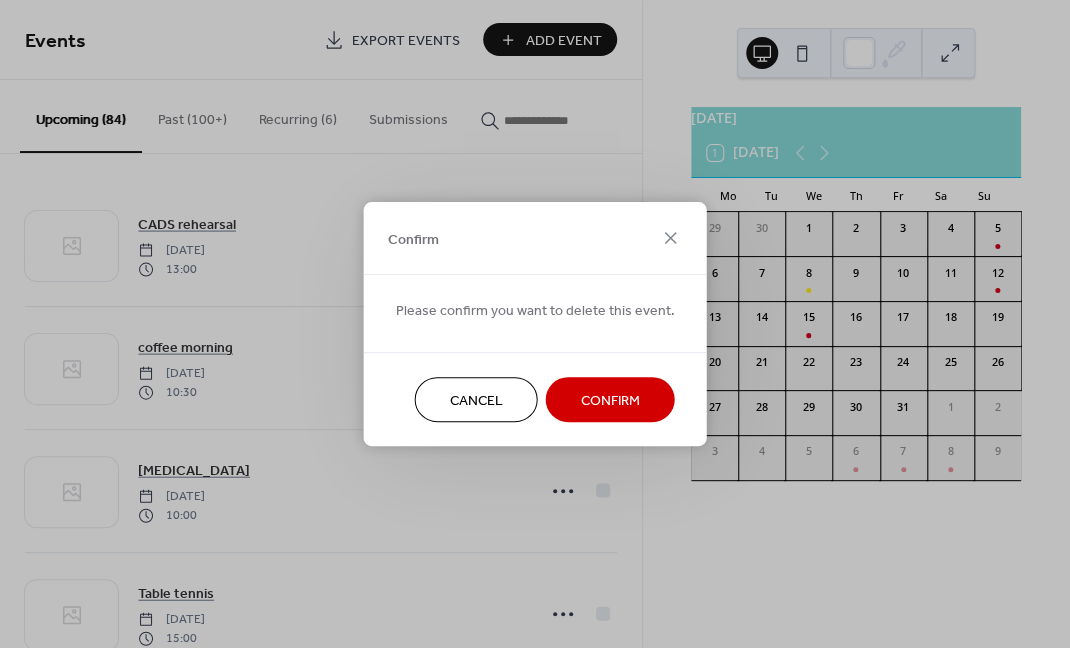 click on "Confirm" at bounding box center [610, 399] 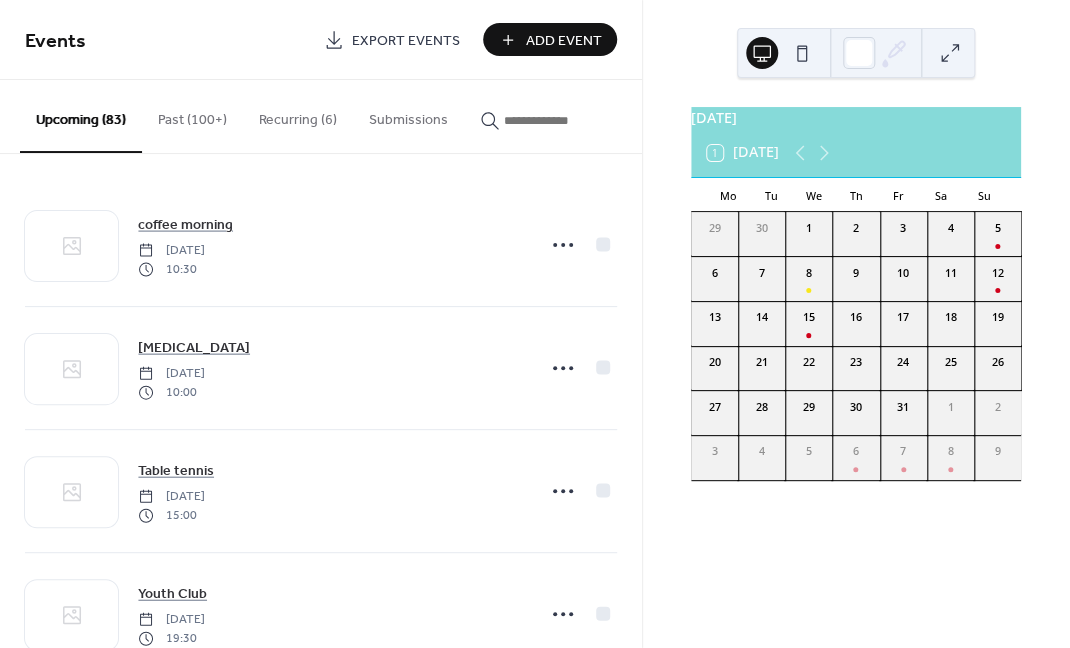 click on "Add Event" at bounding box center [564, 41] 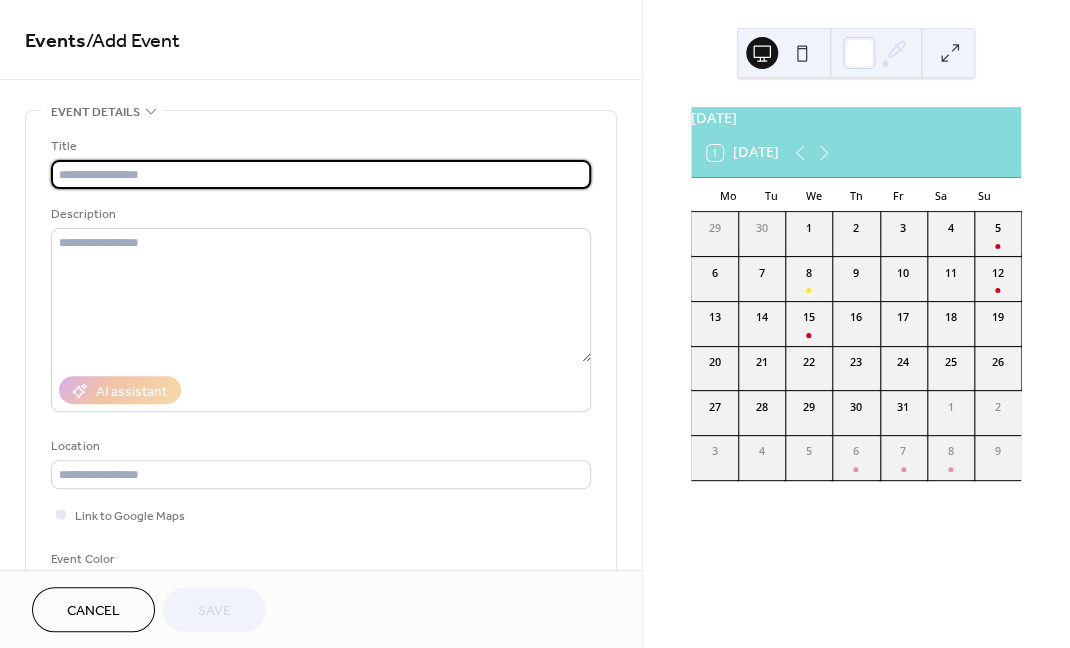 click at bounding box center [321, 174] 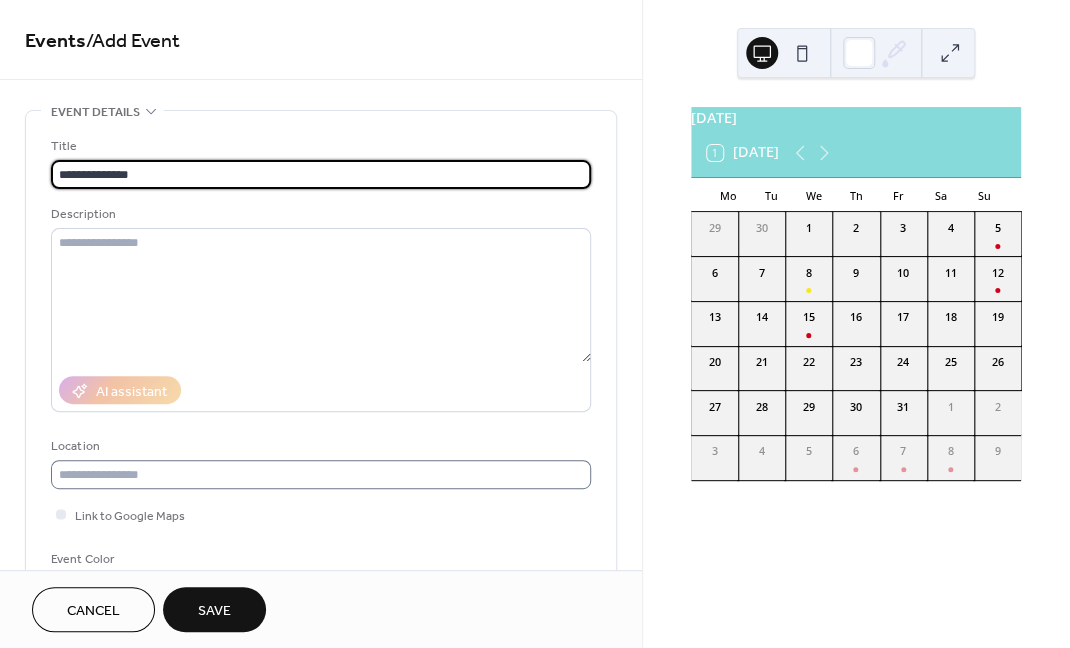 type on "**********" 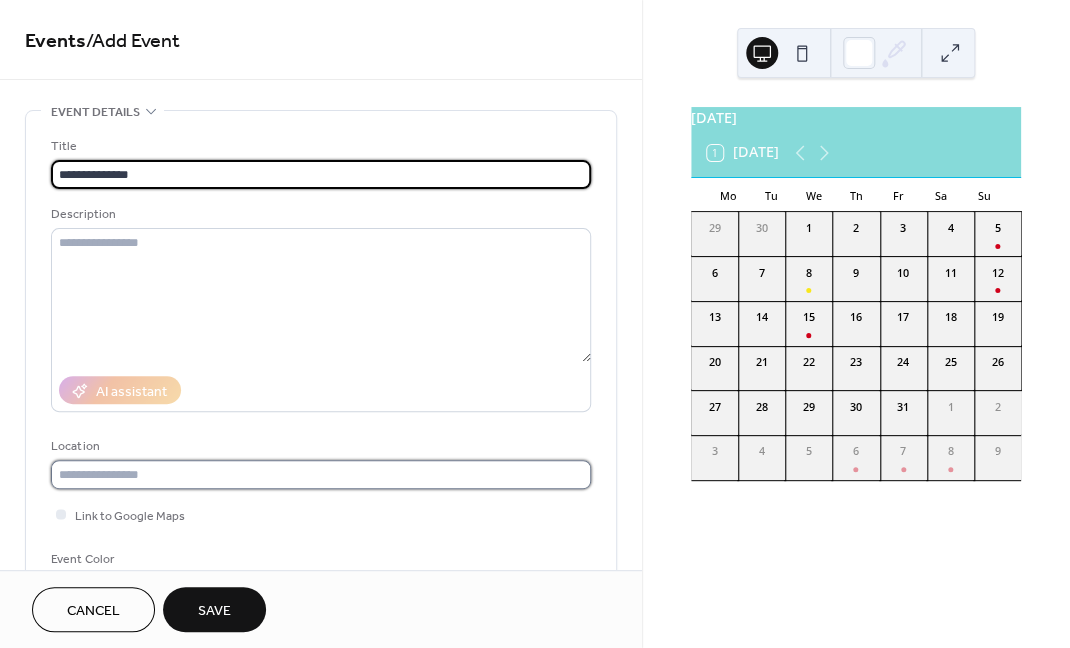 click at bounding box center (321, 474) 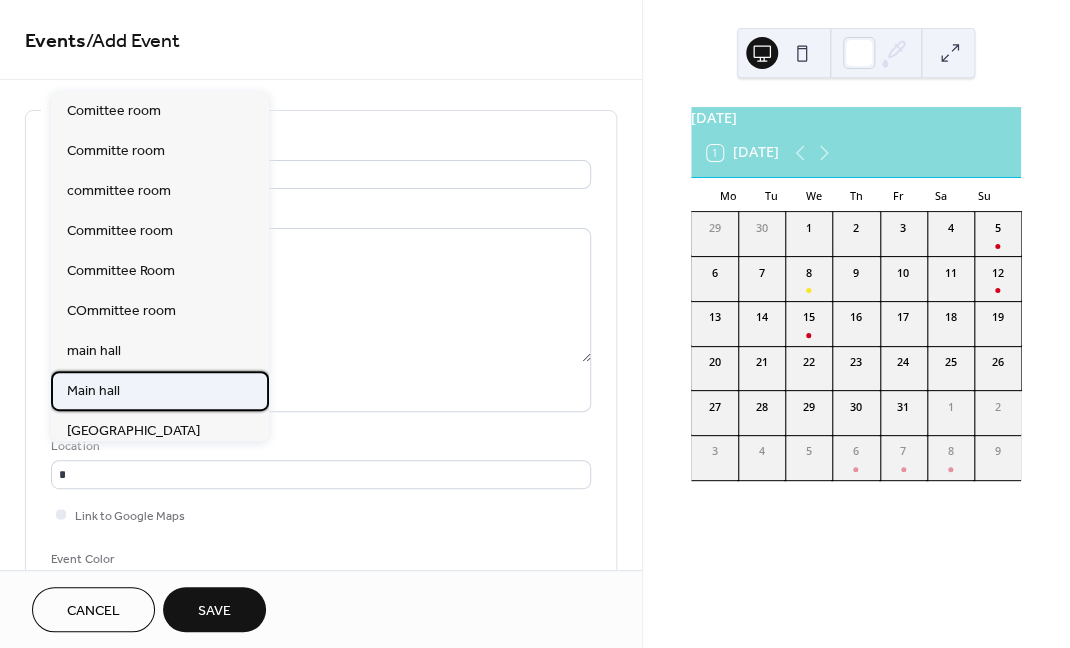 click on "Main hall" at bounding box center [93, 390] 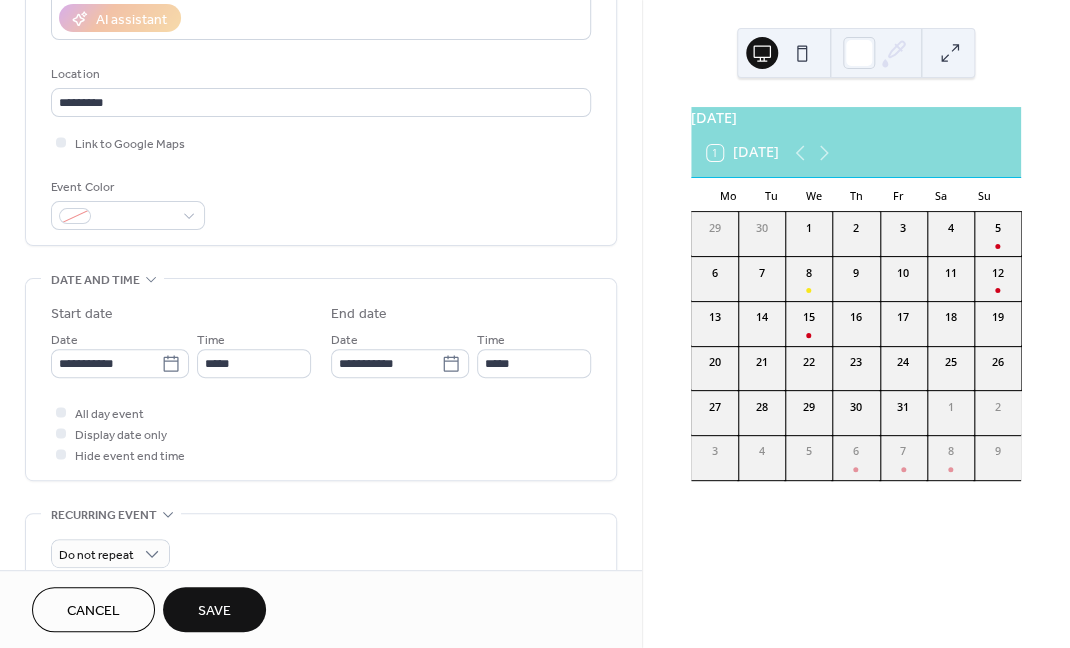 scroll, scrollTop: 374, scrollLeft: 0, axis: vertical 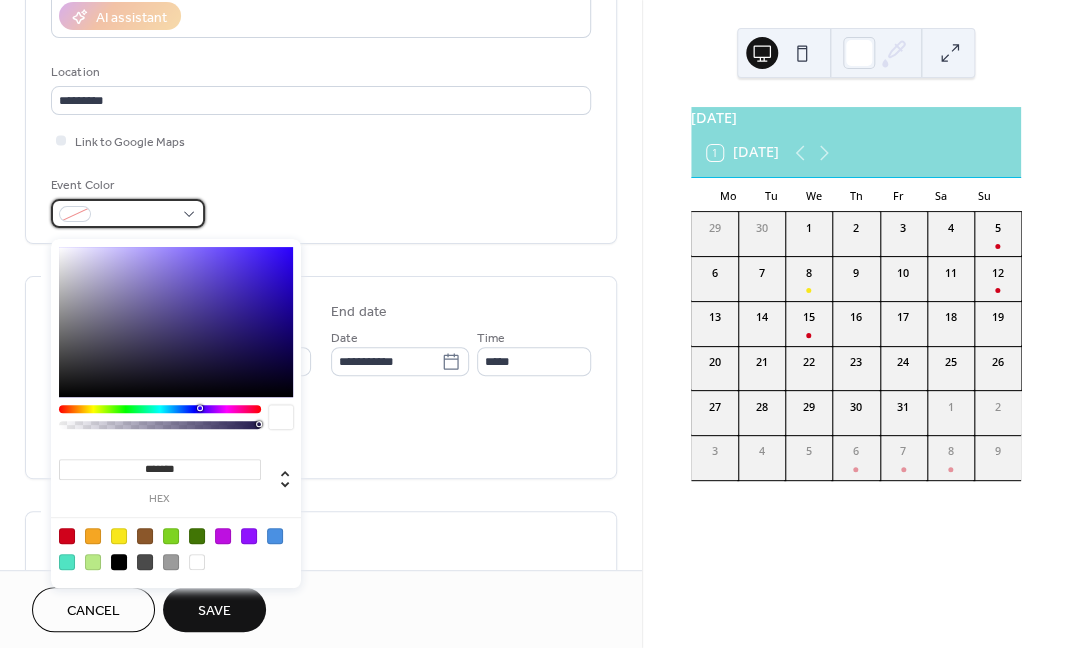 click at bounding box center [75, 214] 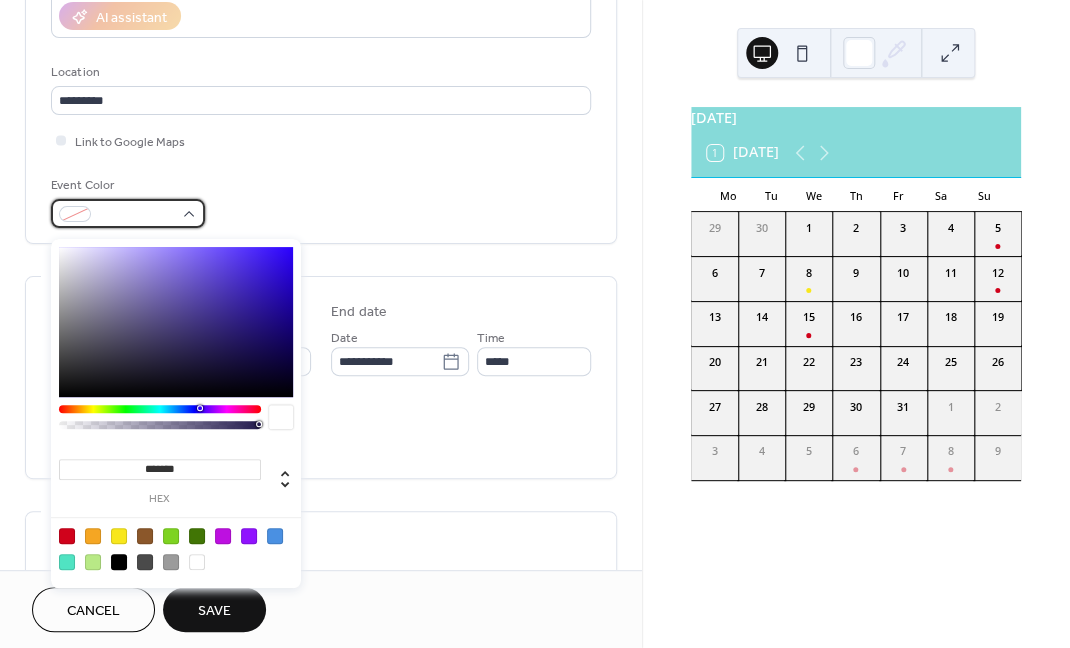 click at bounding box center [75, 214] 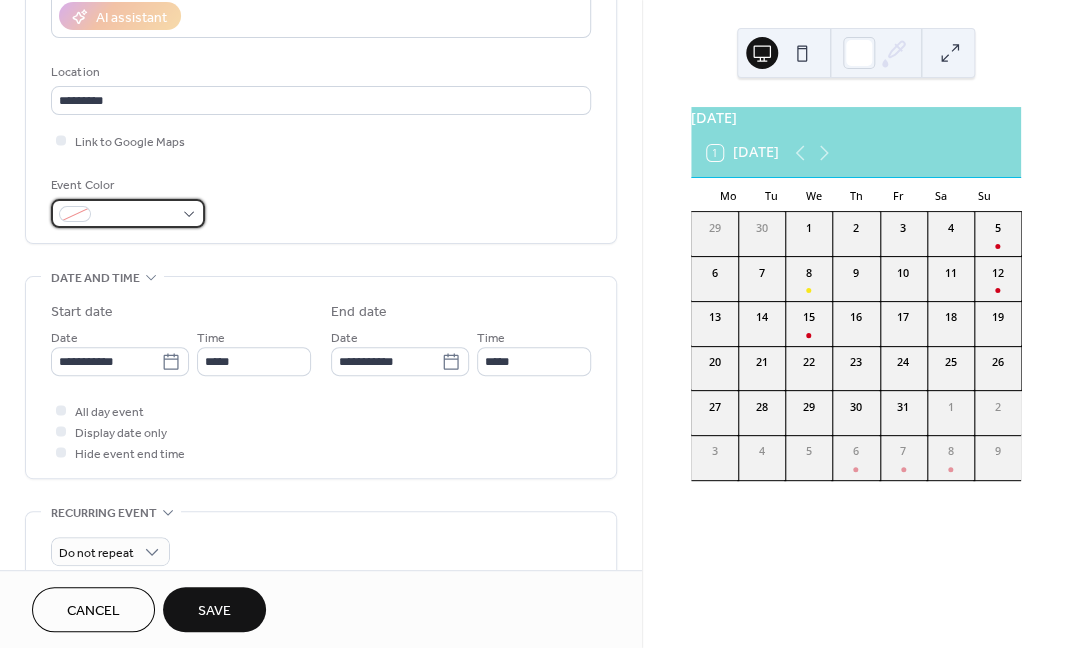 click at bounding box center (75, 214) 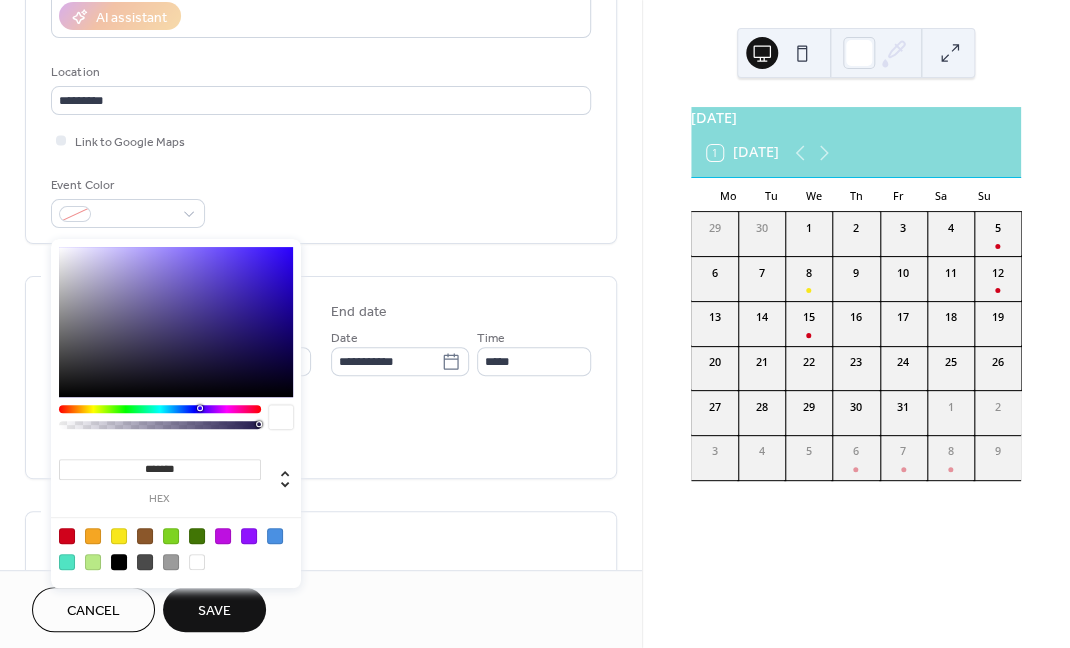 click at bounding box center [67, 536] 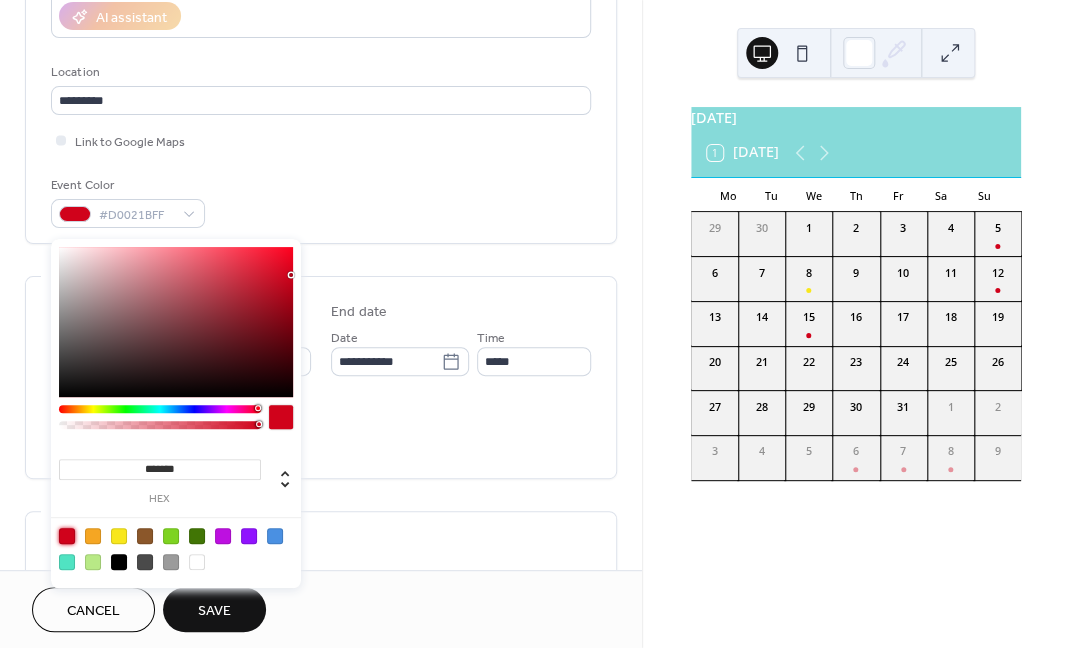 type on "*******" 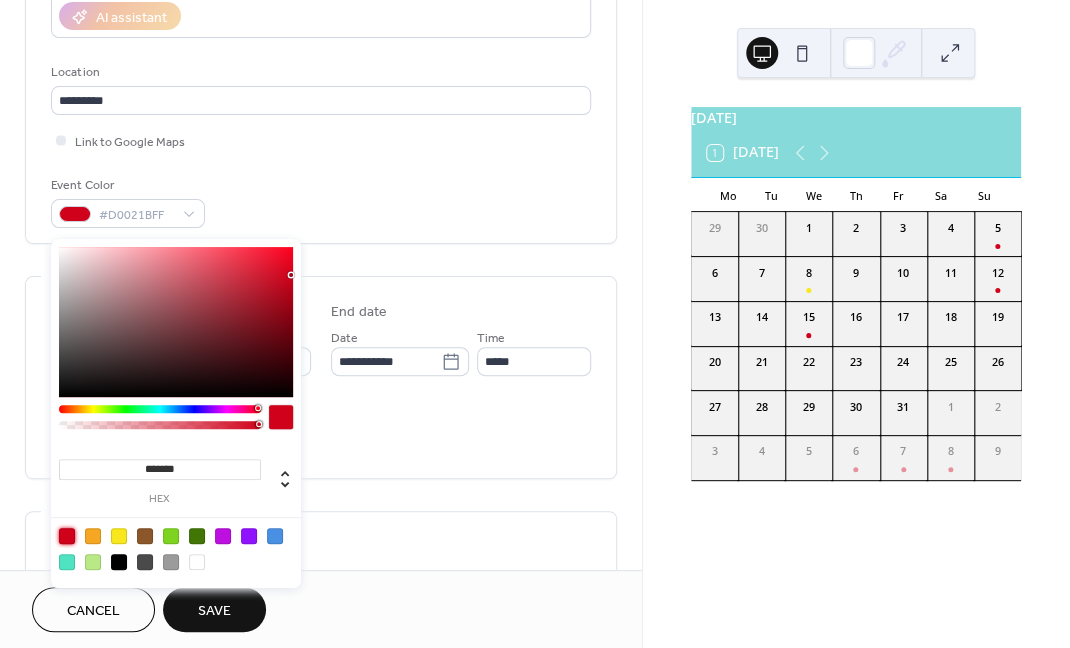 click on "Event Color #D0021BFF" at bounding box center [321, 201] 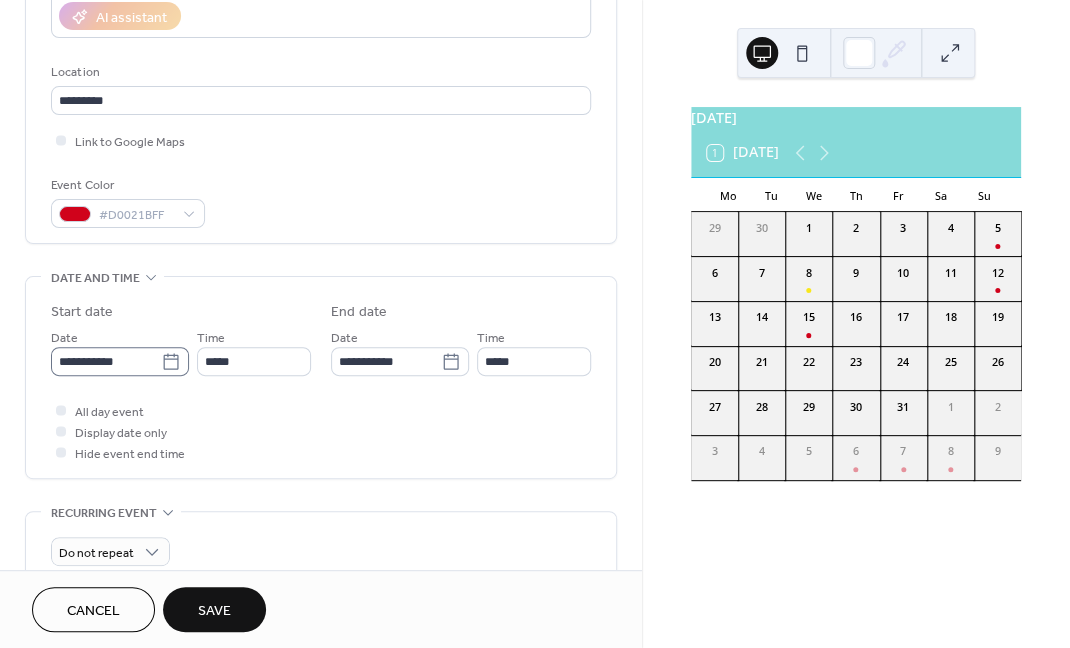 click 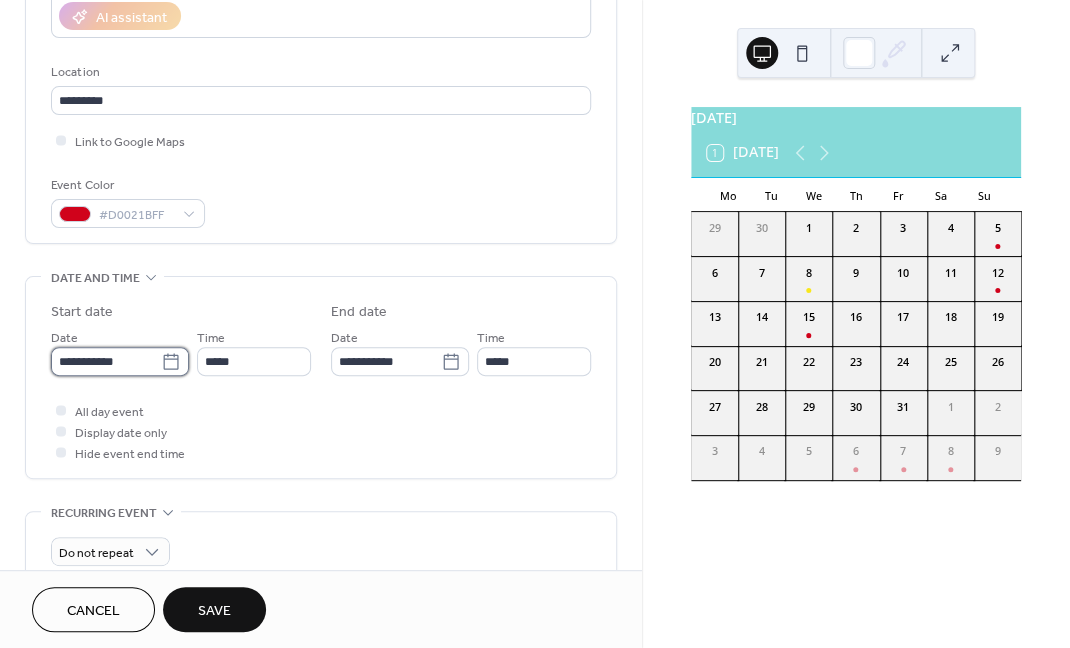 click on "**********" at bounding box center (106, 361) 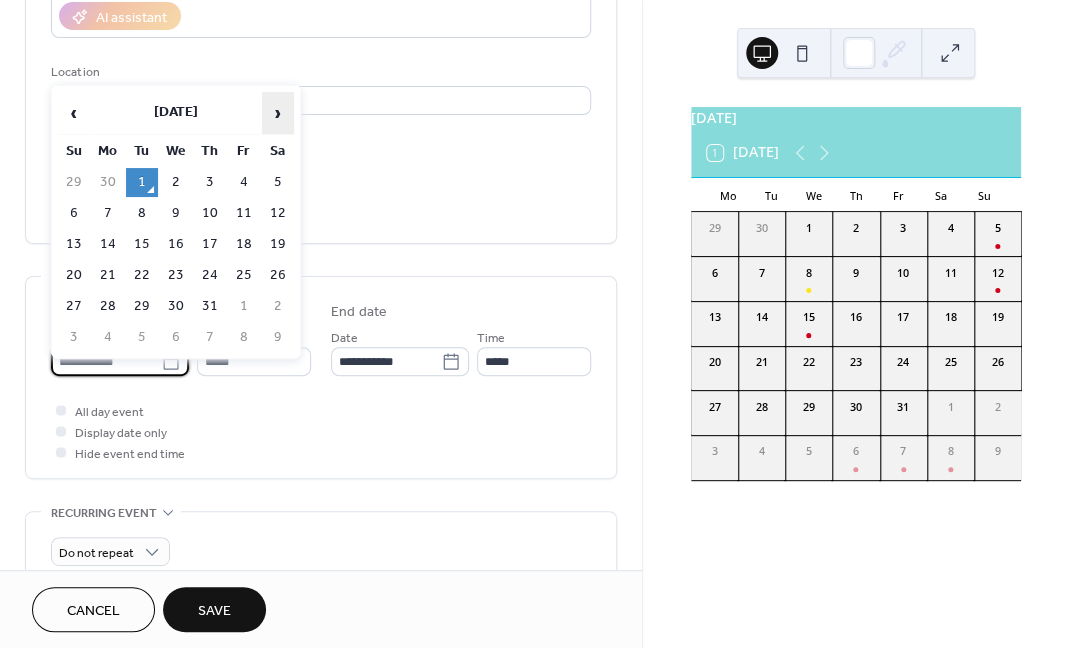 click on "›" at bounding box center (278, 113) 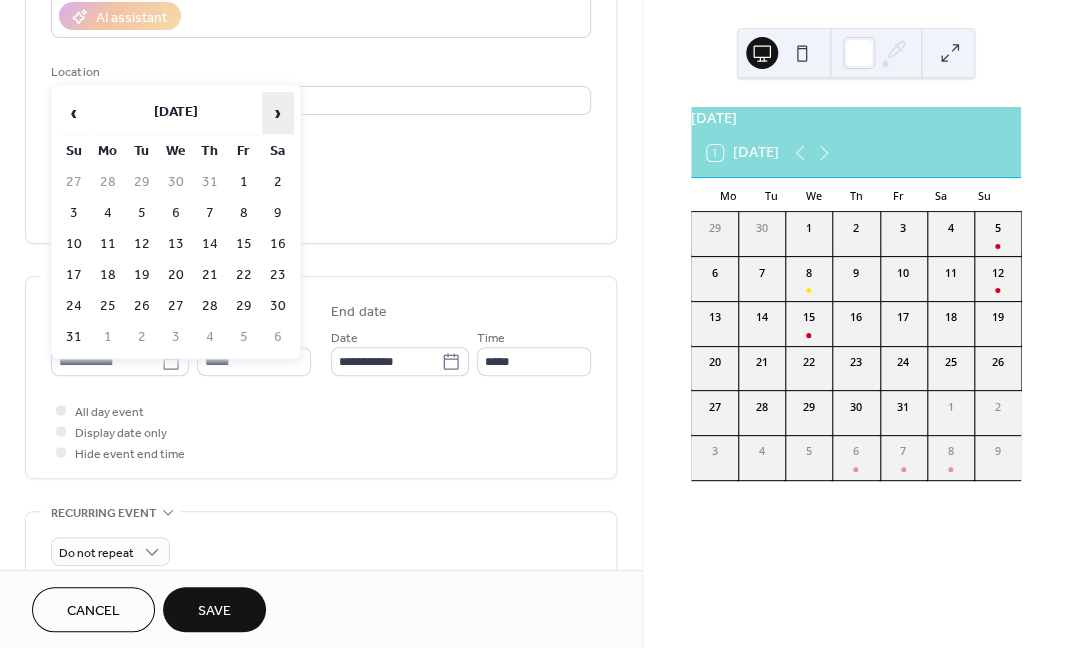 click on "›" at bounding box center (278, 113) 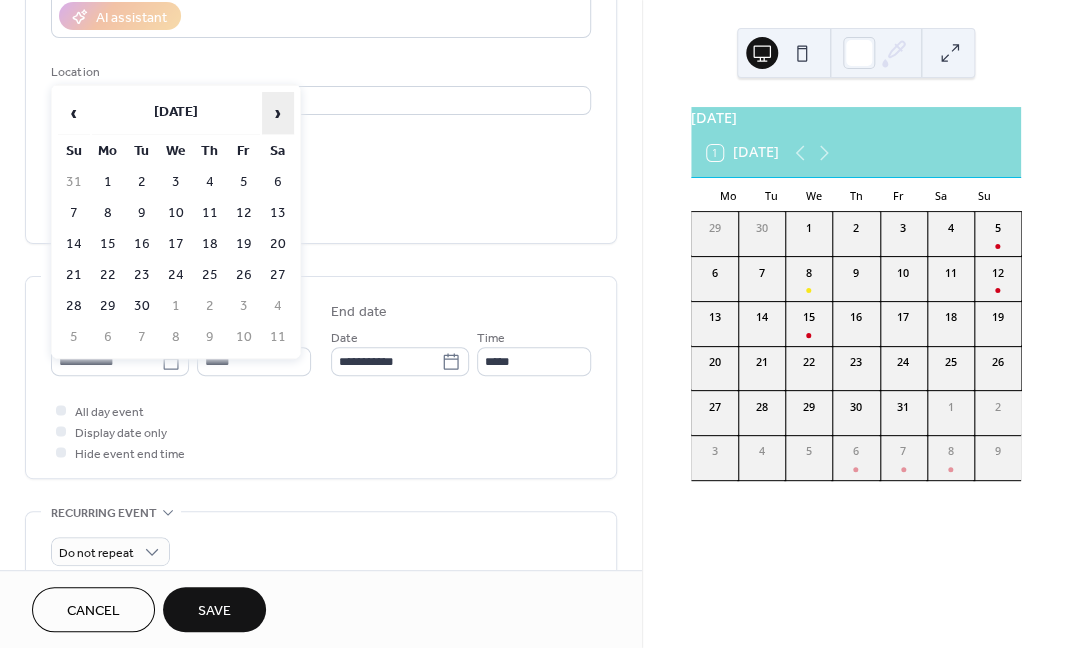 click on "›" at bounding box center (278, 113) 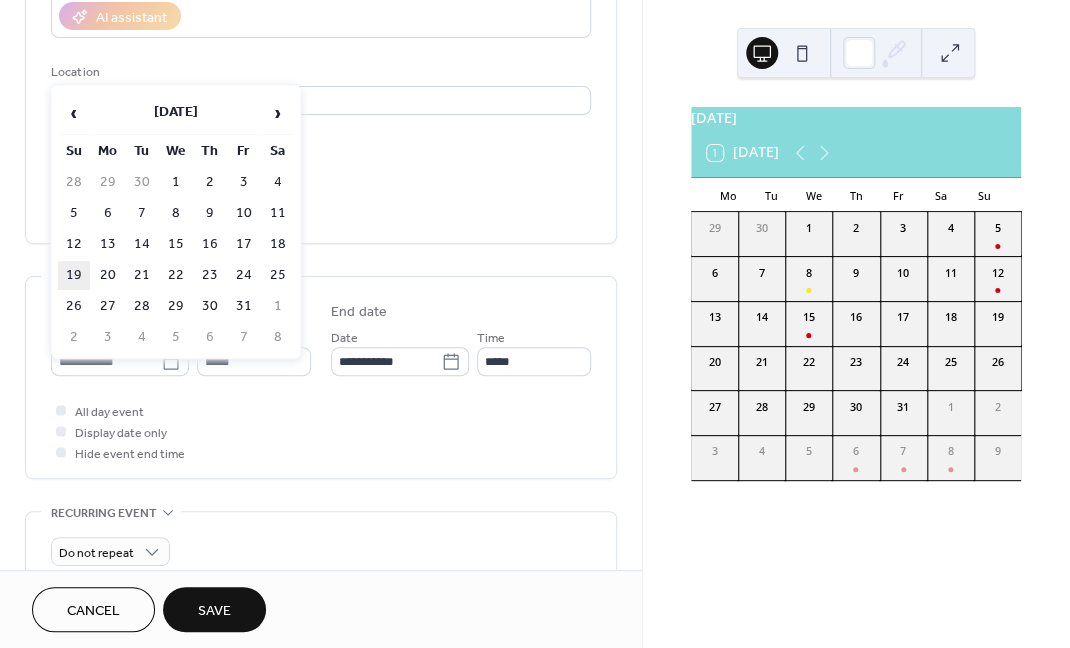 click on "19" at bounding box center [74, 275] 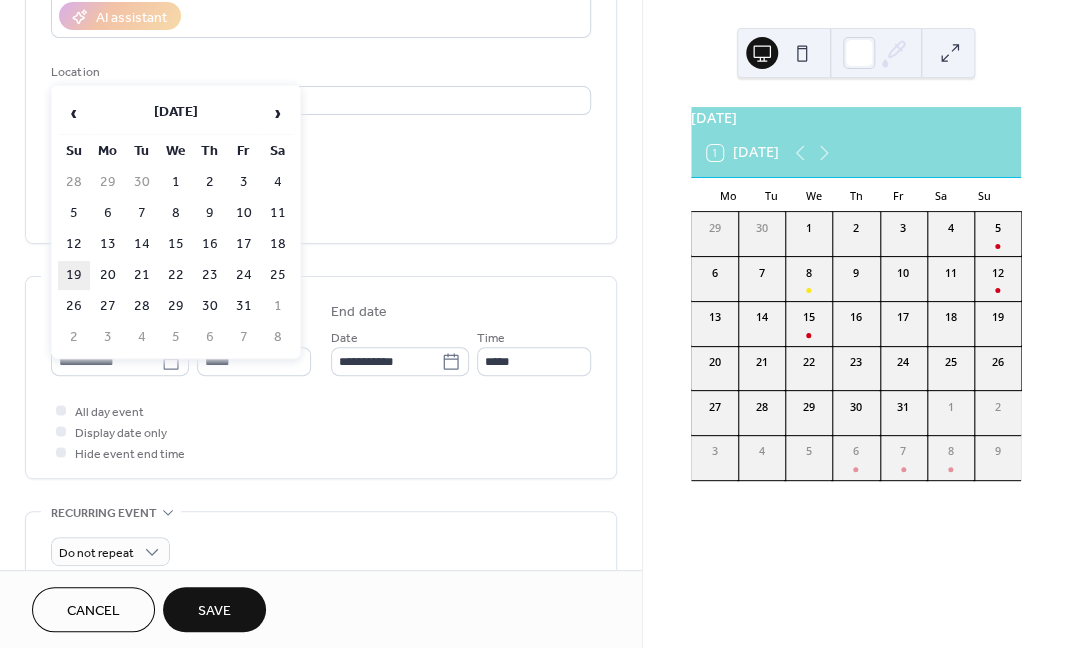 type on "**********" 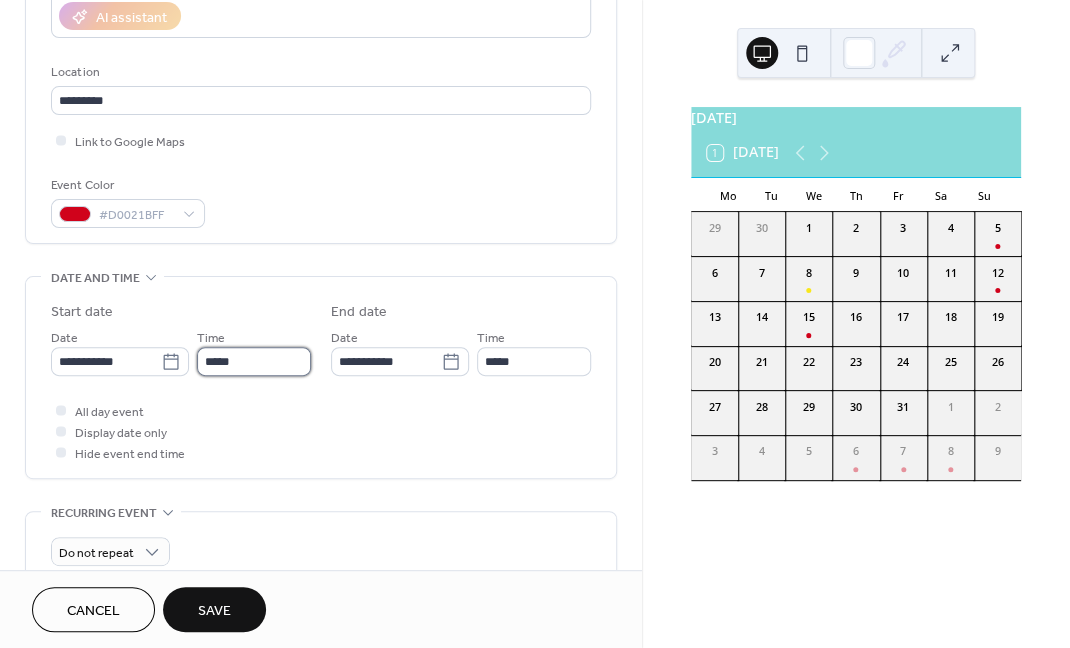 click on "*****" at bounding box center (254, 361) 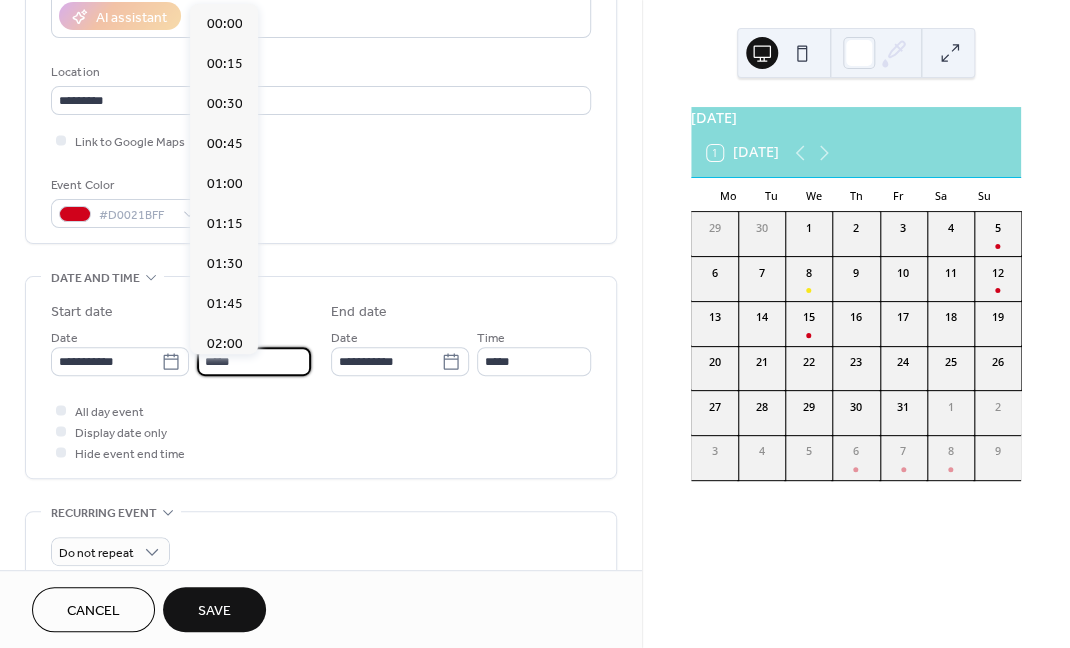 scroll, scrollTop: 1929, scrollLeft: 0, axis: vertical 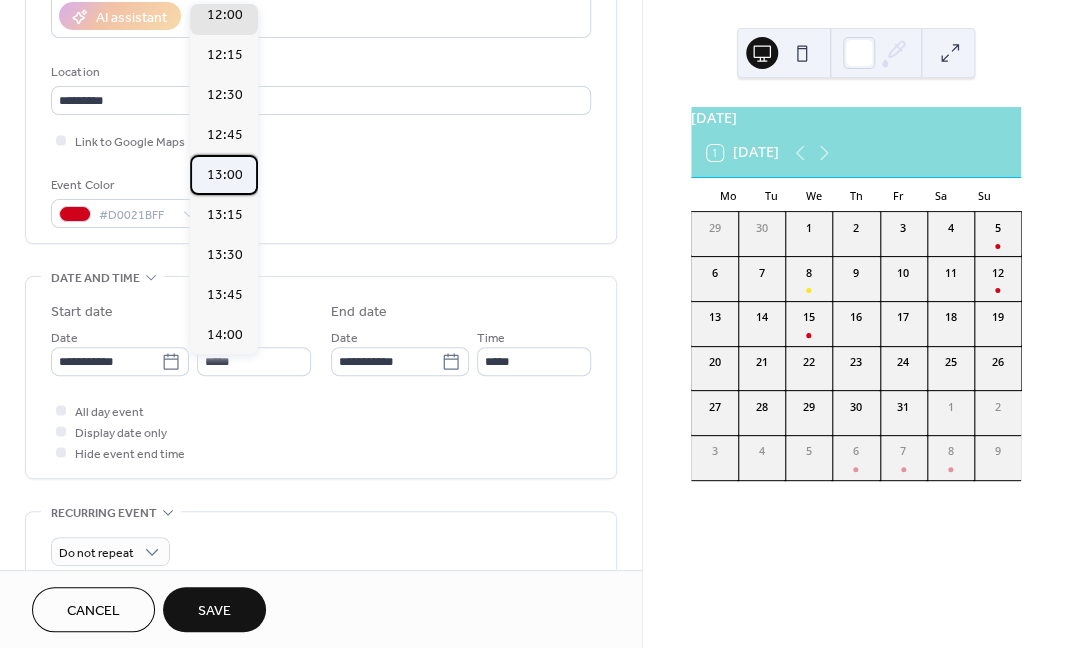 click on "13:00" at bounding box center (224, 175) 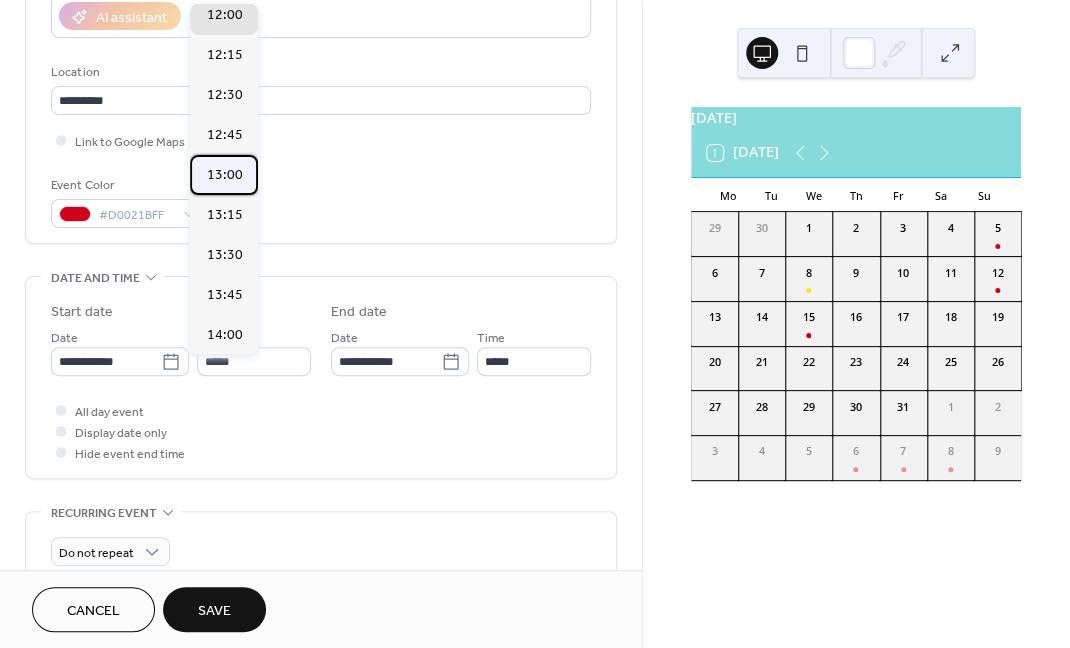 type on "*****" 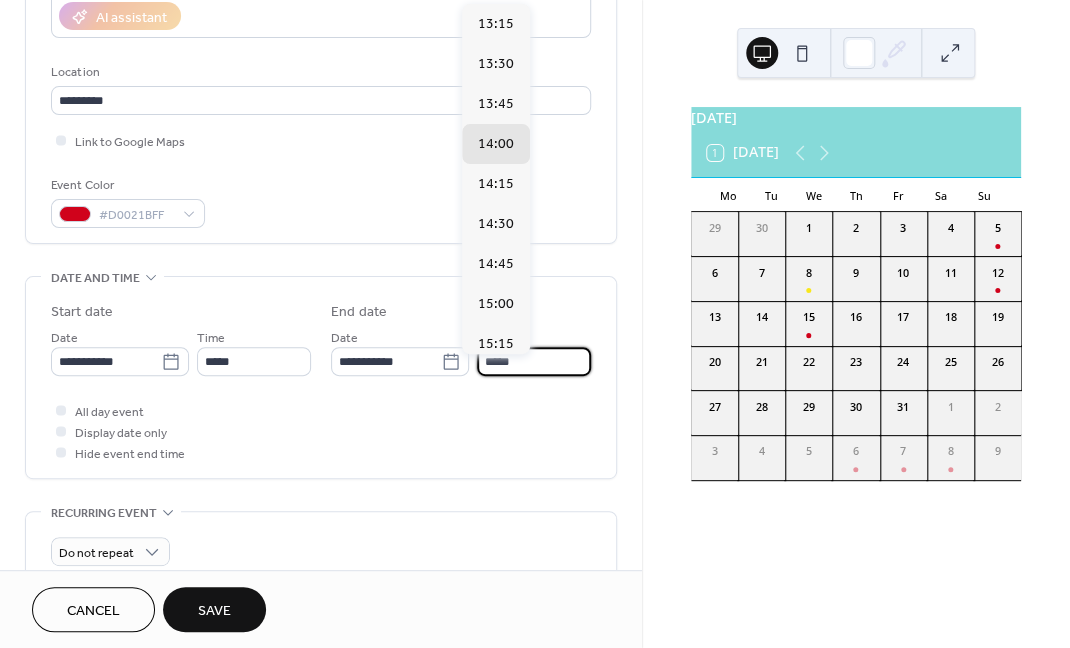 click on "*****" at bounding box center [534, 361] 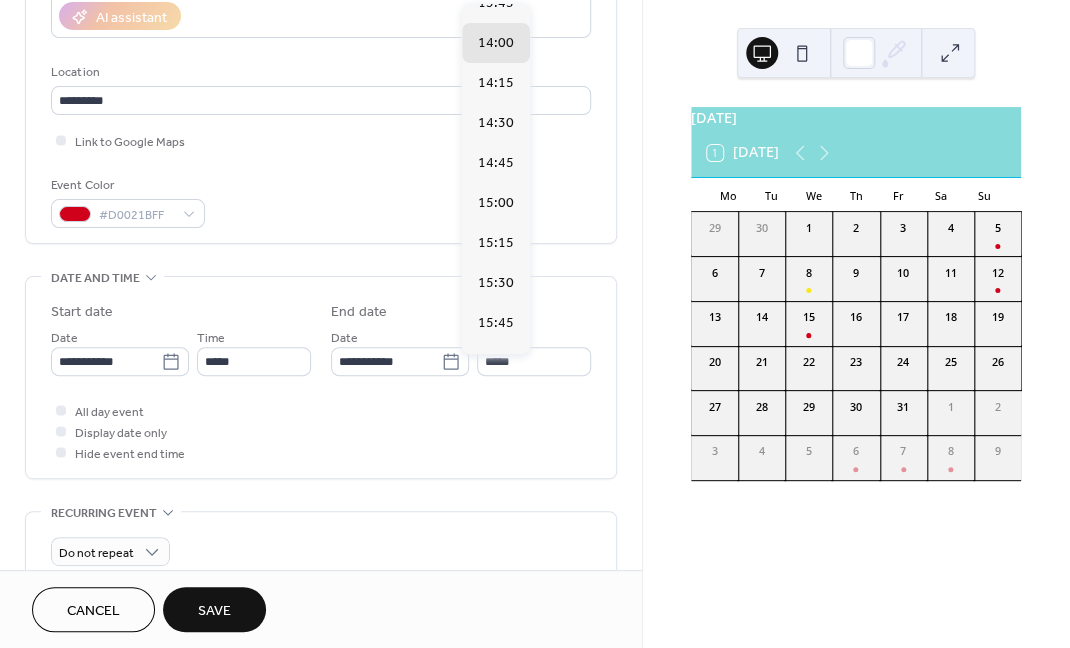 scroll, scrollTop: 151, scrollLeft: 0, axis: vertical 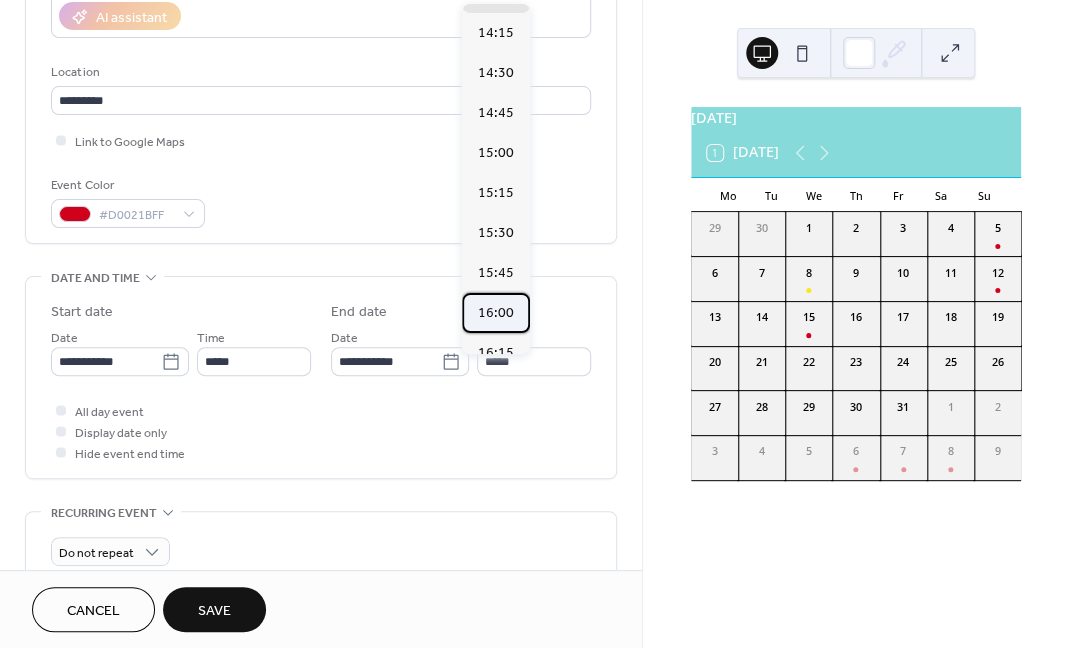 click on "16:00" at bounding box center [496, 313] 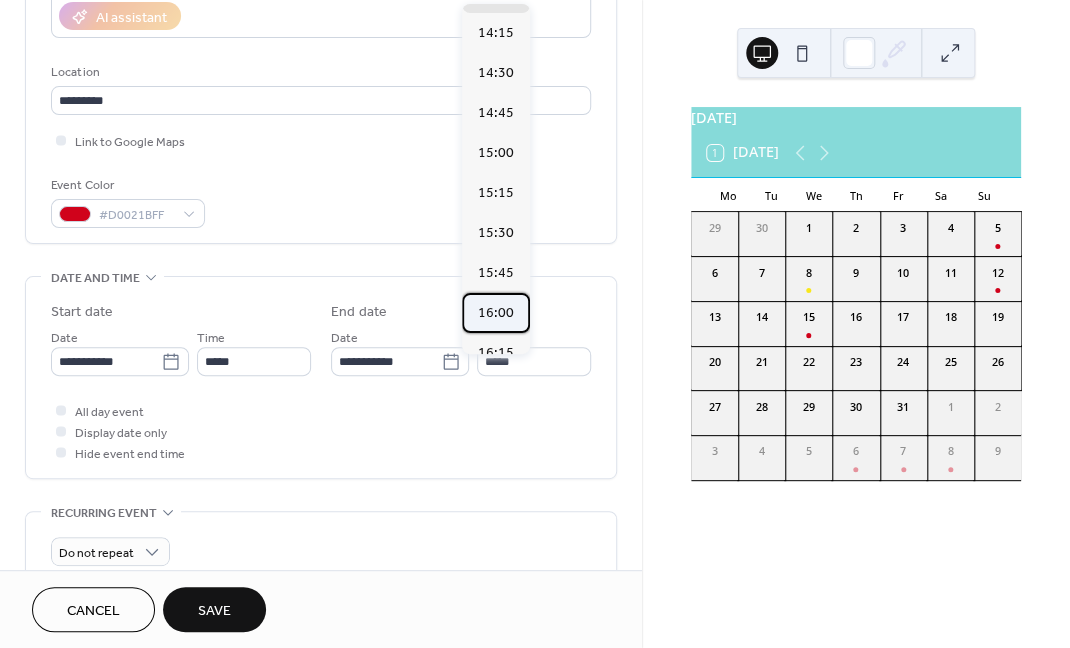 type on "*****" 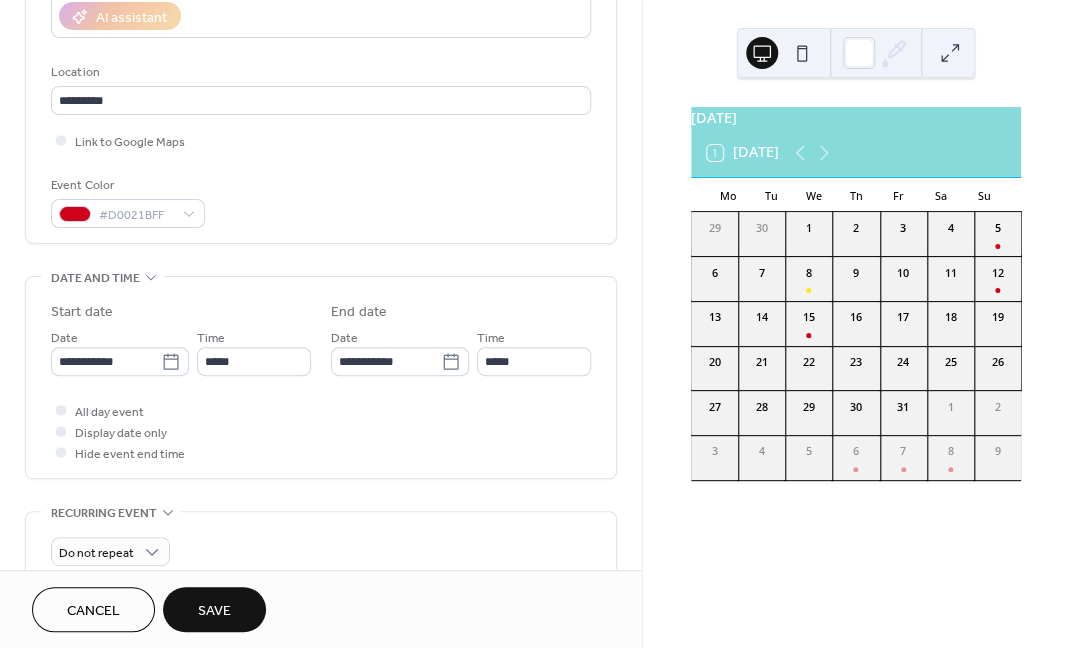 click on "Save" at bounding box center [214, 611] 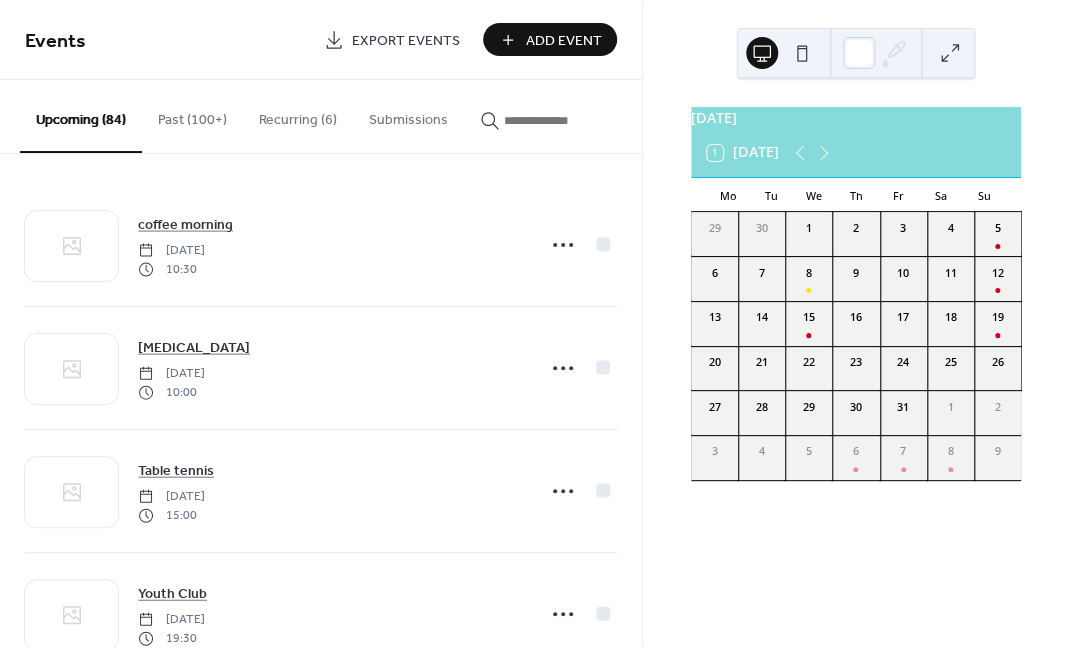 click on "Add Event" at bounding box center (564, 41) 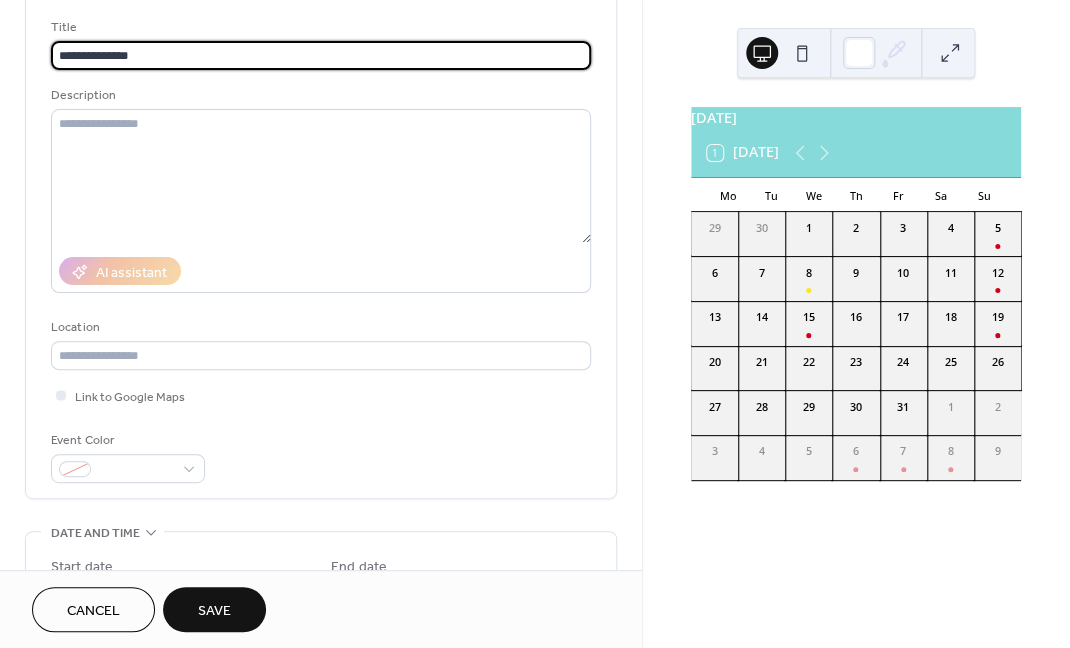 scroll, scrollTop: 187, scrollLeft: 0, axis: vertical 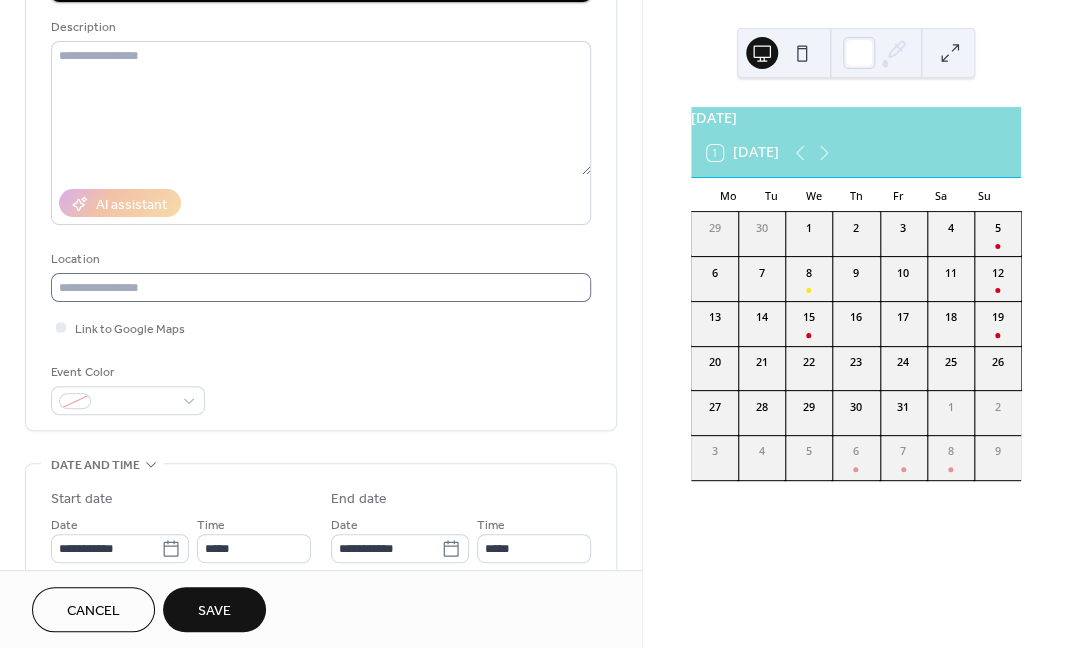 type on "**********" 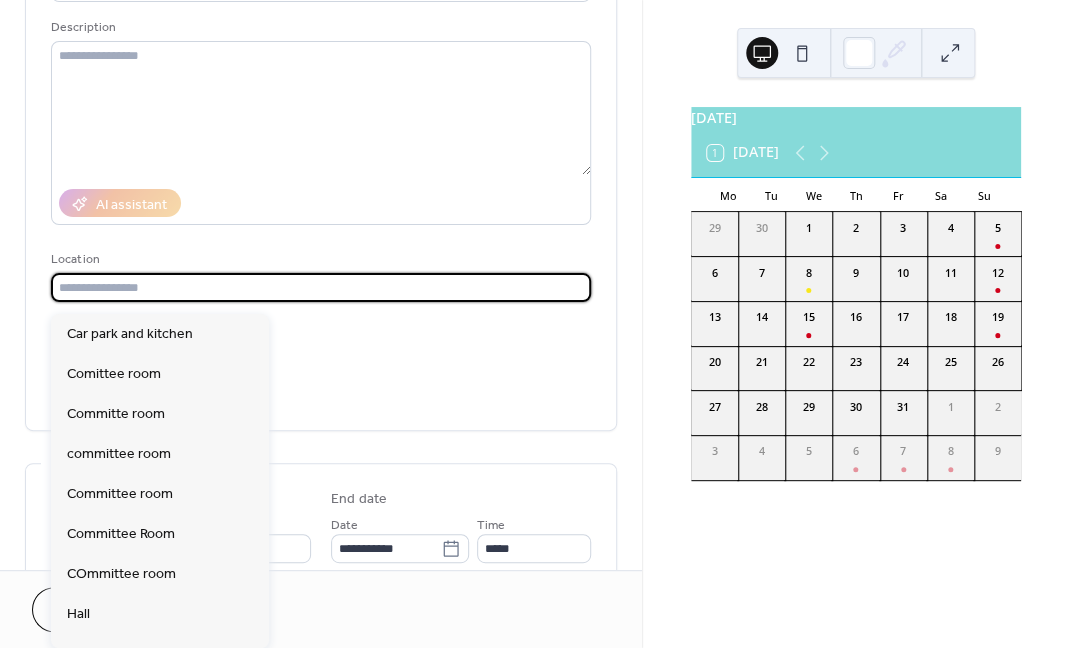 click at bounding box center [321, 287] 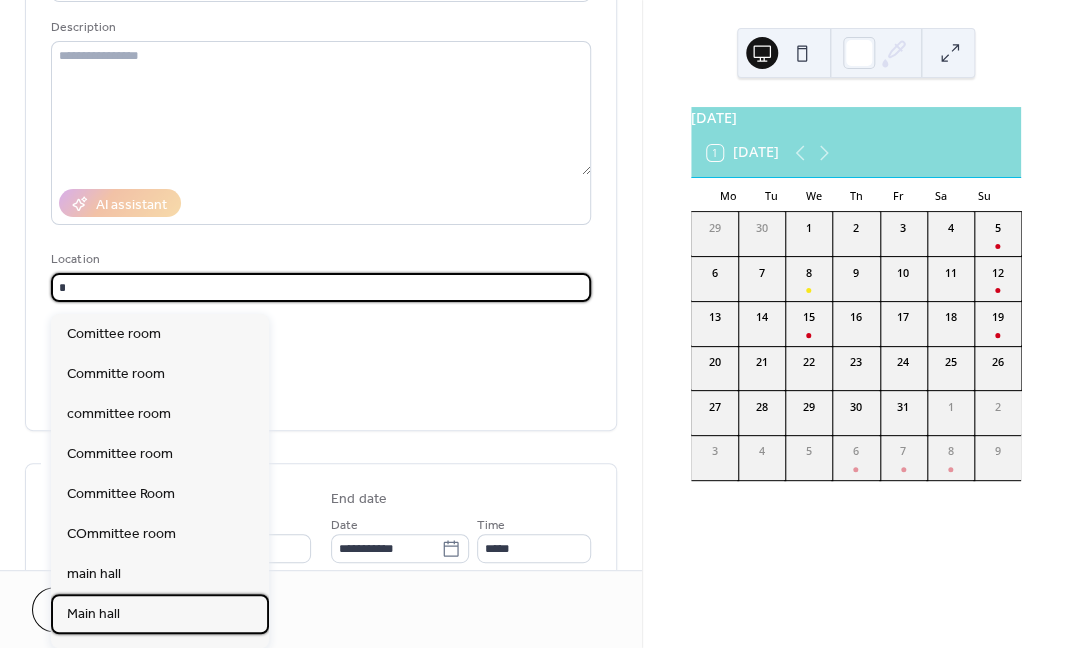click on "Main hall" at bounding box center (93, 613) 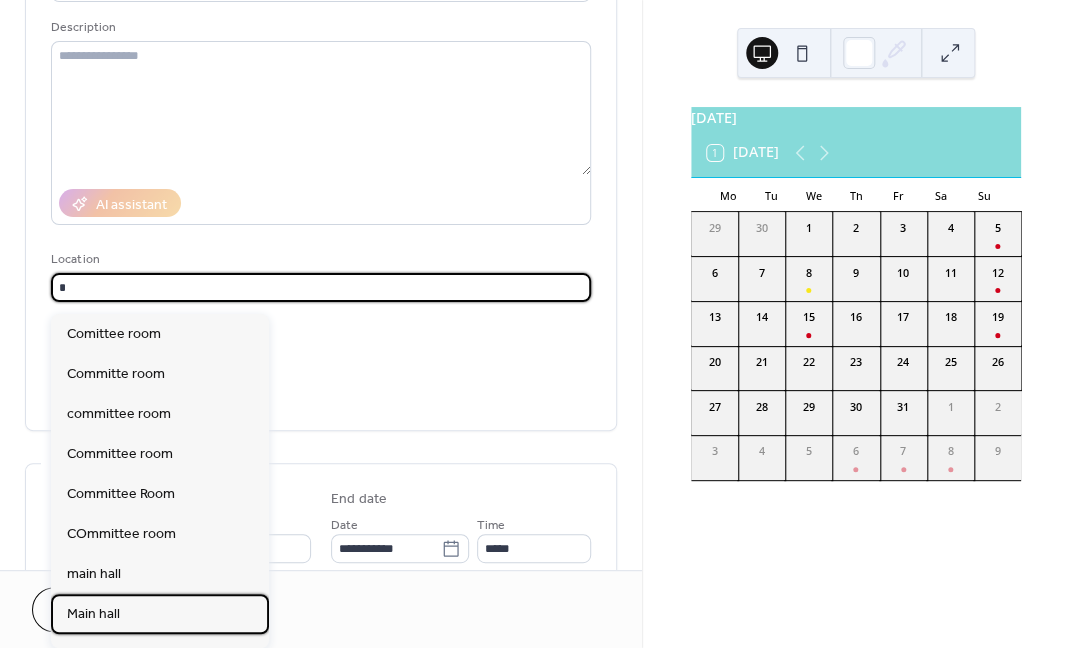 type on "*********" 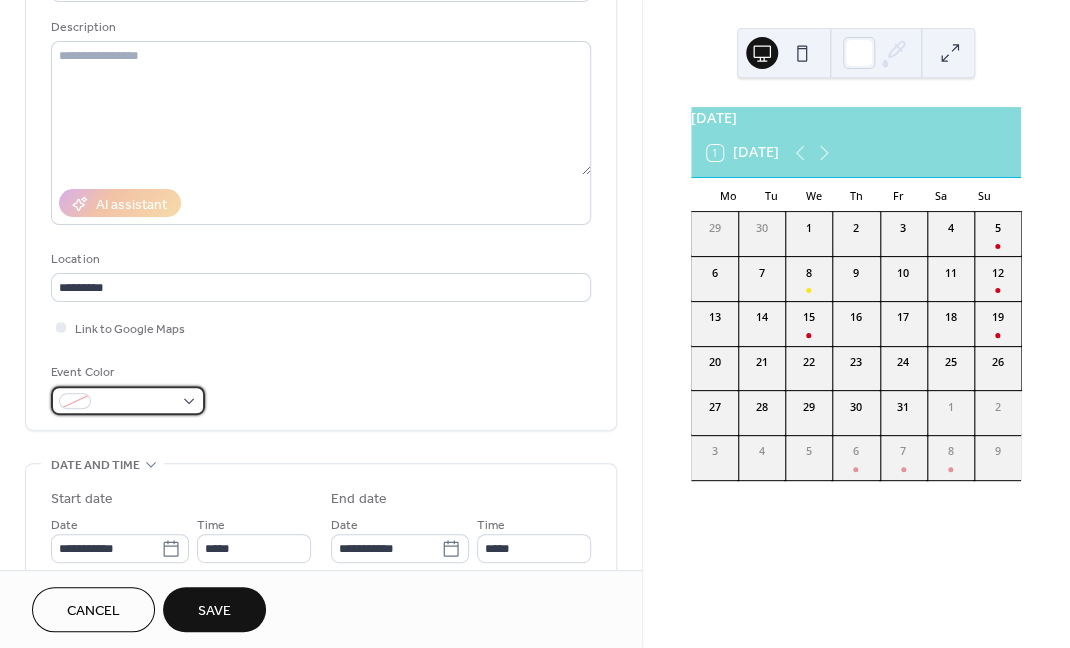 drag, startPoint x: 81, startPoint y: 411, endPoint x: 91, endPoint y: 398, distance: 16.40122 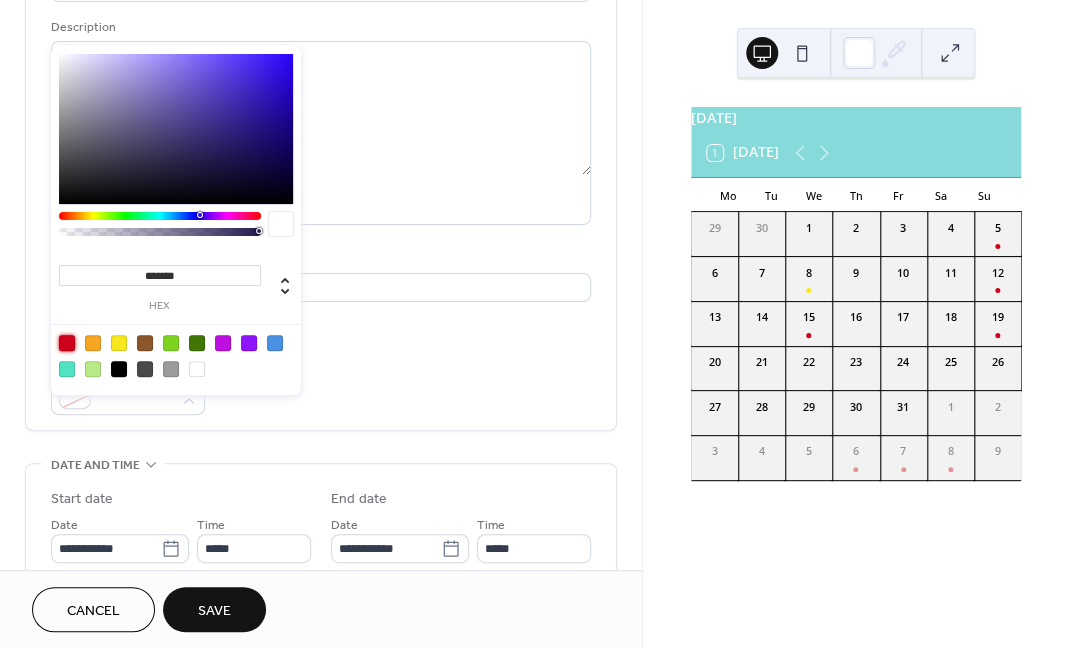click at bounding box center (67, 343) 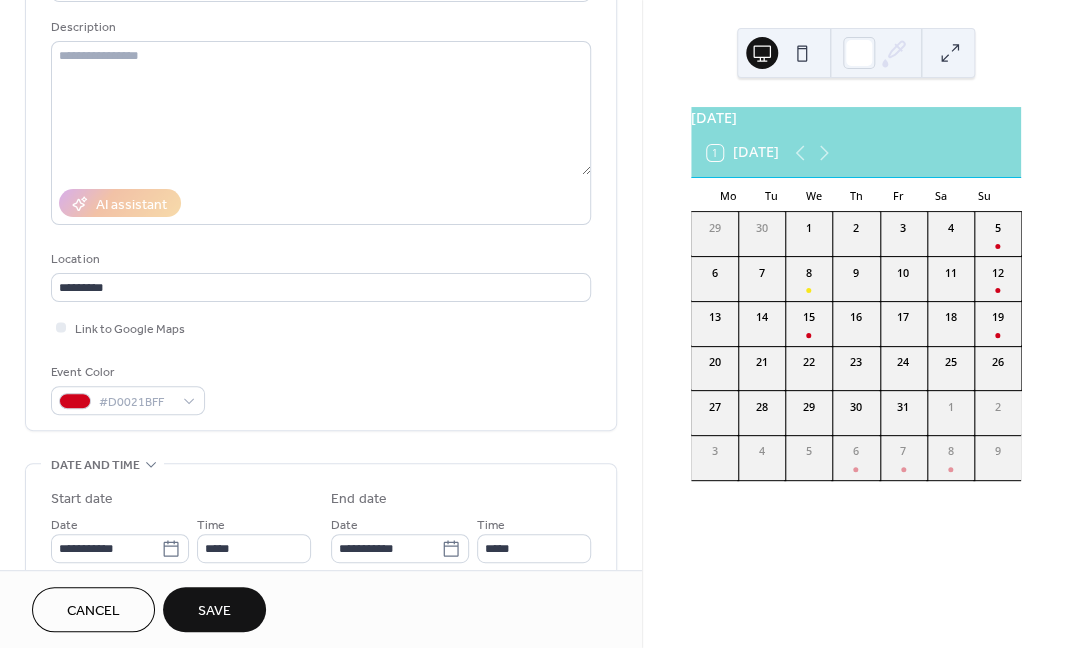 click on "**********" at bounding box center [321, 182] 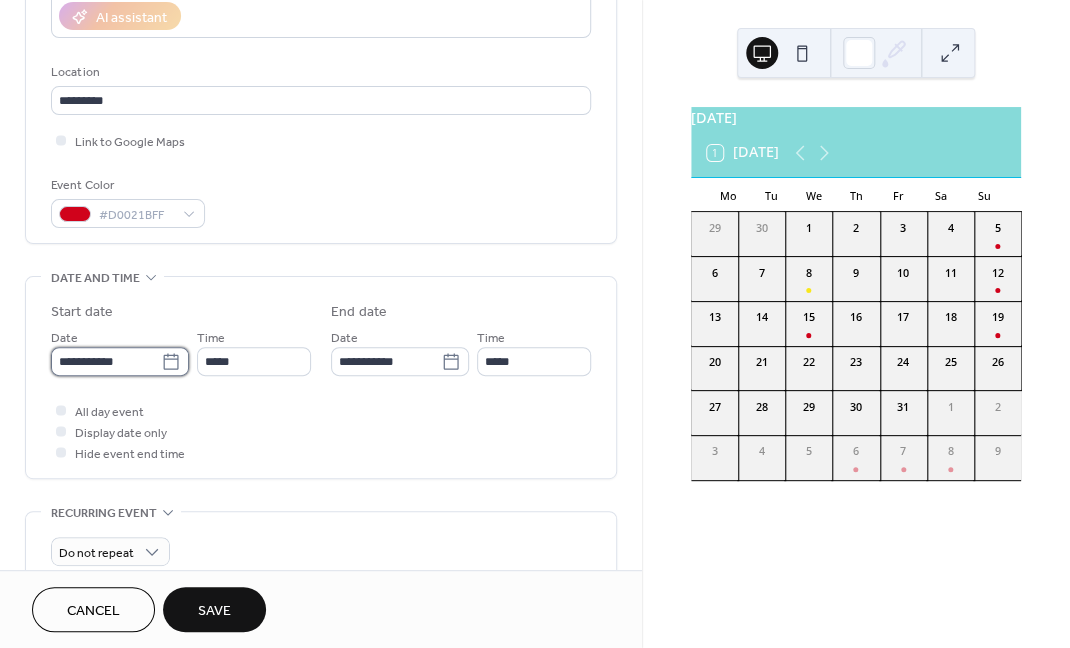 click on "**********" at bounding box center (106, 361) 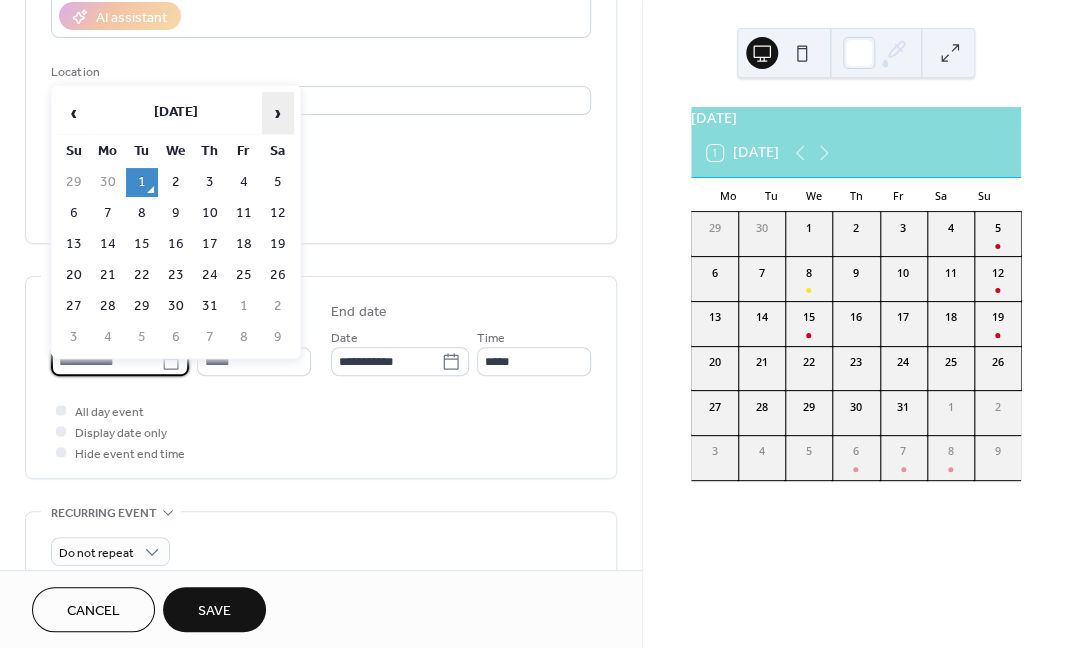 click on "›" at bounding box center (278, 113) 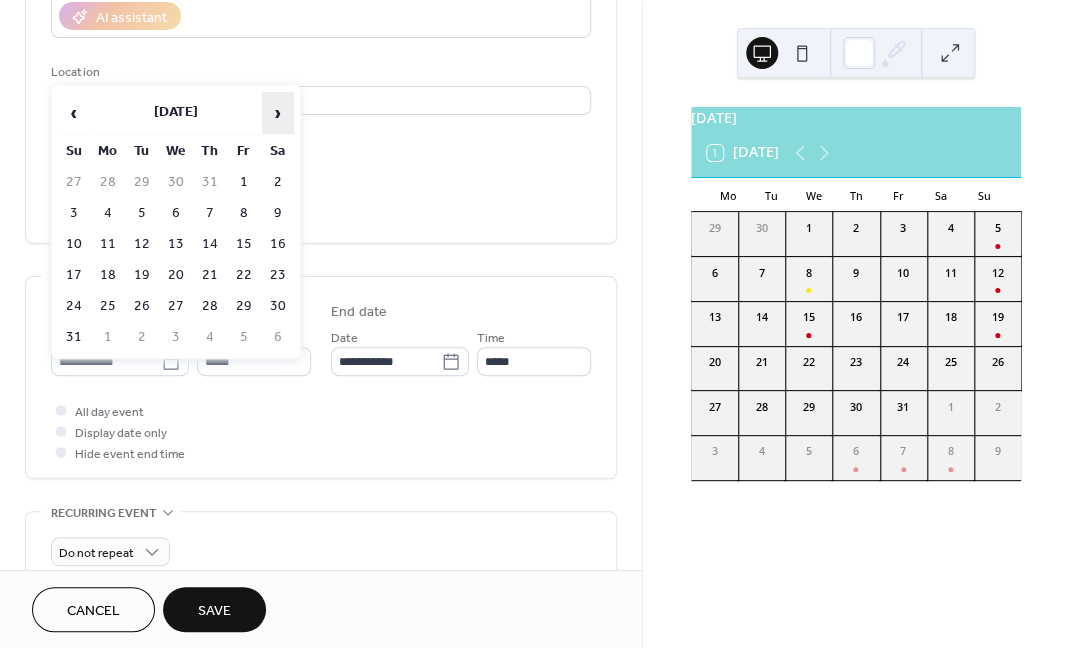 click on "›" at bounding box center (278, 113) 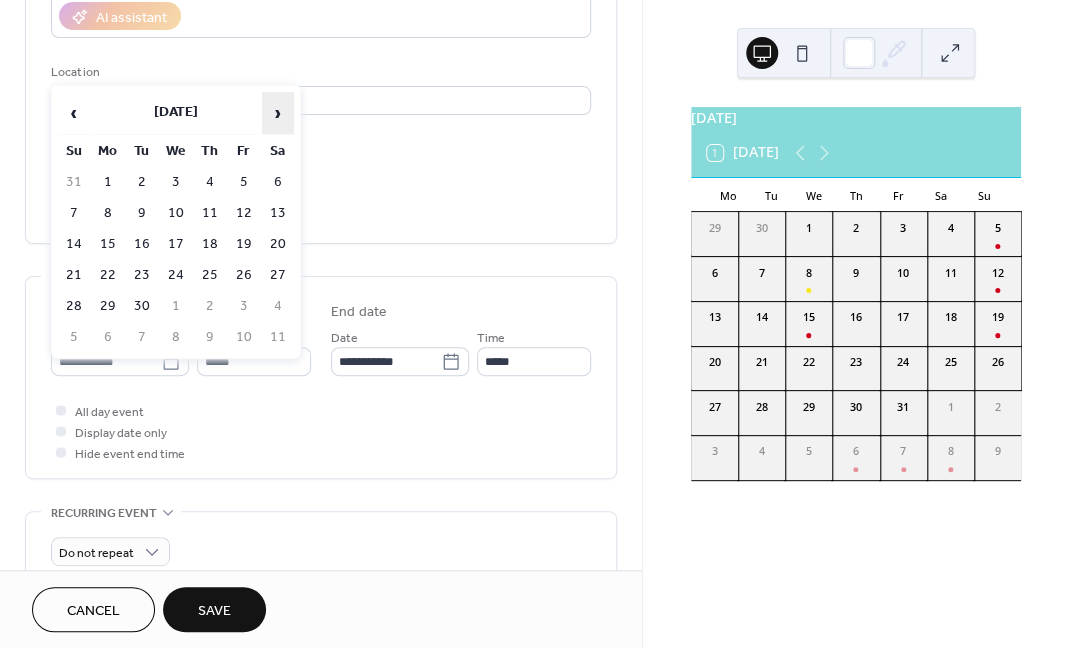 click on "›" at bounding box center (278, 113) 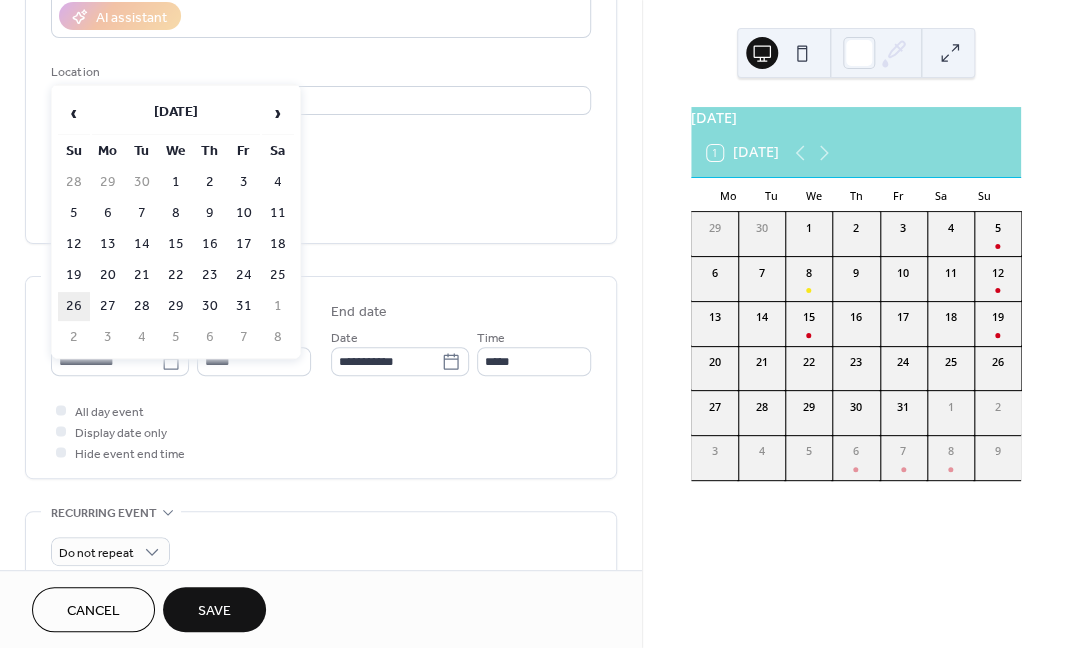 click on "26" at bounding box center [74, 306] 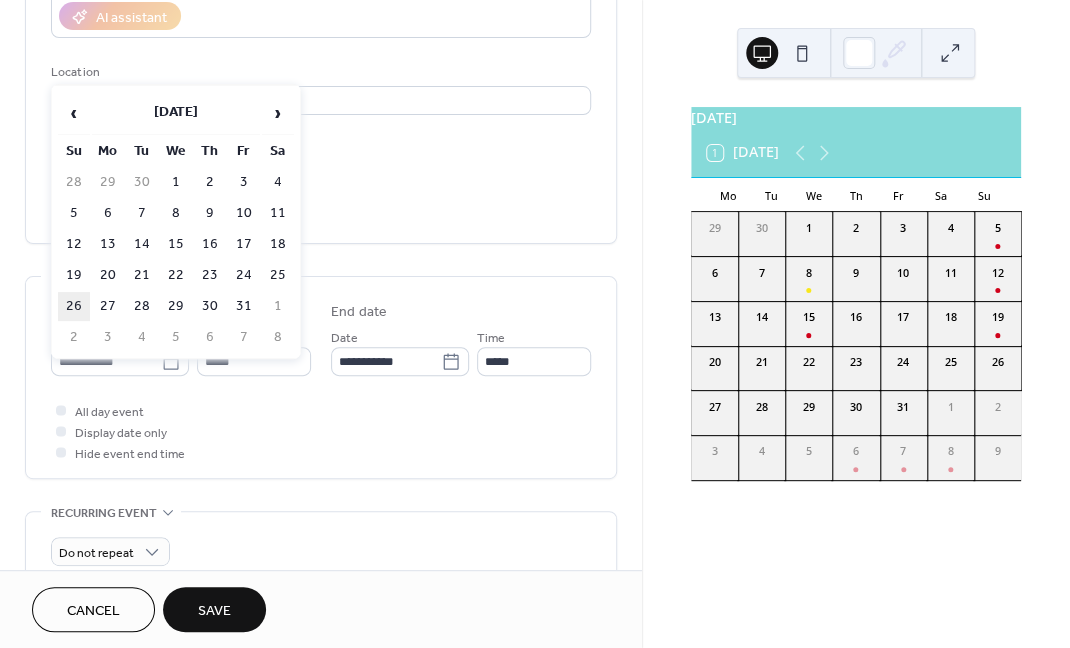 type on "**********" 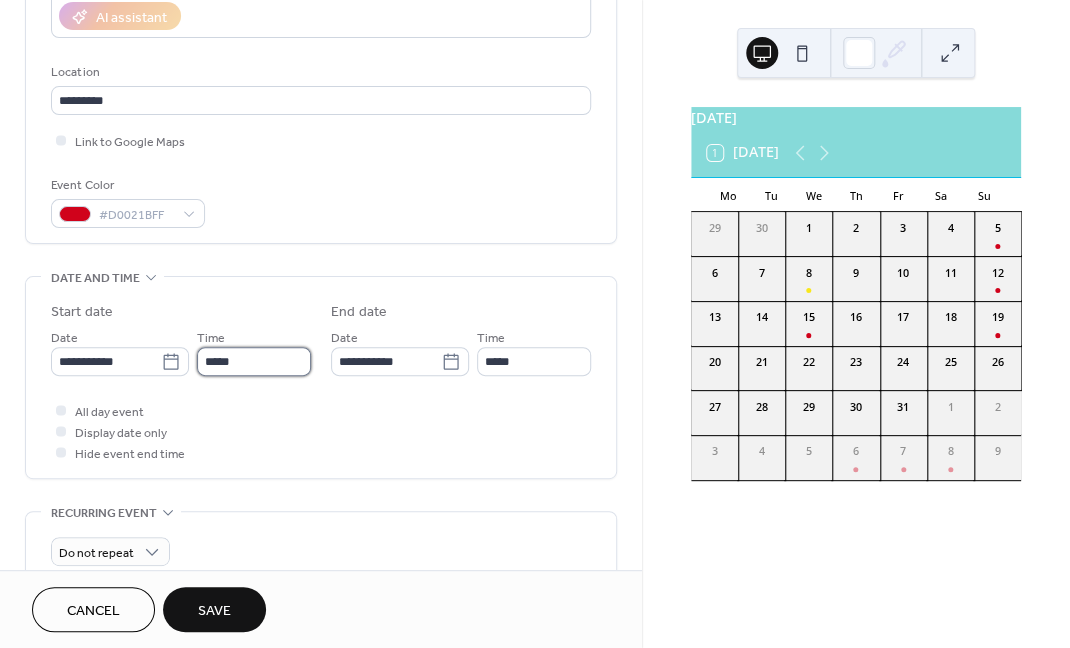 click on "*****" at bounding box center [254, 361] 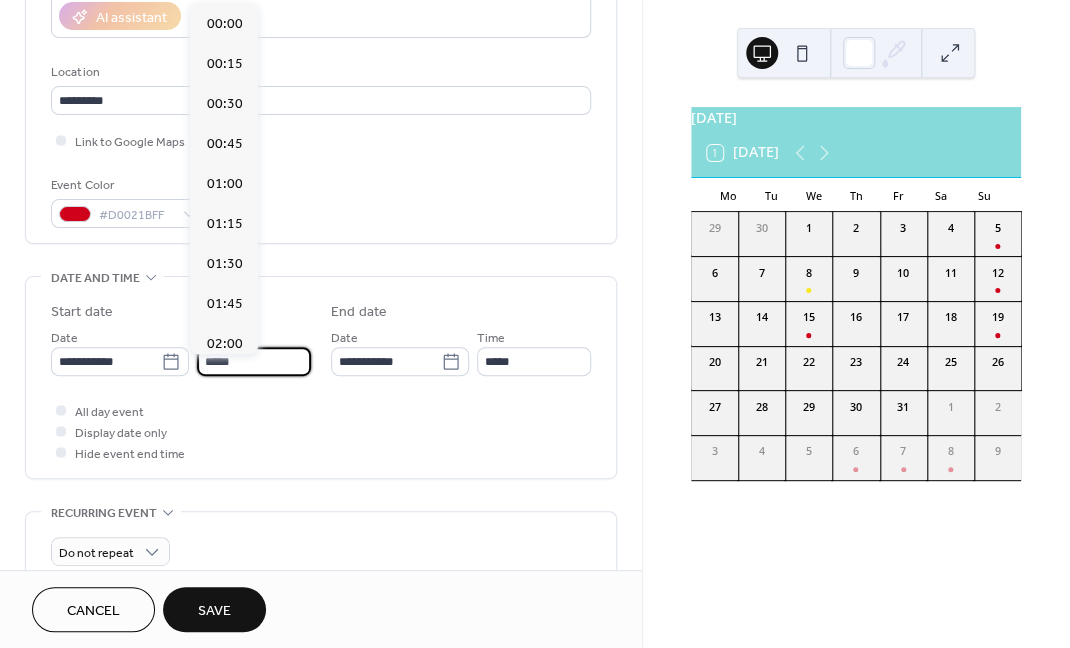 scroll, scrollTop: 1929, scrollLeft: 0, axis: vertical 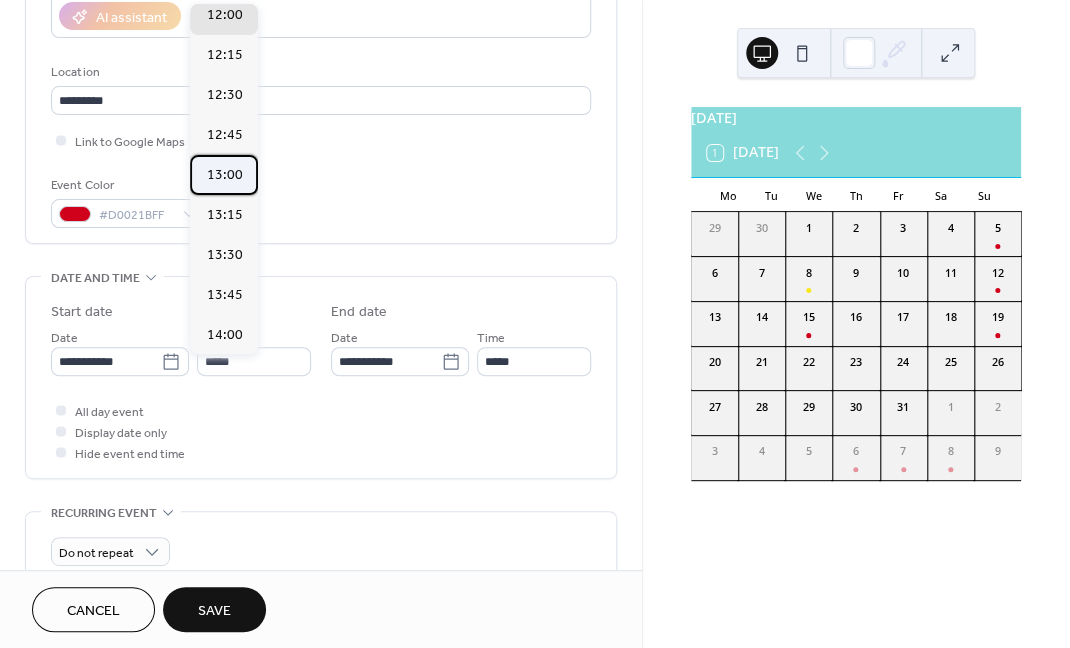 click on "13:00" at bounding box center (224, 175) 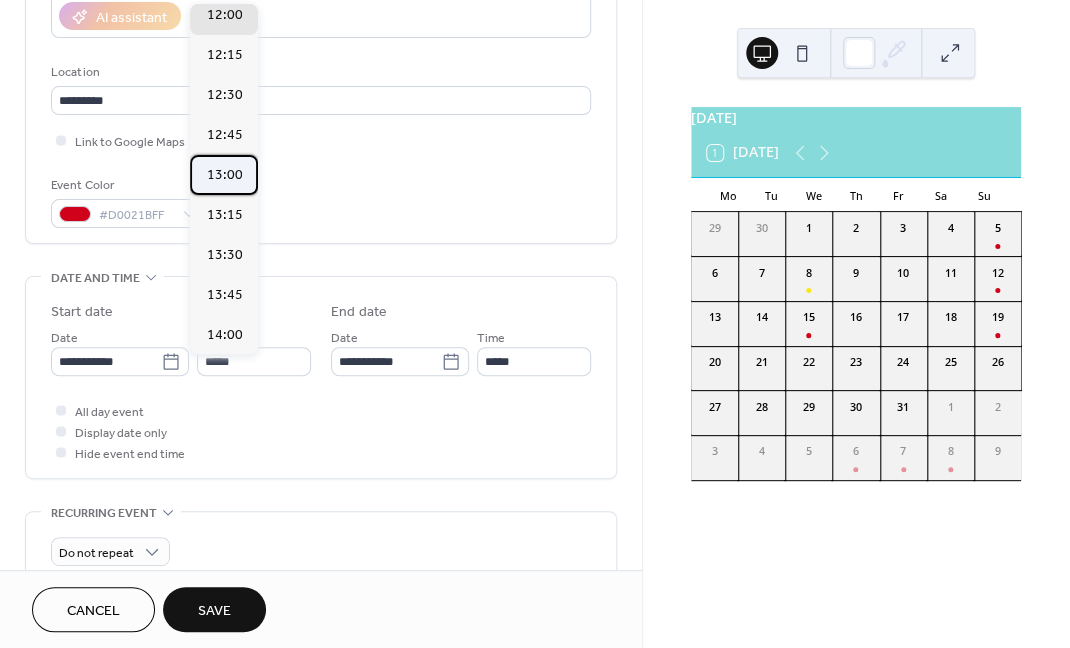 type on "*****" 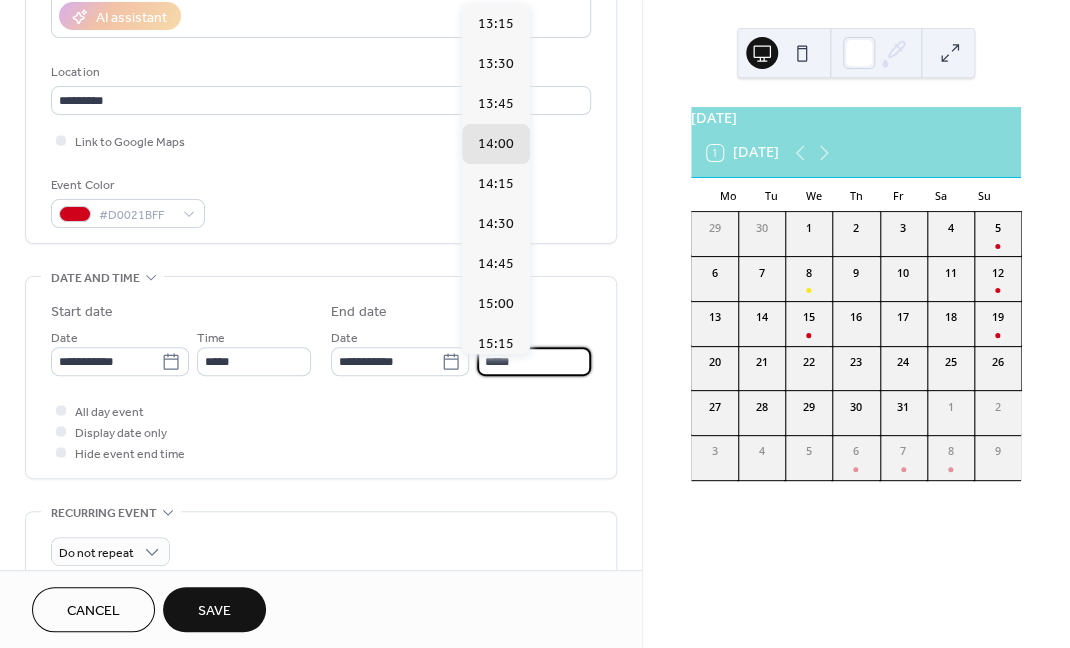 click on "*****" at bounding box center [534, 361] 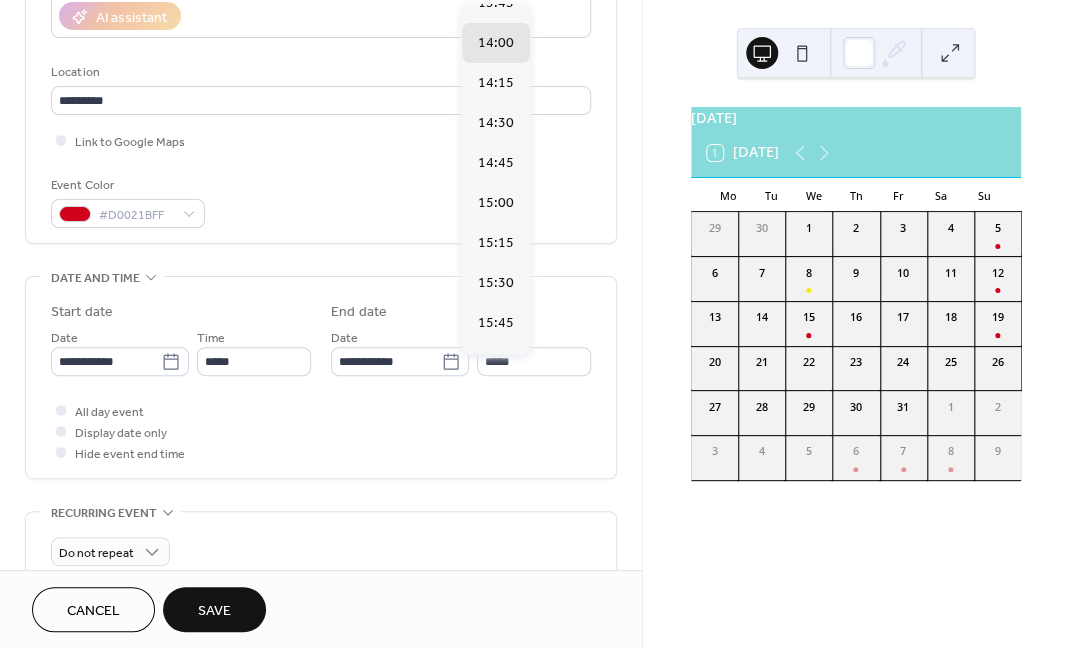 scroll, scrollTop: 151, scrollLeft: 0, axis: vertical 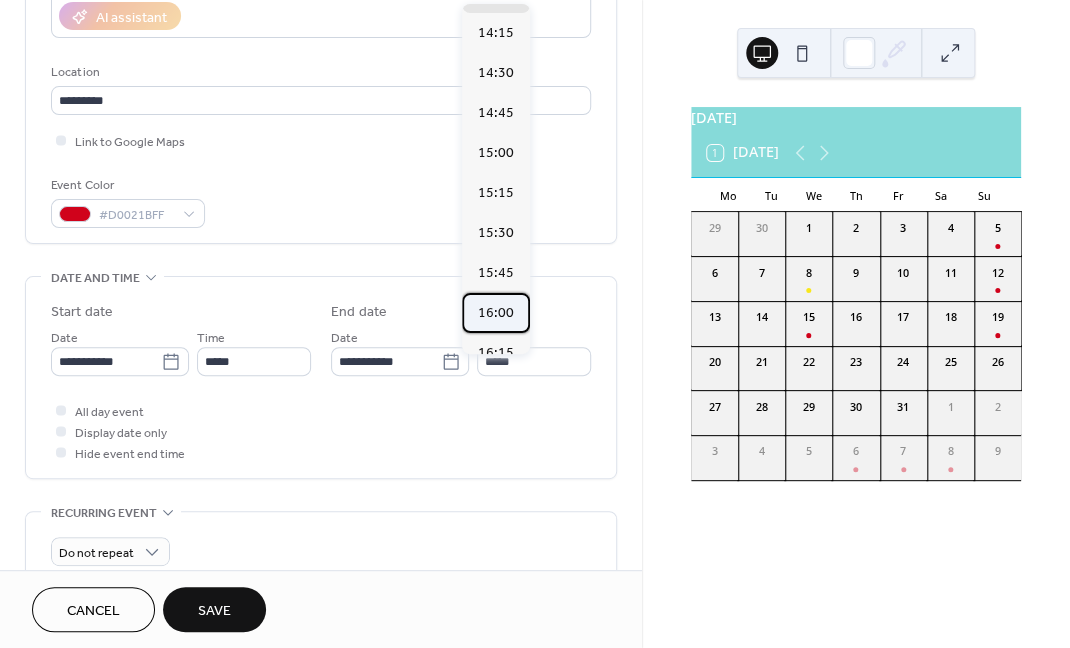 click on "16:00" at bounding box center [496, 313] 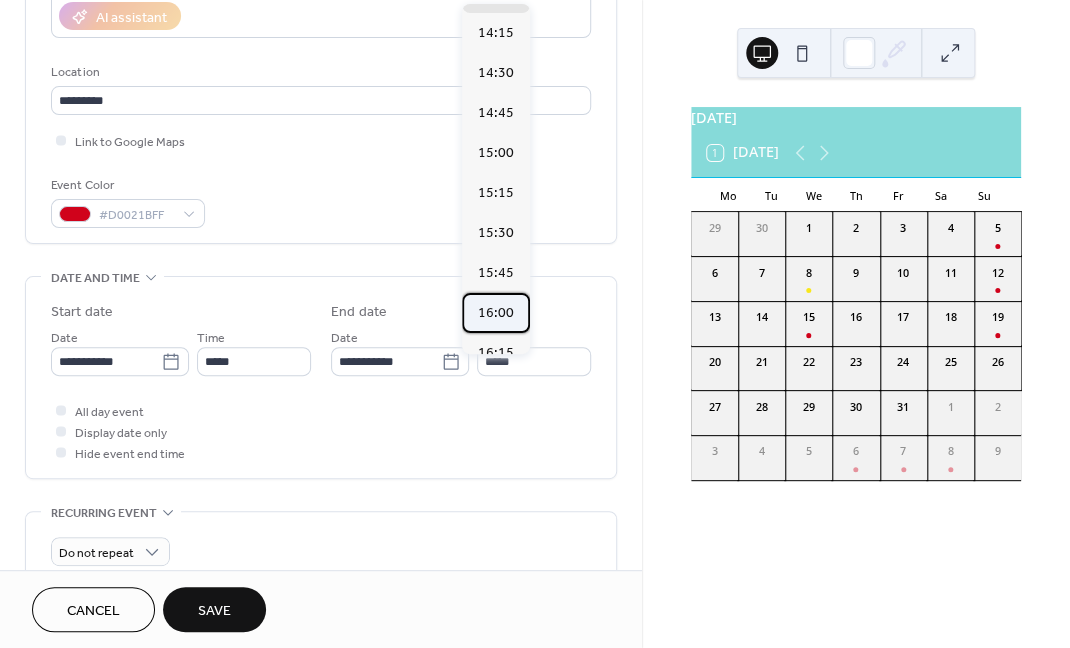 type on "*****" 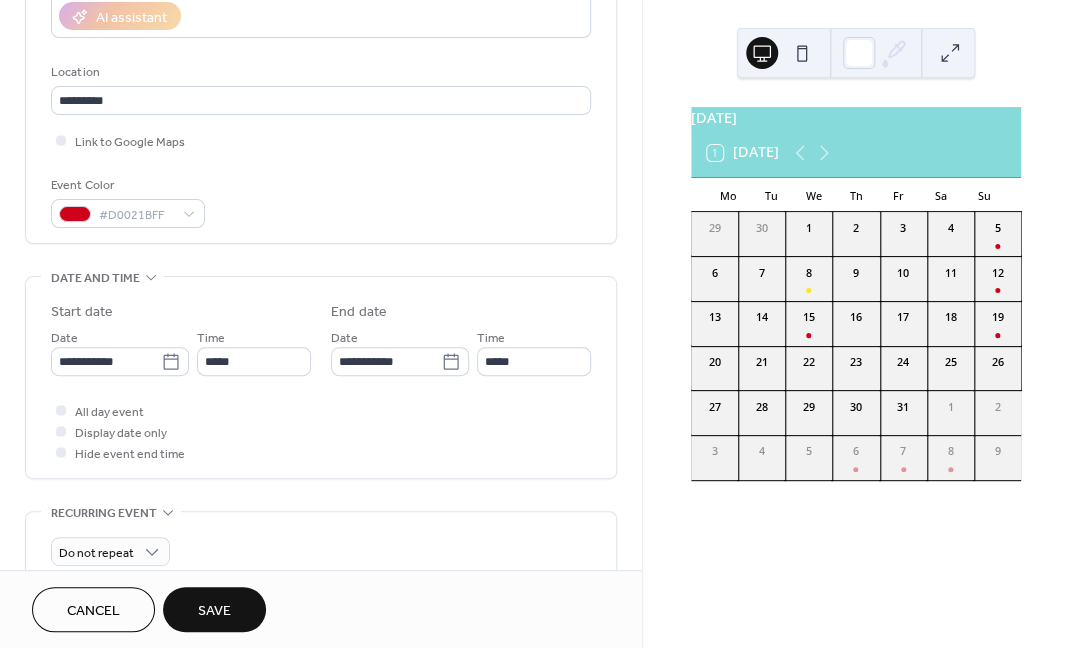 click on "Save" at bounding box center [214, 609] 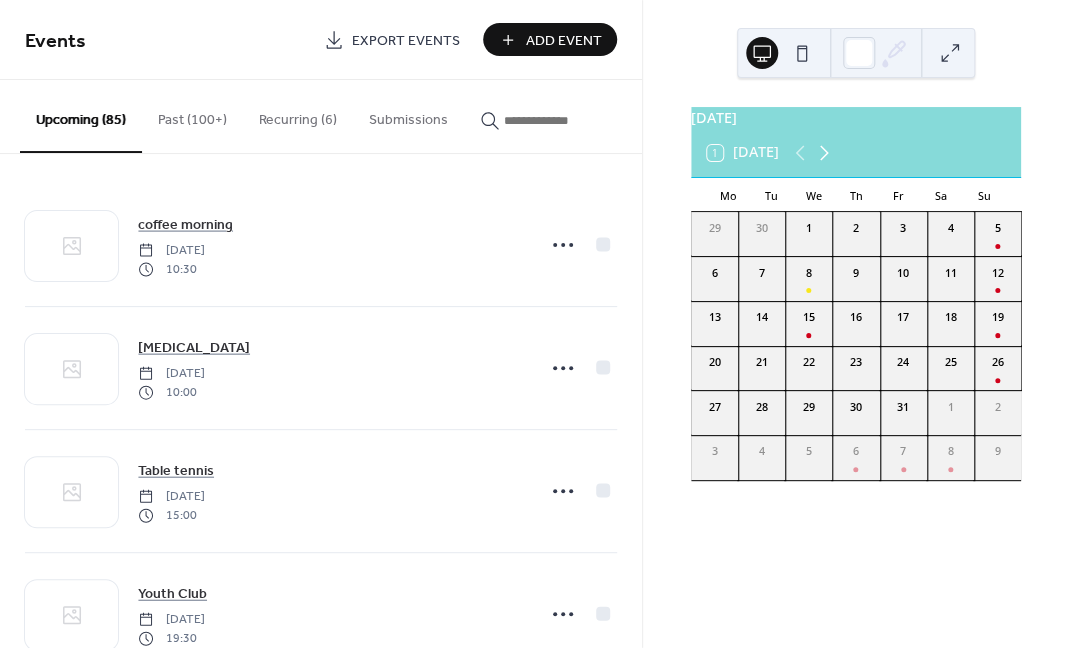 click 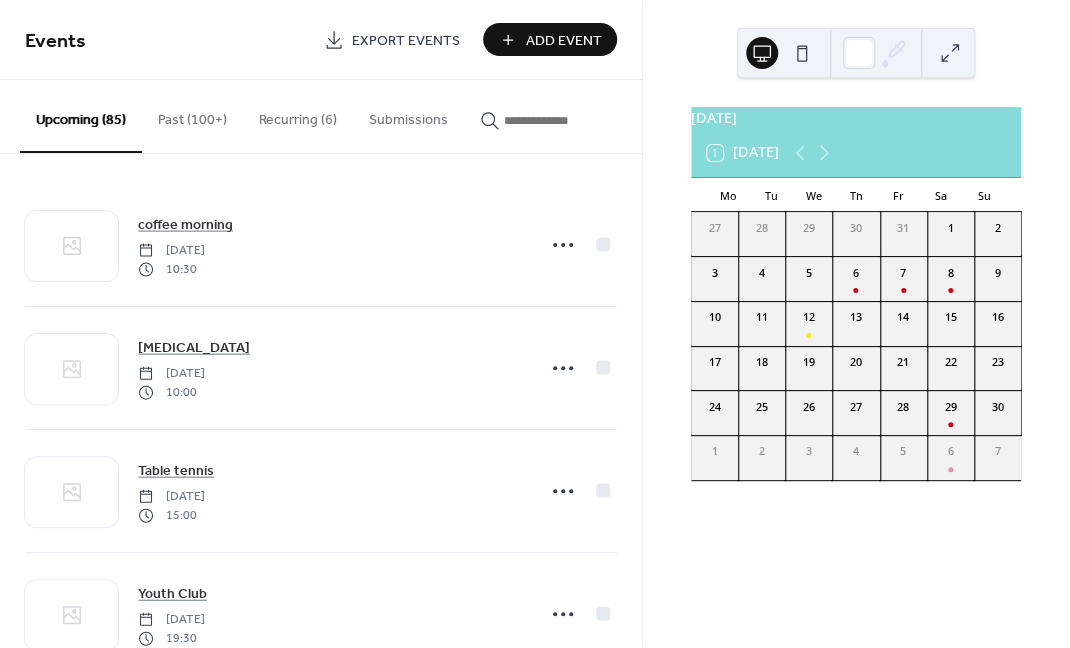 click on "Add Event" at bounding box center (564, 41) 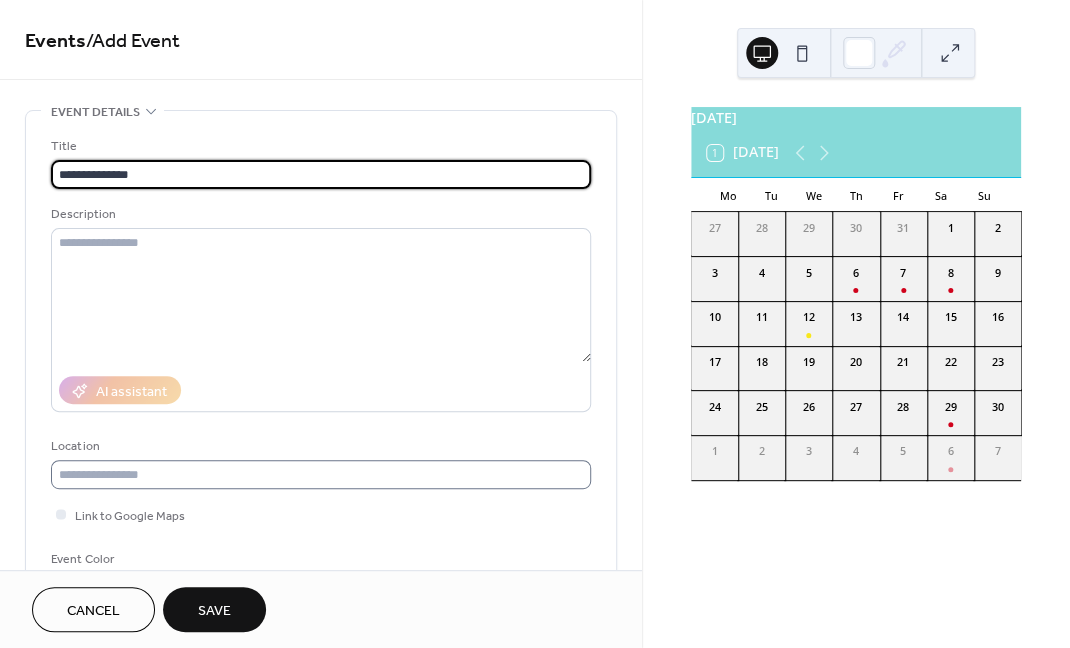 type on "**********" 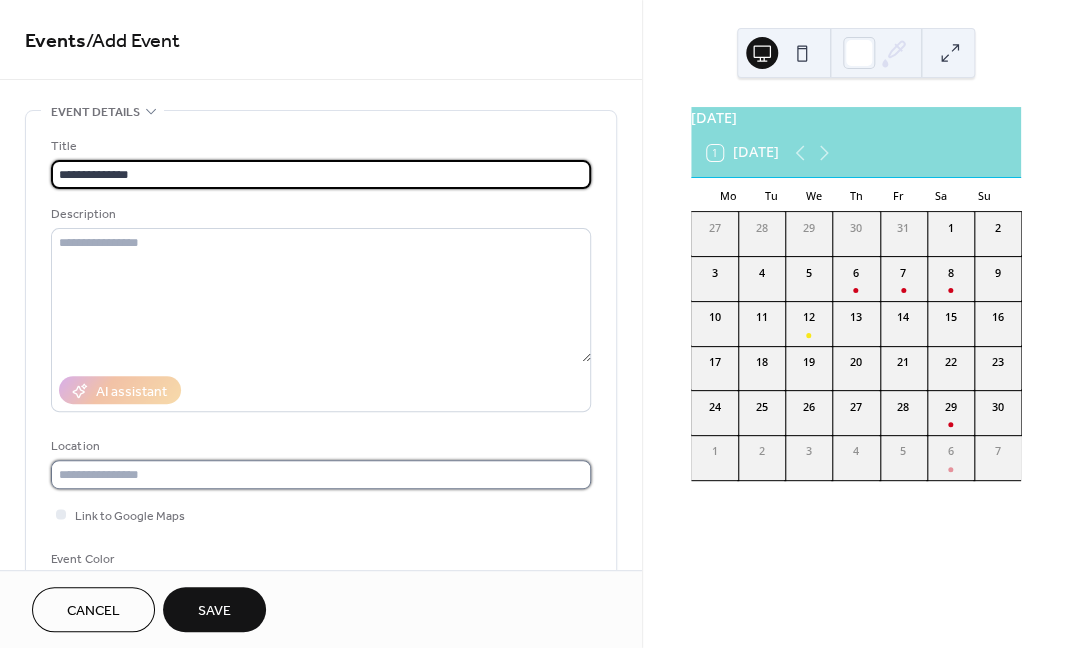 click at bounding box center [321, 474] 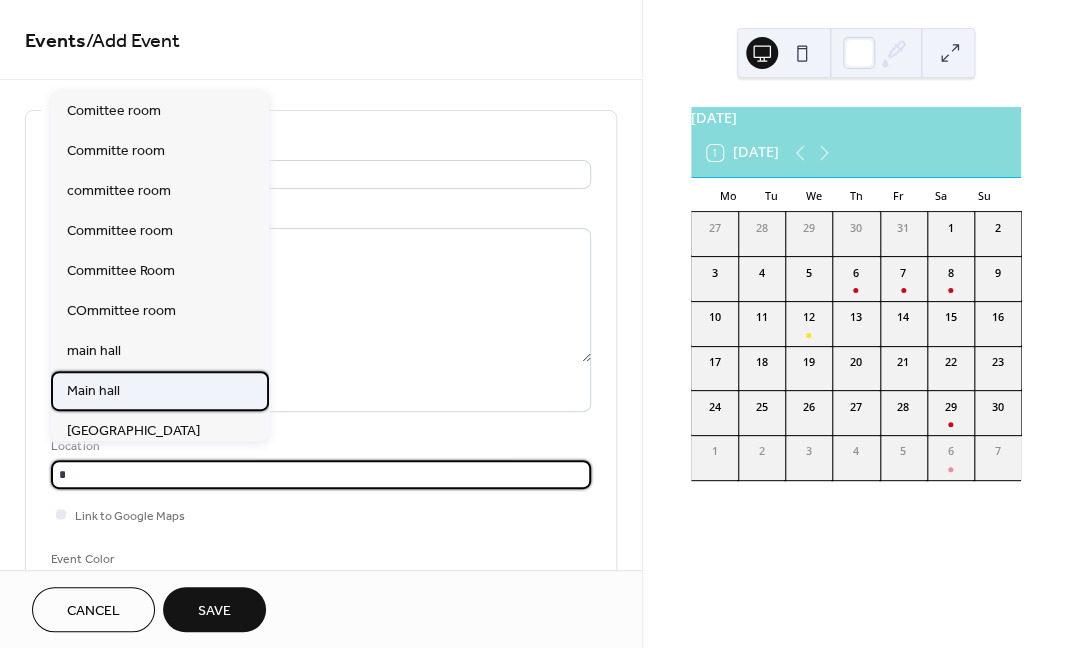 click on "Main hall" at bounding box center (93, 390) 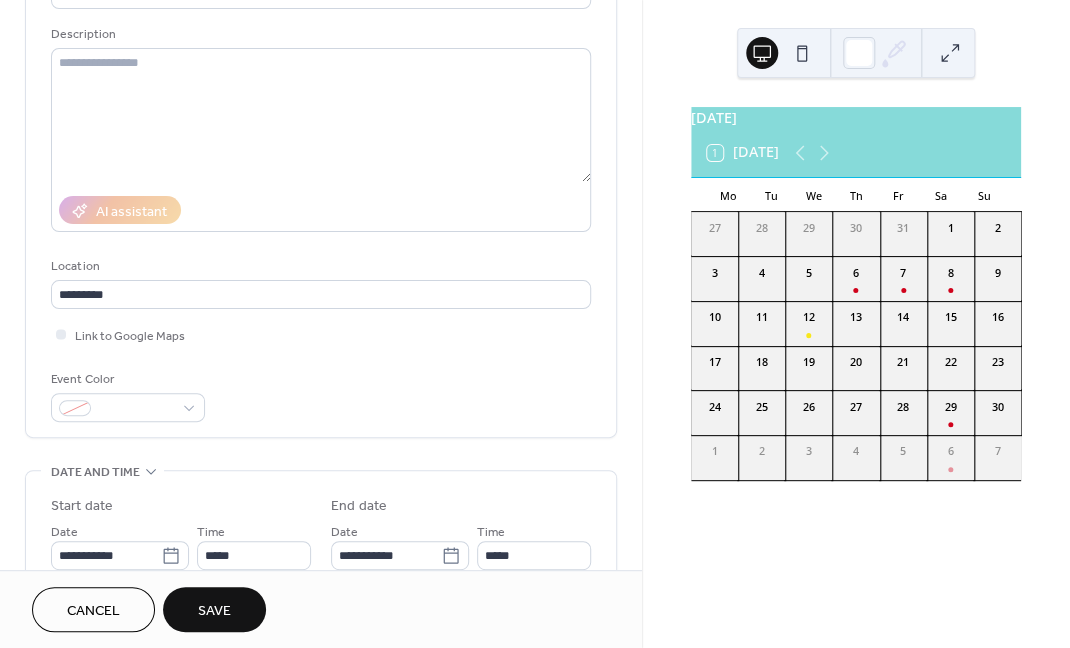 scroll, scrollTop: 187, scrollLeft: 0, axis: vertical 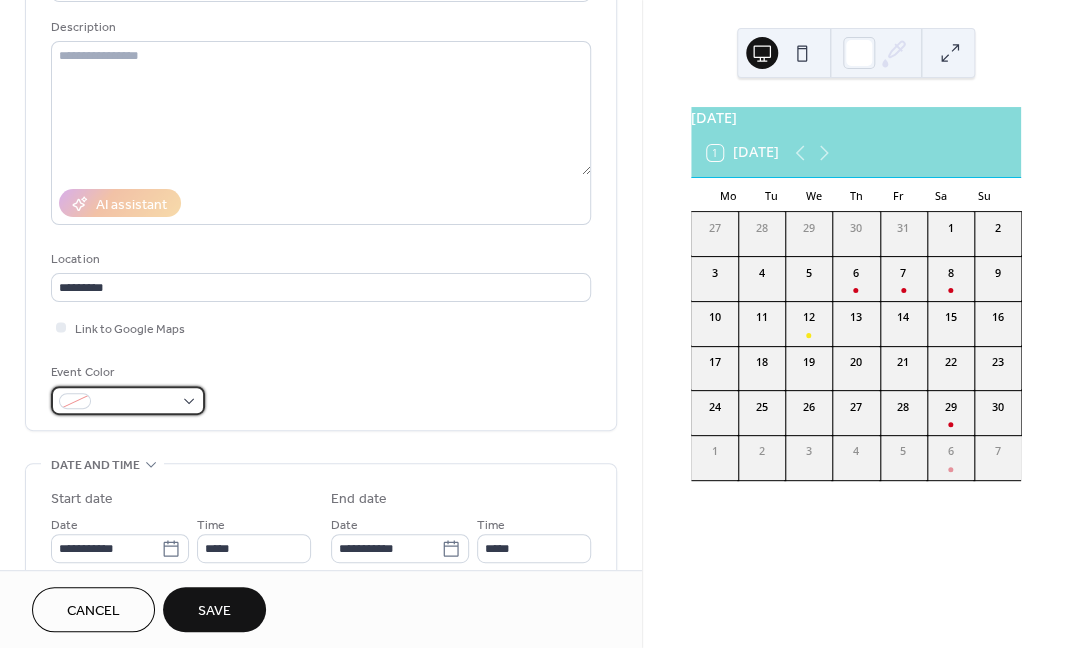 click at bounding box center (75, 401) 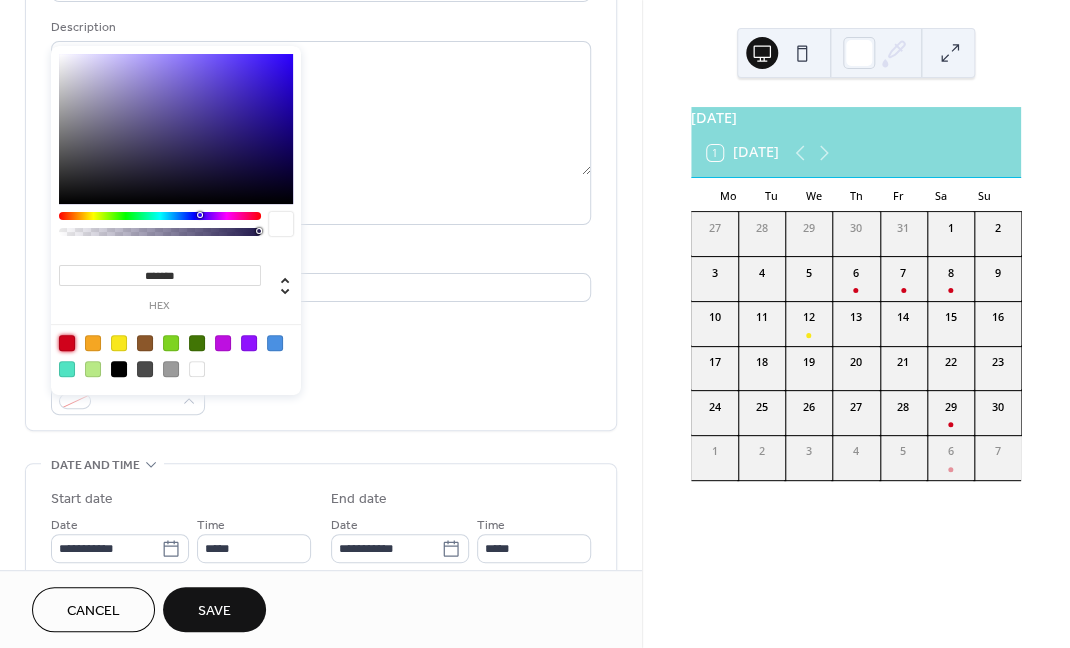 click at bounding box center [67, 343] 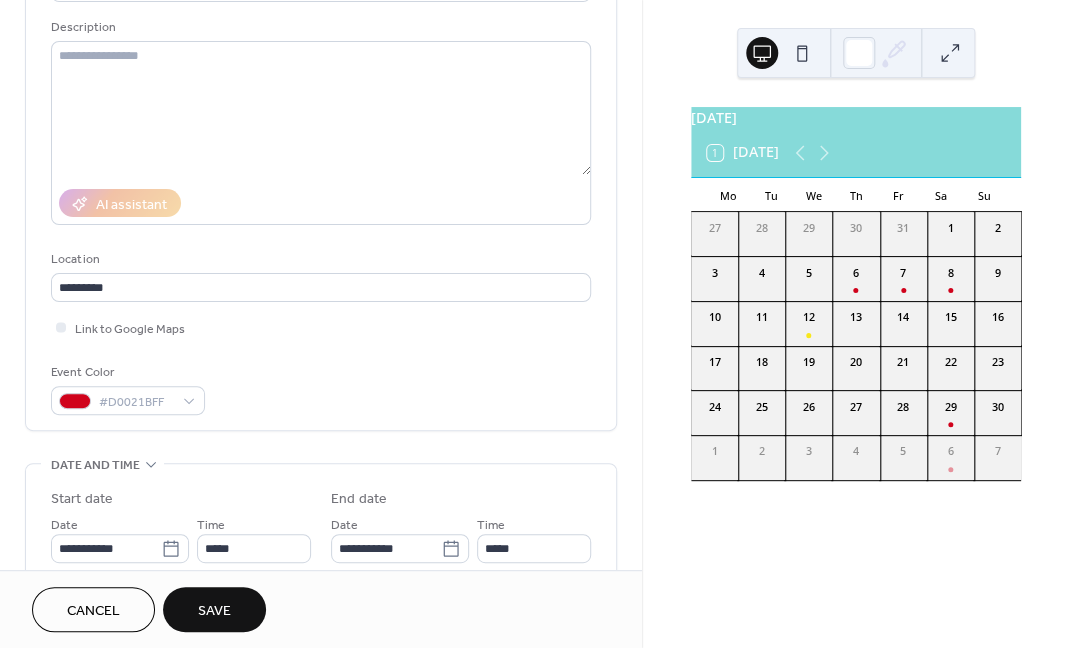 click on "Event Color #D0021BFF" at bounding box center [321, 388] 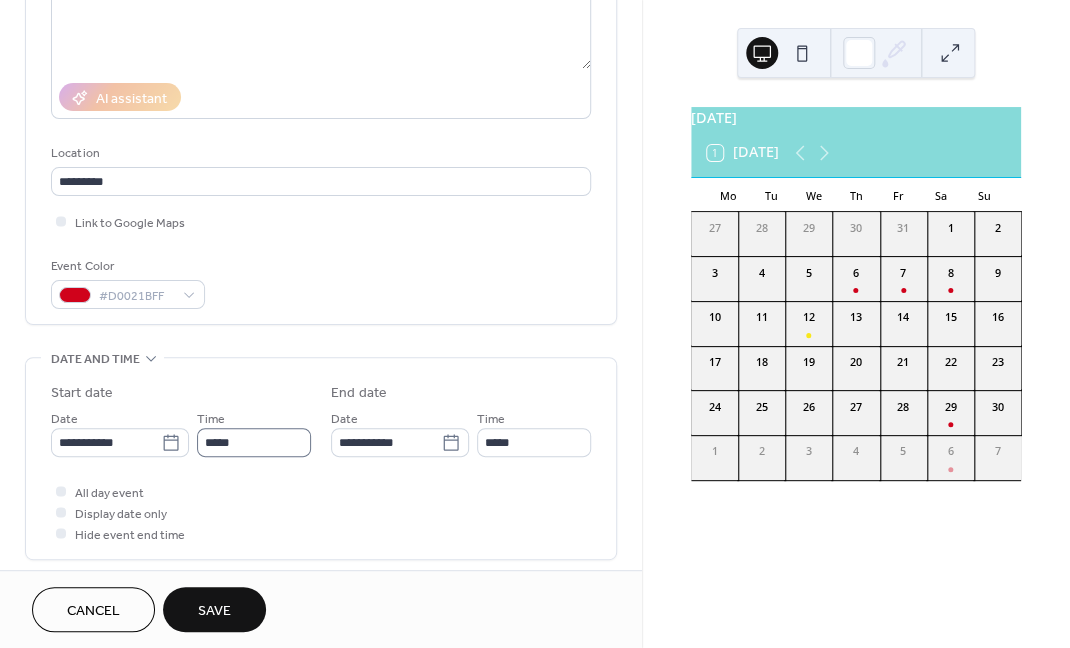 scroll, scrollTop: 312, scrollLeft: 0, axis: vertical 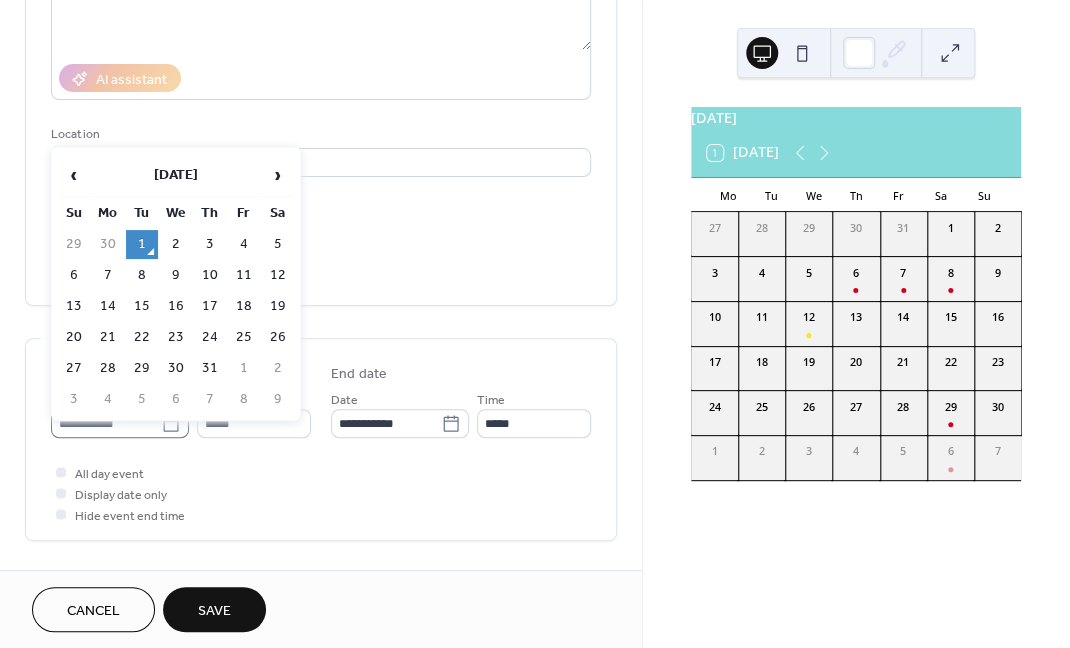 click 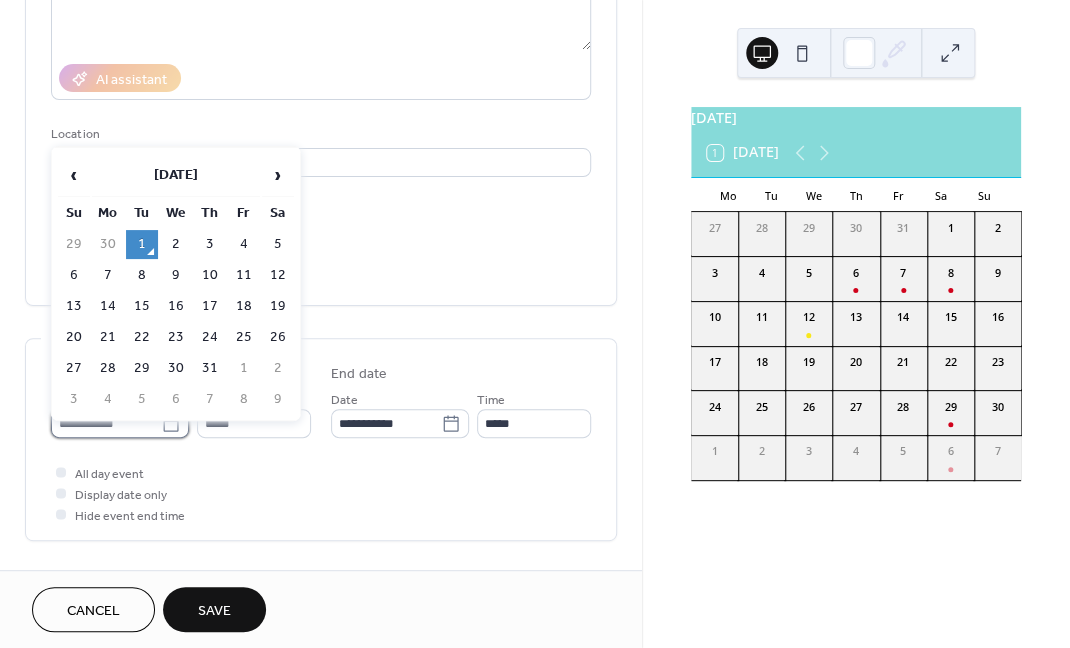 click on "**********" at bounding box center [106, 423] 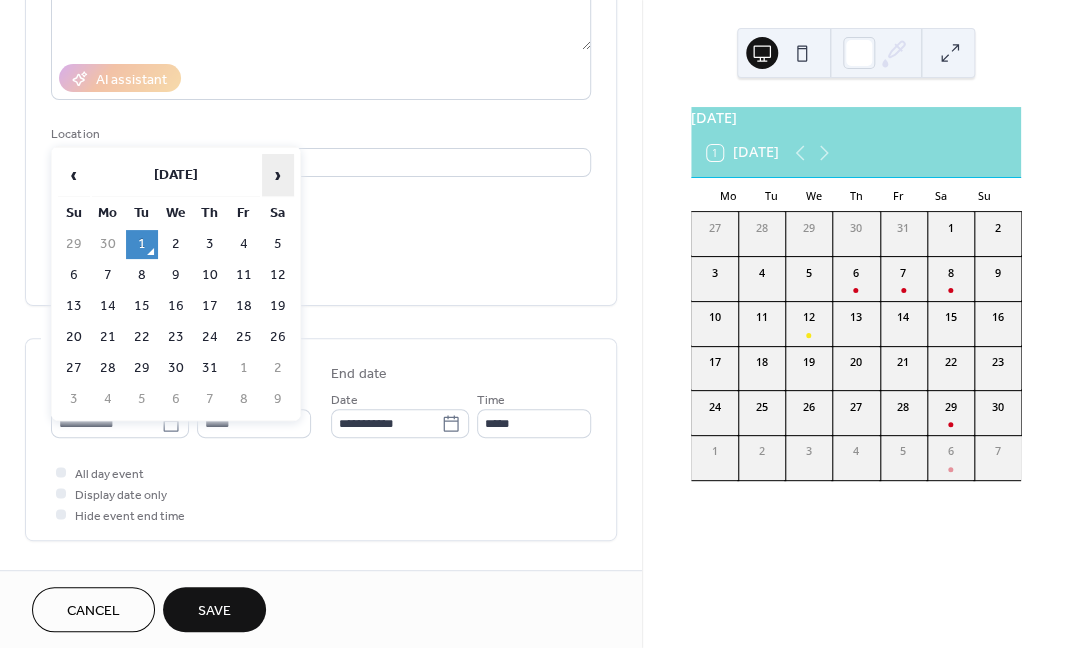 click on "›" at bounding box center (278, 175) 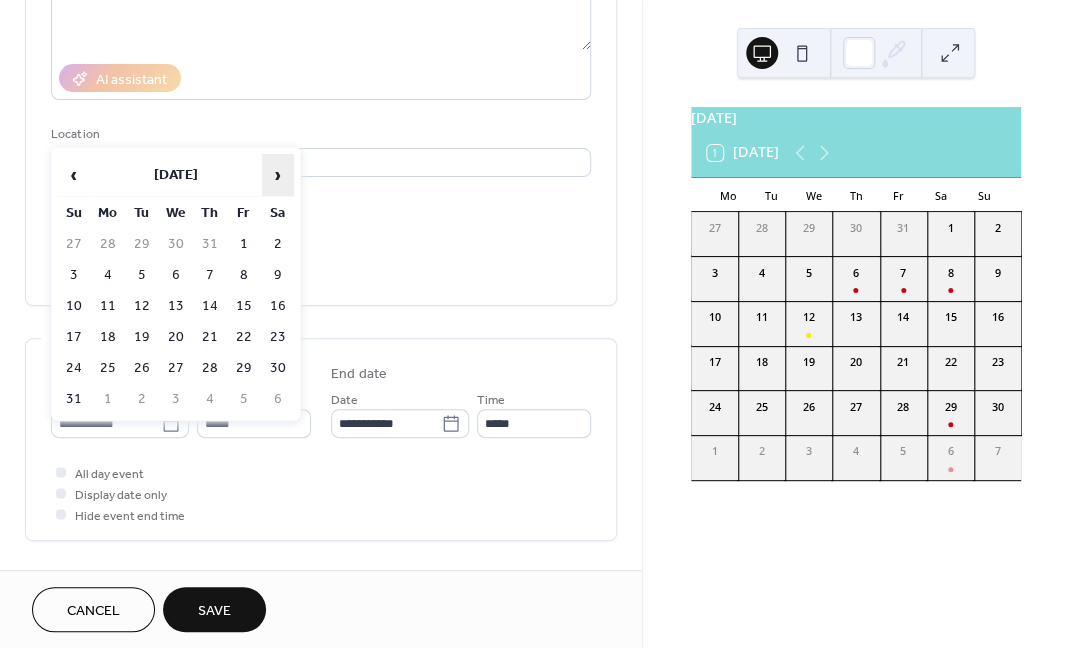 click on "›" at bounding box center [278, 175] 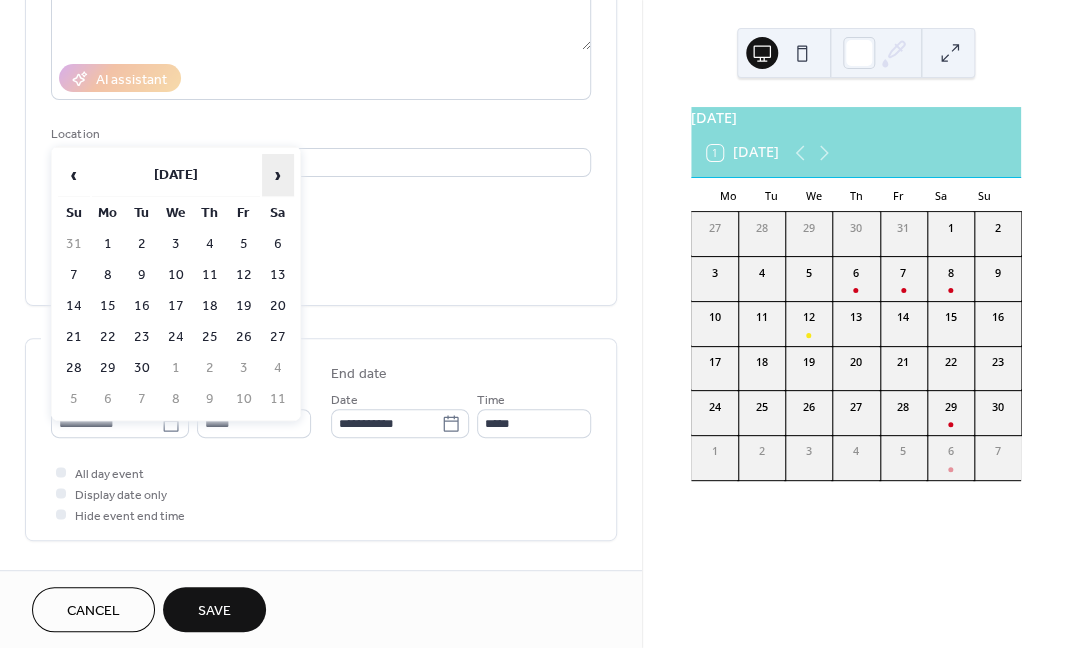 click on "›" at bounding box center [278, 175] 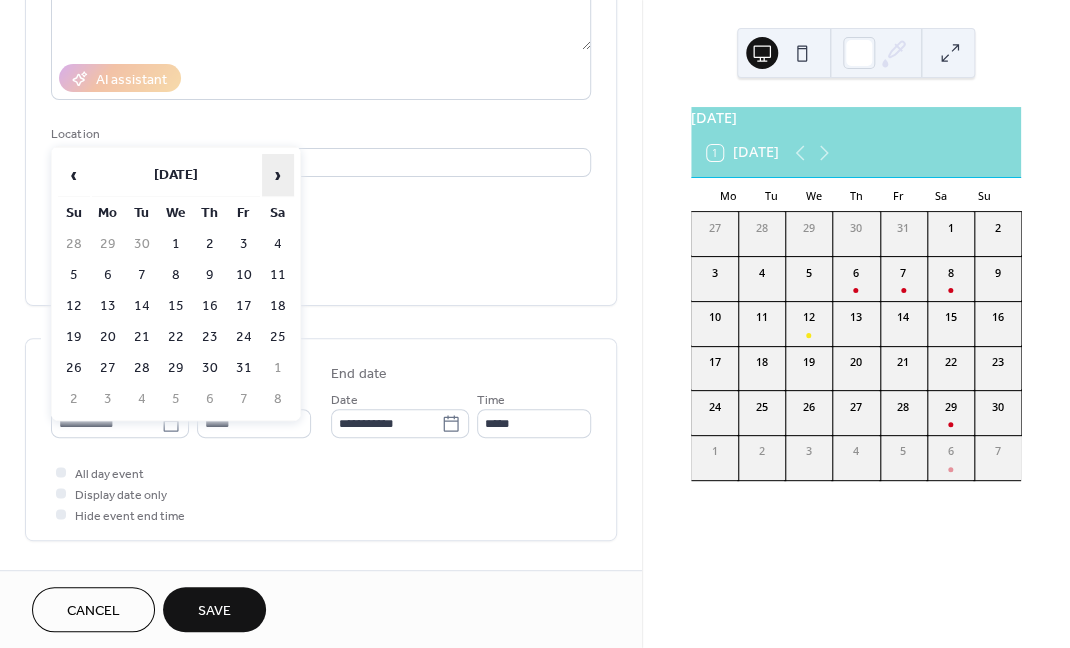 click on "›" at bounding box center [278, 175] 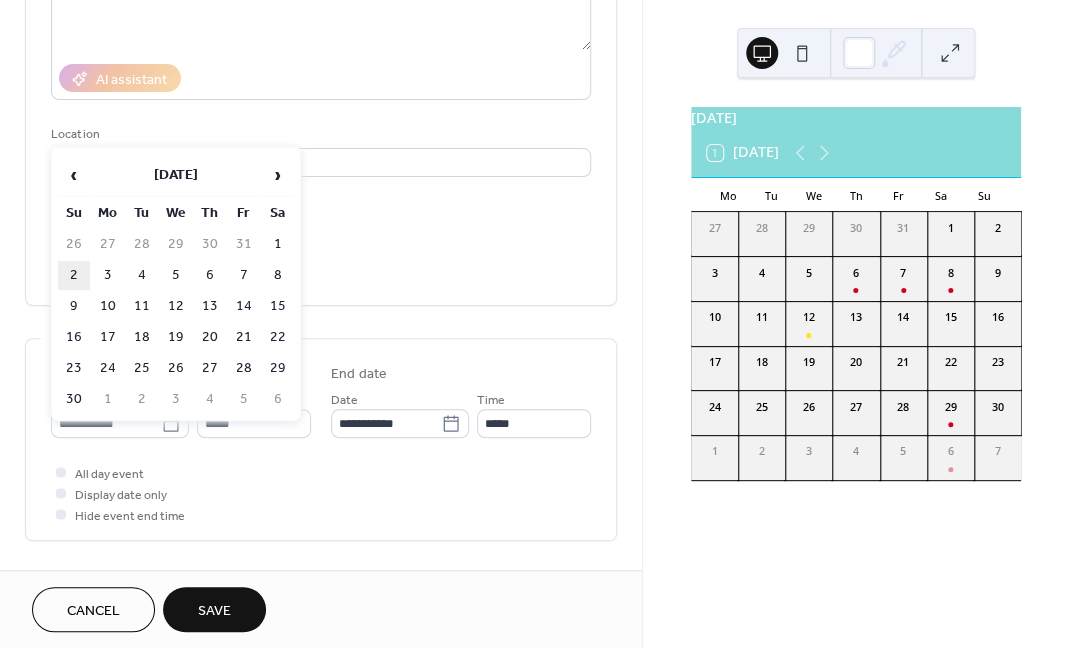 click on "2" at bounding box center [74, 275] 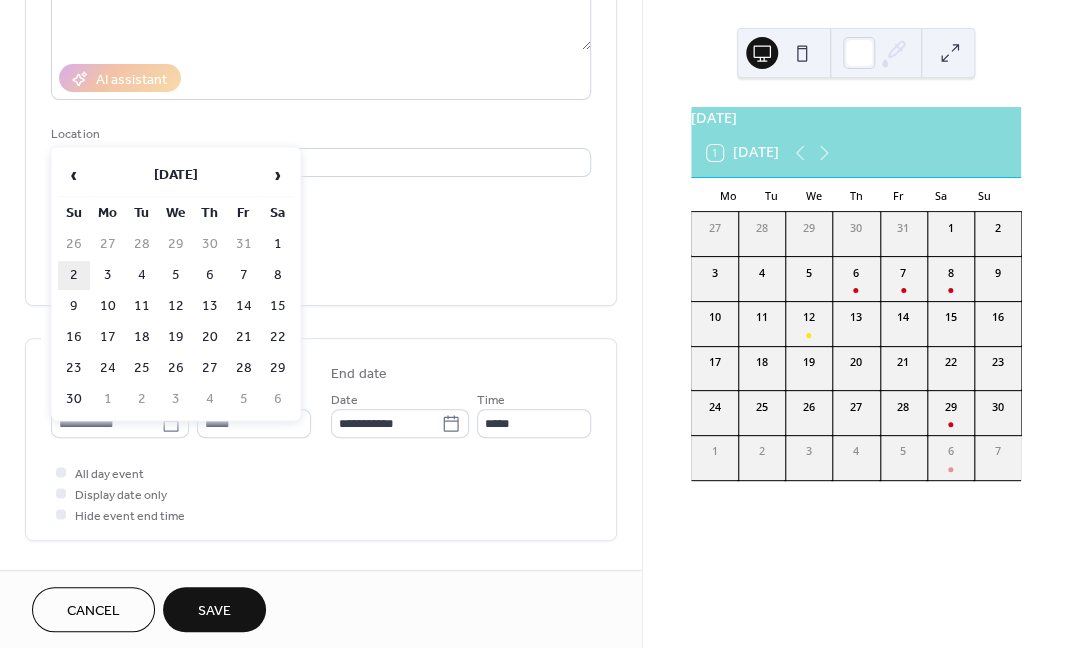 type on "**********" 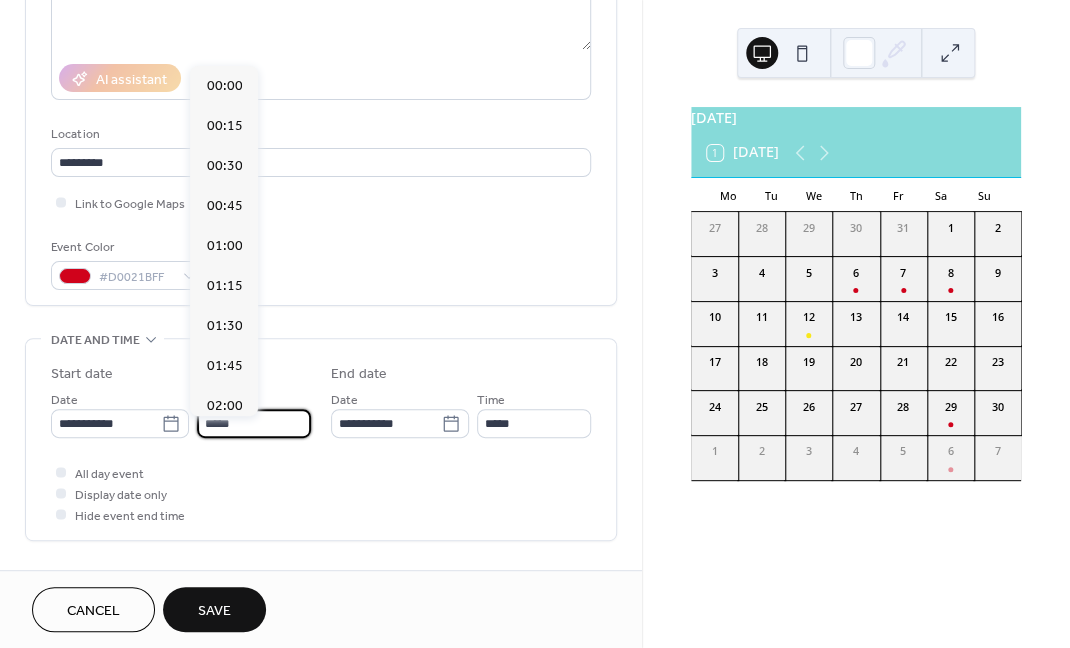 click on "*****" at bounding box center [254, 423] 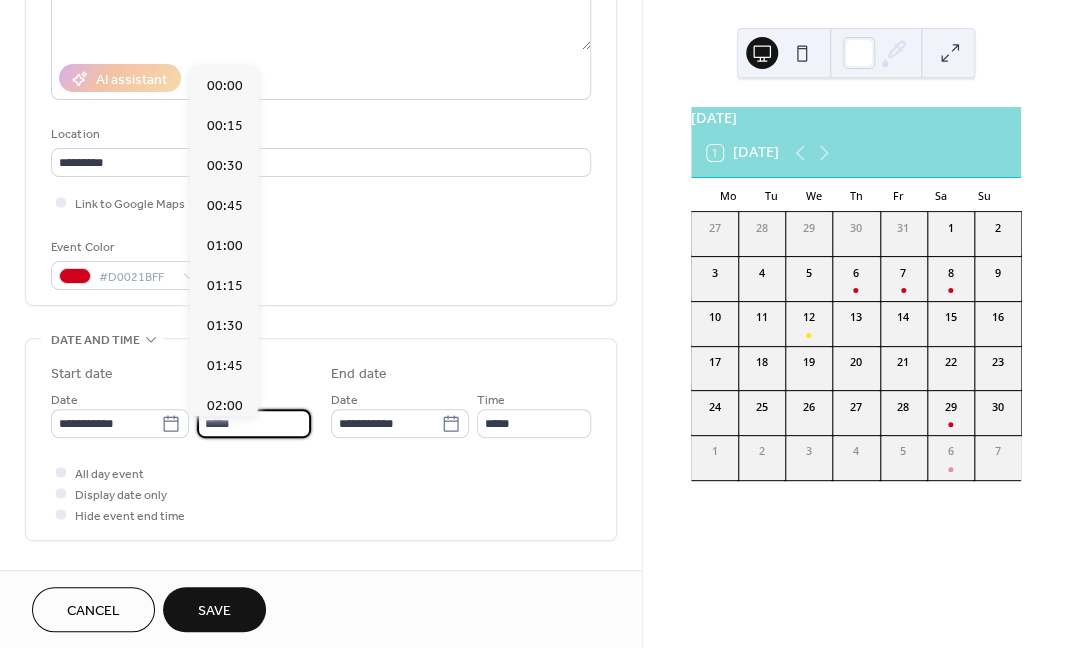 scroll, scrollTop: 1929, scrollLeft: 0, axis: vertical 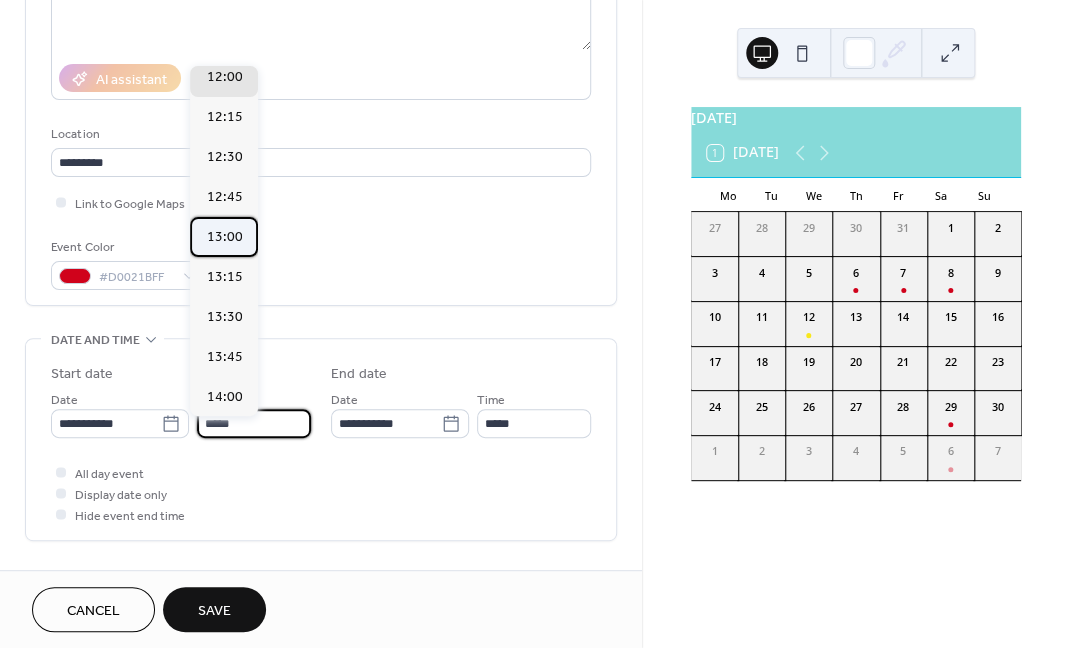click on "13:00" at bounding box center [224, 237] 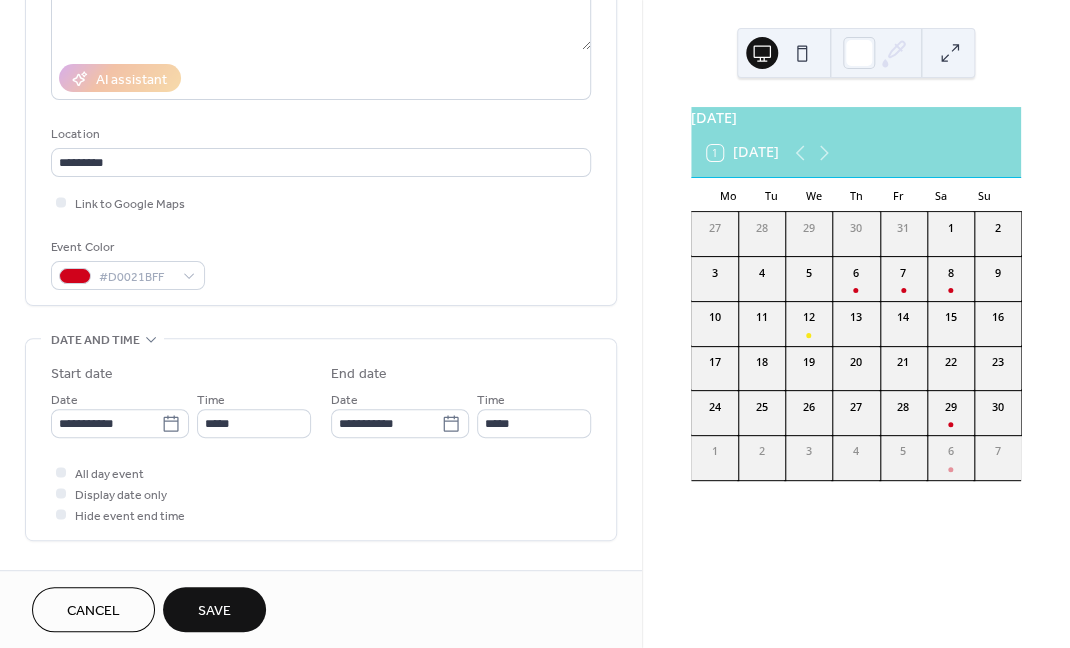 type on "*****" 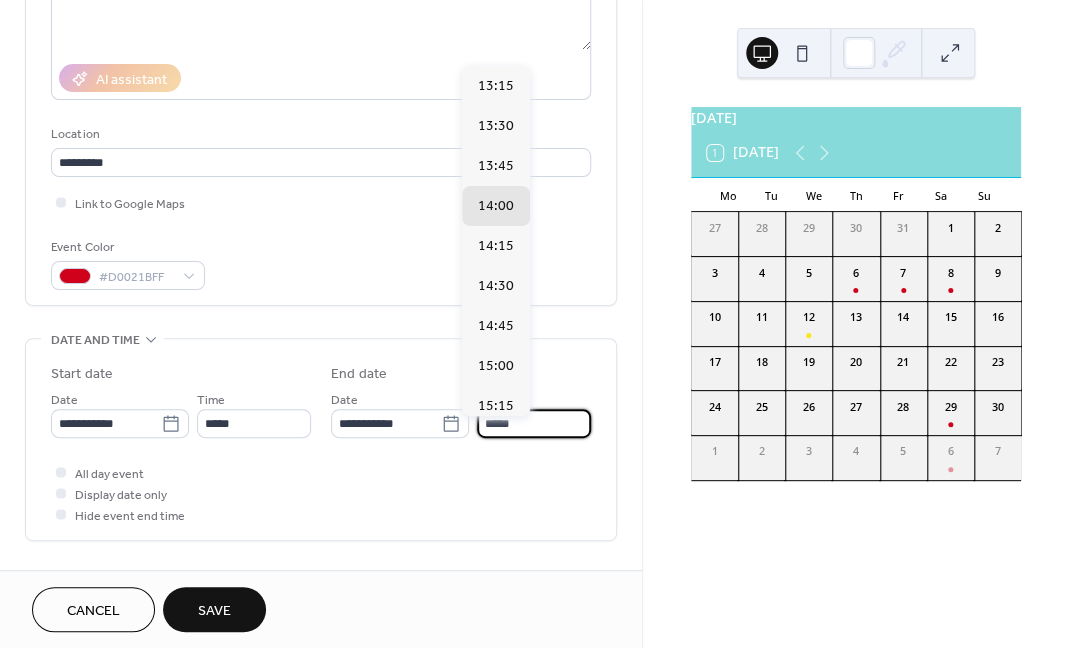 click on "*****" at bounding box center [534, 423] 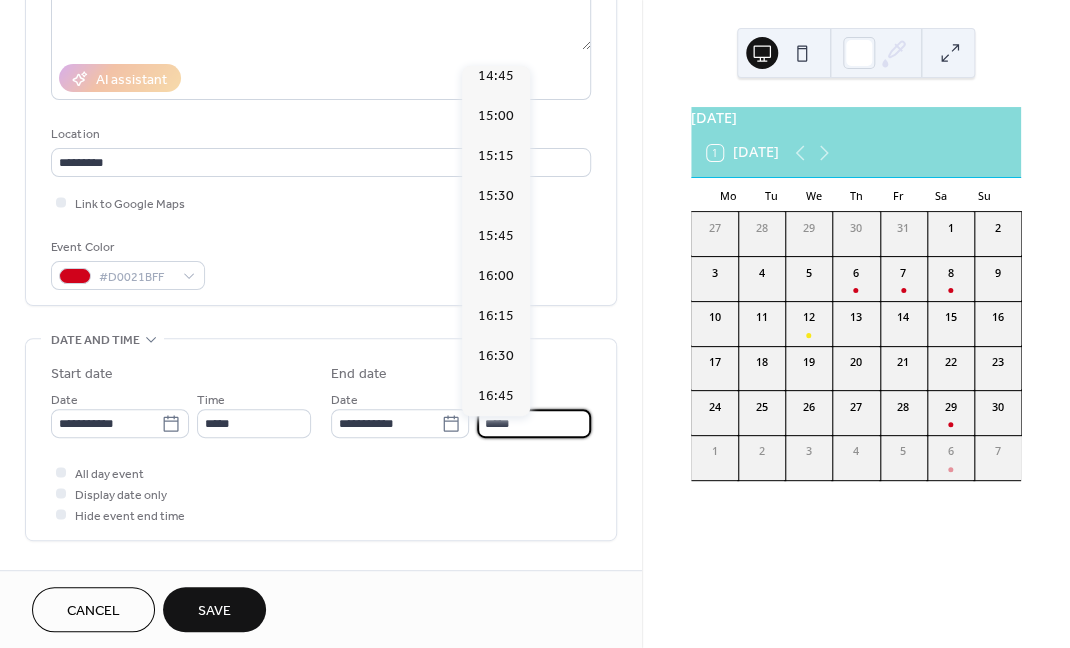scroll, scrollTop: 302, scrollLeft: 0, axis: vertical 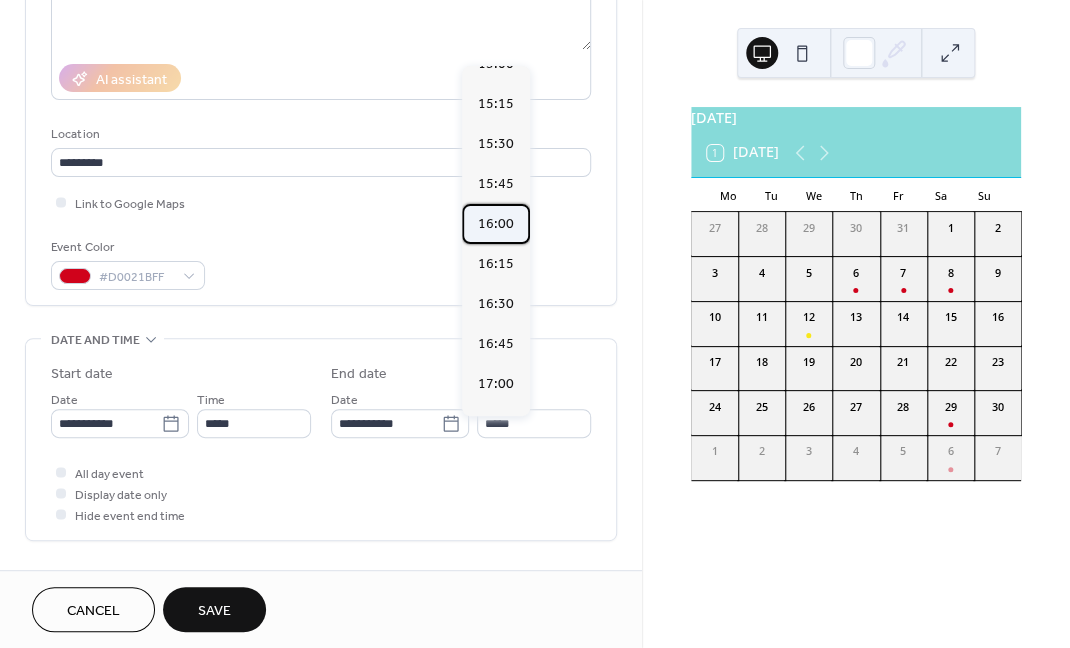 click on "16:00" at bounding box center [496, 224] 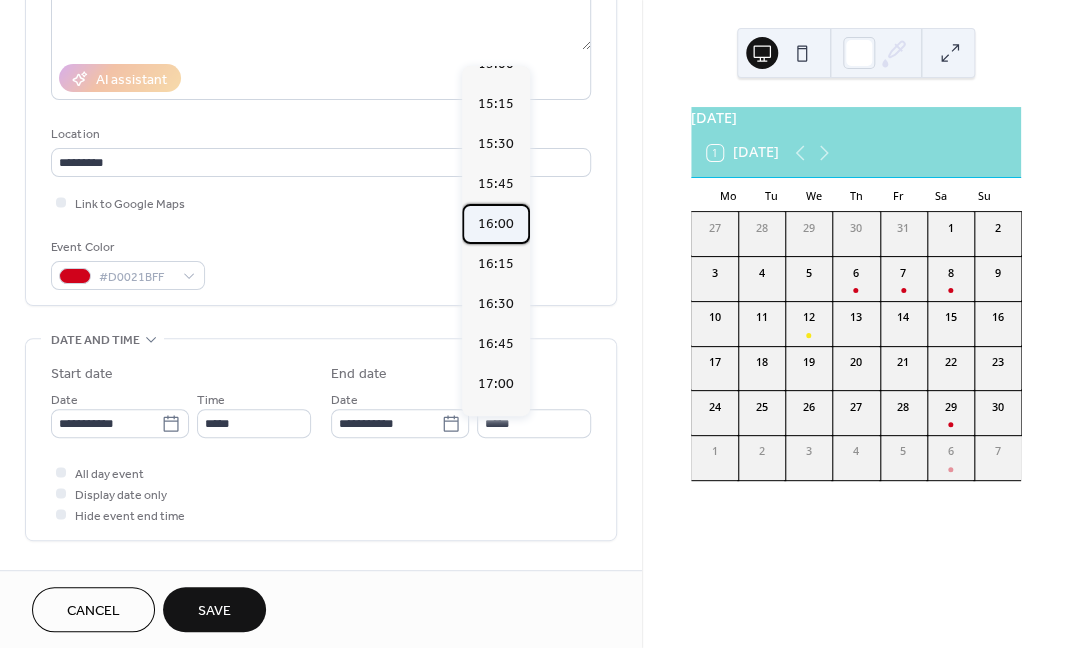 type on "*****" 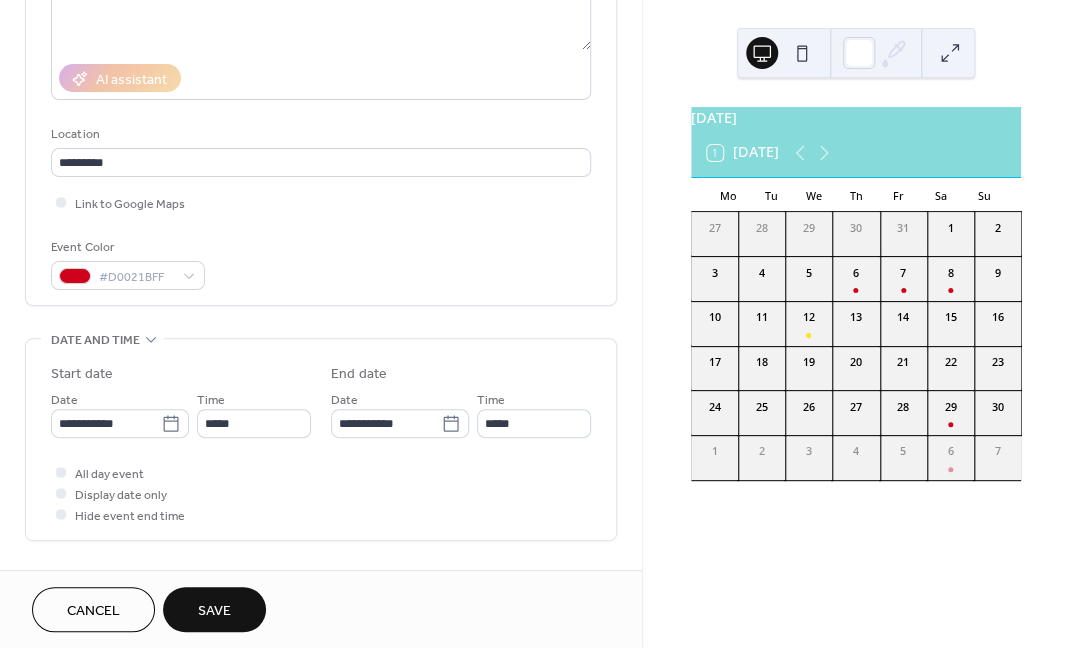 drag, startPoint x: 218, startPoint y: 595, endPoint x: 278, endPoint y: 646, distance: 78.74643 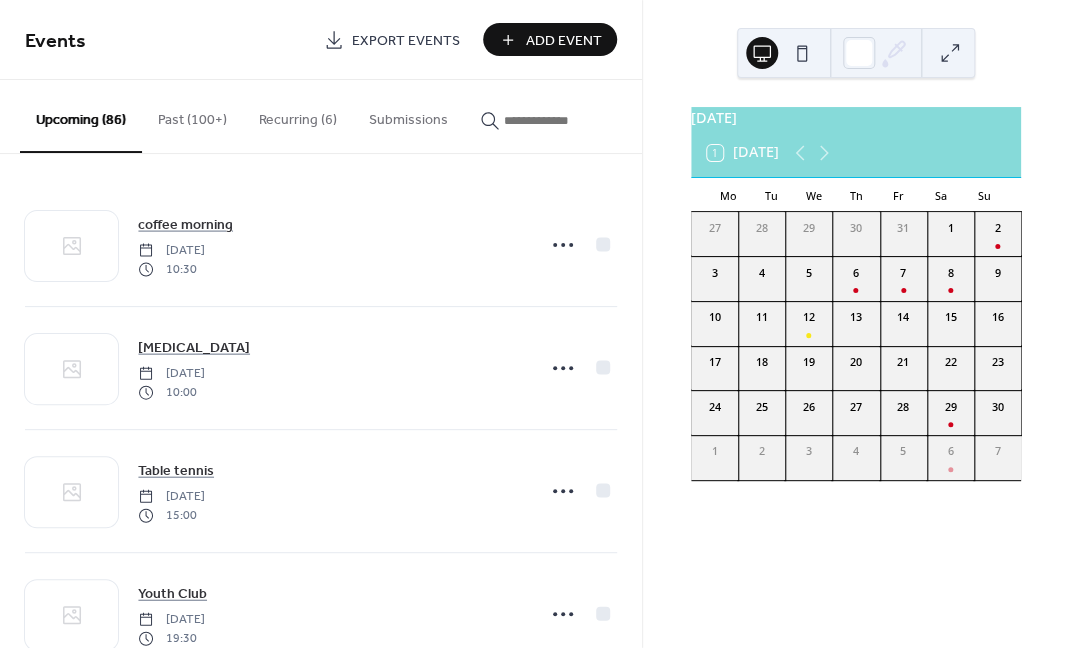 click on "Add Event" at bounding box center [564, 41] 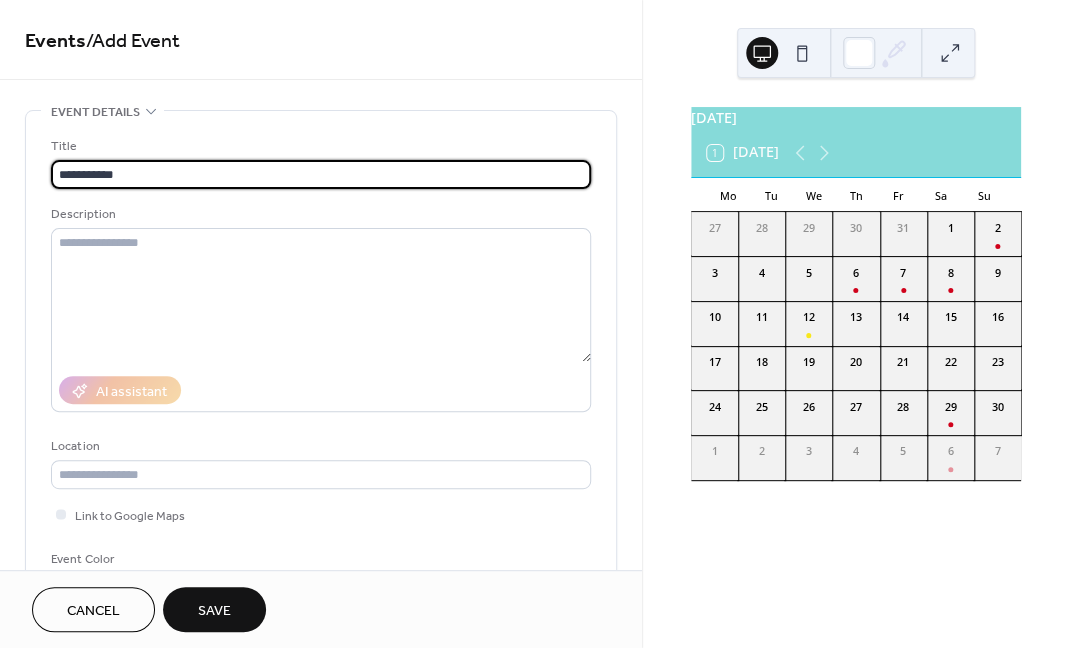click on "**********" at bounding box center (321, 174) 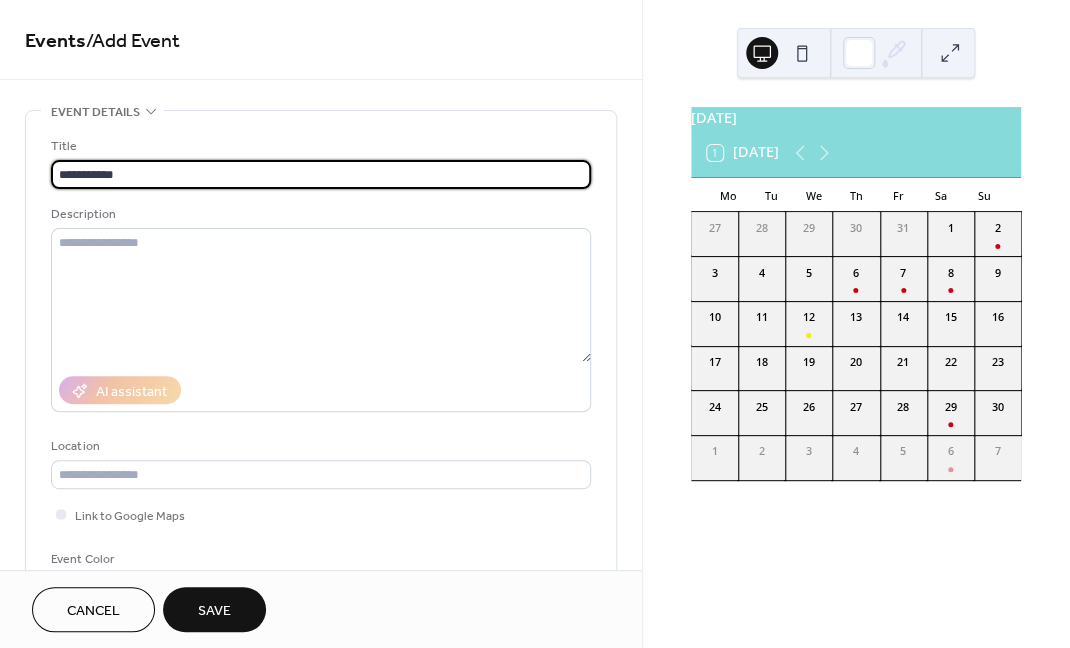 click on "**********" at bounding box center (321, 174) 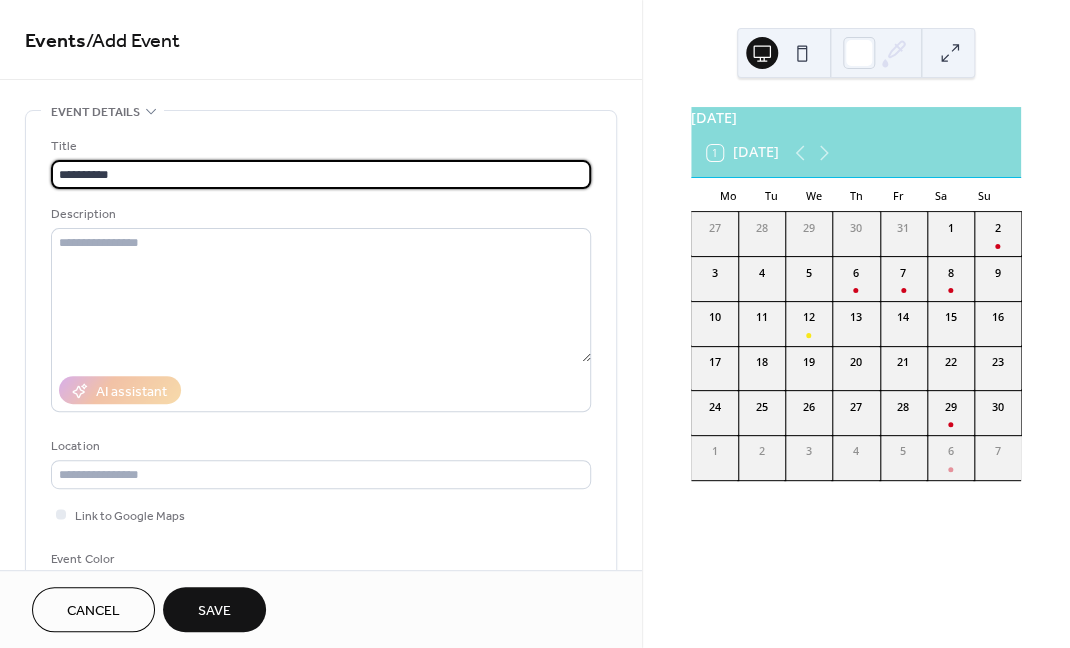 click on "**********" at bounding box center [321, 174] 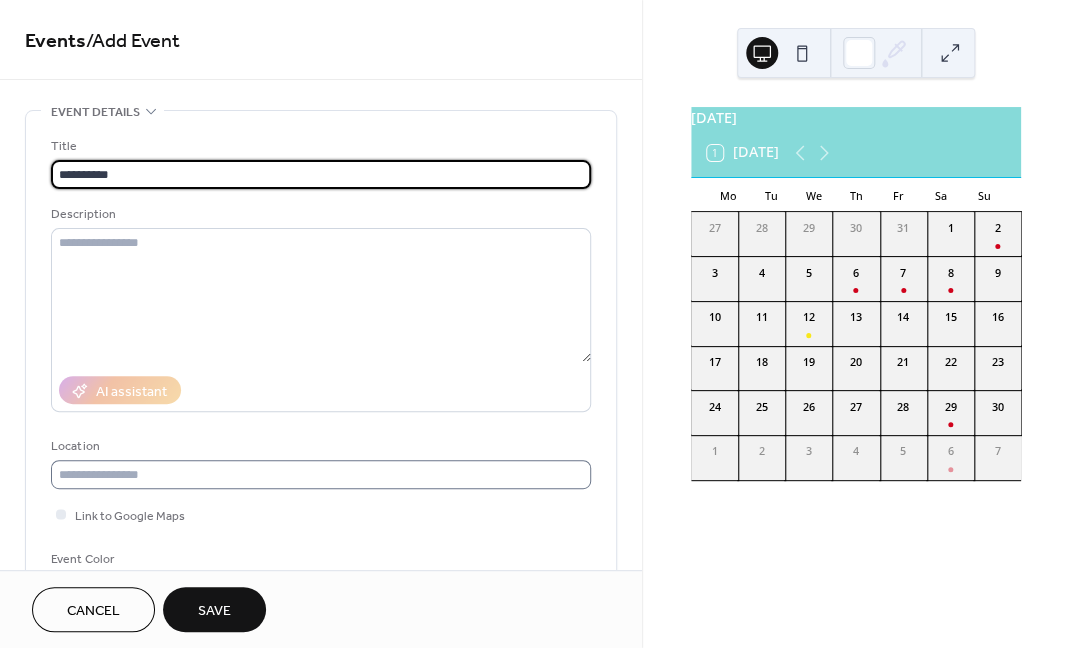 type on "**********" 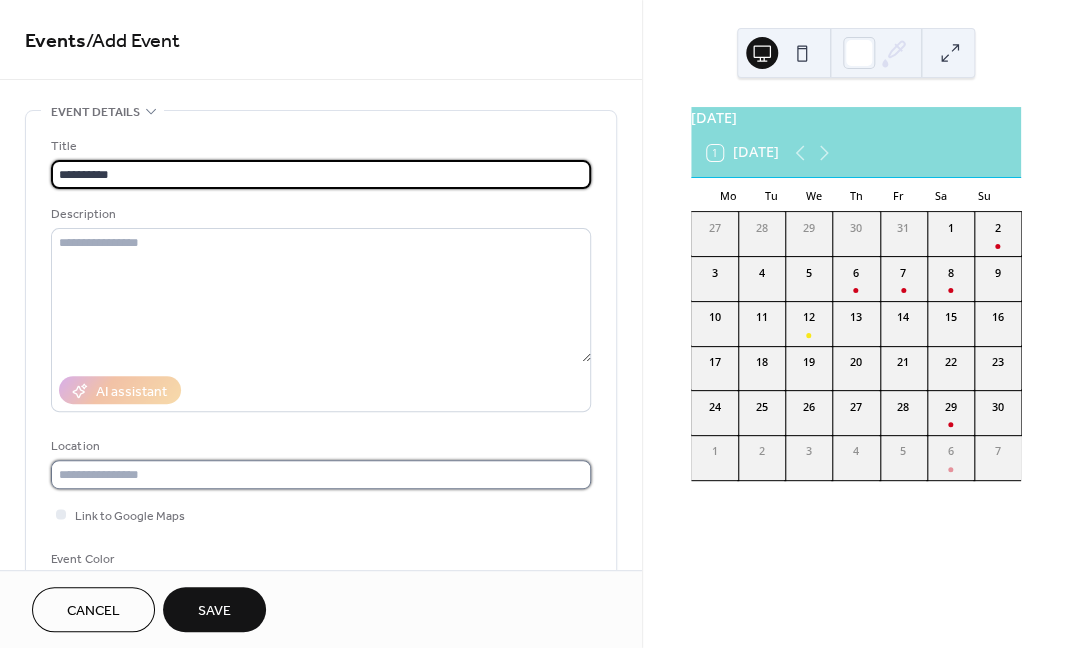 click at bounding box center [321, 474] 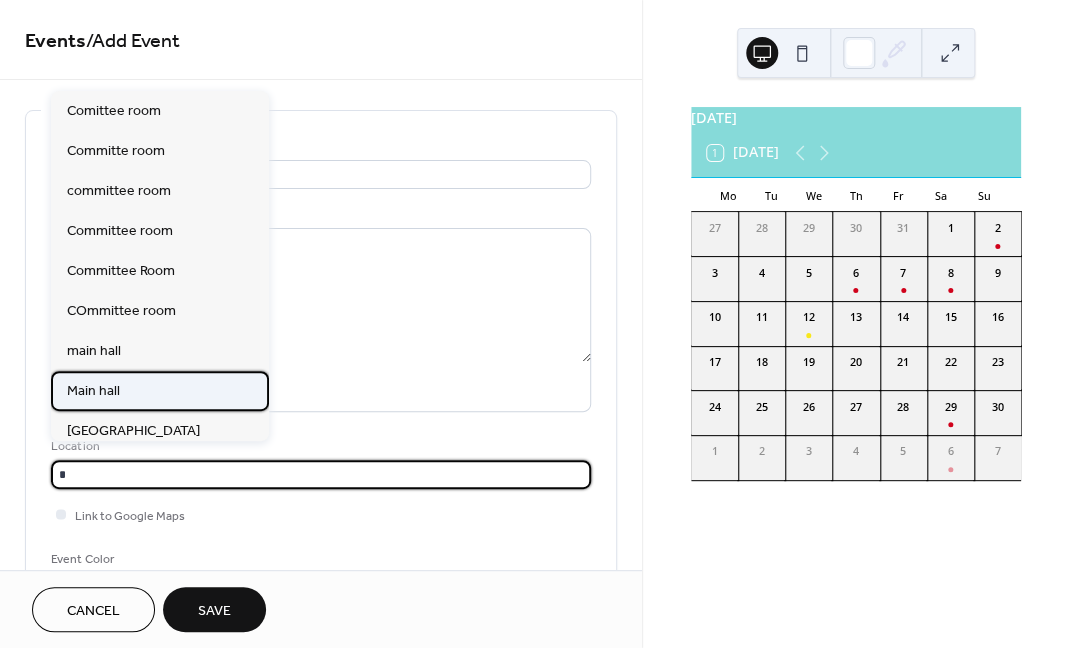 click on "Main hall" at bounding box center (160, 391) 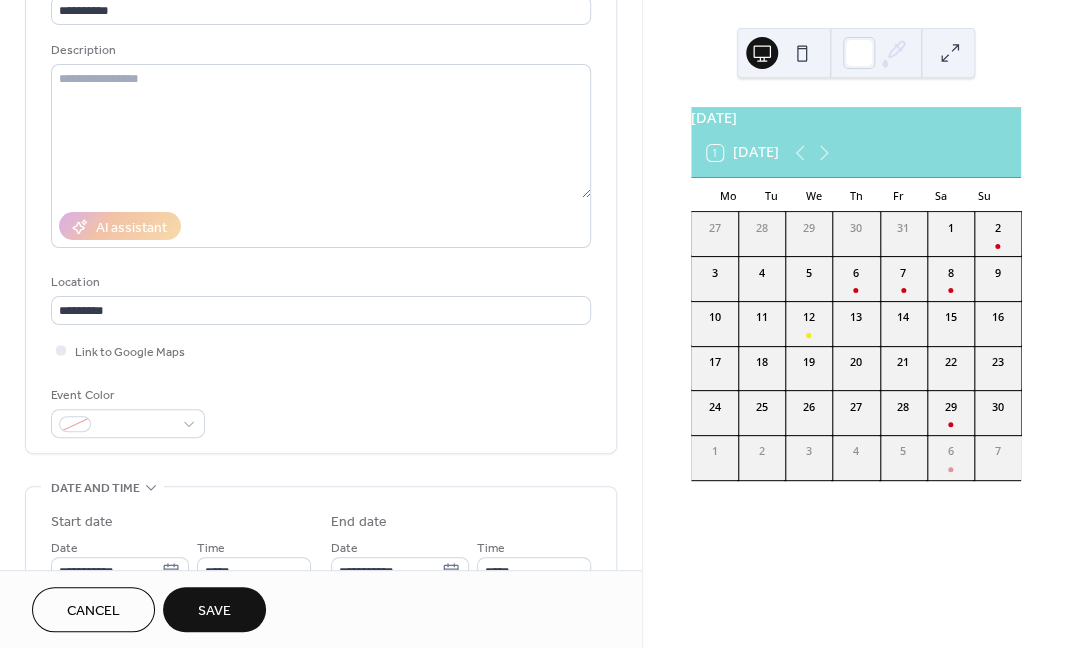 scroll, scrollTop: 187, scrollLeft: 0, axis: vertical 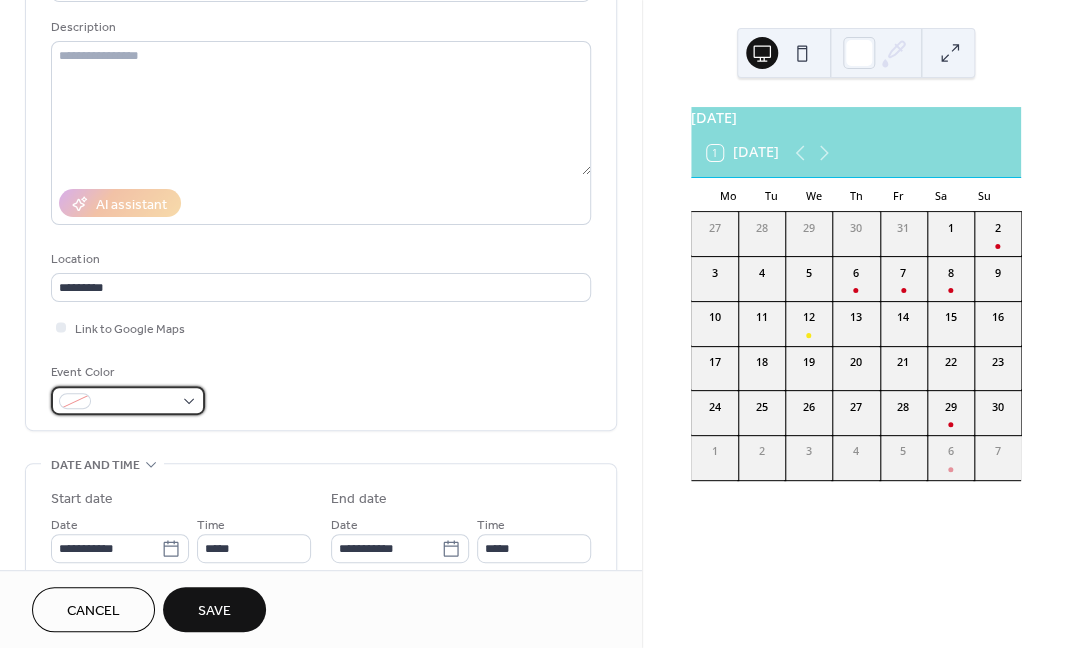 click at bounding box center [75, 401] 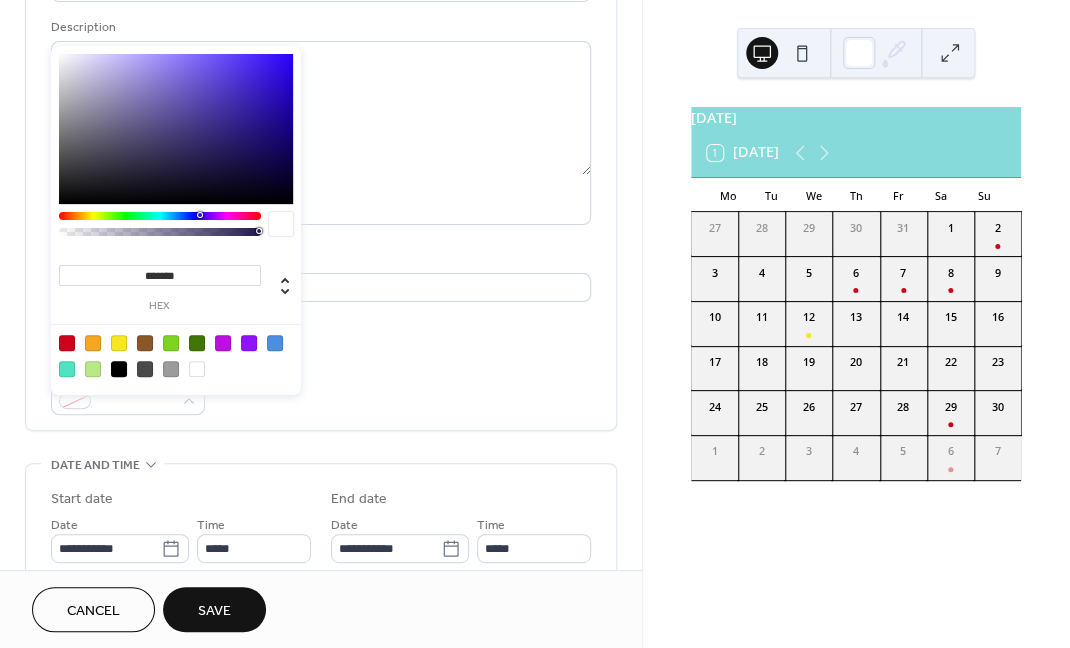 click at bounding box center [67, 343] 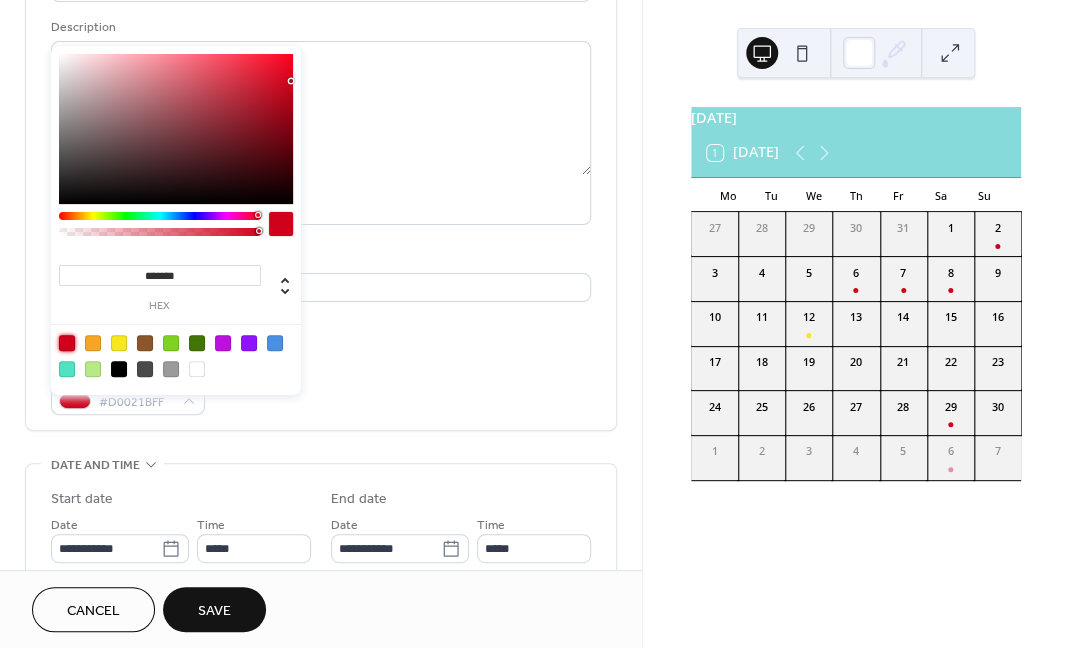 click on "Event Color #D0021BFF" at bounding box center [321, 388] 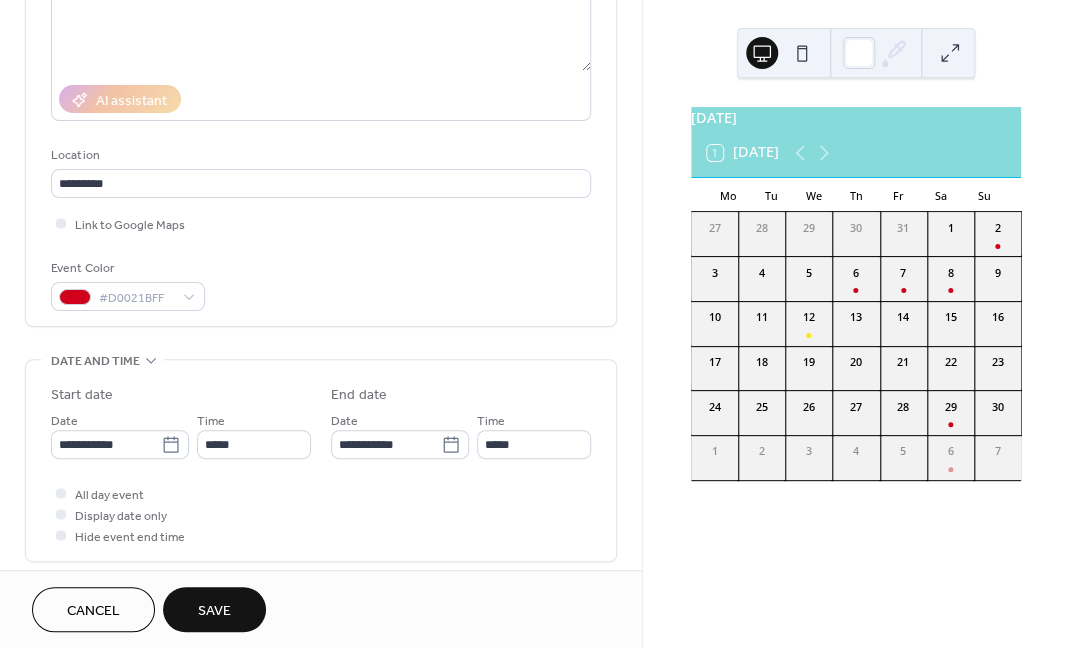 scroll, scrollTop: 312, scrollLeft: 0, axis: vertical 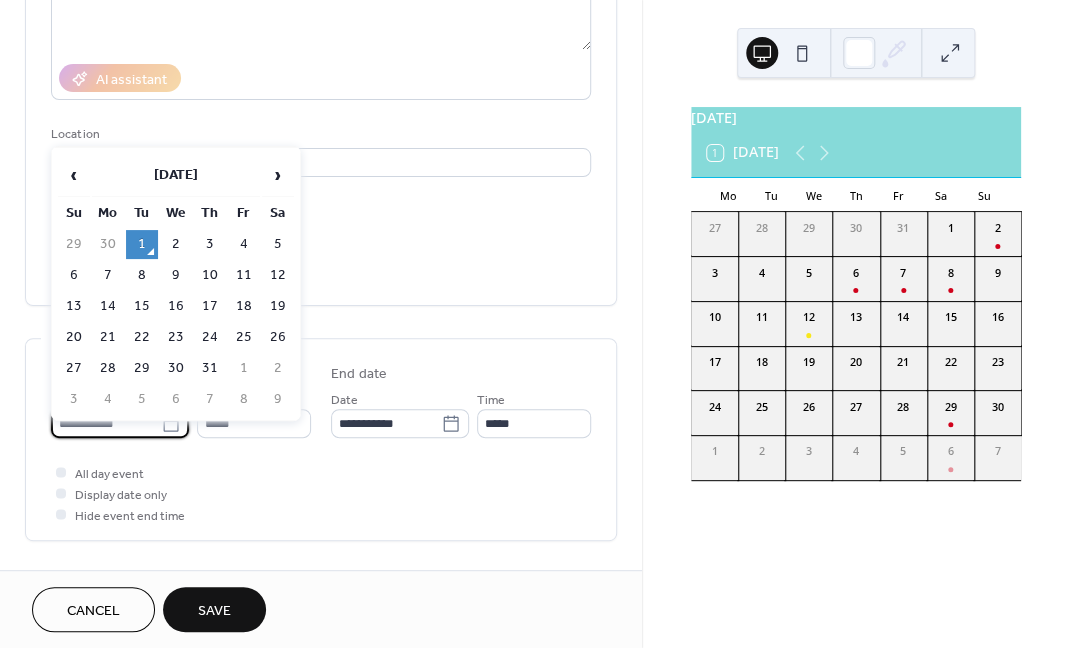 click on "**********" at bounding box center [106, 423] 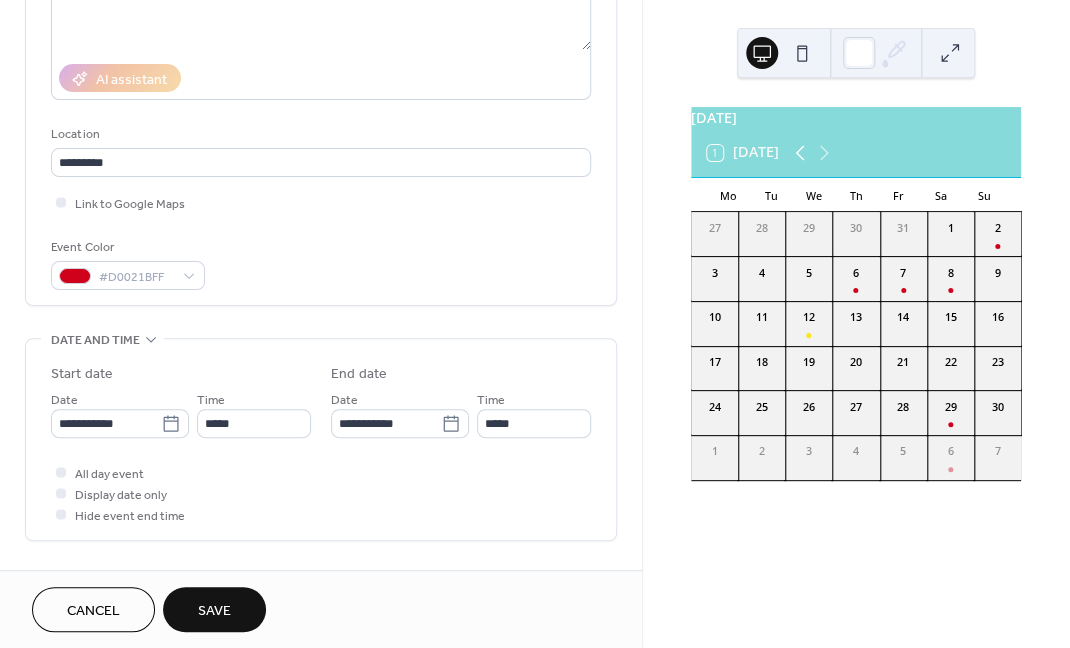 click 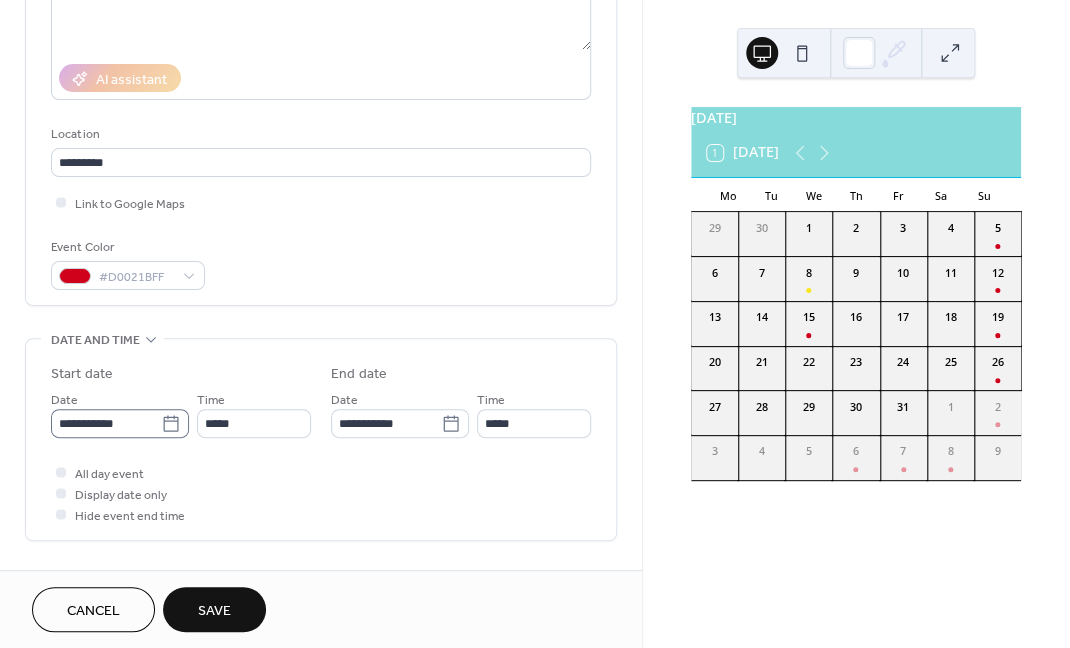 click 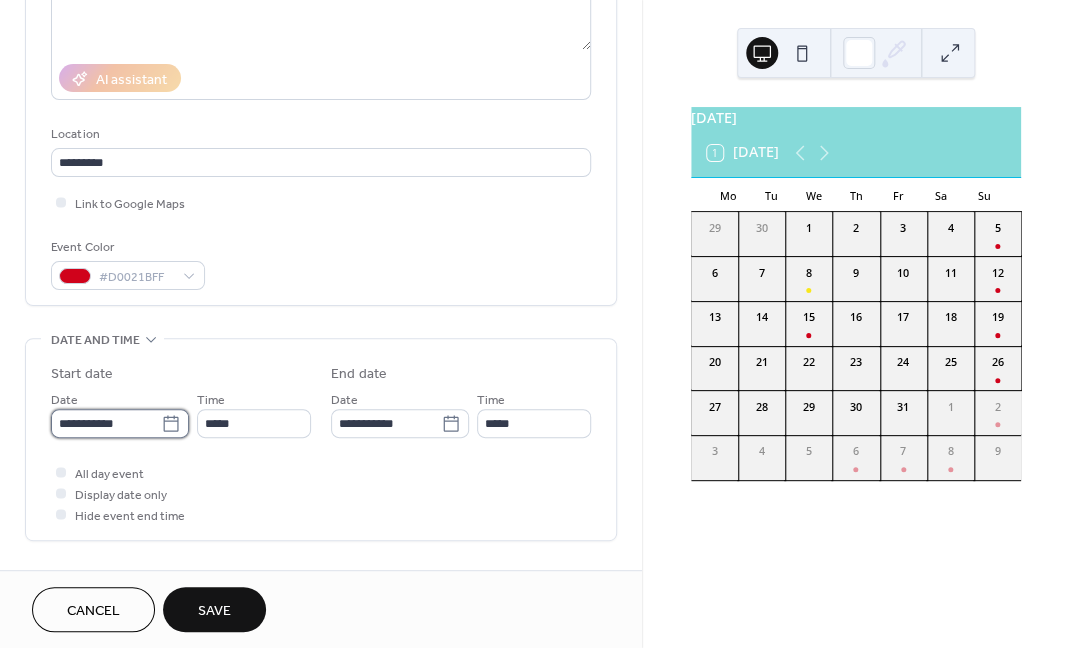 click on "**********" at bounding box center [106, 423] 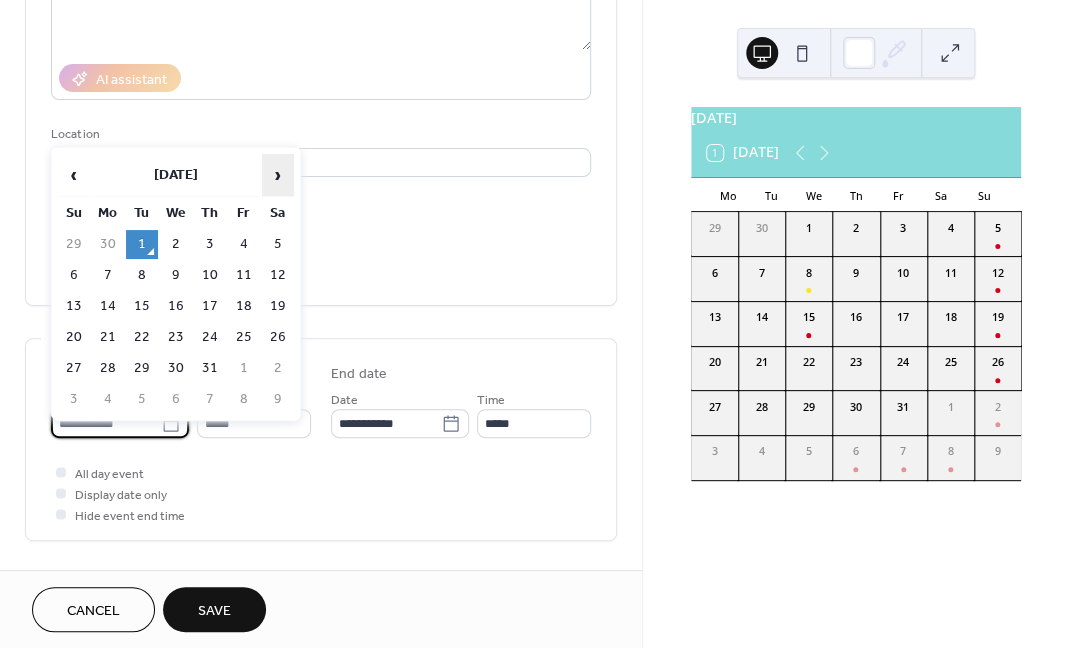click on "›" at bounding box center [278, 175] 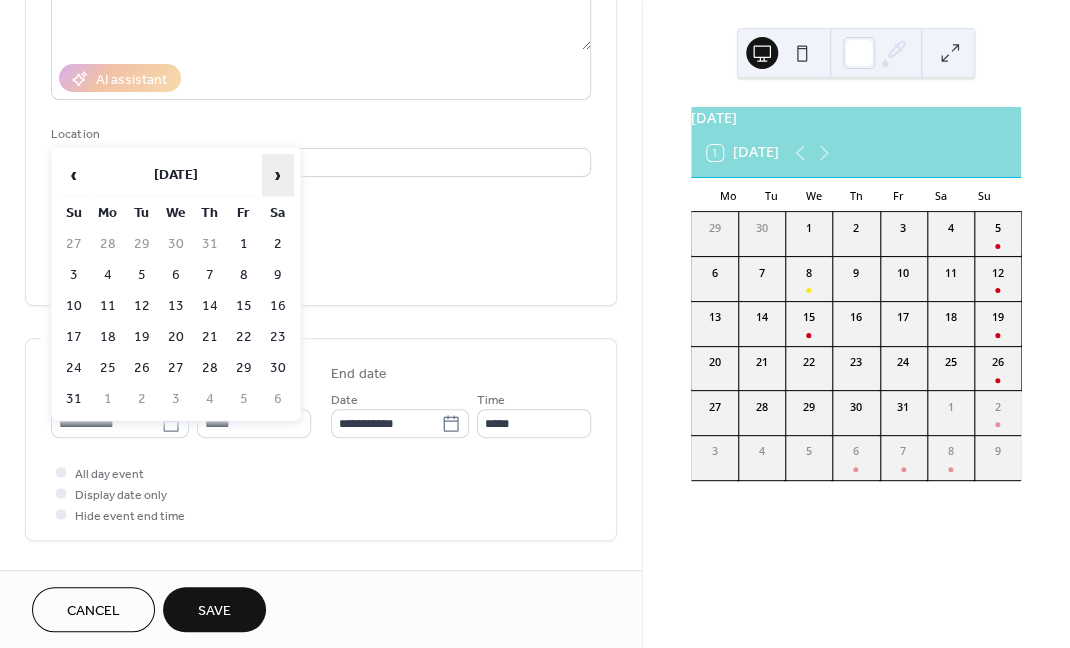 click on "›" at bounding box center (278, 175) 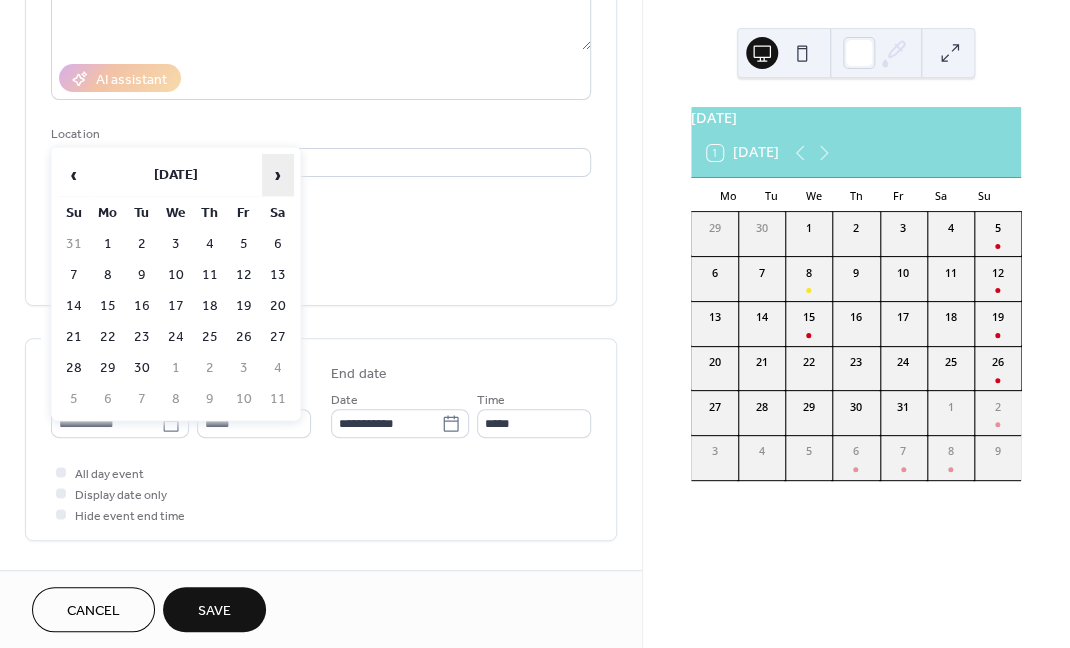 click on "›" at bounding box center (278, 175) 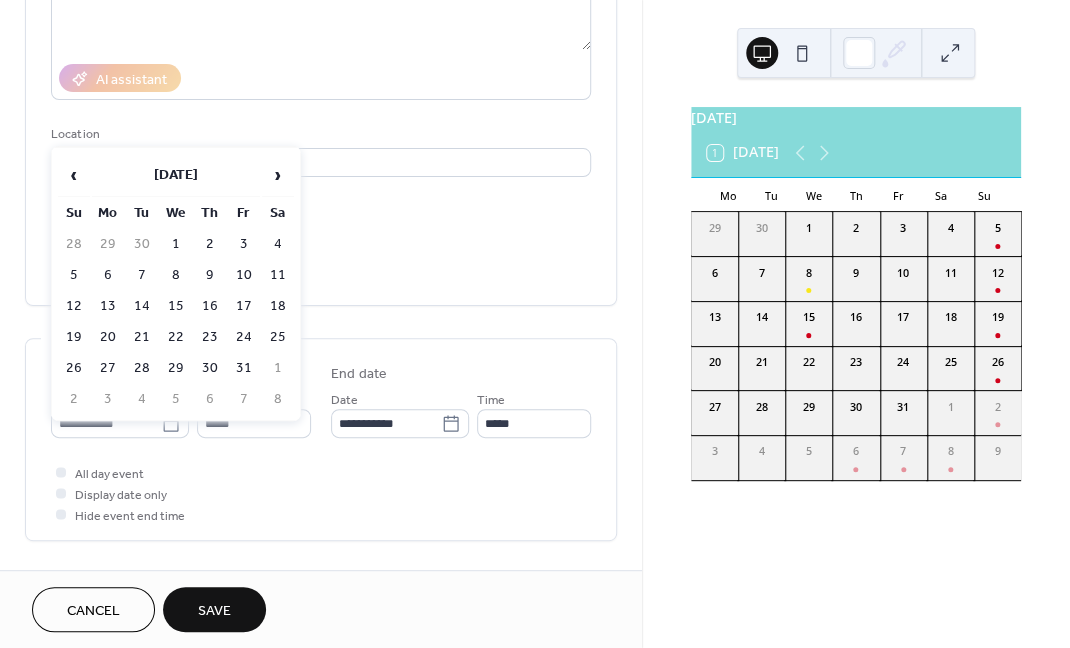 click on "11" at bounding box center [278, 275] 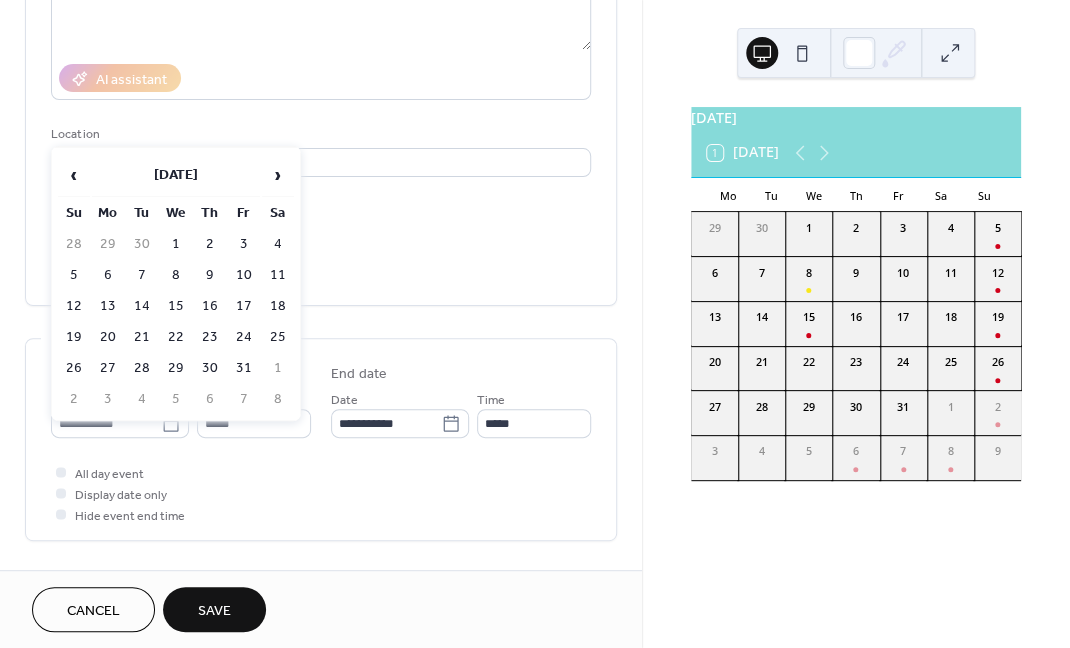 type on "**********" 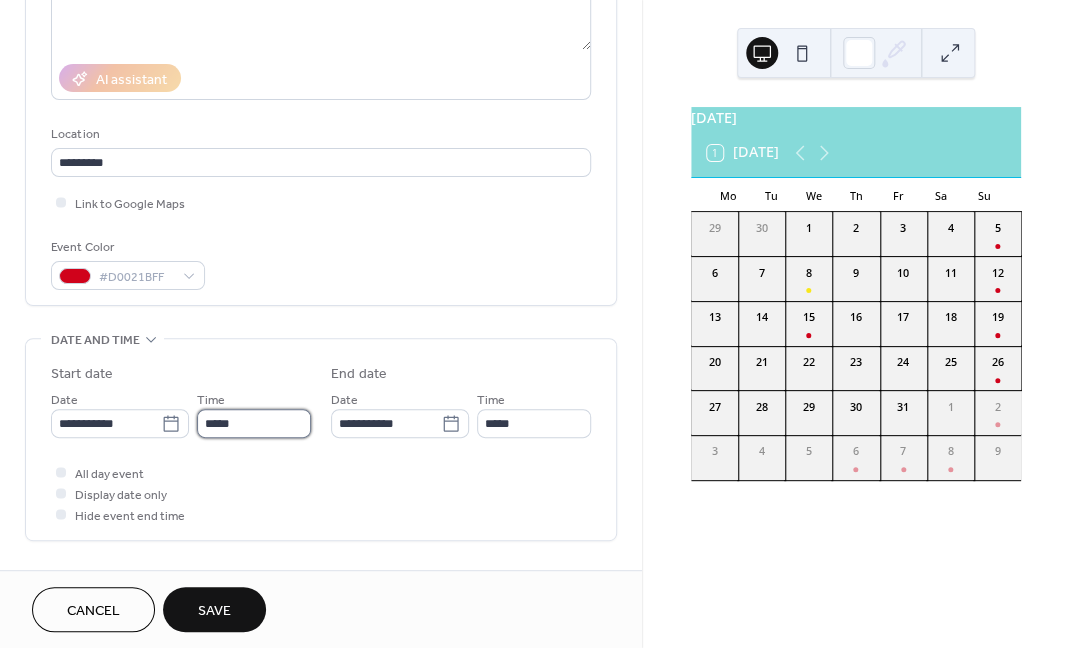 click on "*****" at bounding box center [254, 423] 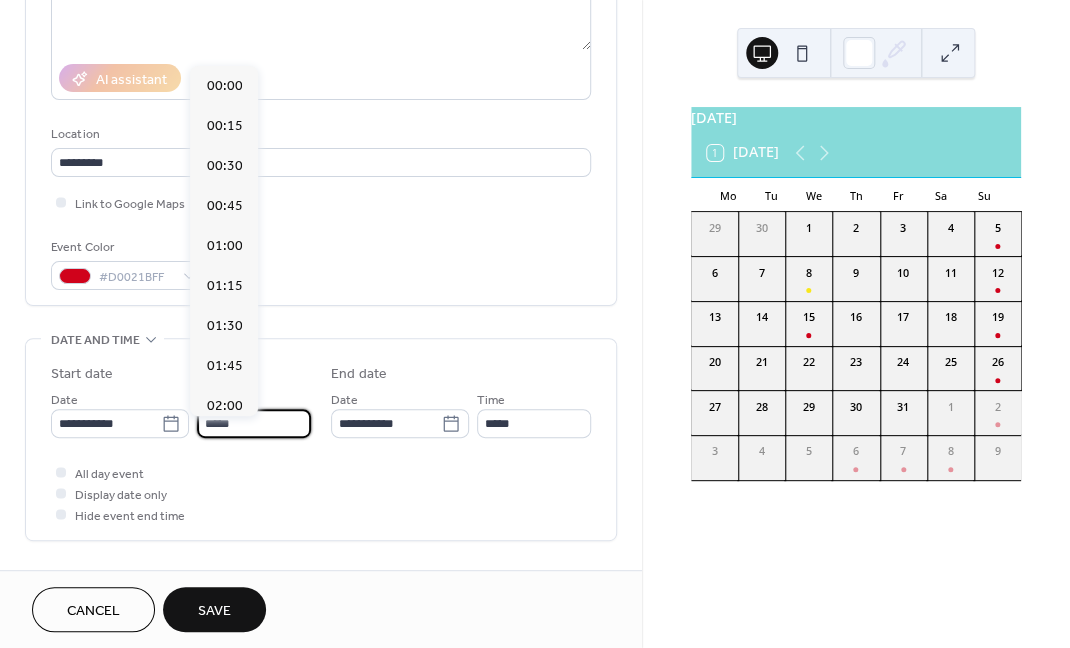 scroll, scrollTop: 1929, scrollLeft: 0, axis: vertical 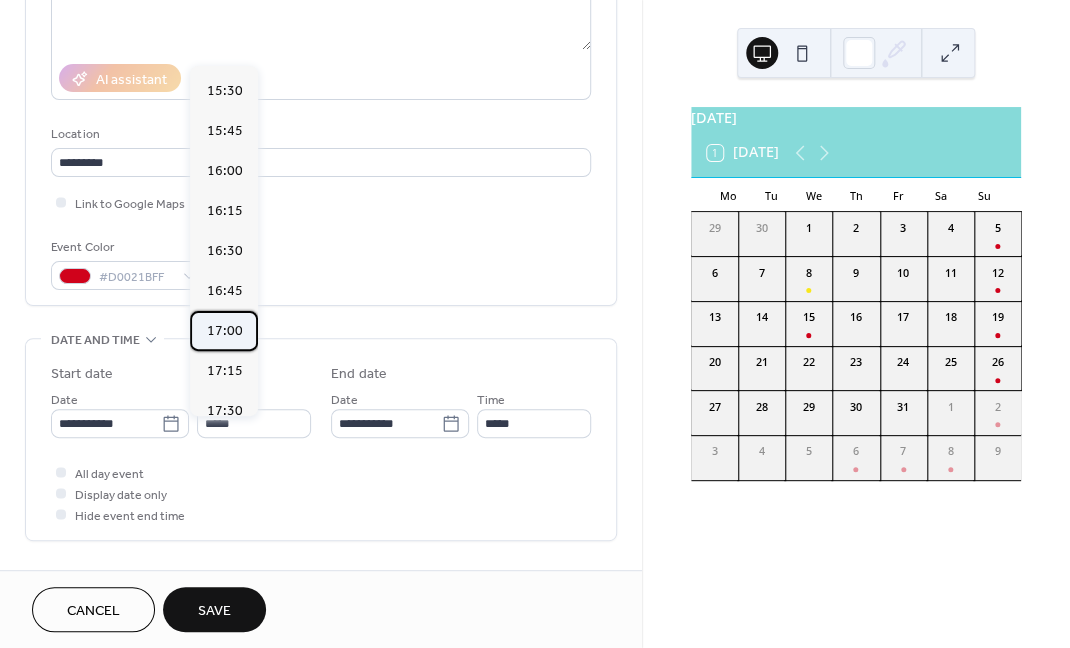 click on "17:00" at bounding box center [224, 331] 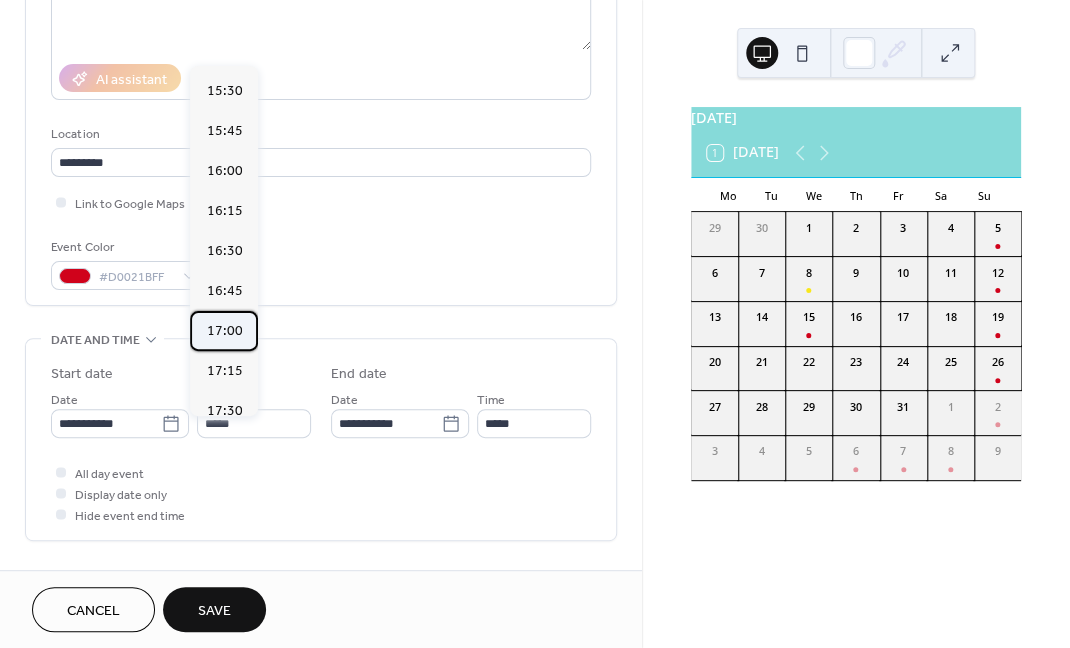 type on "*****" 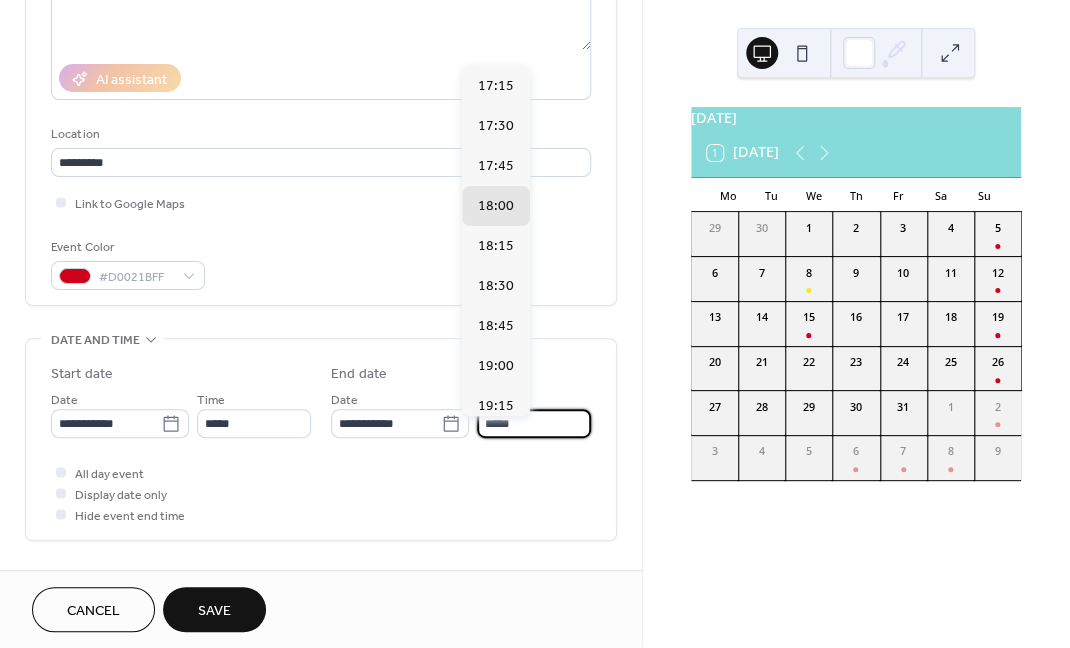 click on "*****" at bounding box center (534, 423) 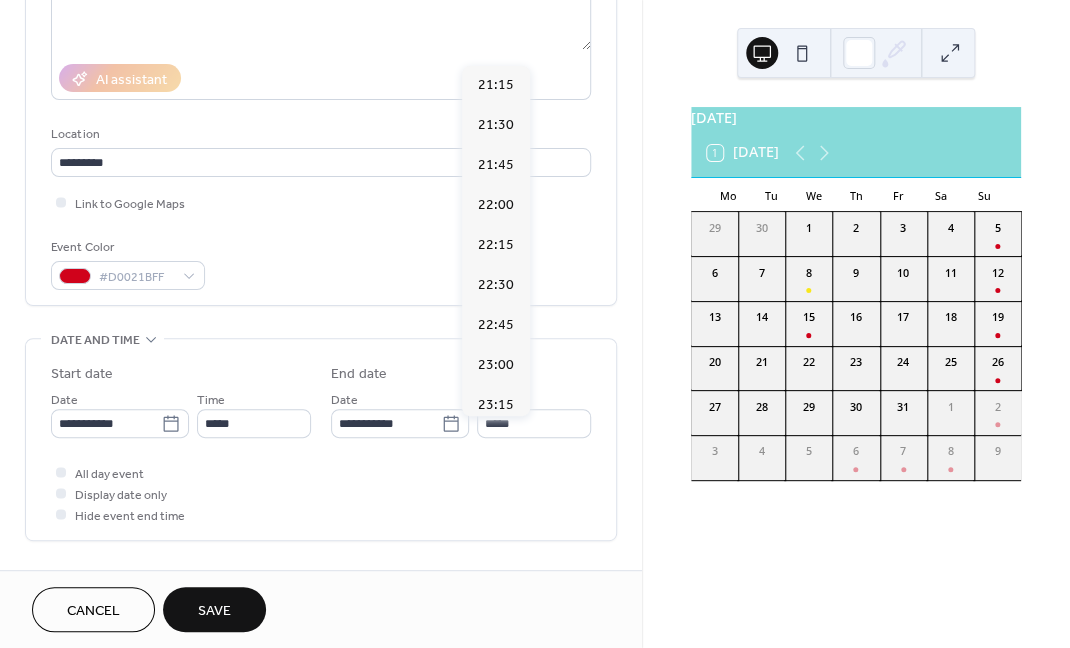 scroll, scrollTop: 726, scrollLeft: 0, axis: vertical 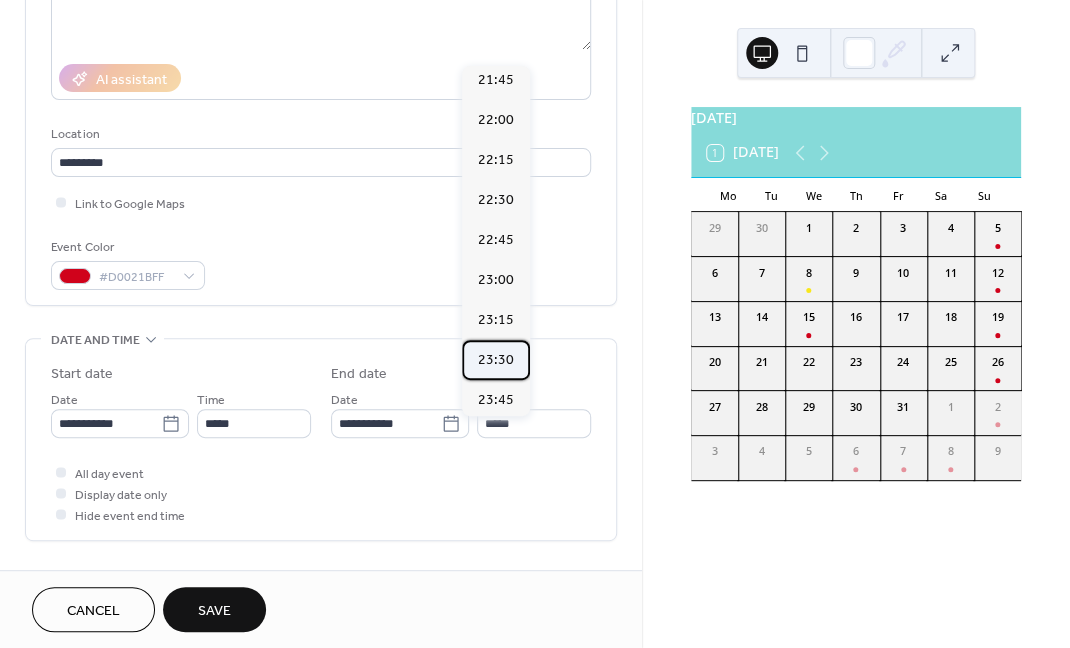 click on "23:30" at bounding box center (496, 360) 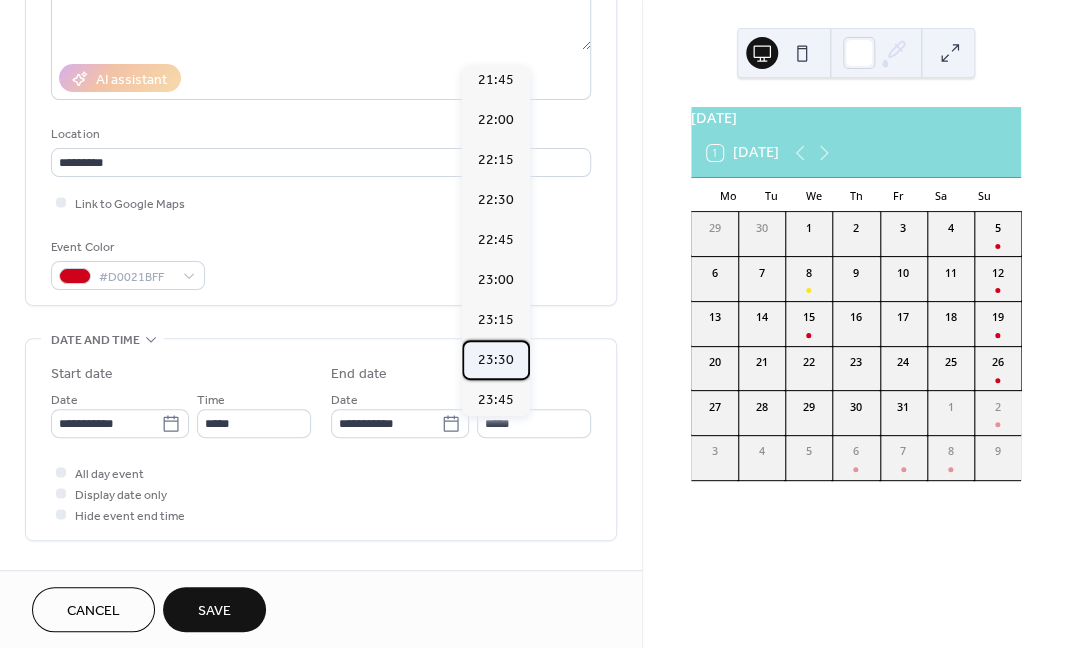 type on "*****" 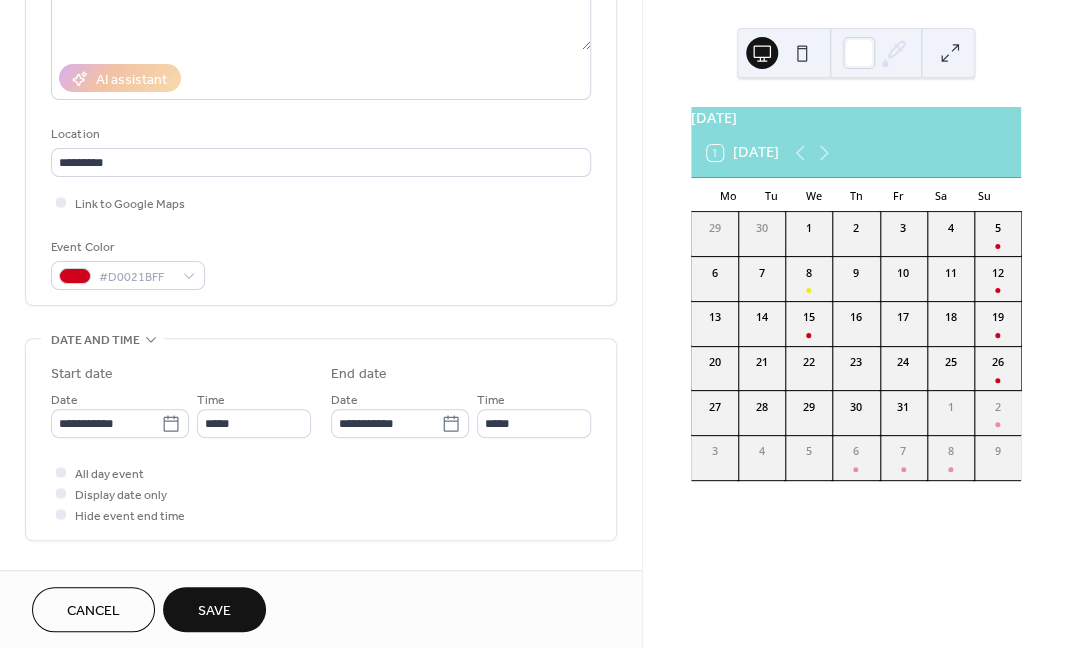 click on "Save" at bounding box center [214, 611] 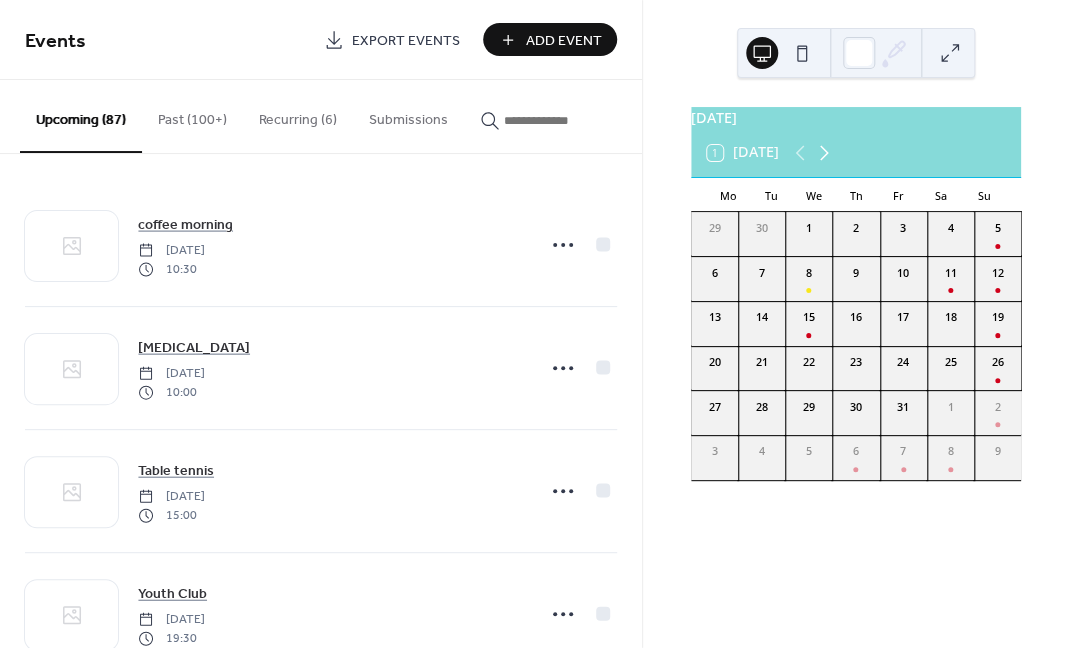 click 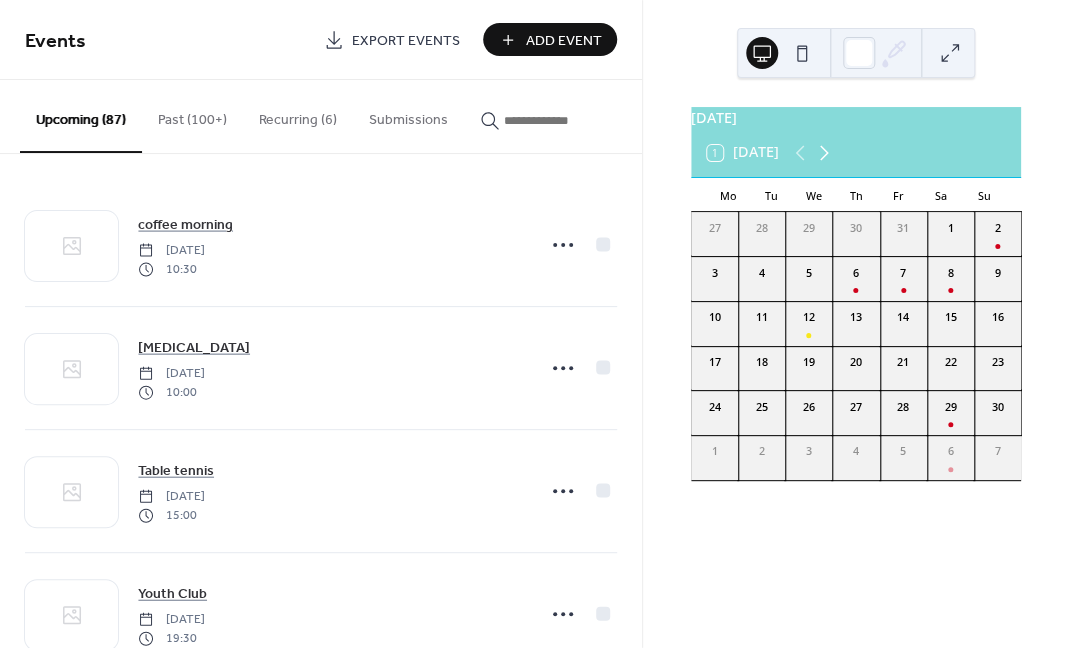 click 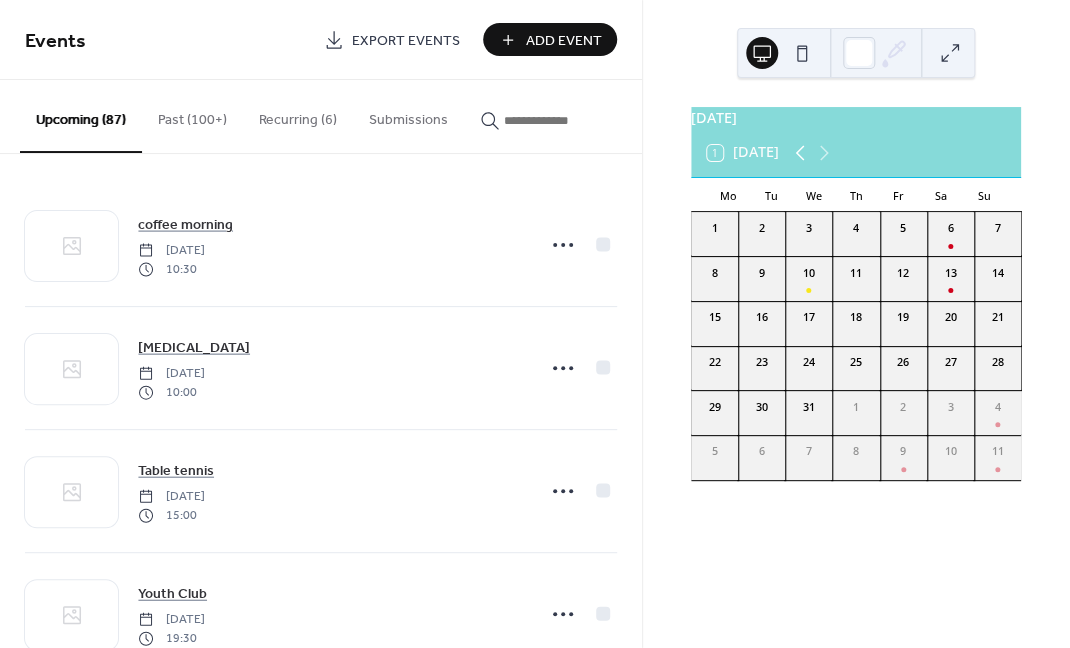 click 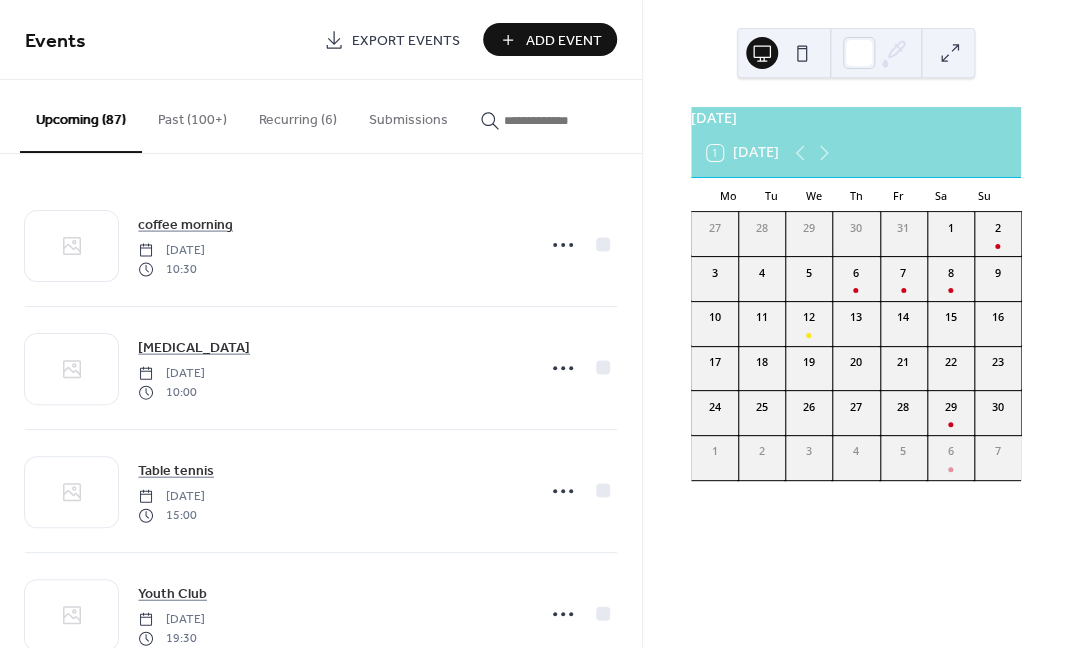 click on "Add Event" at bounding box center (564, 41) 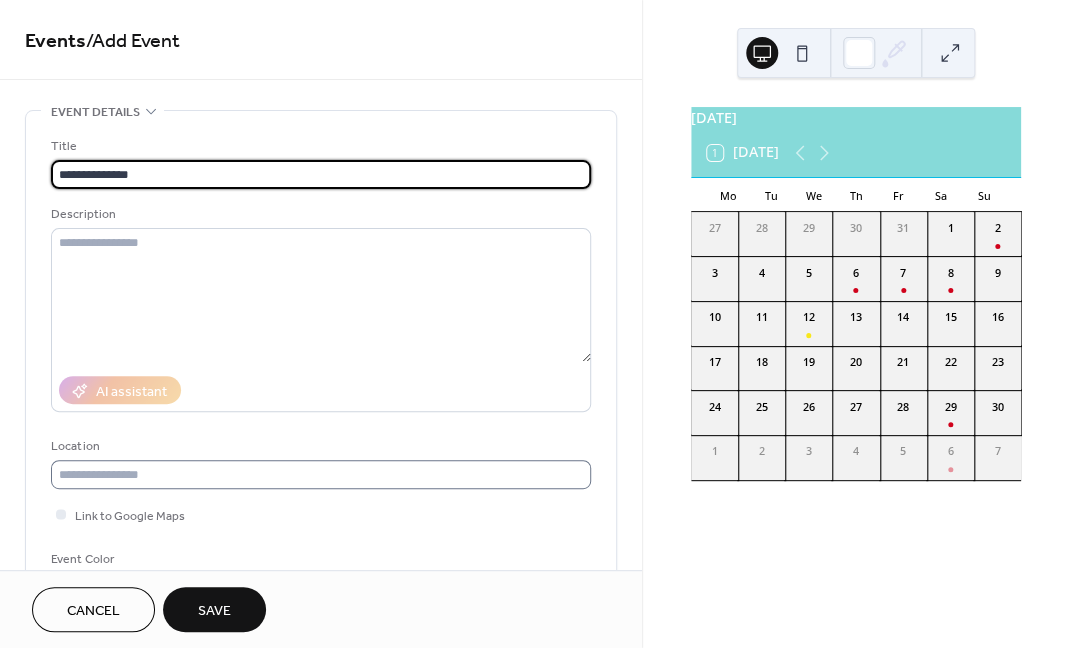 type on "**********" 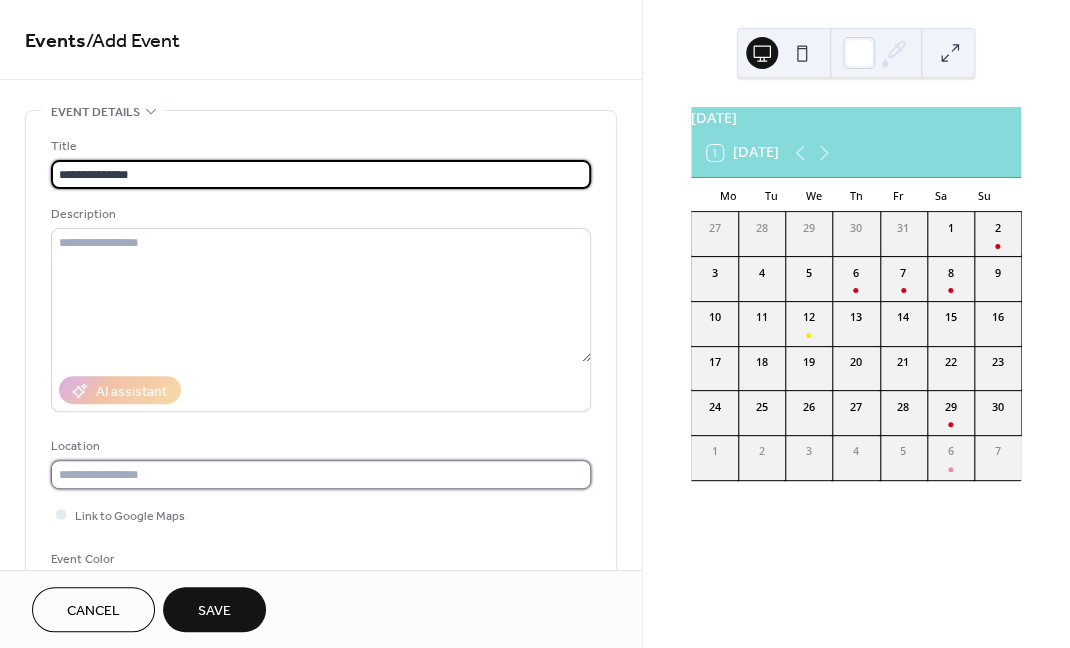 click at bounding box center [321, 474] 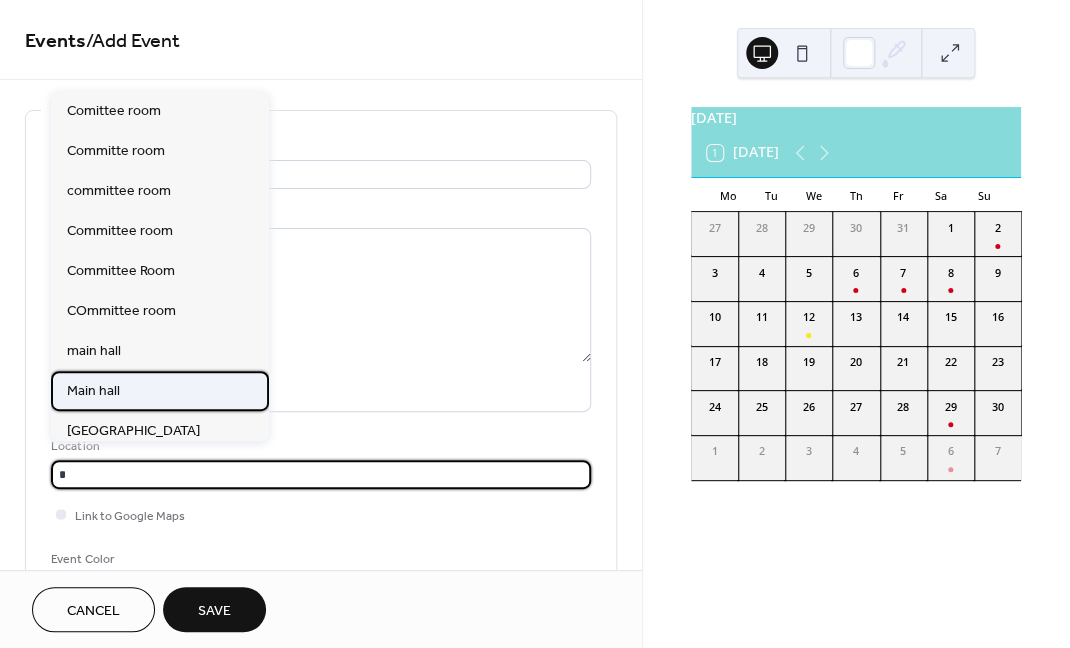 click on "Main hall" at bounding box center [93, 390] 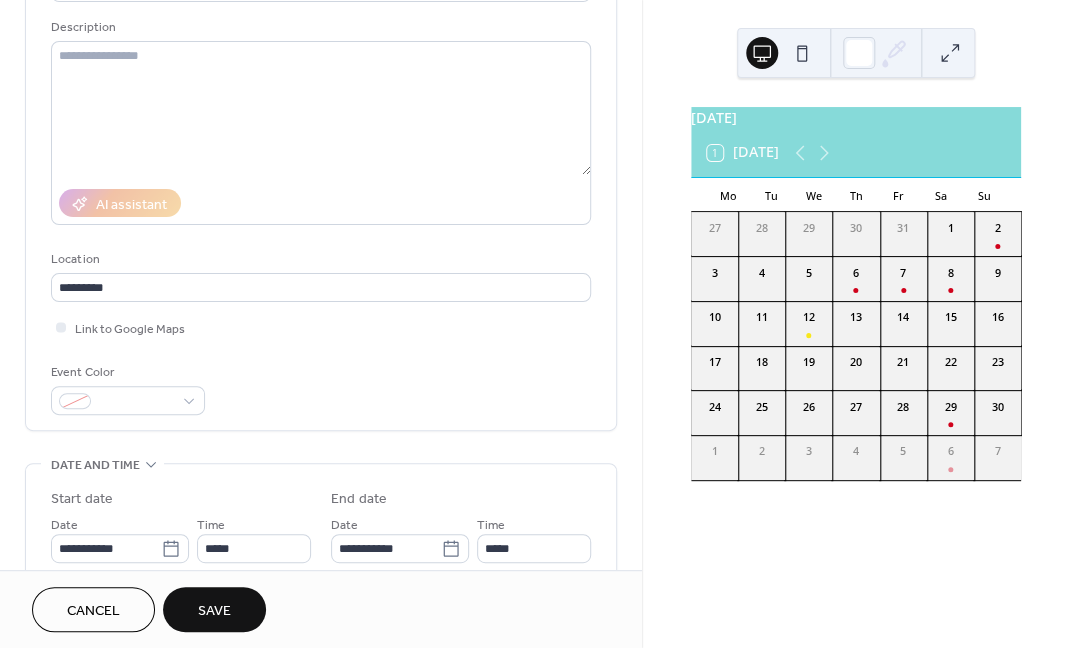 scroll, scrollTop: 250, scrollLeft: 0, axis: vertical 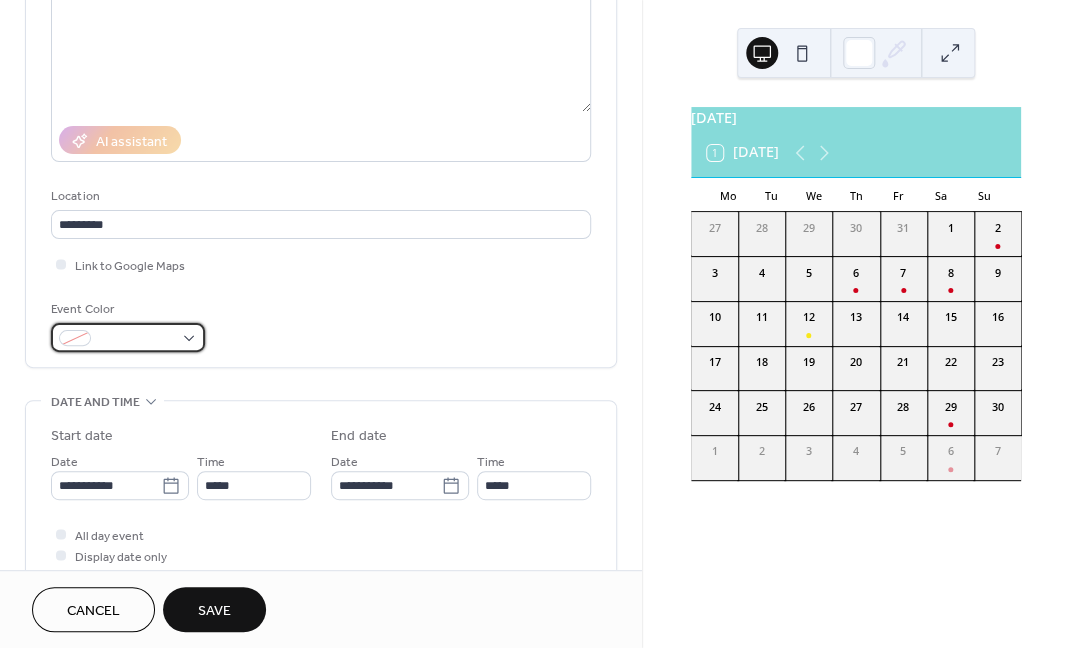 click at bounding box center (75, 338) 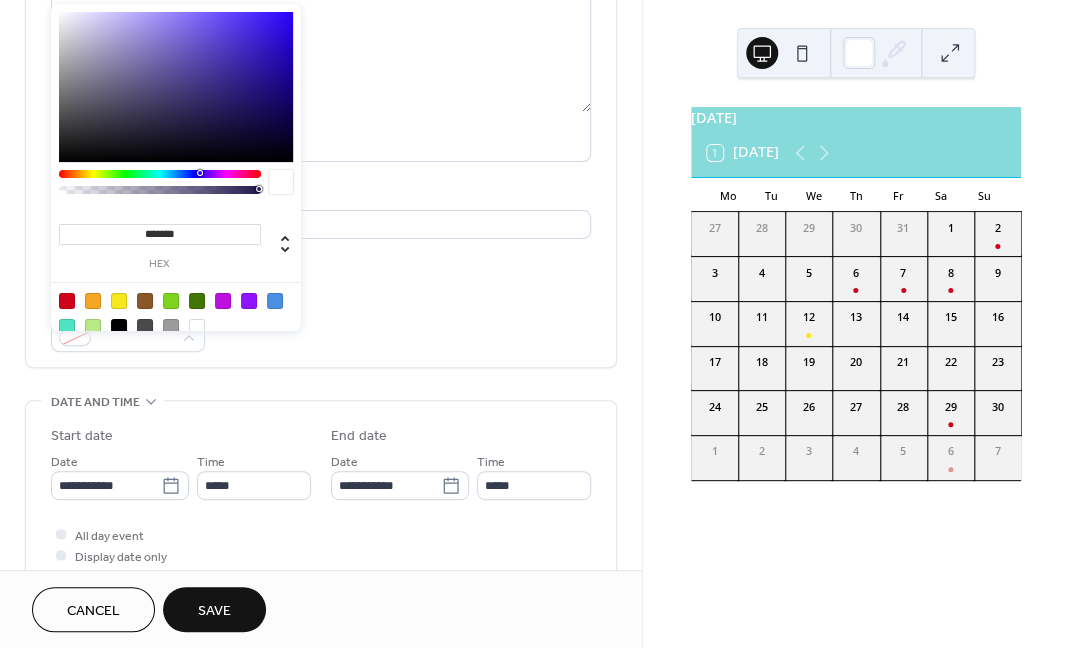click at bounding box center [67, 301] 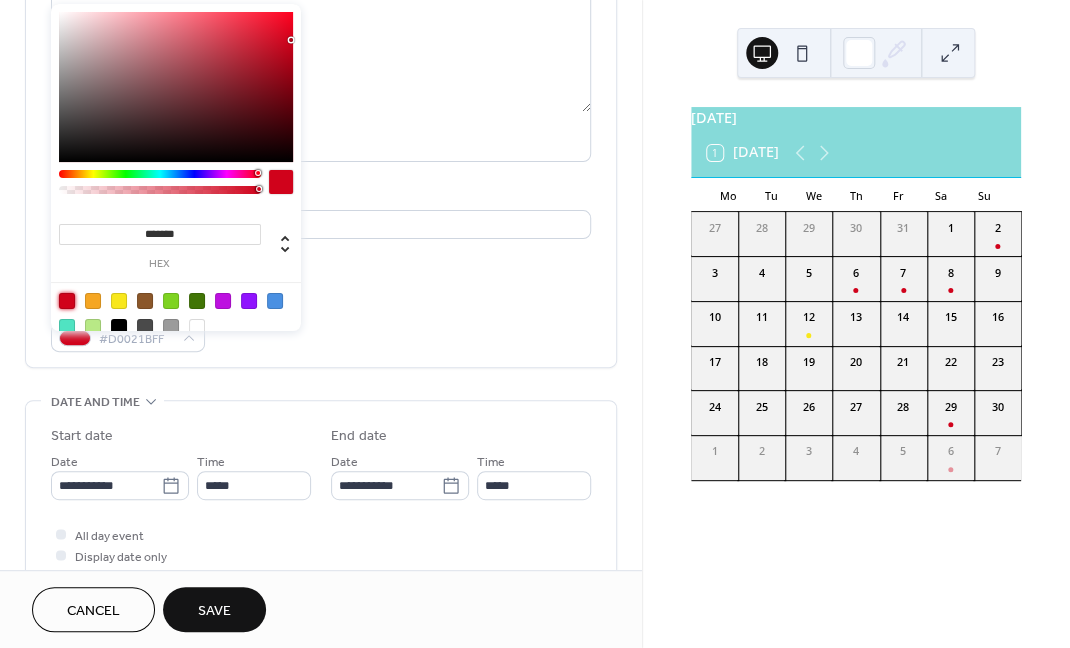 type on "*******" 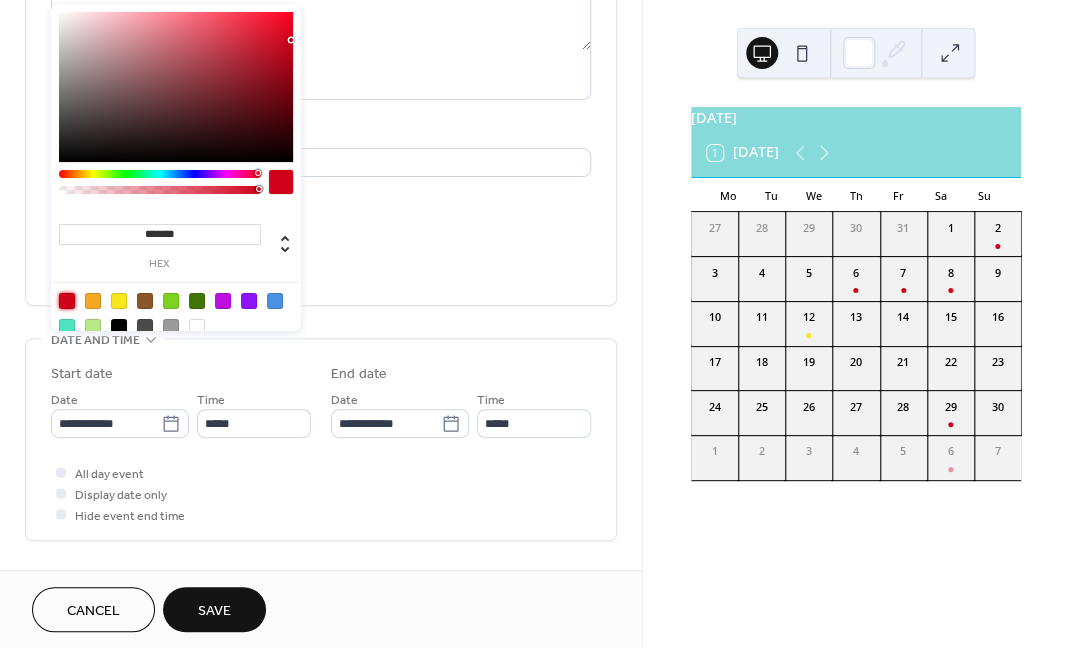 scroll, scrollTop: 374, scrollLeft: 0, axis: vertical 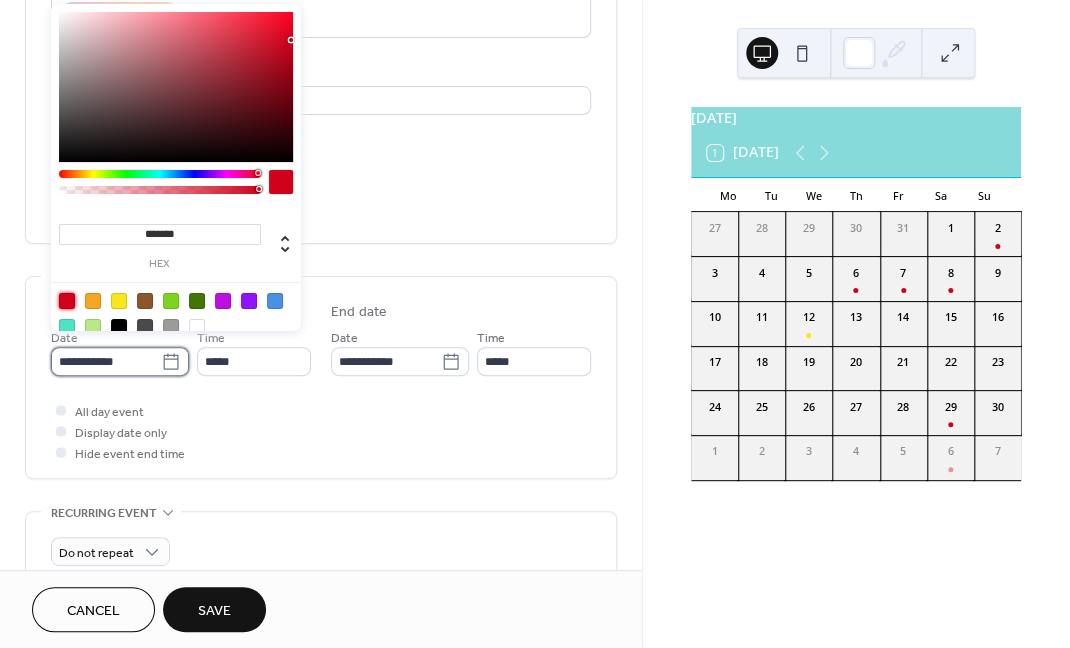 click on "**********" at bounding box center [106, 361] 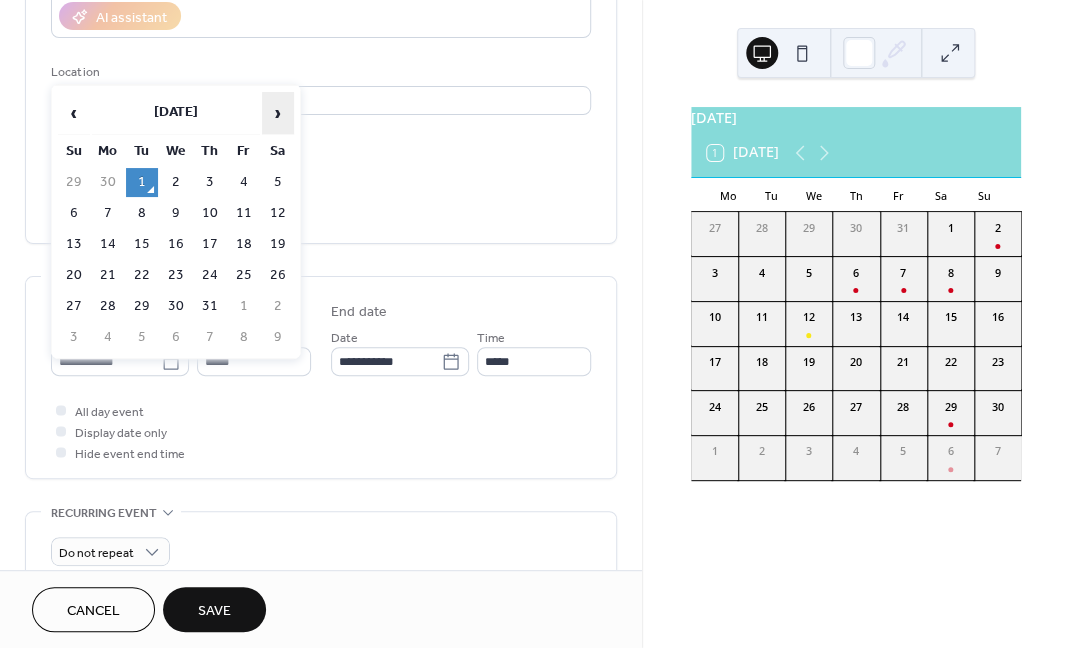 click on "›" at bounding box center [278, 113] 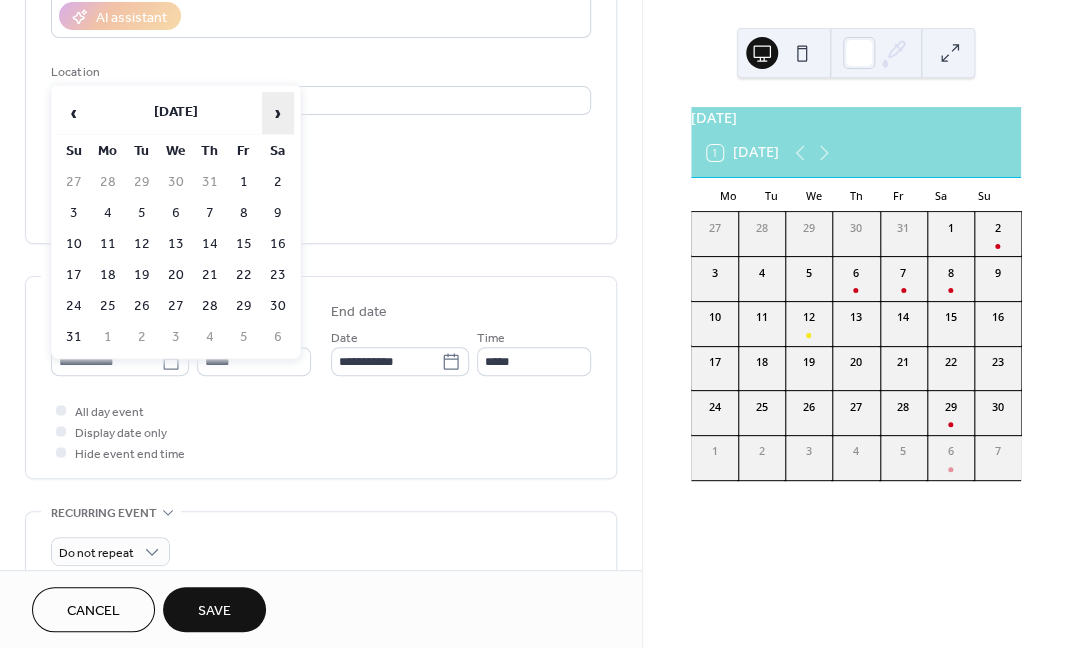 click on "›" at bounding box center (278, 113) 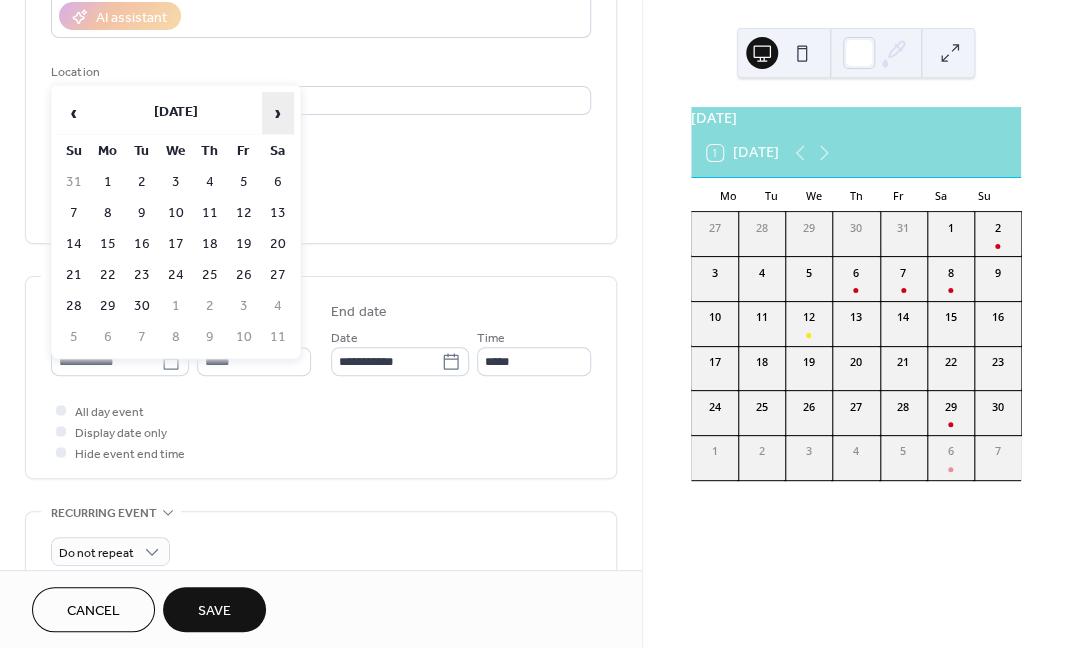 click on "›" at bounding box center [278, 113] 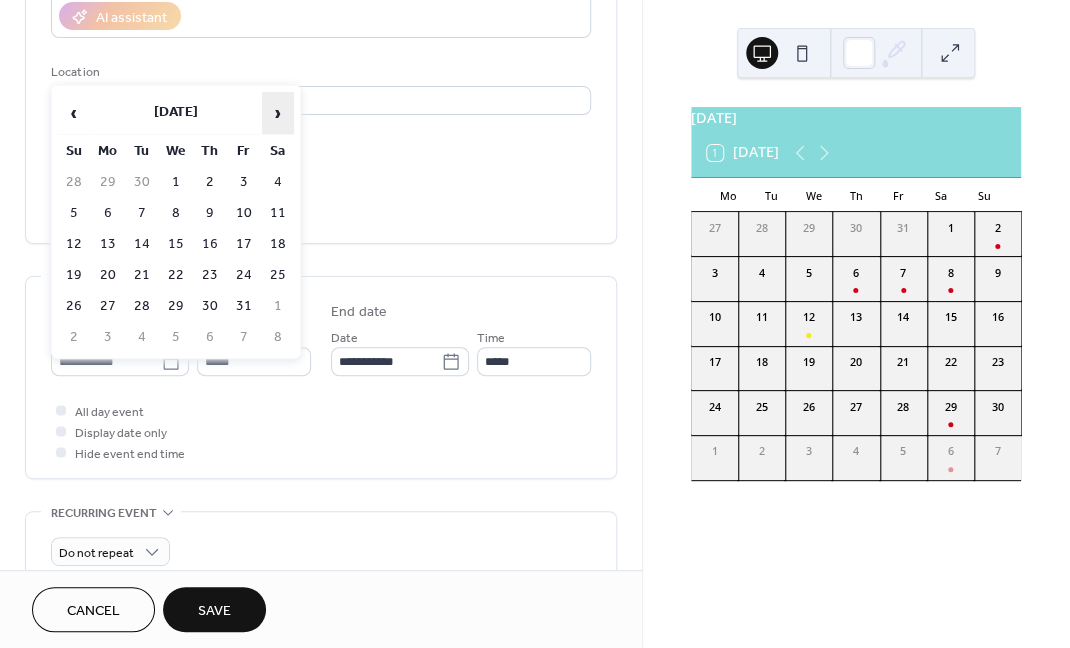 click on "›" at bounding box center [278, 113] 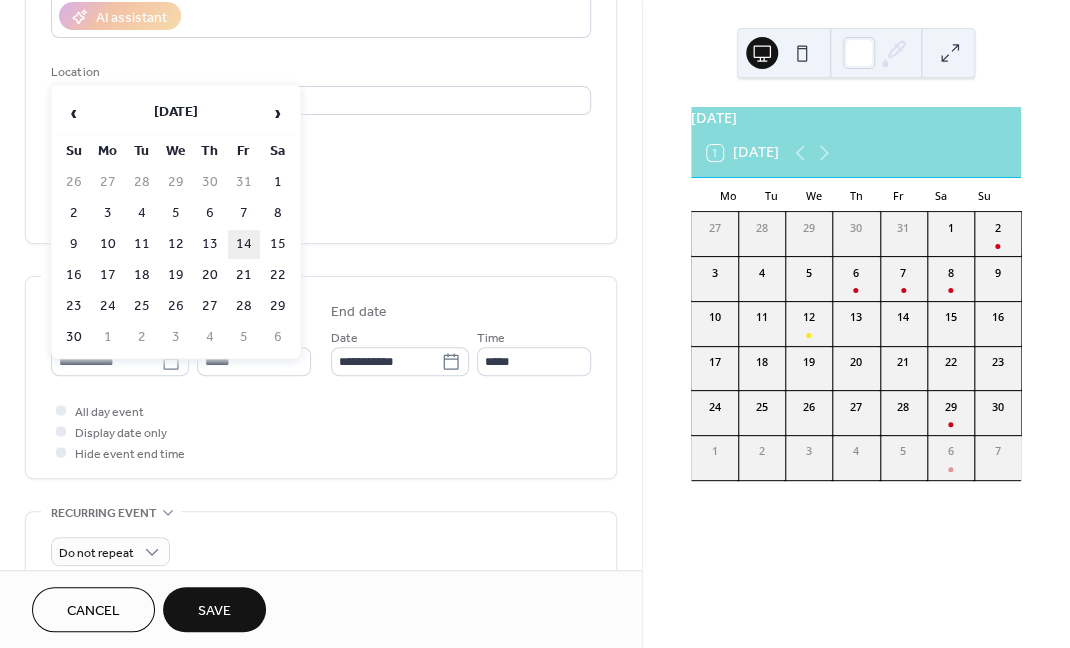 click on "14" at bounding box center (244, 244) 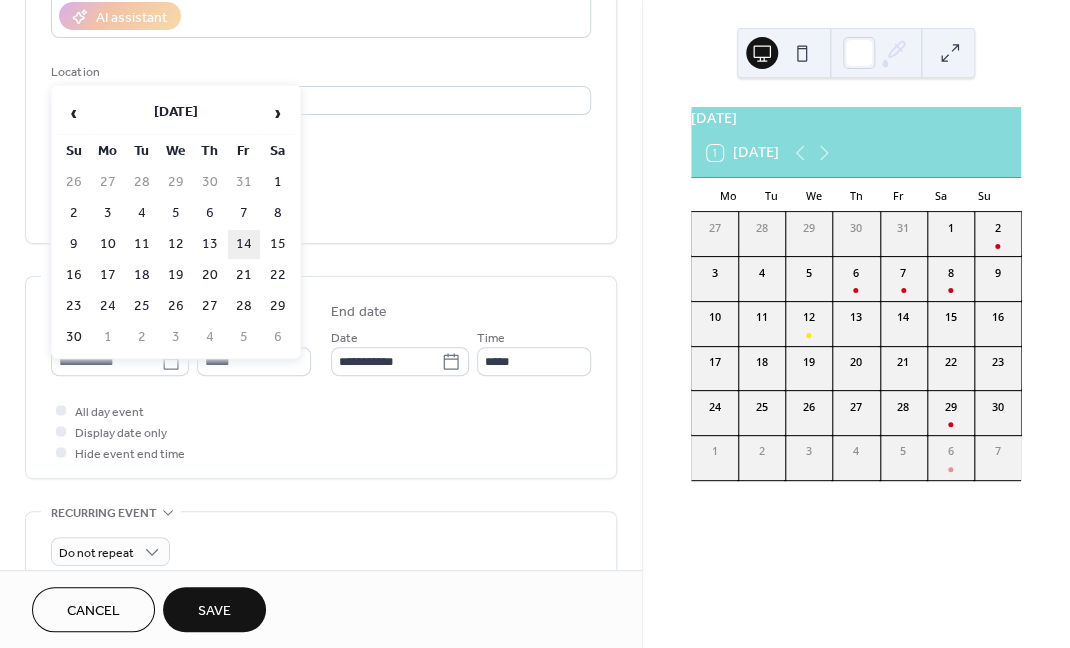 type on "**********" 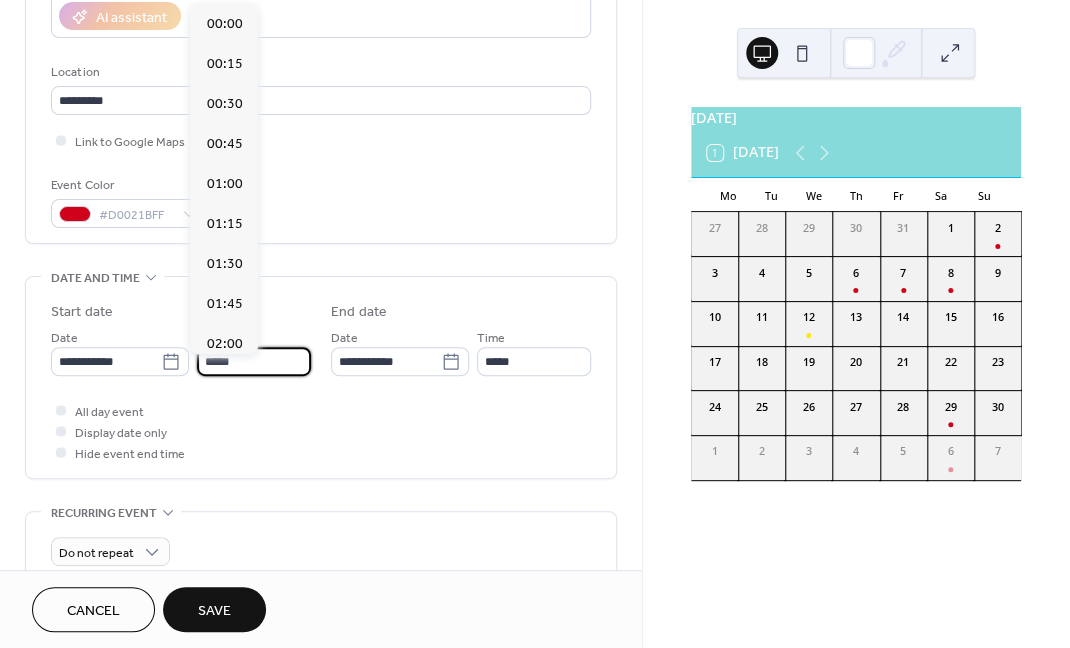 scroll, scrollTop: 1929, scrollLeft: 0, axis: vertical 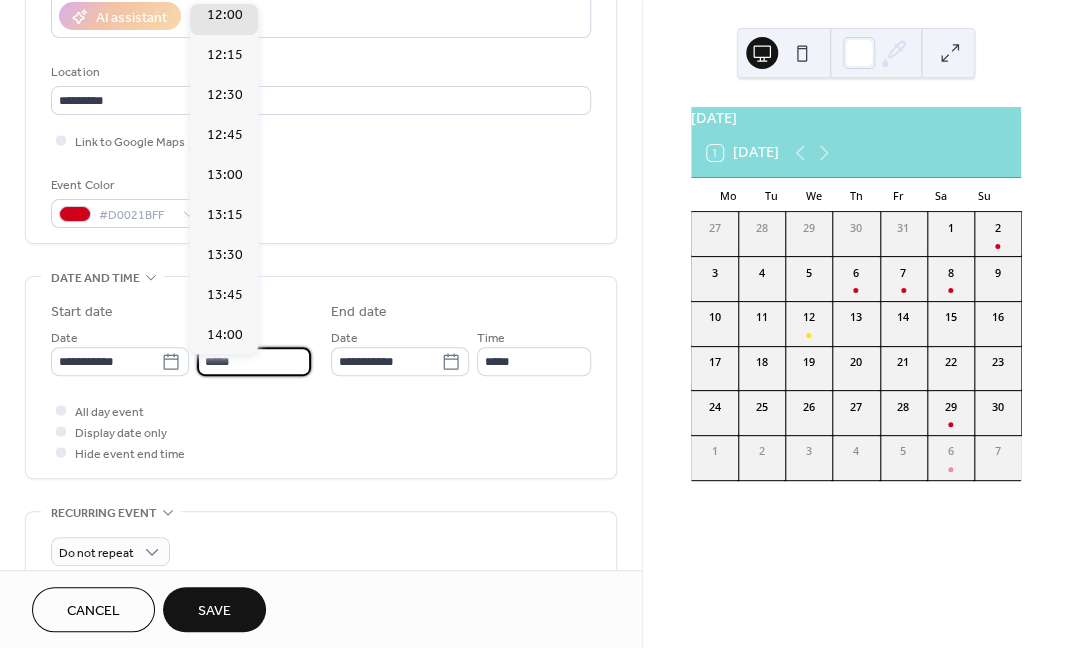 click on "*****" at bounding box center [254, 361] 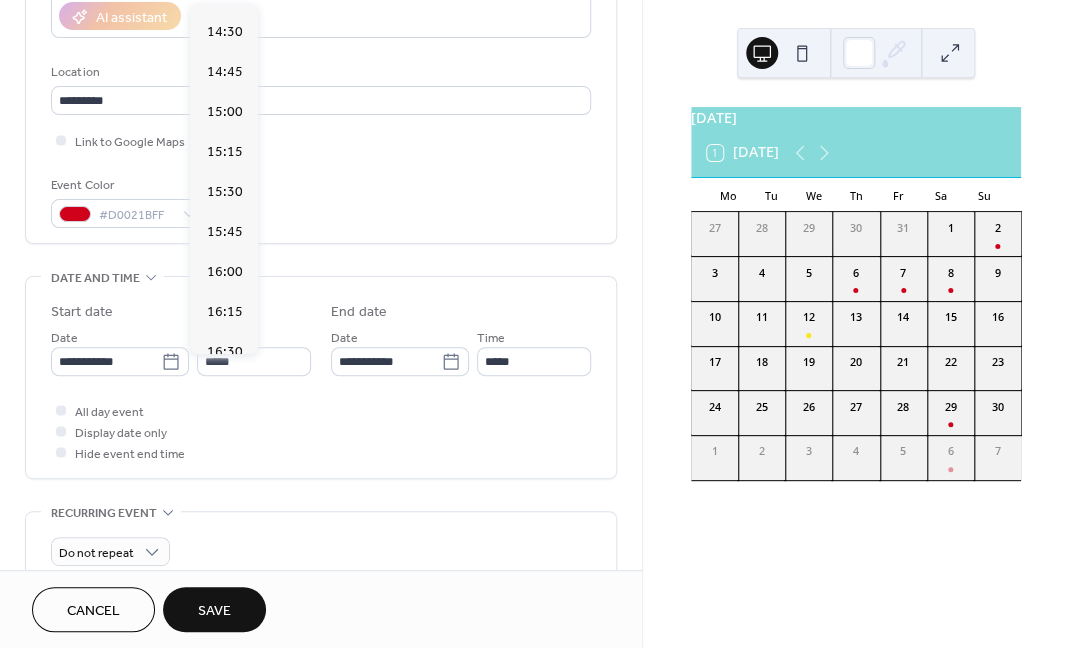 scroll, scrollTop: 2445, scrollLeft: 0, axis: vertical 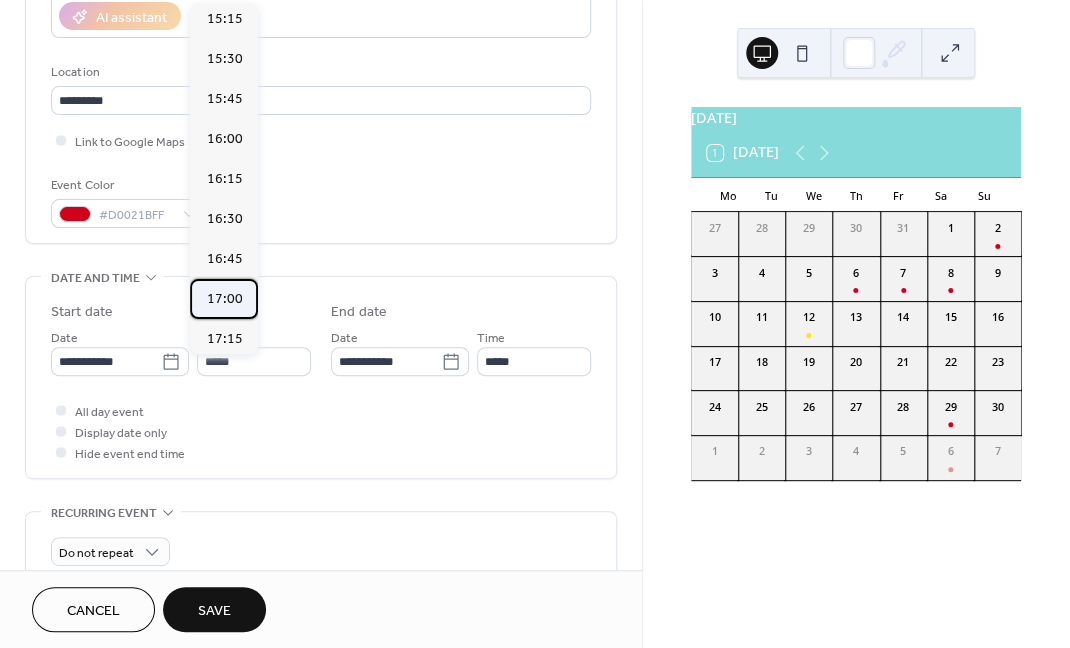 click on "17:00" at bounding box center [224, 299] 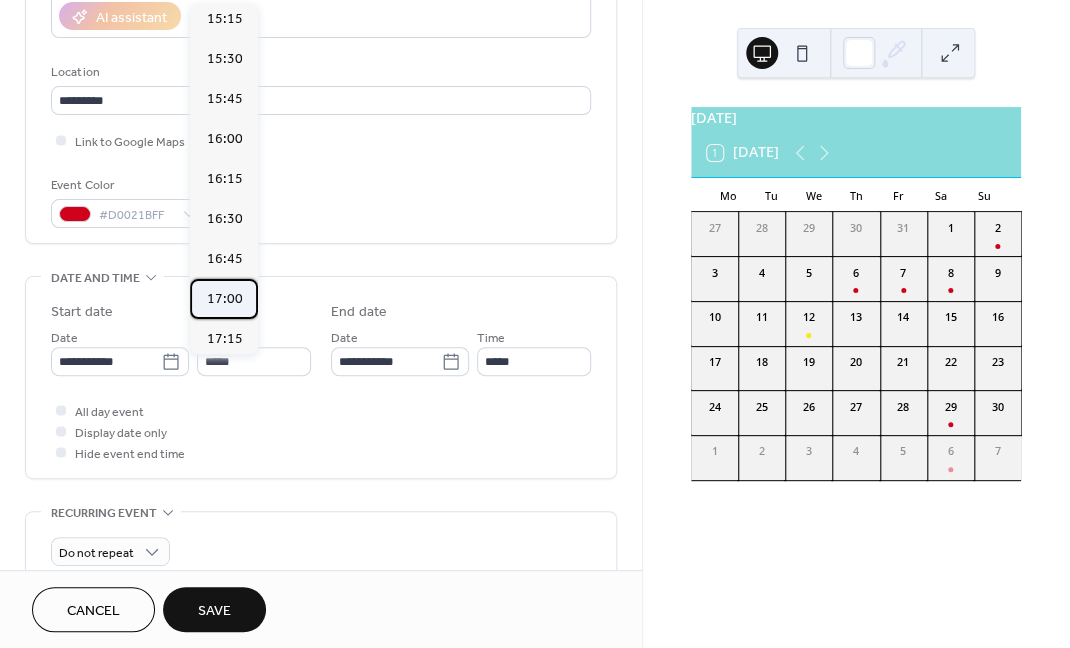 type on "*****" 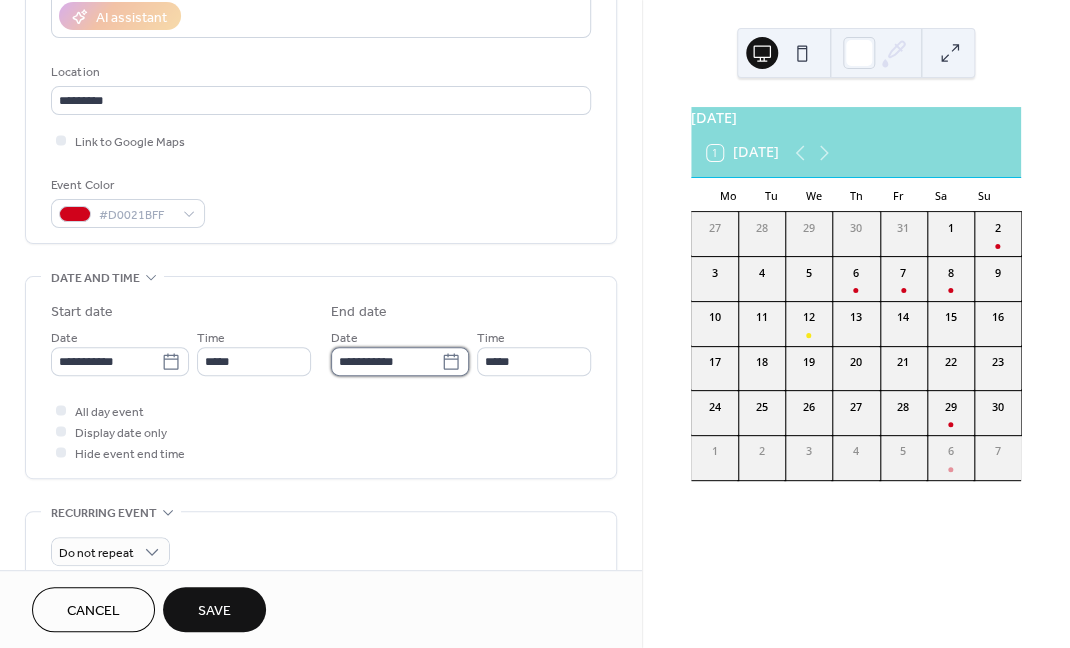 click on "**********" at bounding box center (386, 361) 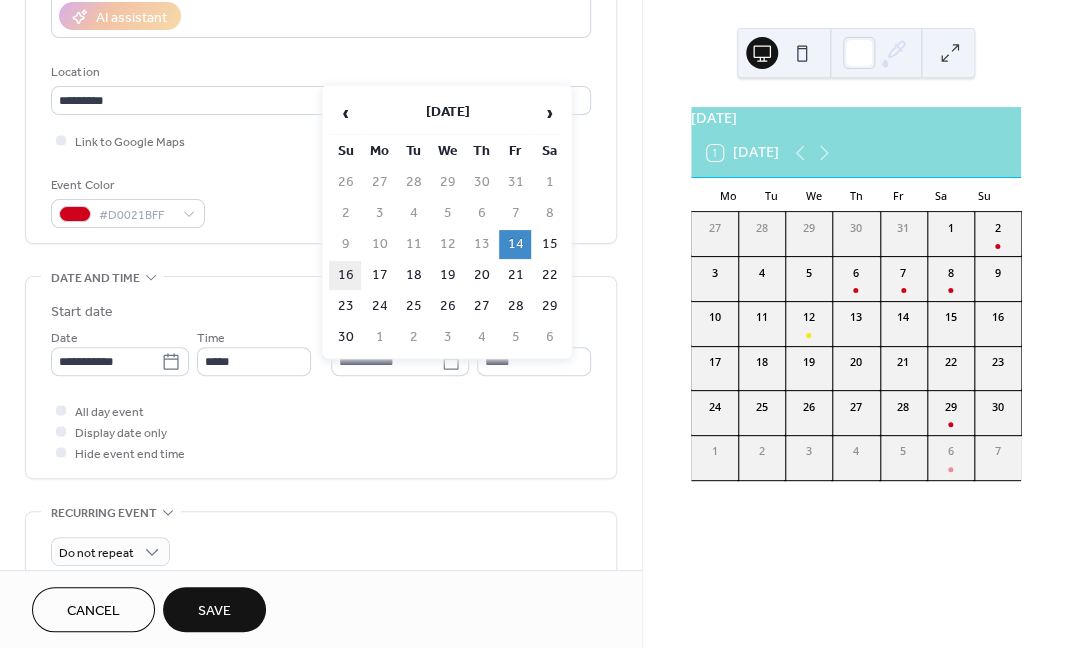 click on "16" at bounding box center (345, 275) 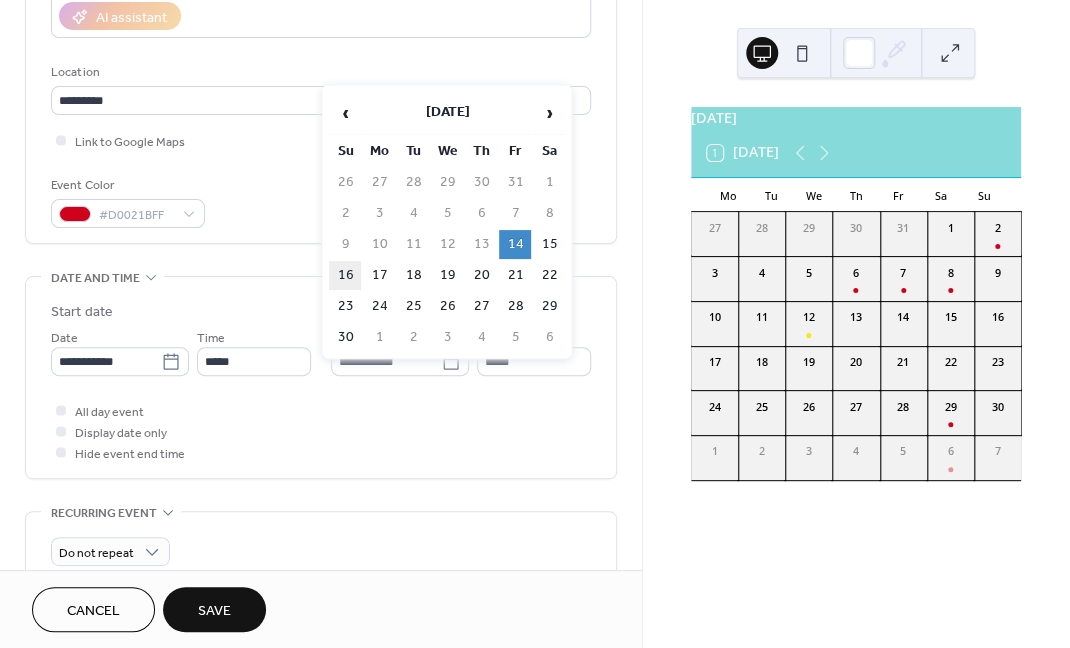 type on "**********" 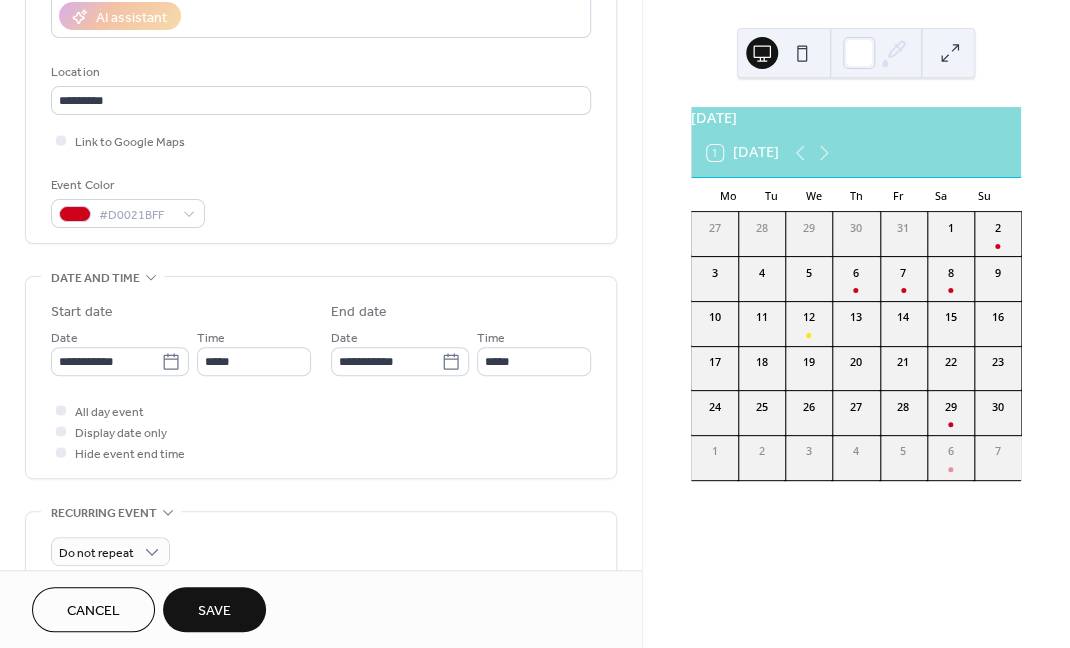 click on "Save" at bounding box center [214, 611] 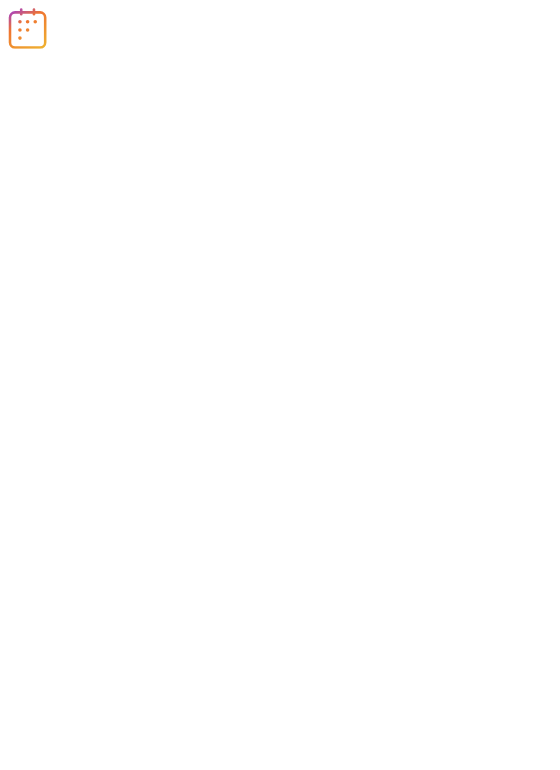 scroll, scrollTop: 0, scrollLeft: 0, axis: both 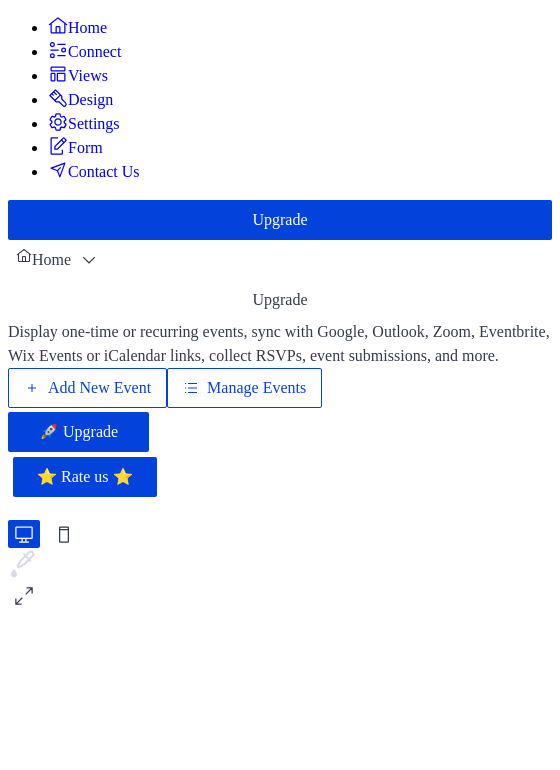 click on "Manage Events" at bounding box center (256, 388) 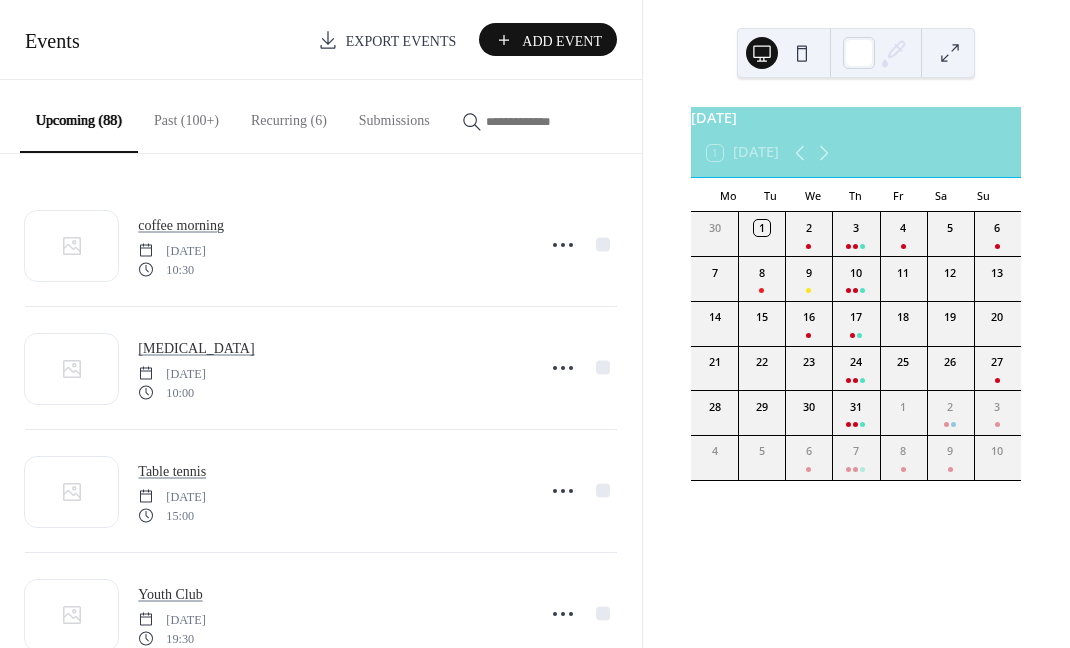 scroll, scrollTop: 0, scrollLeft: 0, axis: both 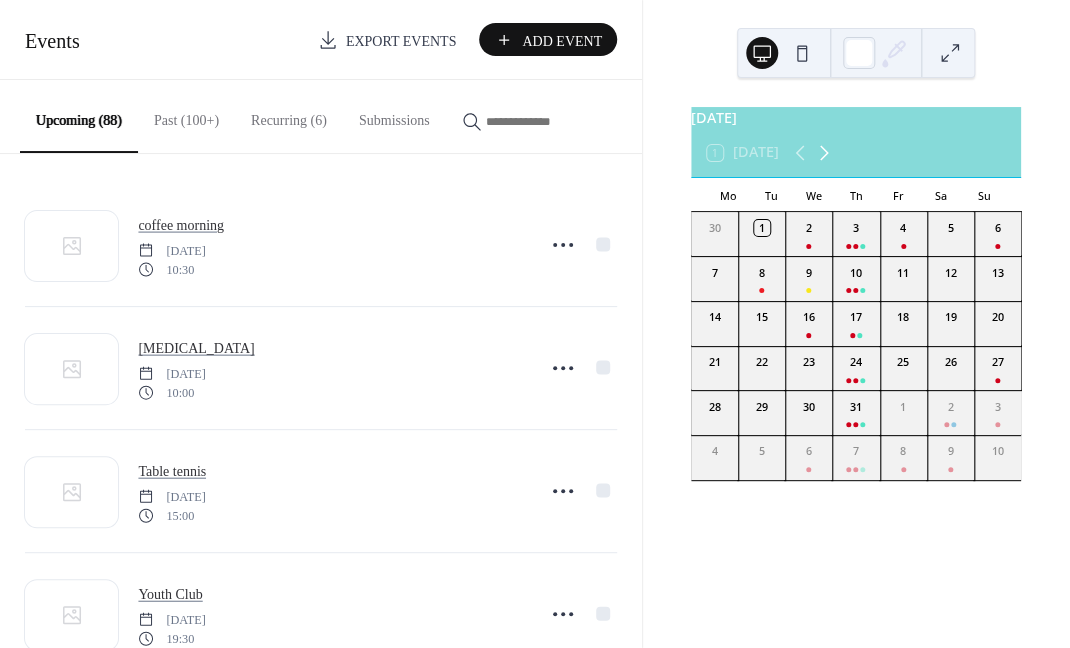 click 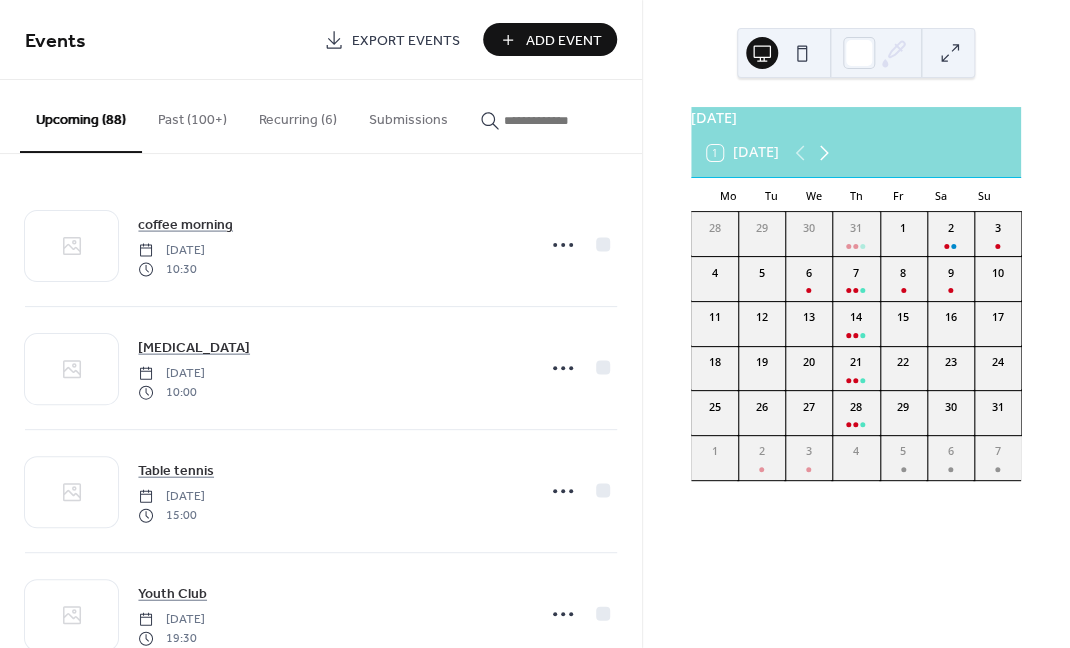 click 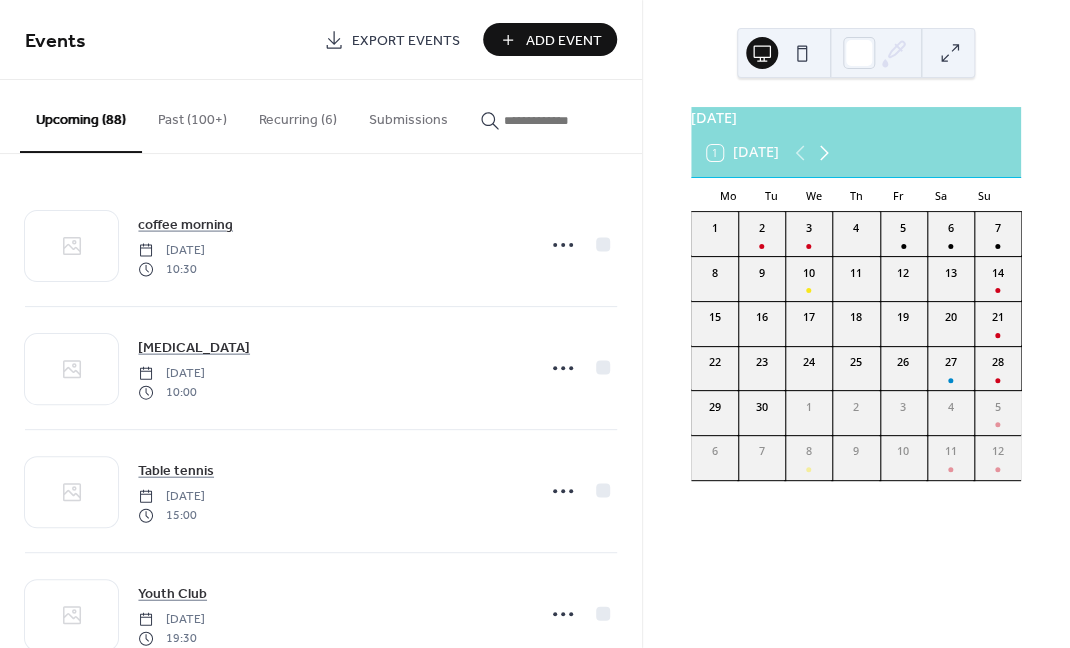 click 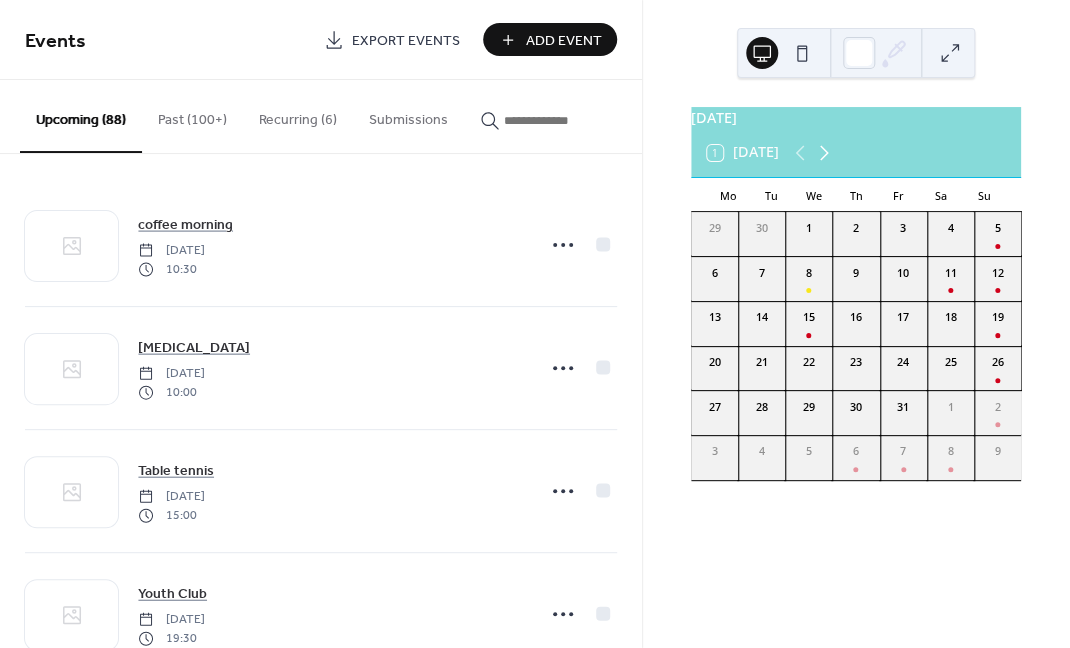click 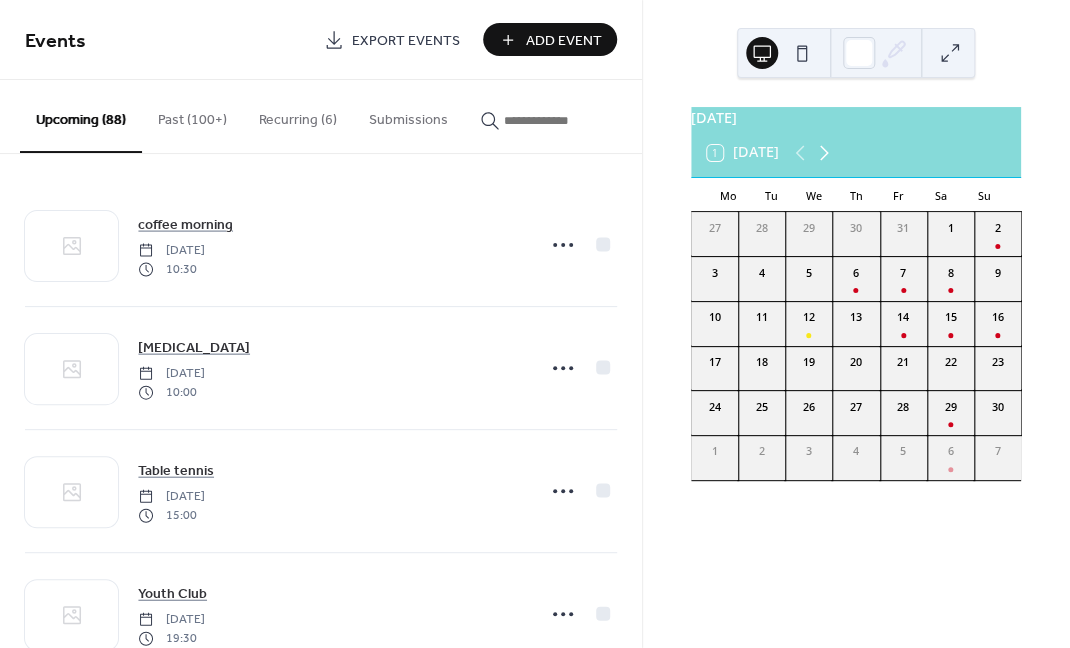 click 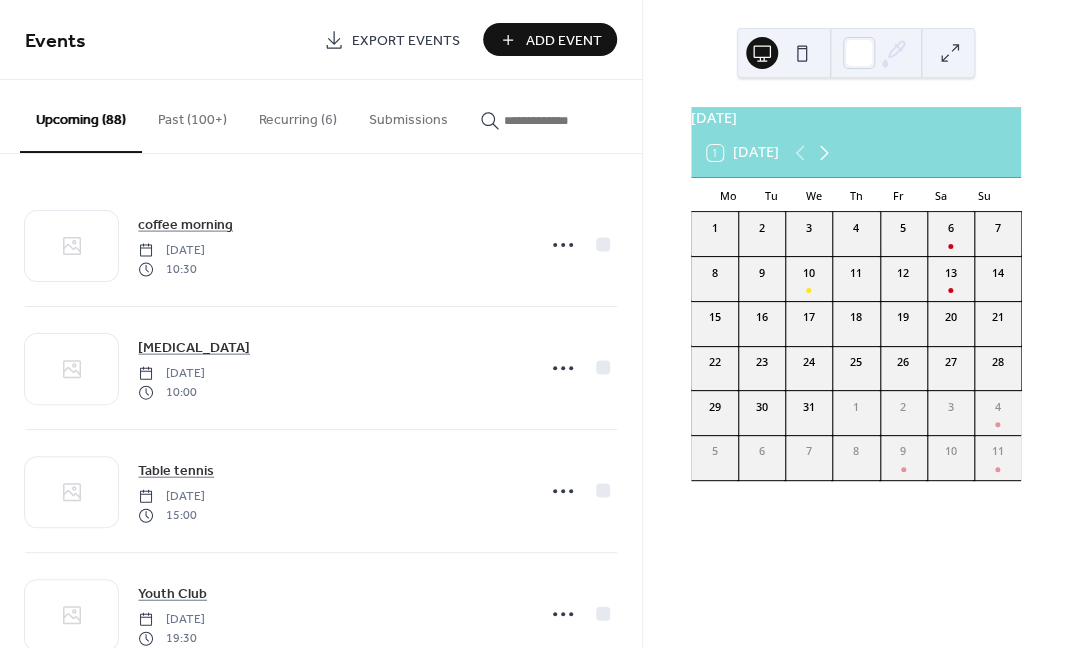 click 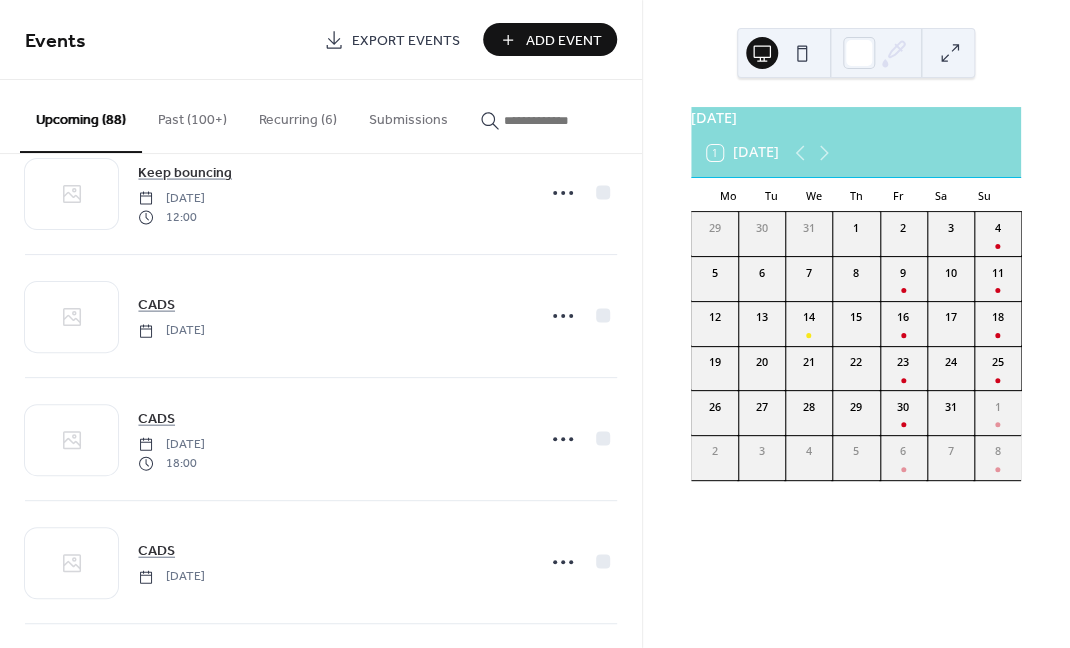 scroll, scrollTop: 7423, scrollLeft: 0, axis: vertical 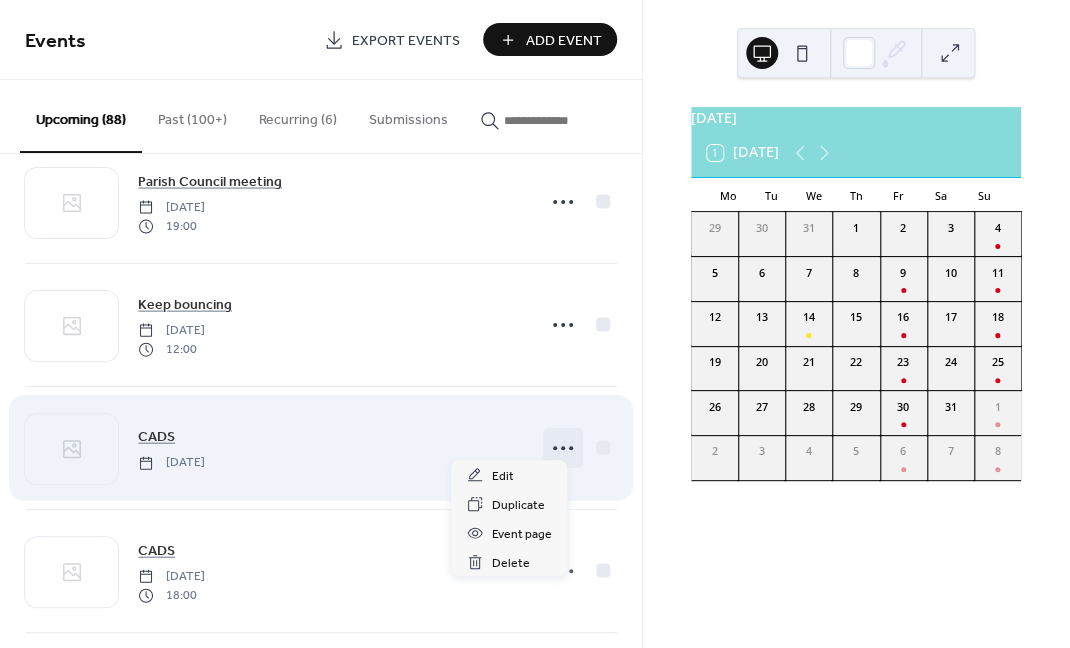 click 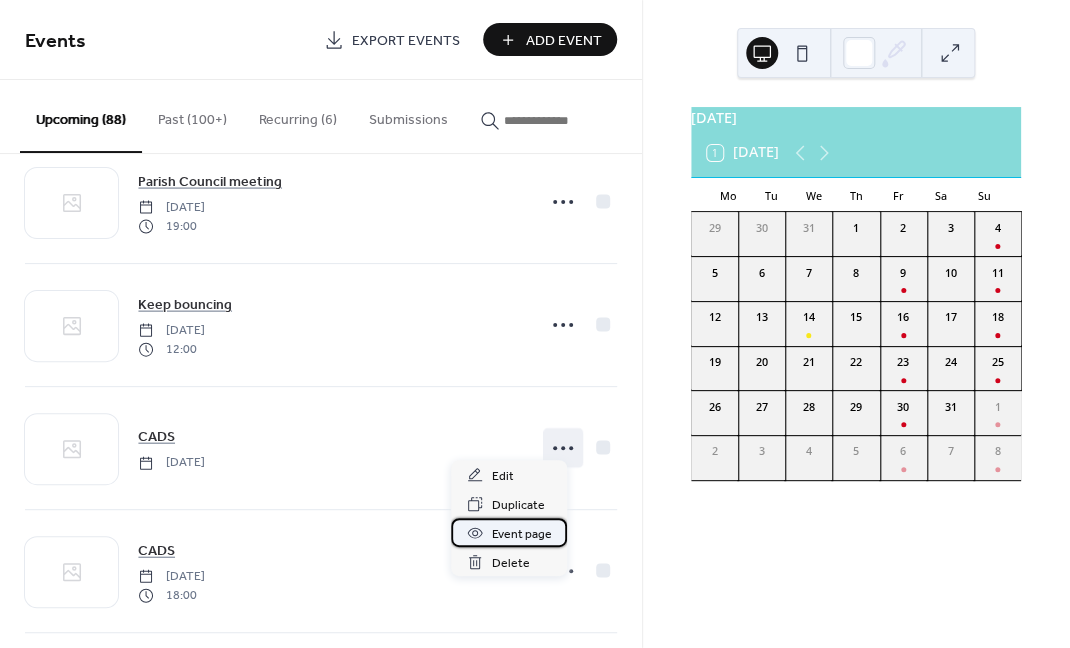 click on "Event page" at bounding box center (521, 534) 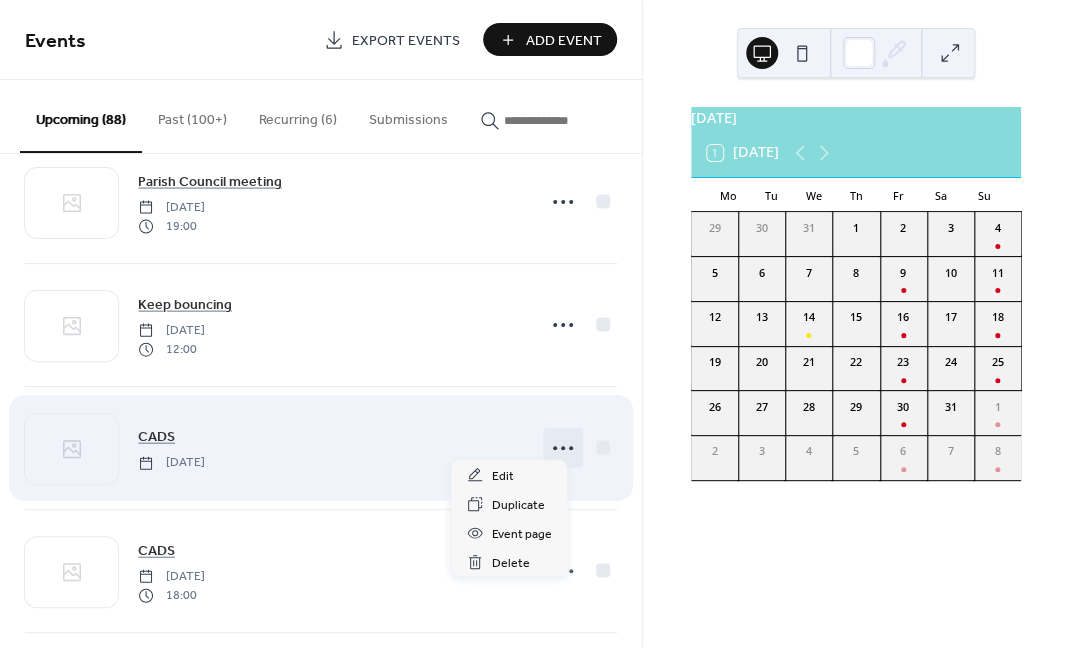 click 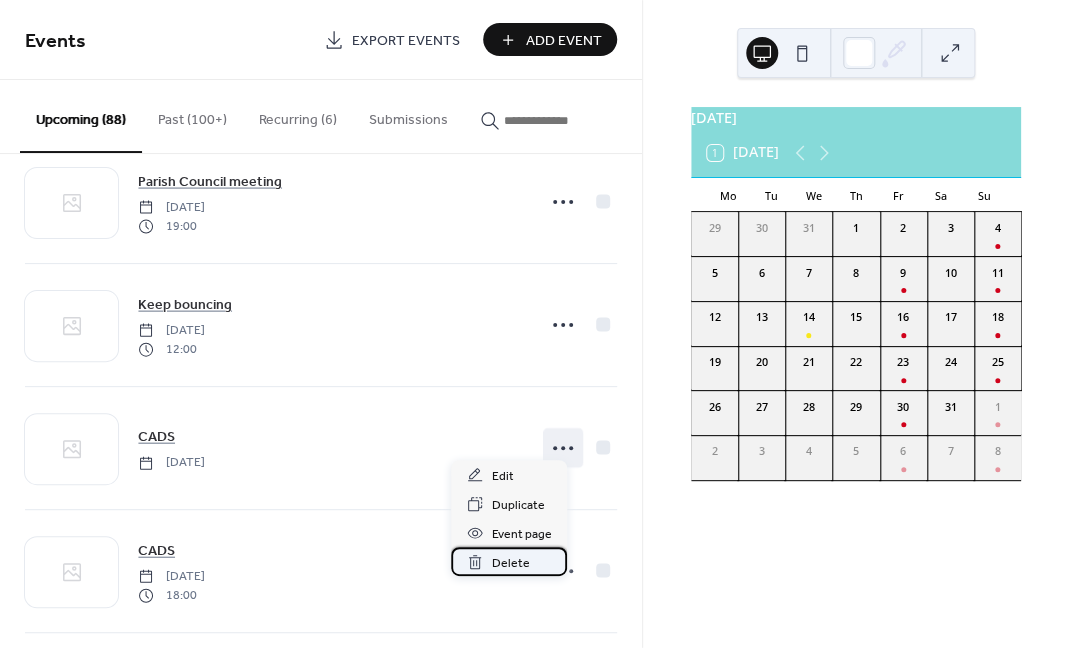 click on "Delete" at bounding box center (510, 563) 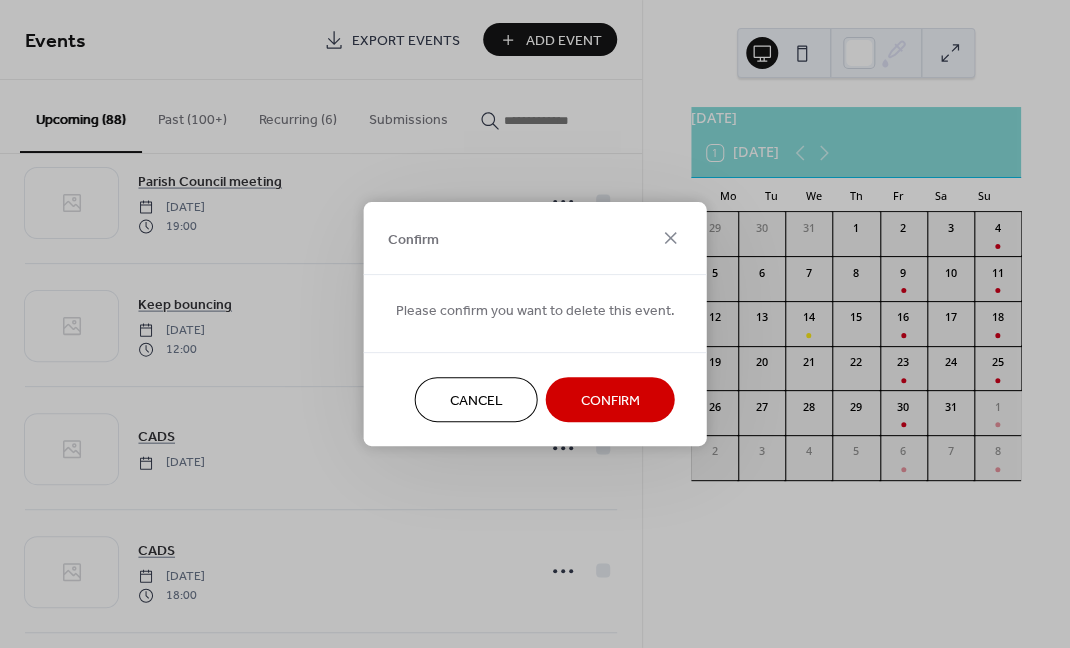 scroll, scrollTop: 3250, scrollLeft: 0, axis: vertical 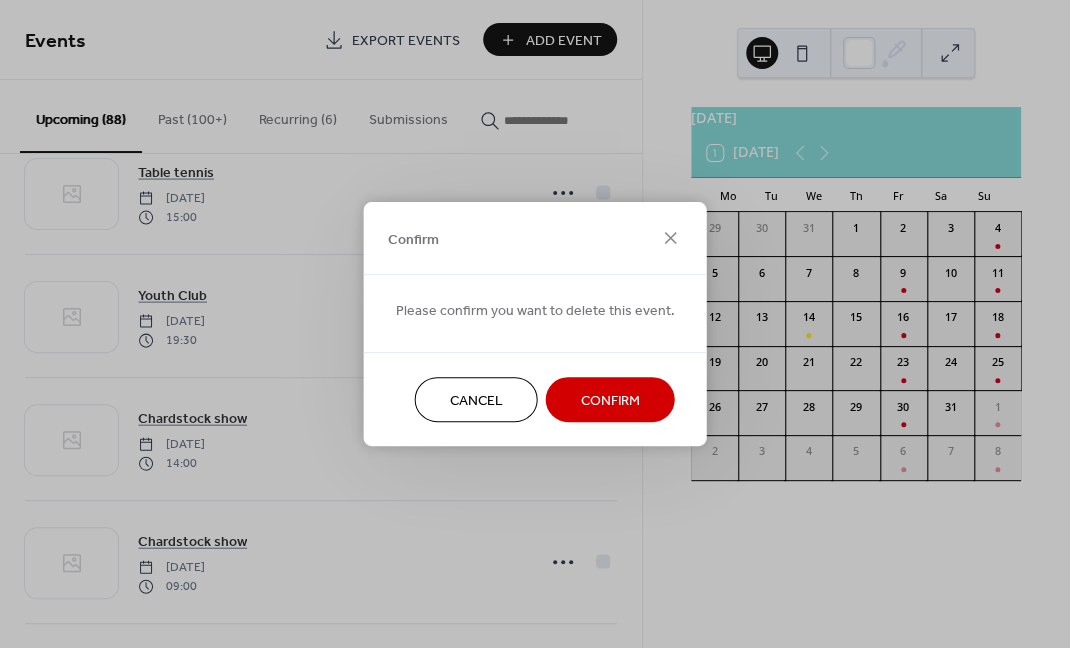 click on "Confirm" at bounding box center [610, 401] 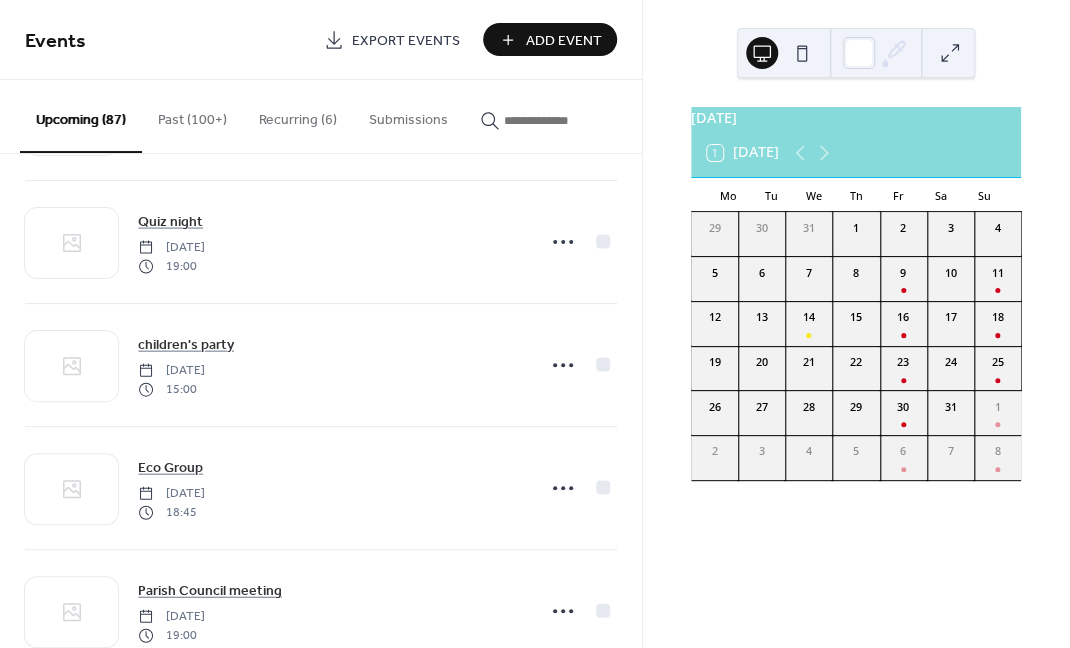scroll, scrollTop: 0, scrollLeft: 0, axis: both 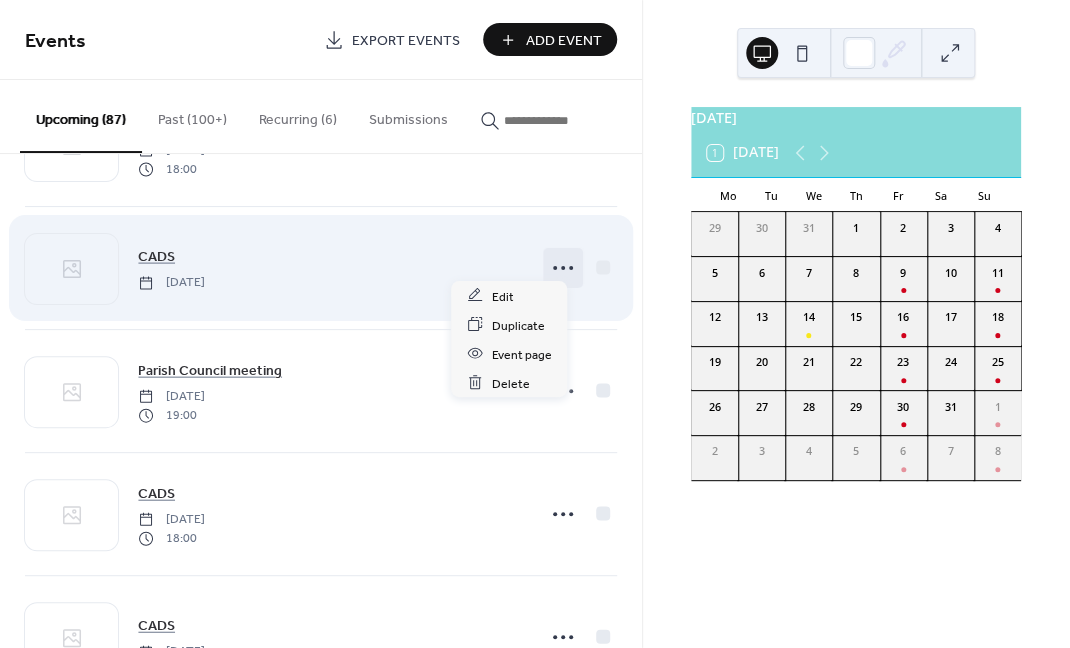 click 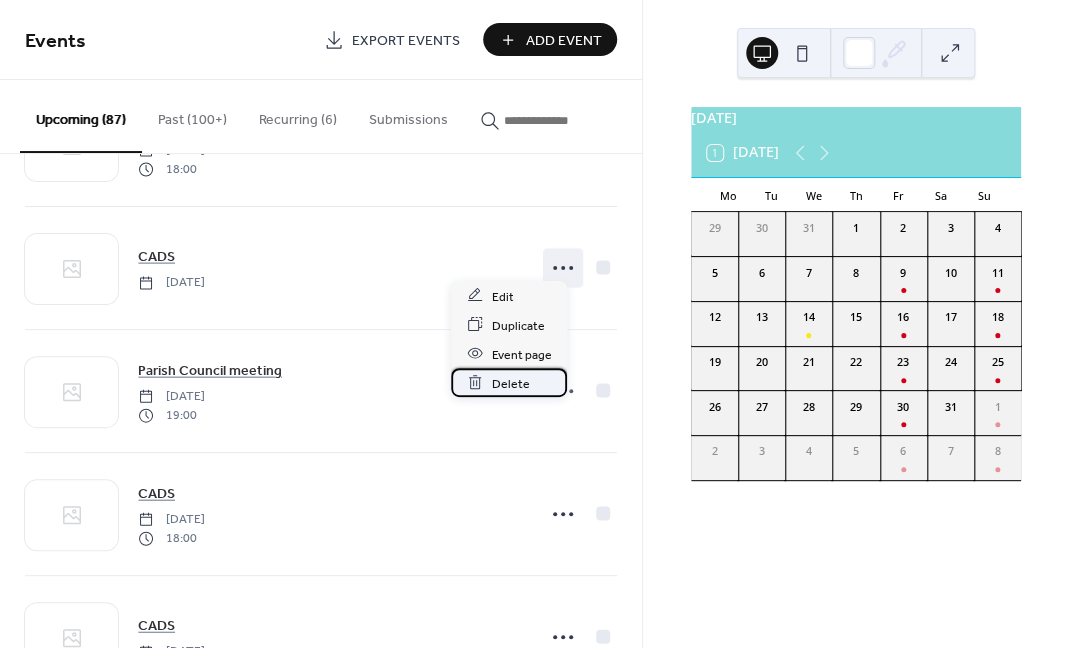 click on "Delete" at bounding box center (510, 383) 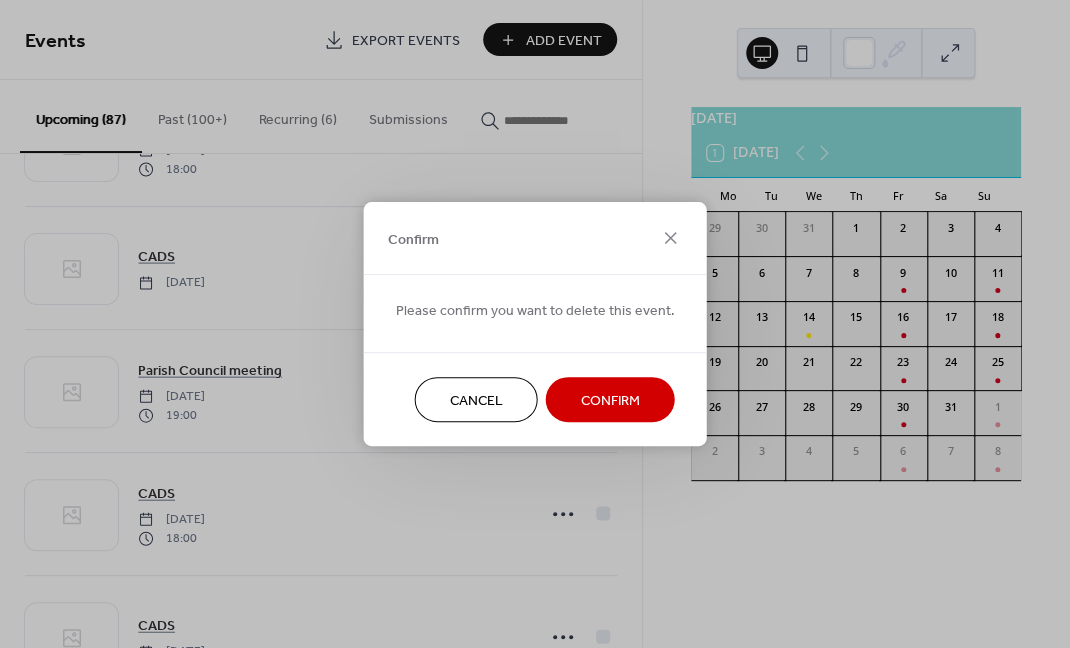 scroll, scrollTop: 3250, scrollLeft: 0, axis: vertical 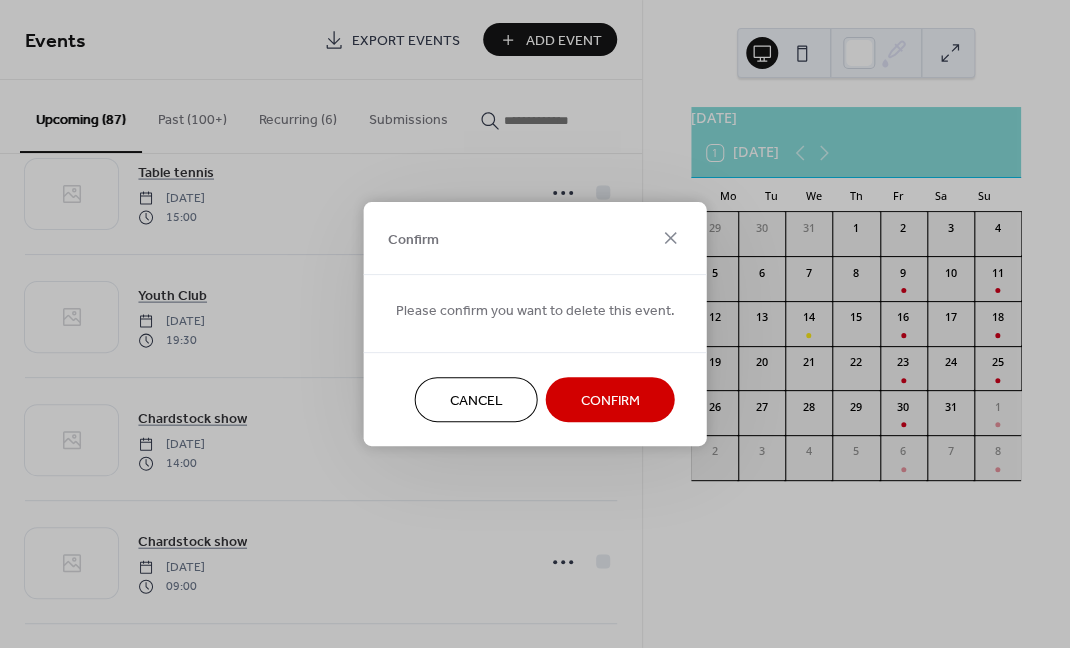 click on "Confirm" at bounding box center (610, 401) 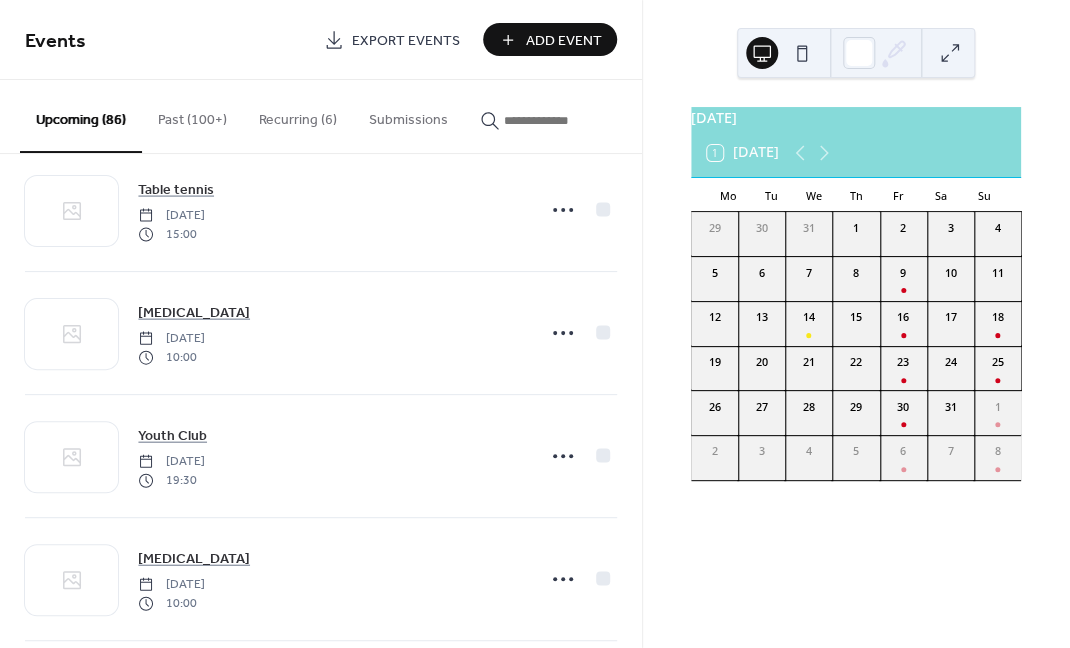 scroll, scrollTop: 1675, scrollLeft: 0, axis: vertical 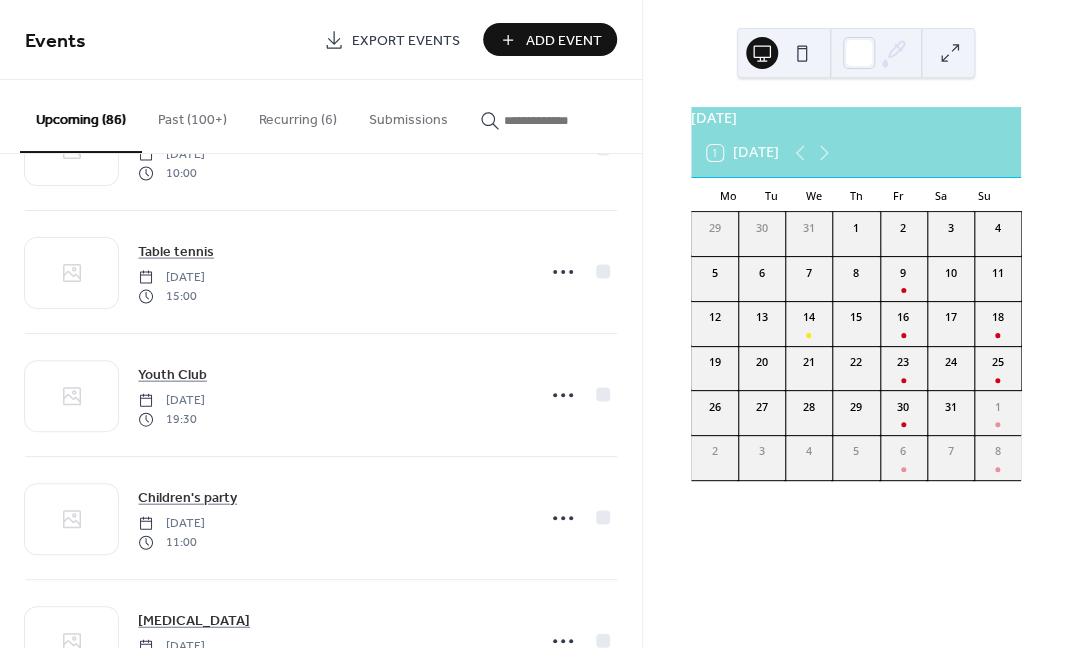 drag, startPoint x: 631, startPoint y: 638, endPoint x: 652, endPoint y: 519, distance: 120.83874 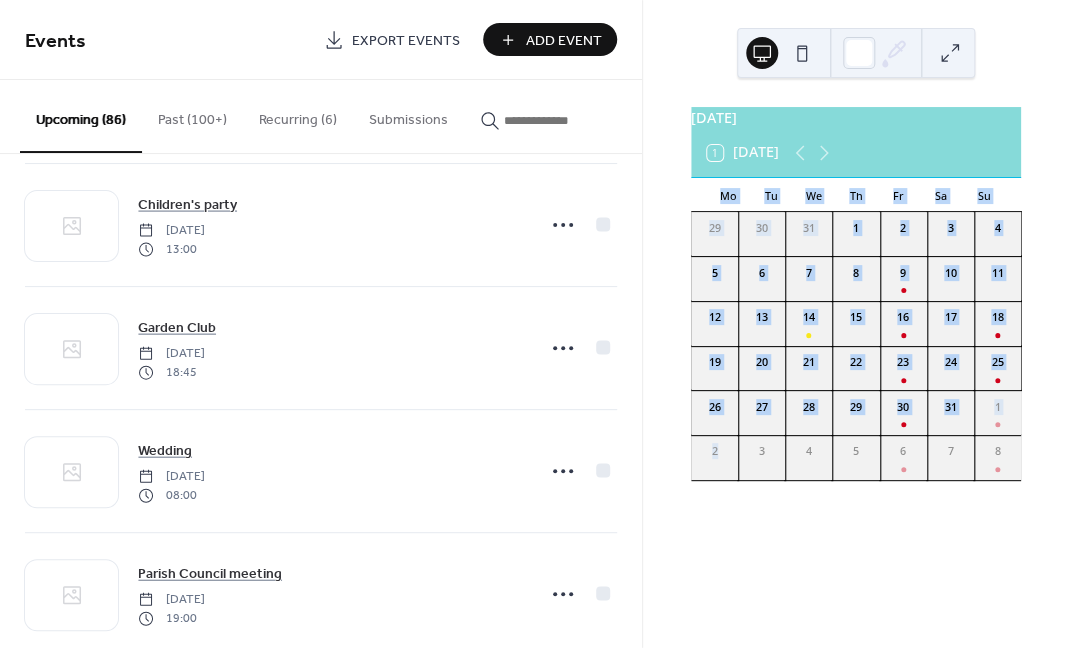 drag, startPoint x: 637, startPoint y: 404, endPoint x: 651, endPoint y: 705, distance: 301.3254 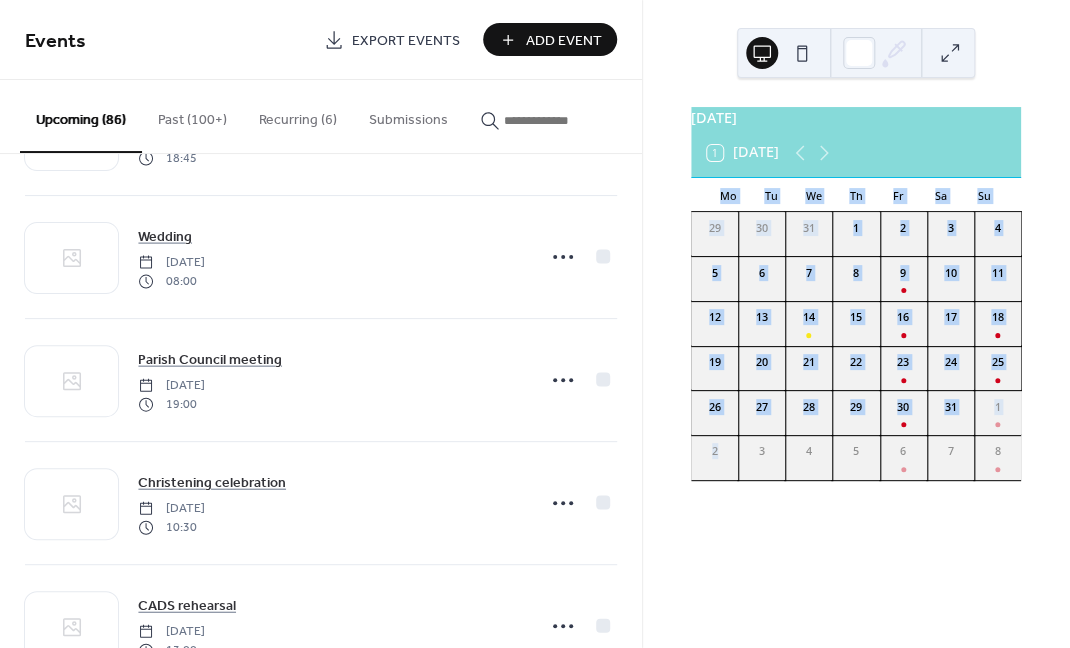 scroll, scrollTop: 5035, scrollLeft: 0, axis: vertical 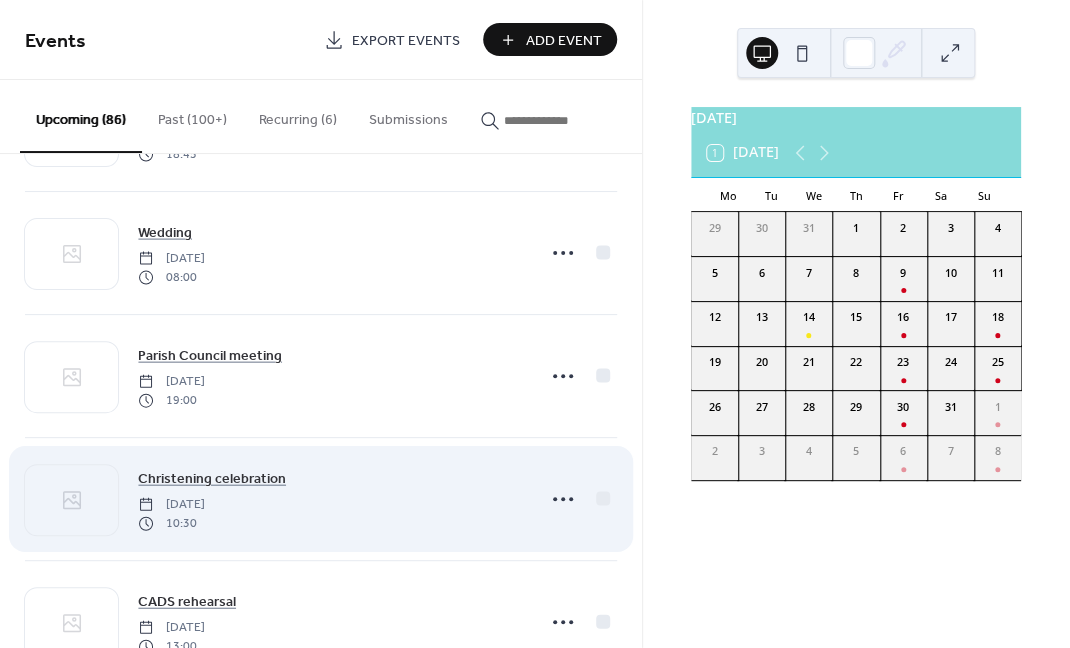 click on "Christening celebration [DATE] 10:30" at bounding box center (321, 499) 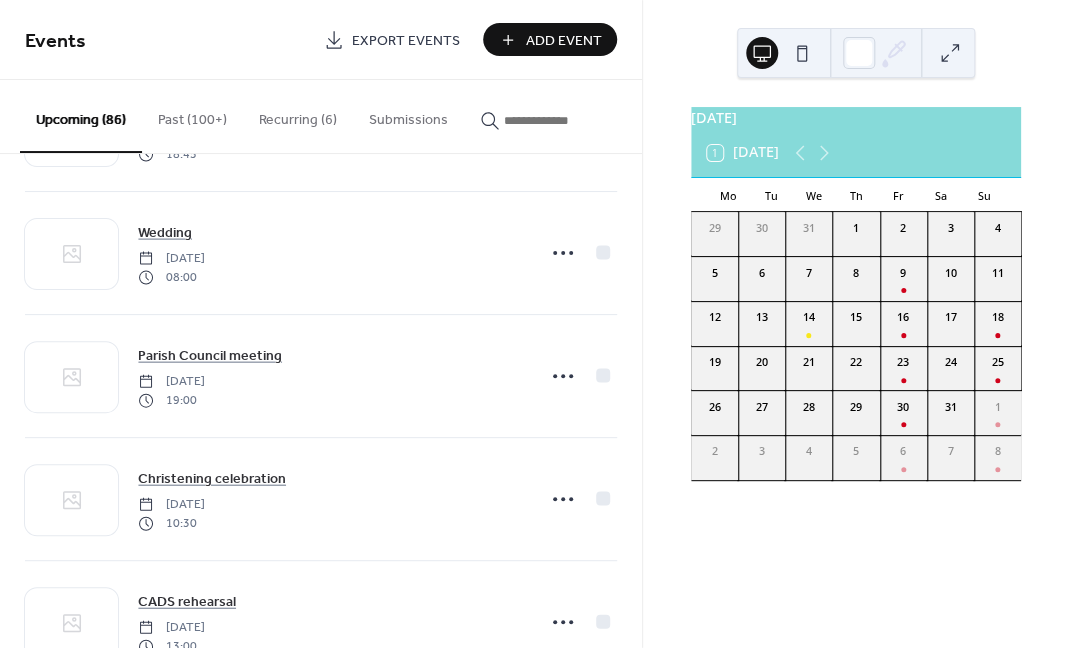 scroll, scrollTop: 5706, scrollLeft: 0, axis: vertical 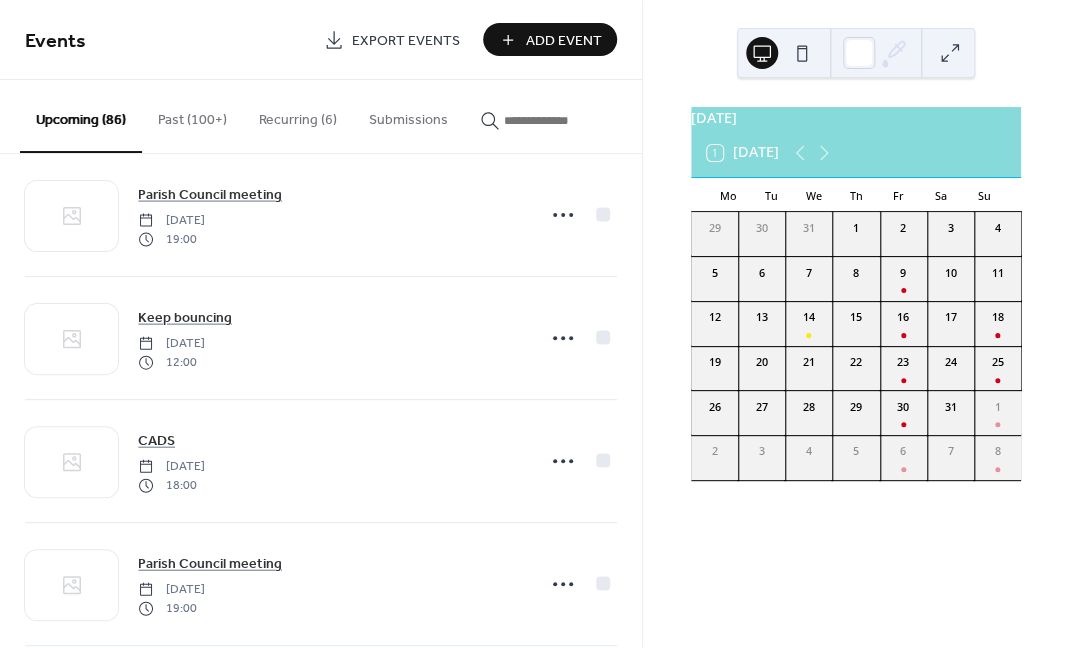 drag, startPoint x: 630, startPoint y: 640, endPoint x: 625, endPoint y: 623, distance: 17.720045 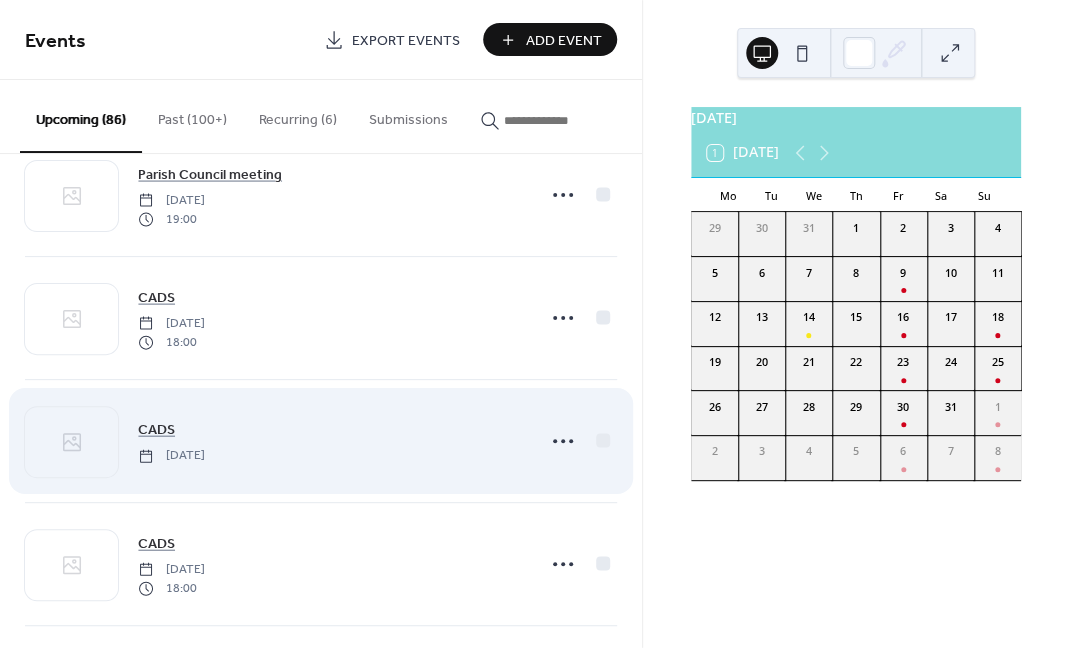 scroll, scrollTop: 7818, scrollLeft: 0, axis: vertical 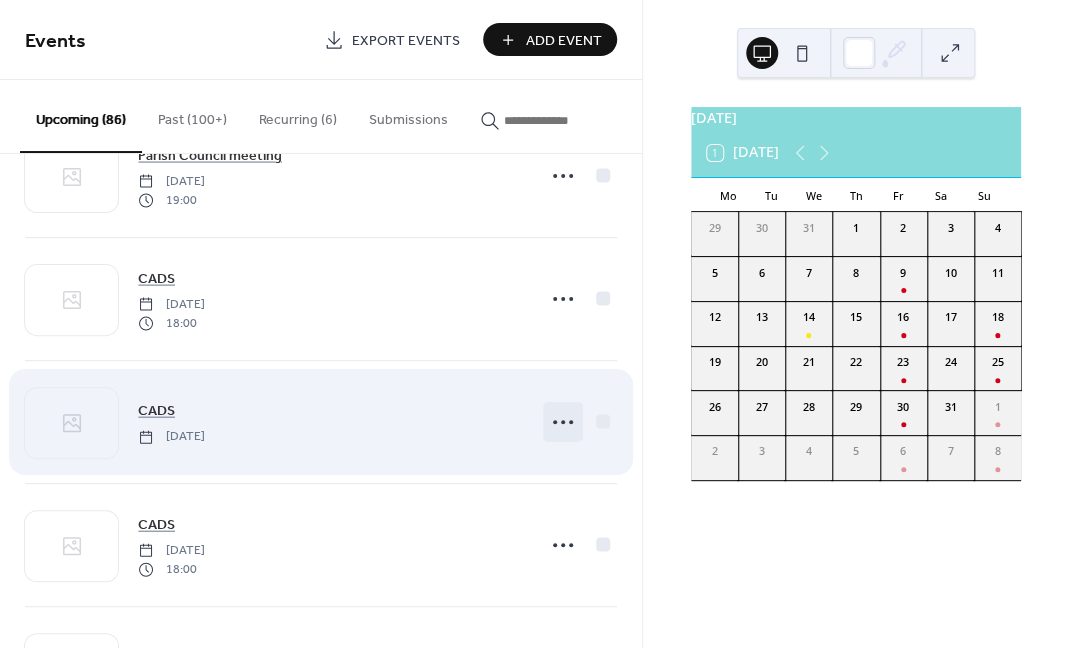 click 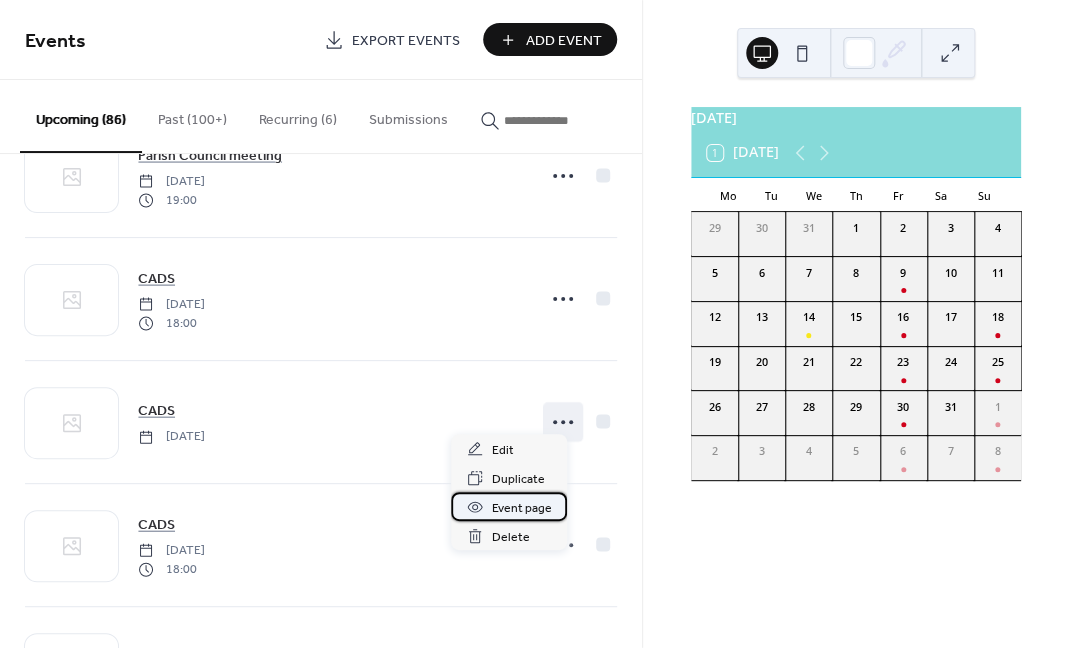 click on "Event page" at bounding box center (521, 508) 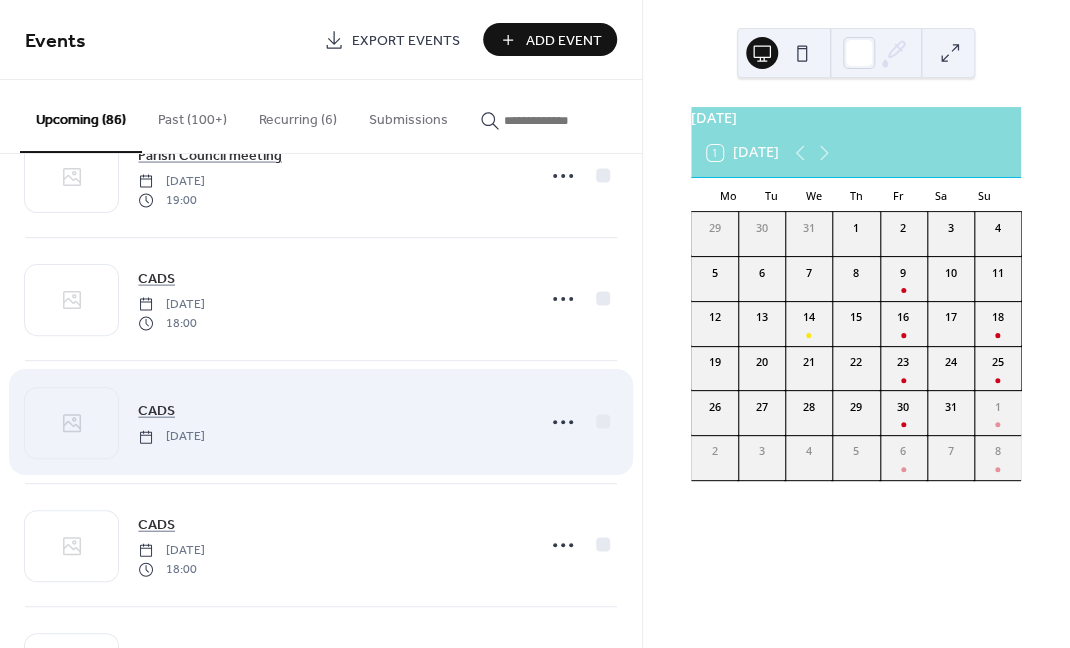 scroll, scrollTop: 7880, scrollLeft: 0, axis: vertical 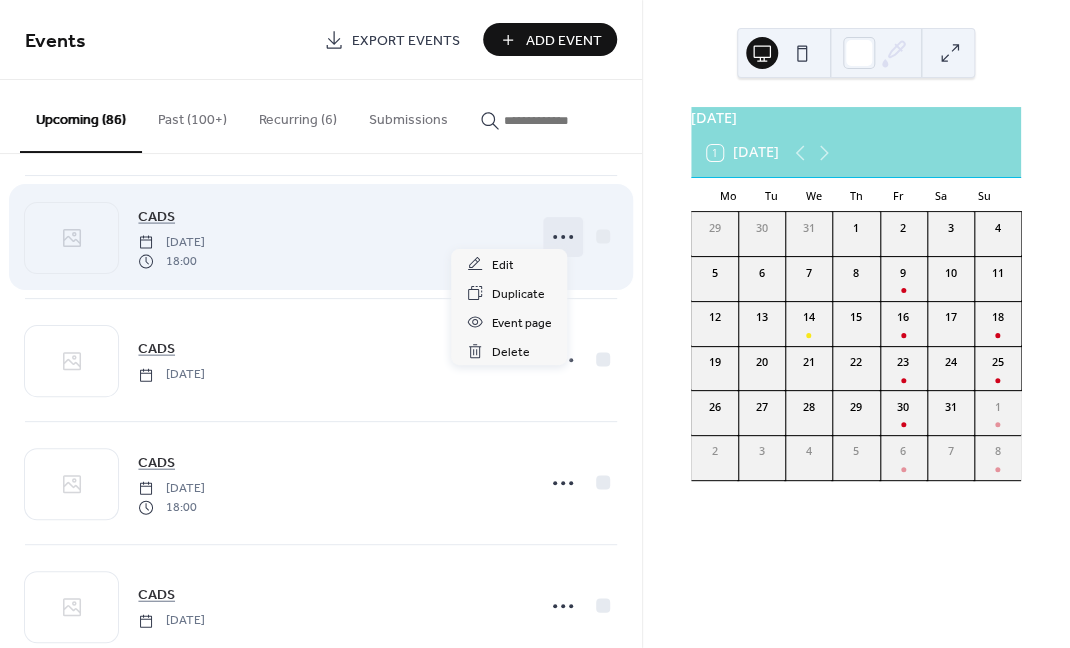 click 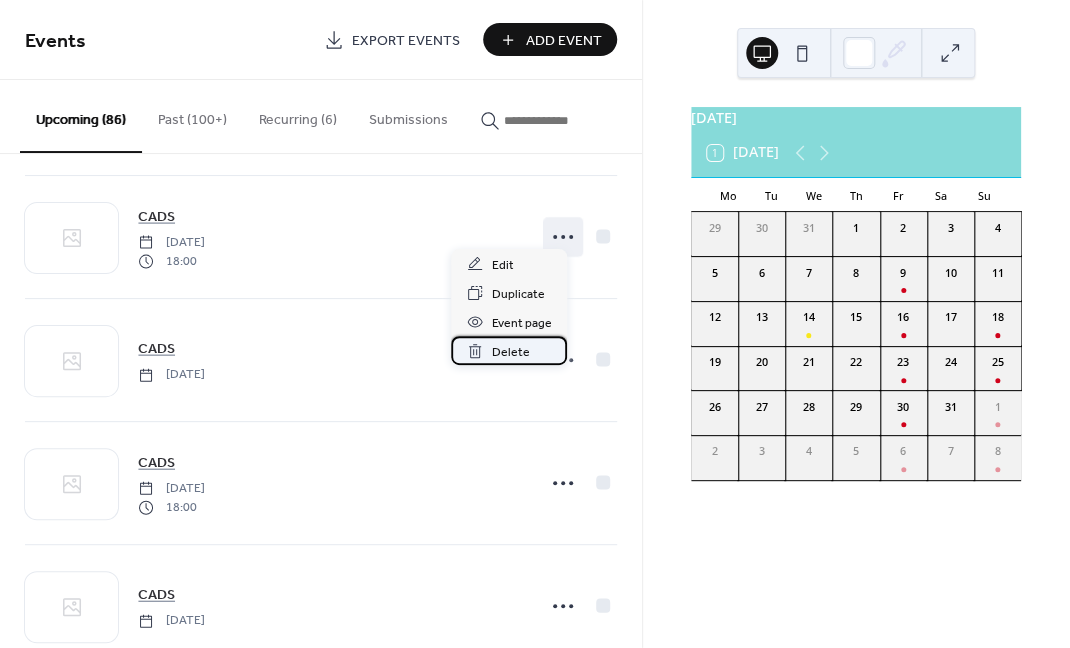 click on "Delete" at bounding box center [510, 352] 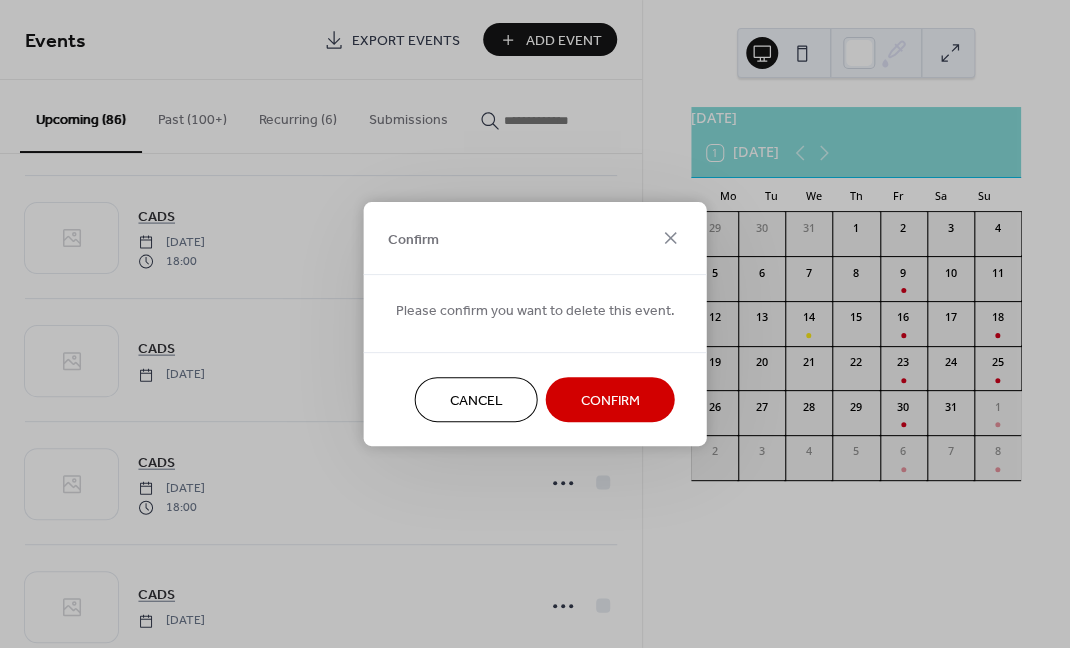 scroll, scrollTop: 3250, scrollLeft: 0, axis: vertical 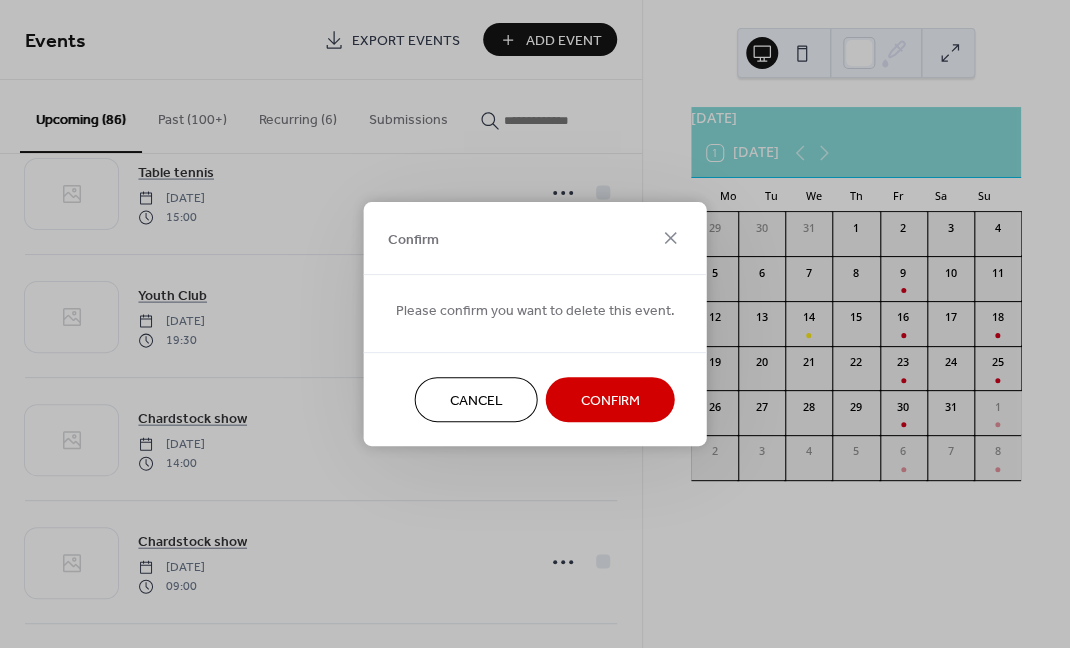drag, startPoint x: 589, startPoint y: 413, endPoint x: 574, endPoint y: 360, distance: 55.081757 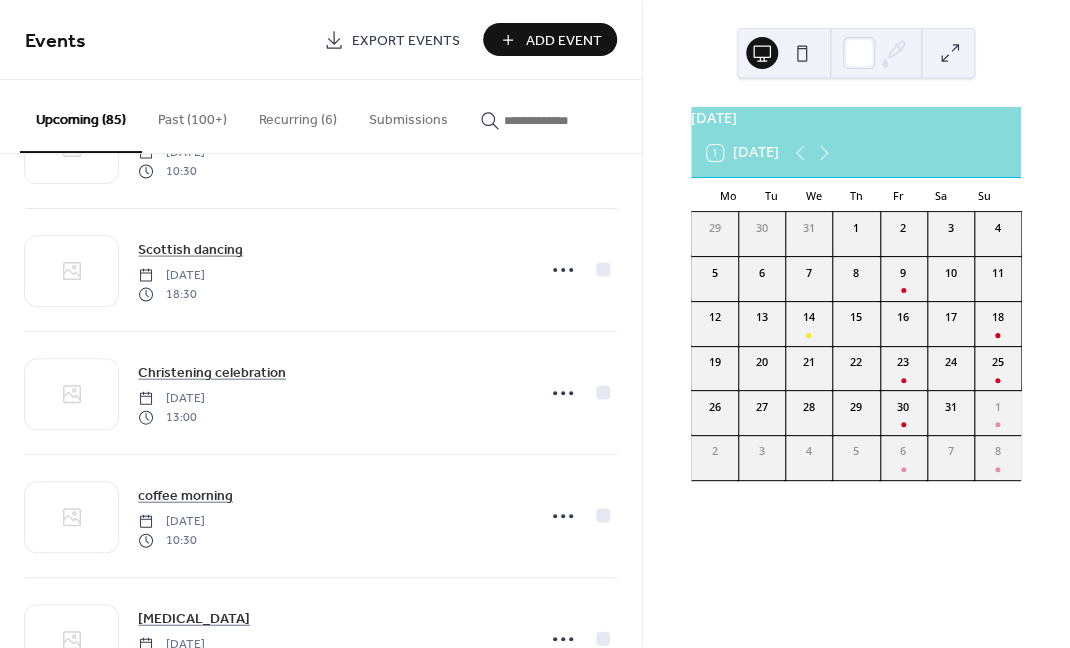 scroll, scrollTop: 2481, scrollLeft: 0, axis: vertical 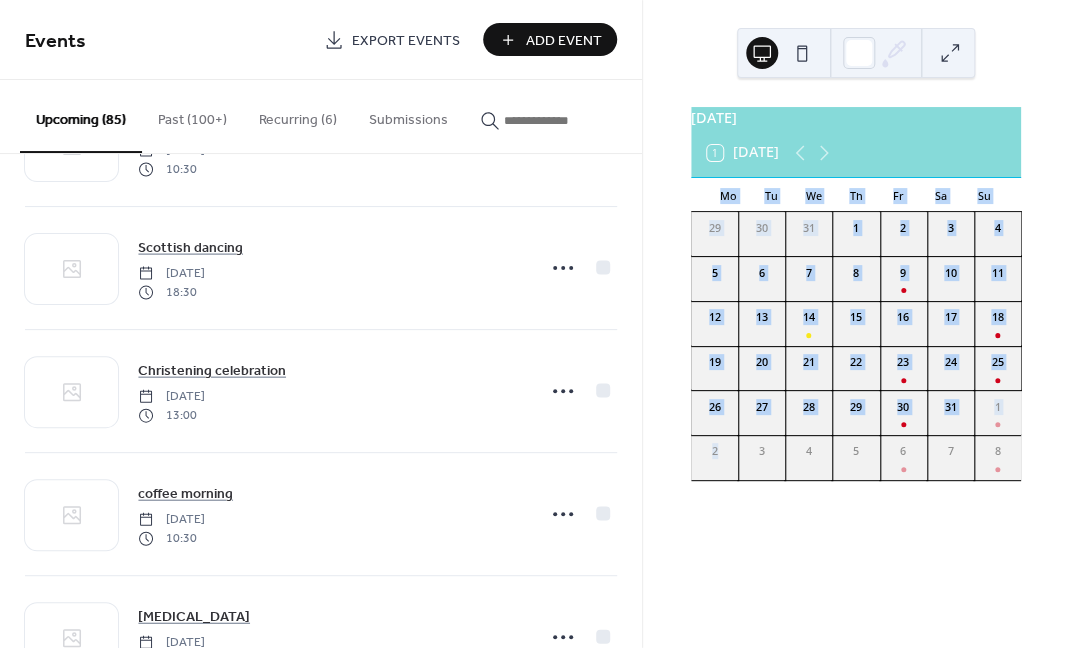 drag, startPoint x: 614, startPoint y: 410, endPoint x: 666, endPoint y: 702, distance: 296.594 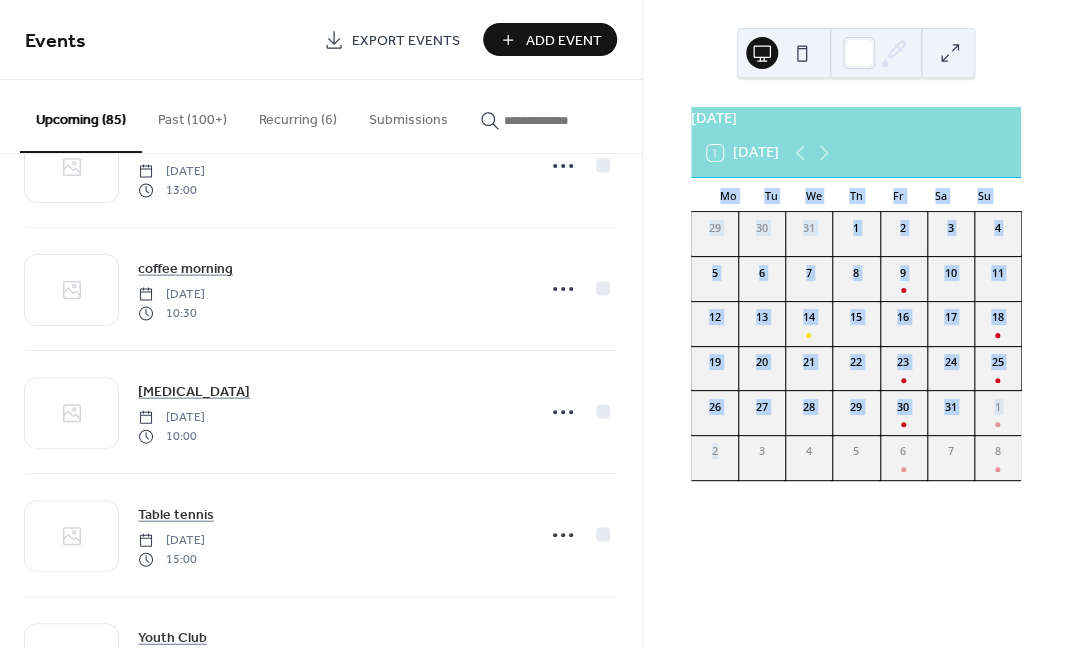 scroll, scrollTop: 4478, scrollLeft: 0, axis: vertical 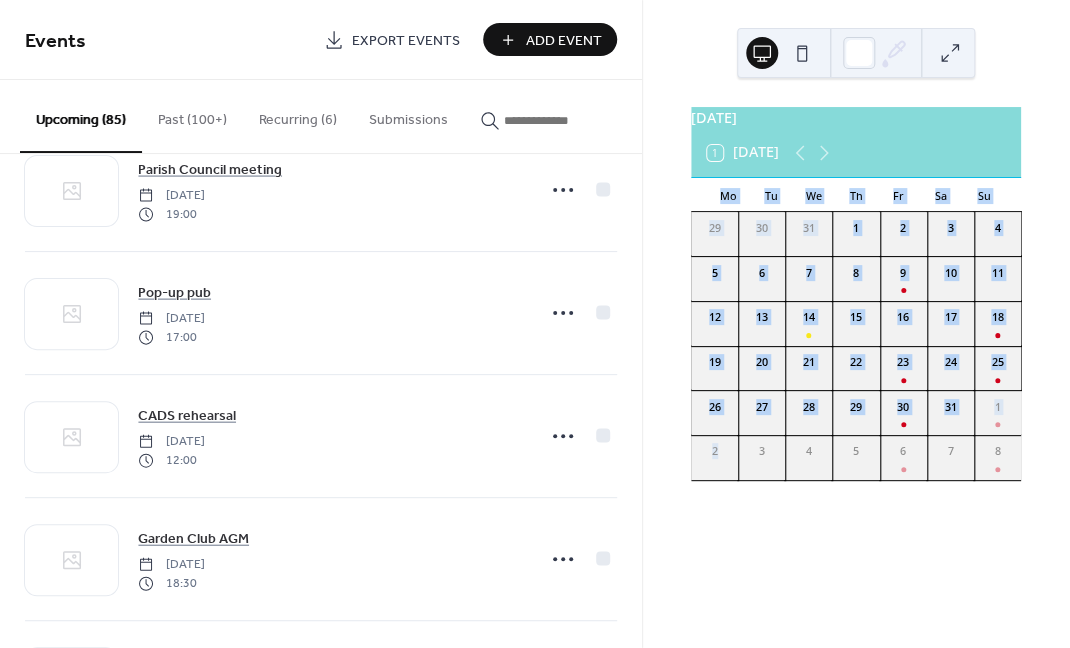 drag, startPoint x: 620, startPoint y: 528, endPoint x: 652, endPoint y: 644, distance: 120.33287 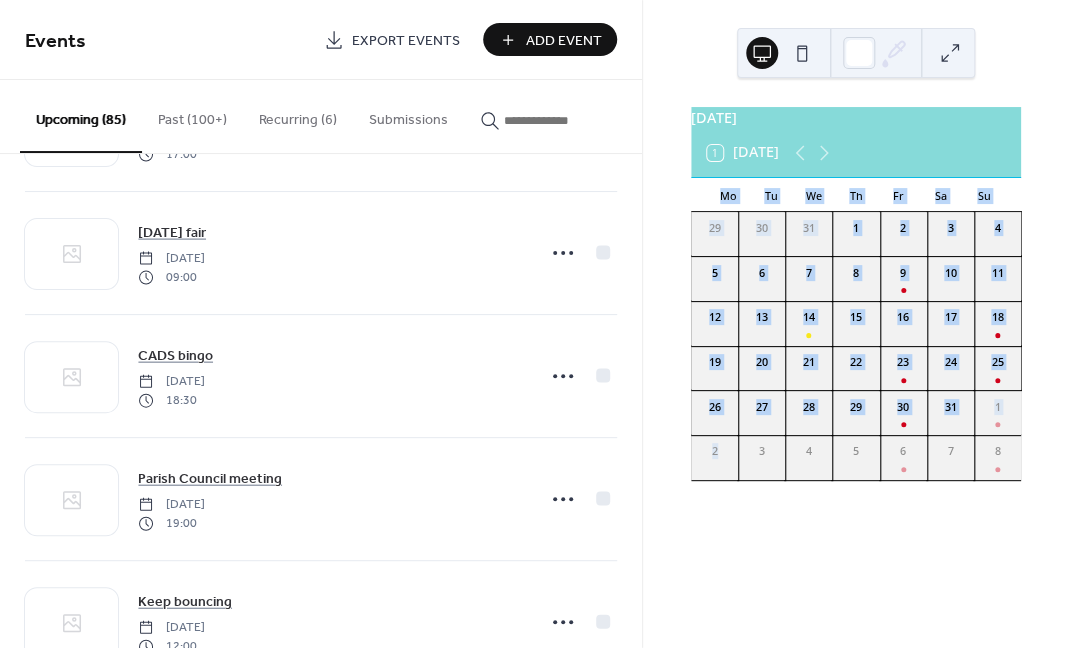 drag, startPoint x: 623, startPoint y: 544, endPoint x: 668, endPoint y: 705, distance: 167.17058 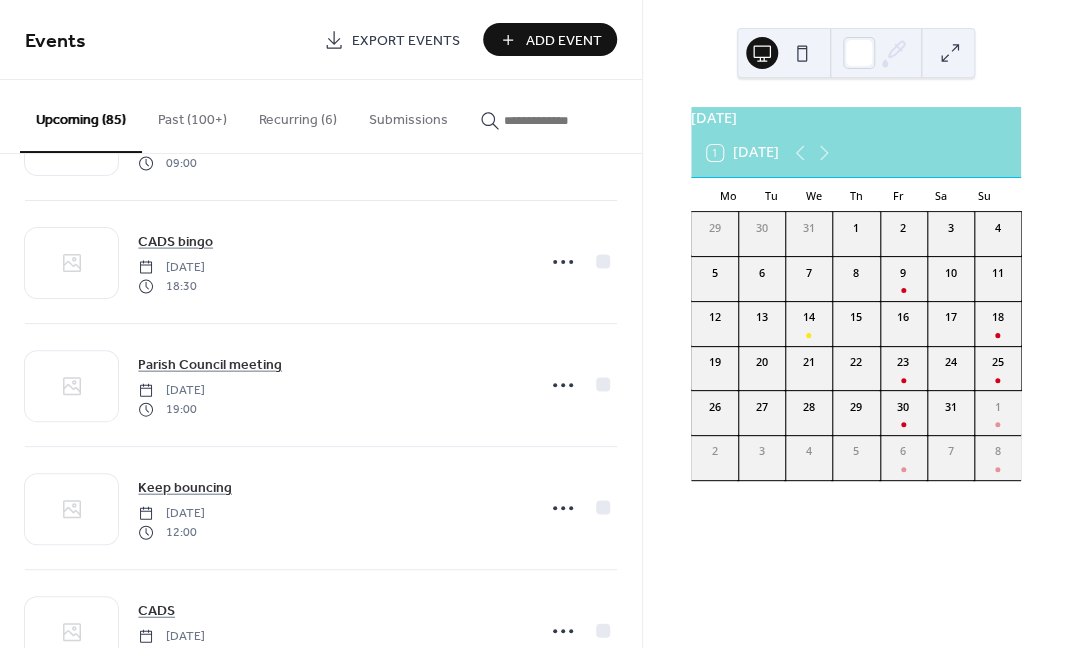 drag, startPoint x: 642, startPoint y: 562, endPoint x: 648, endPoint y: 705, distance: 143.12582 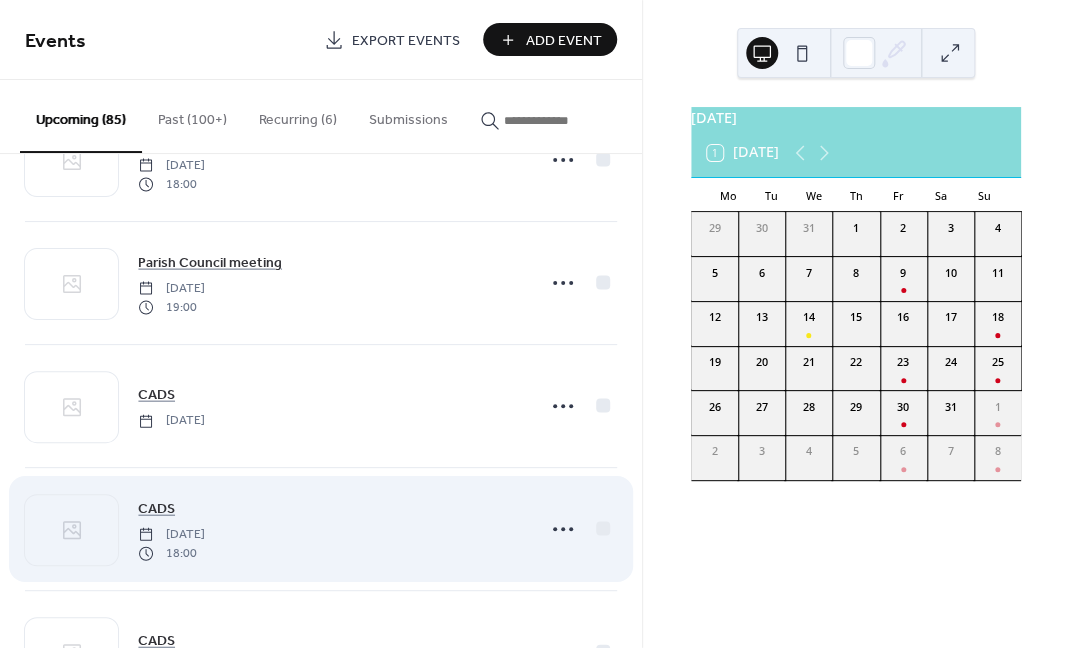 scroll, scrollTop: 7739, scrollLeft: 0, axis: vertical 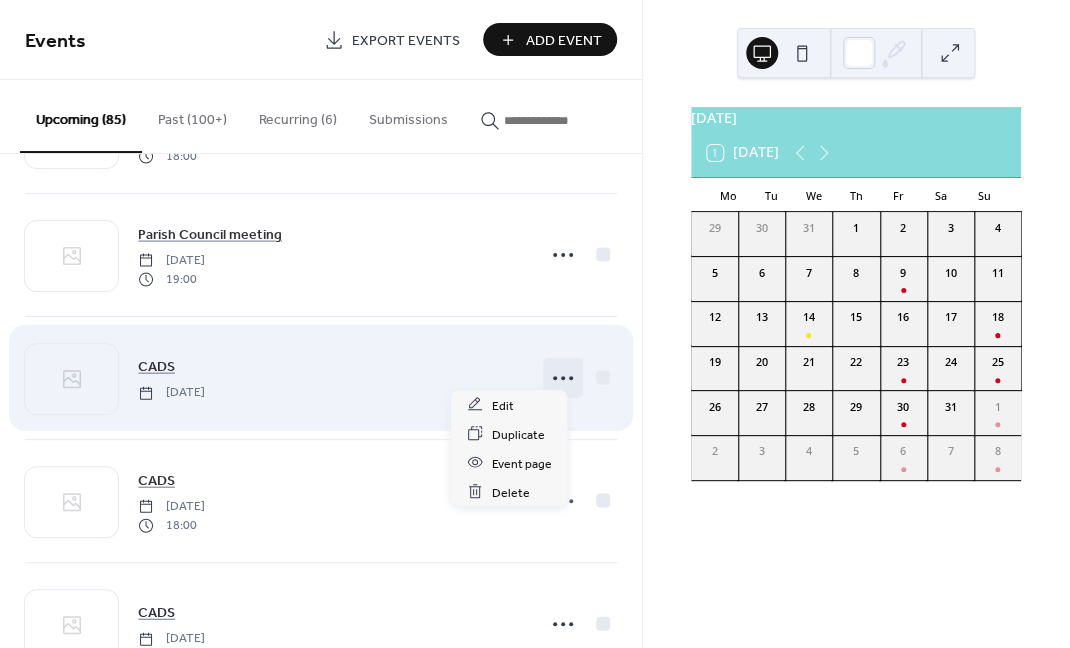 click 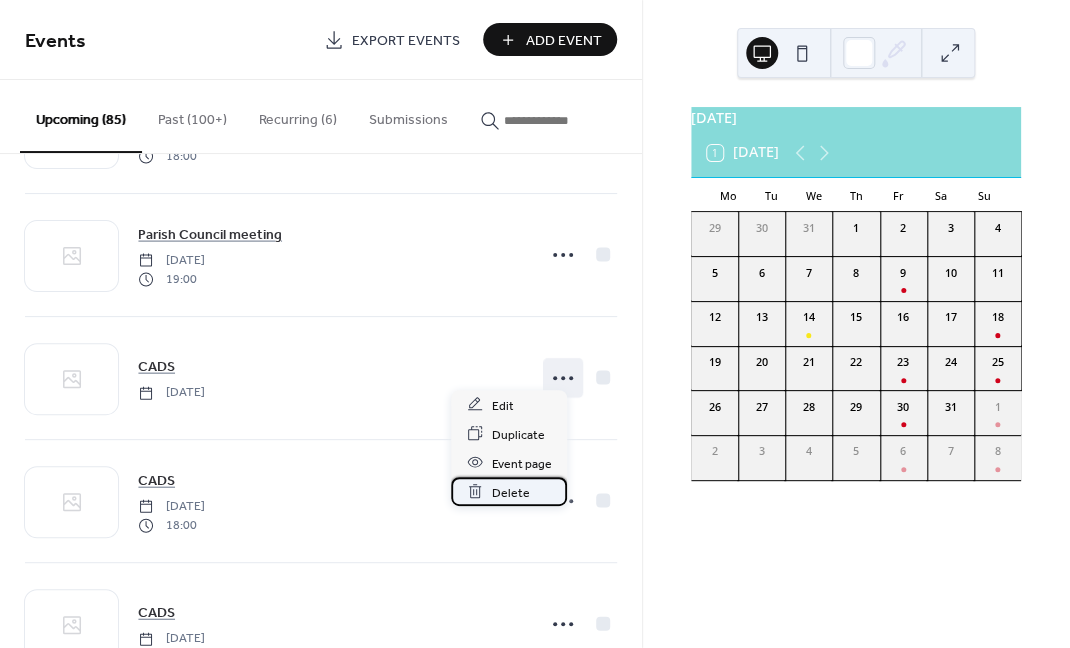 click on "Delete" at bounding box center (510, 492) 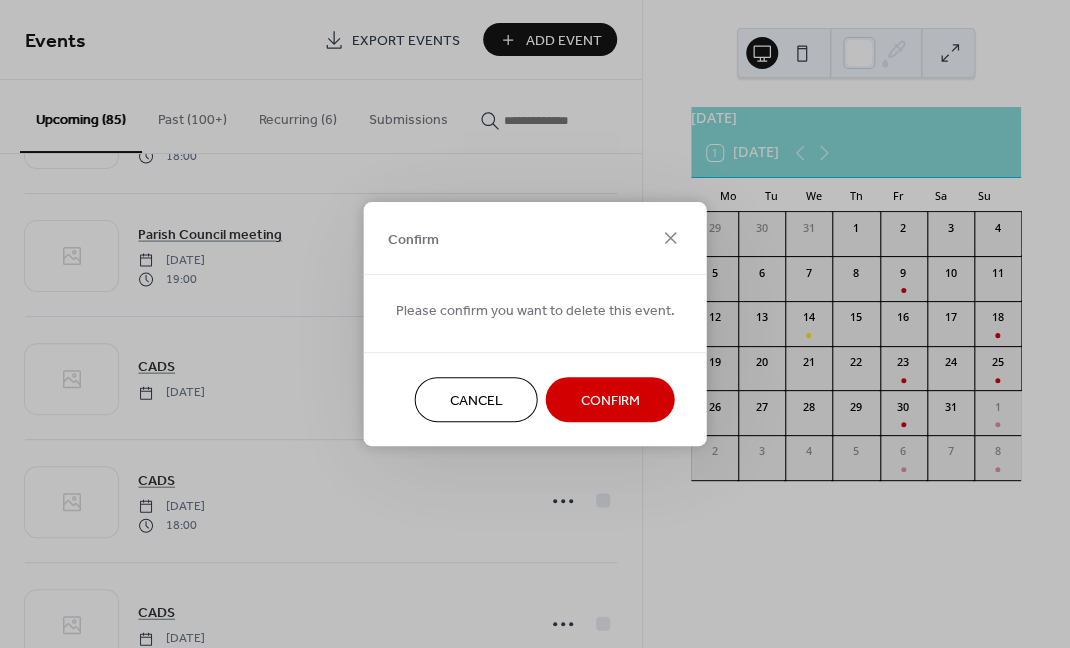 scroll, scrollTop: 3250, scrollLeft: 0, axis: vertical 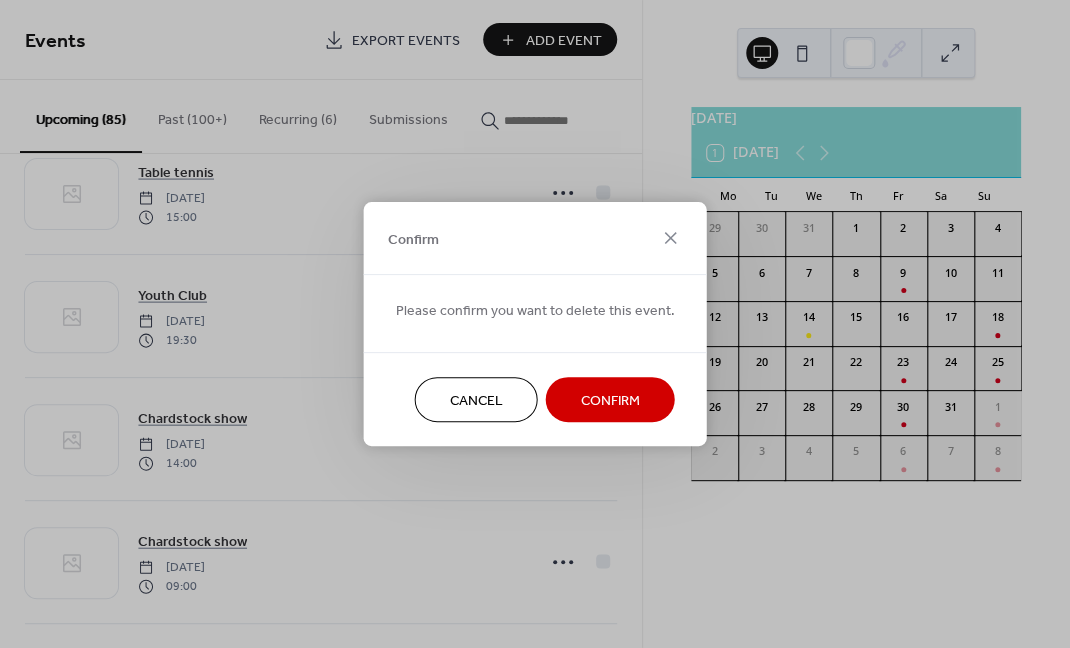 click on "Confirm" at bounding box center (610, 401) 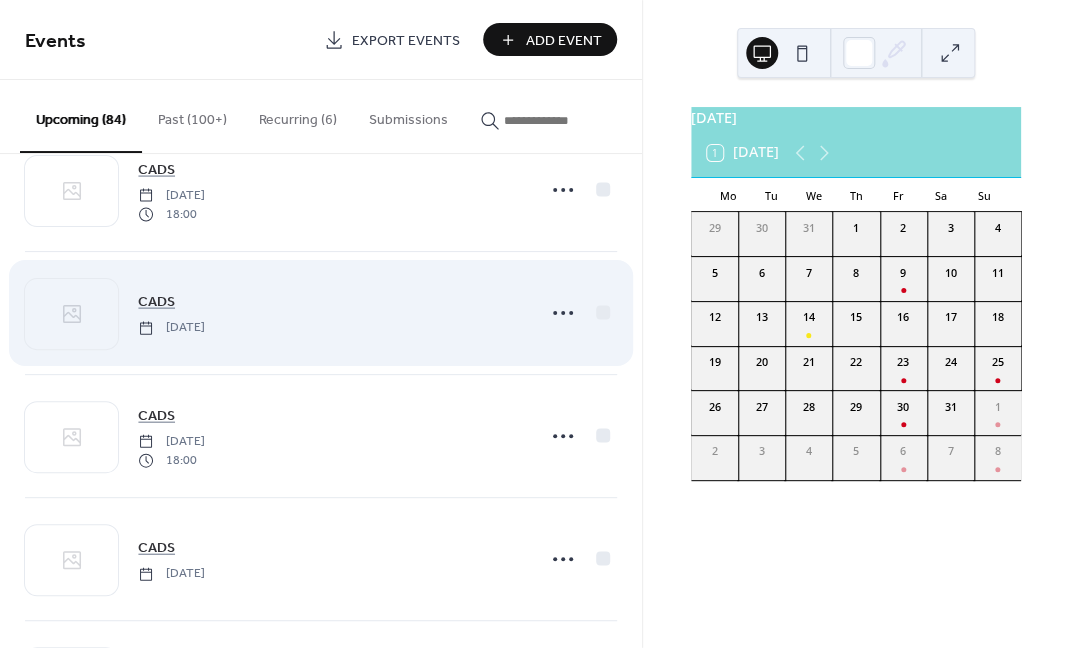 scroll, scrollTop: 7913, scrollLeft: 0, axis: vertical 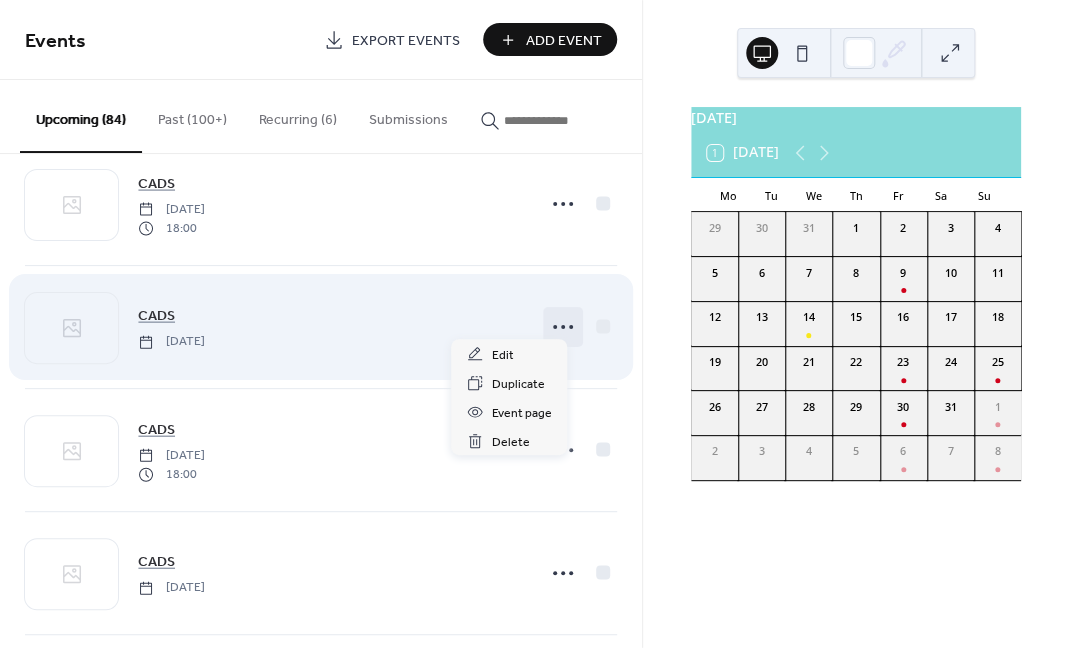 click 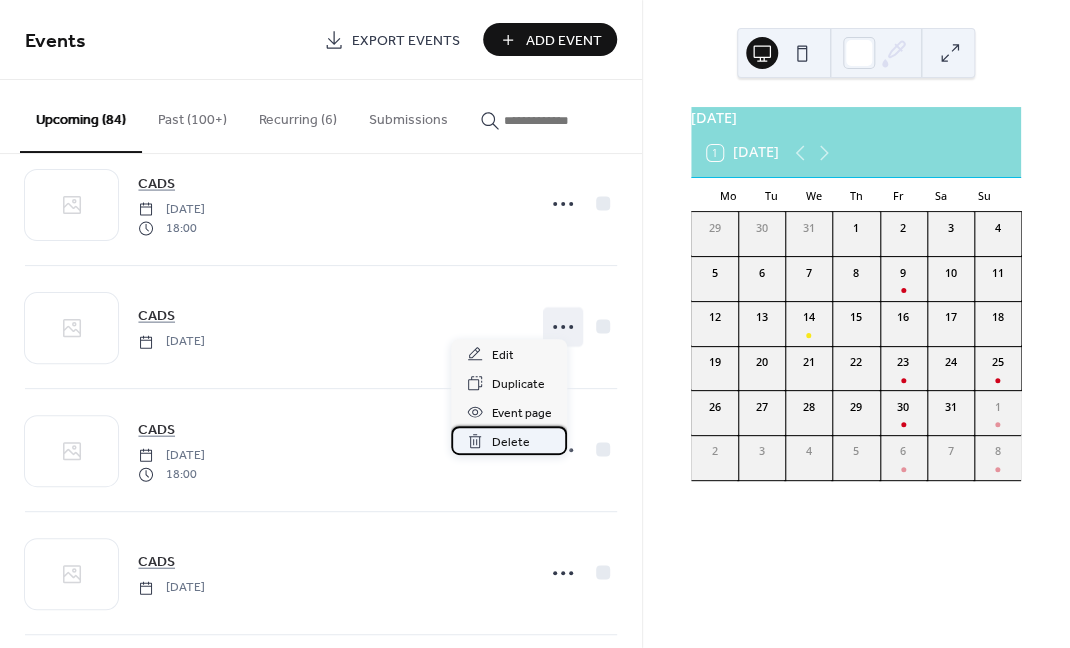click on "Delete" at bounding box center (510, 442) 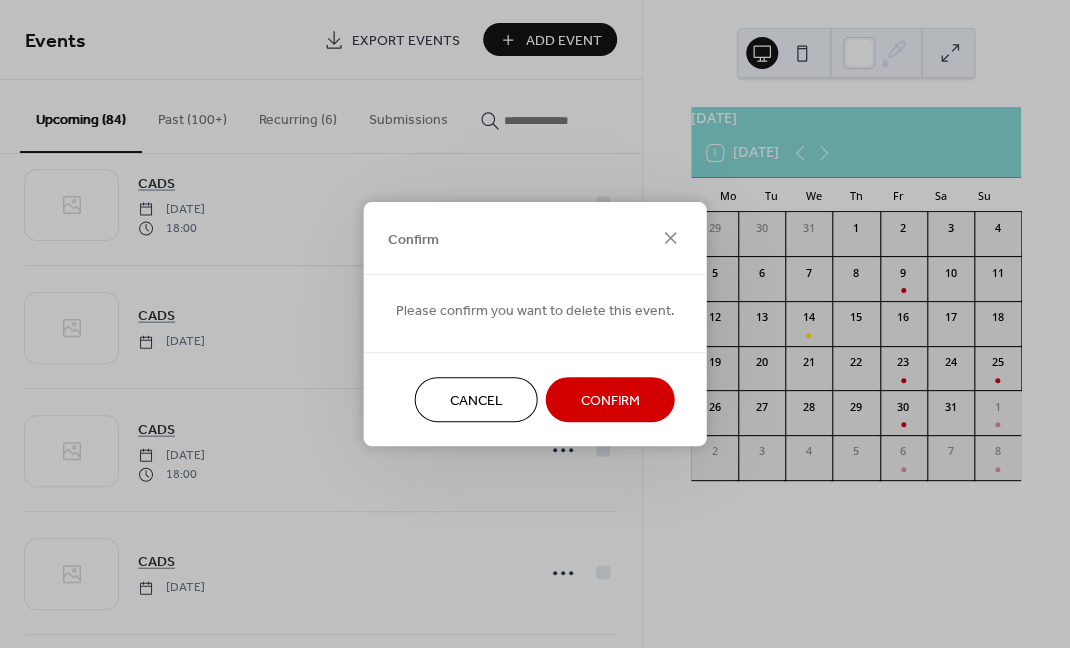 scroll, scrollTop: 3250, scrollLeft: 0, axis: vertical 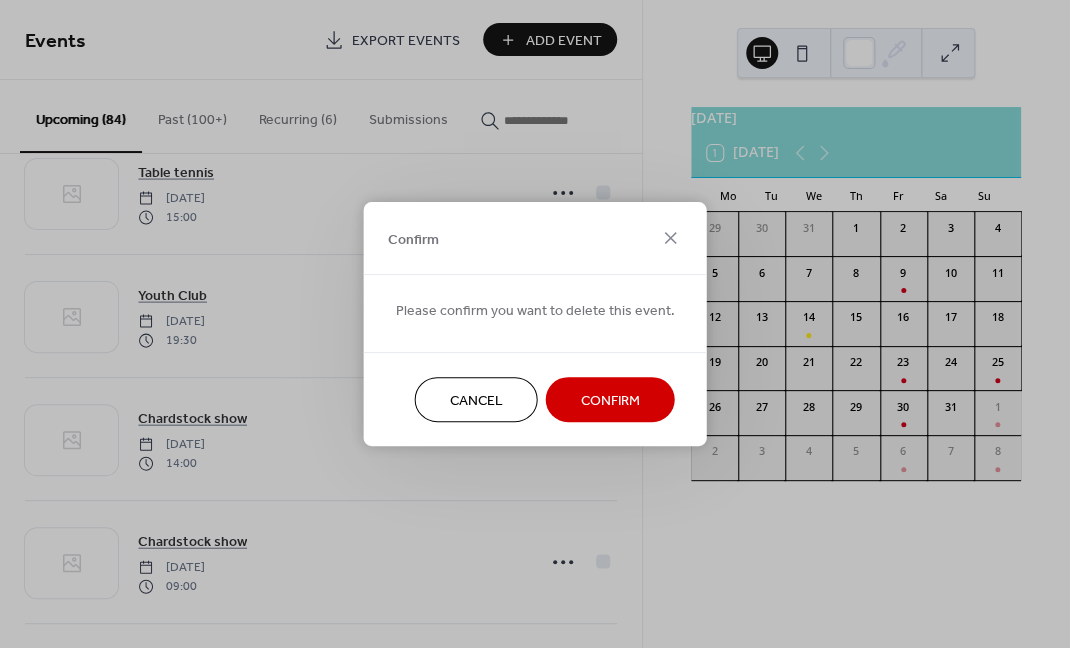 drag, startPoint x: 590, startPoint y: 401, endPoint x: 699, endPoint y: 438, distance: 115.10864 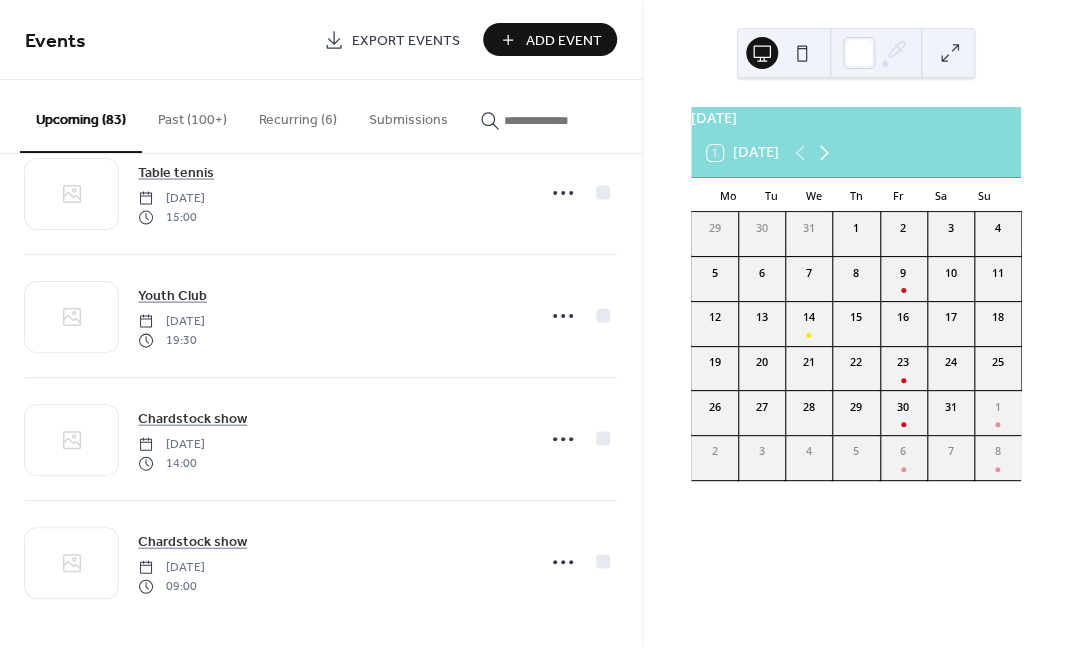 click 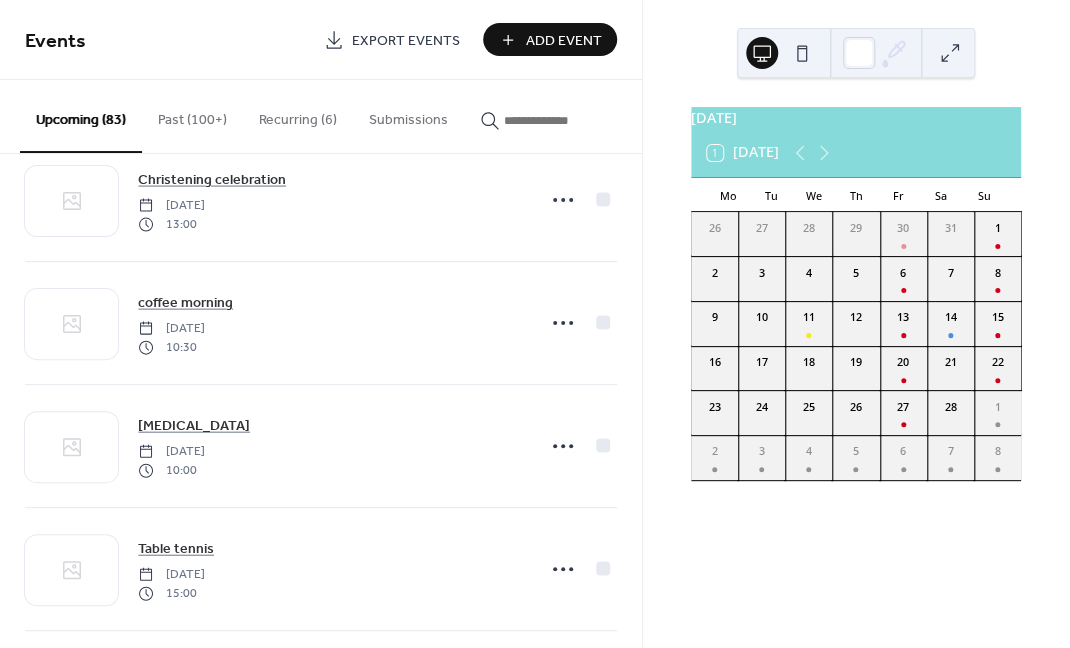 scroll, scrollTop: 3250, scrollLeft: 0, axis: vertical 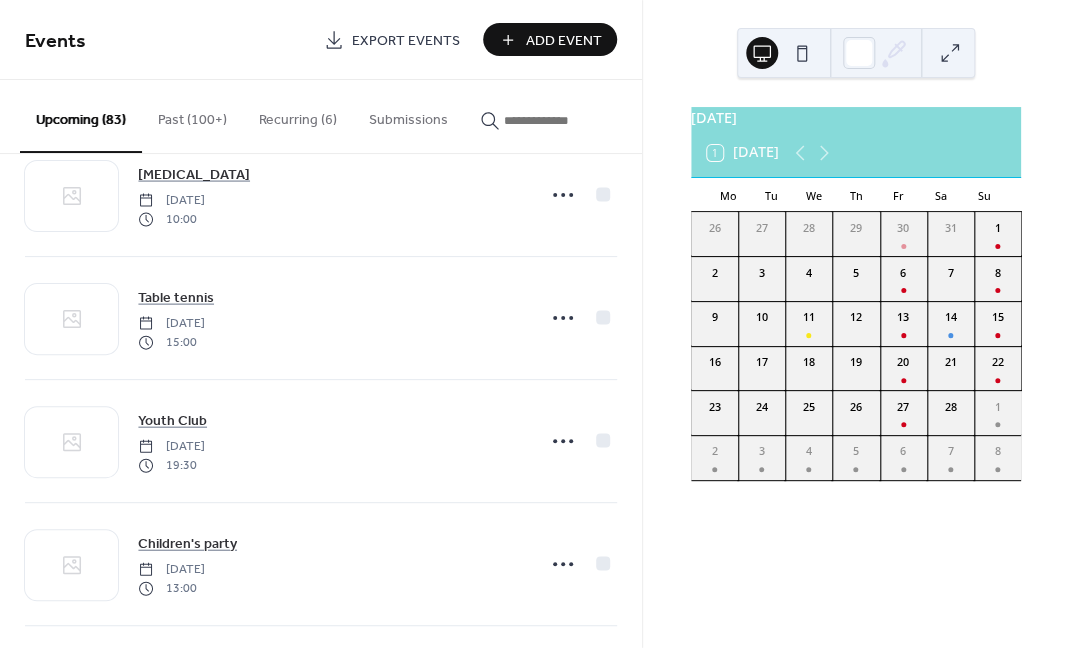 click on "coffee morning [DATE] 10:30 [MEDICAL_DATA] [DATE] 10:00 Table tennis [DATE] 15:00 Youth Club [DATE] 19:30 Quiz night [DATE] 19:00 children's party [DATE] 15:00 Eco Group [DATE] 18:45 Parish Council meeting [DATE] 19:00 [MEDICAL_DATA] [DATE] 10:00 Table tennis [DATE] 15:00 Youth Club [DATE] 19:30 Table tennis [DATE] 15:00 [MEDICAL_DATA] [DATE] 10:00 Youth Club [DATE] 19:30 [MEDICAL_DATA] [DATE] 10:00 Table tennis [DATE] 15:00 Youth Club [DATE] 19:30 Children's party [DATE] 11:00 [MEDICAL_DATA] [DATE] 10:00 Table tennis [DATE] 15:00 Youth Club [DATE] 19:30 Children's party [DATE] 10:30 Scottish dancing [DATE] 18:30 Christening celebration [DATE] 13:00" at bounding box center (321, 401) 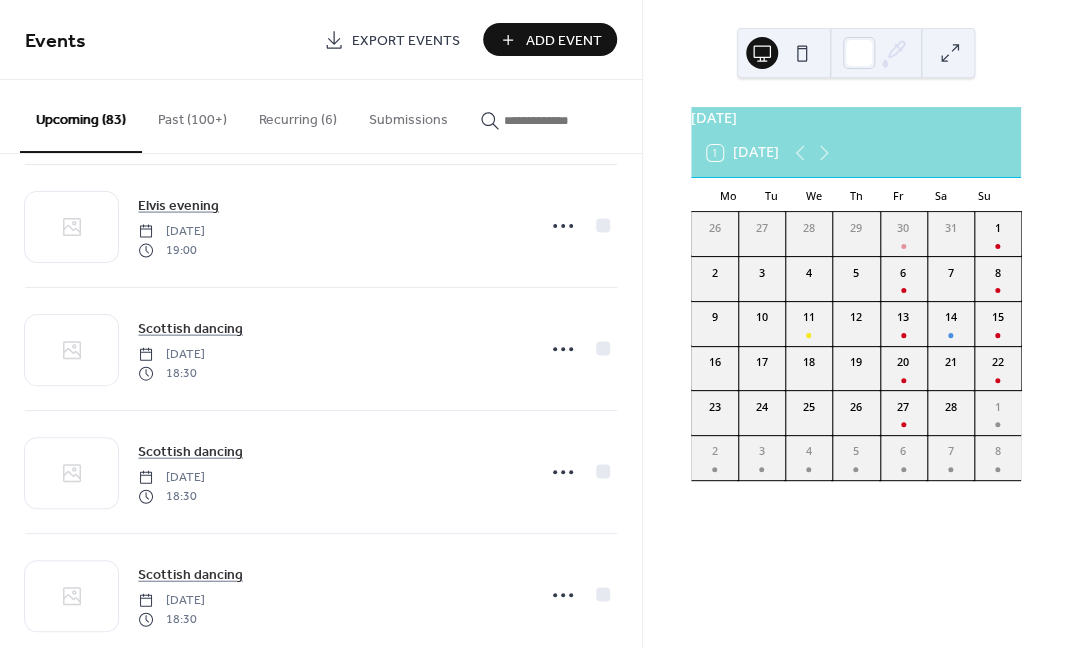 scroll, scrollTop: 9758, scrollLeft: 0, axis: vertical 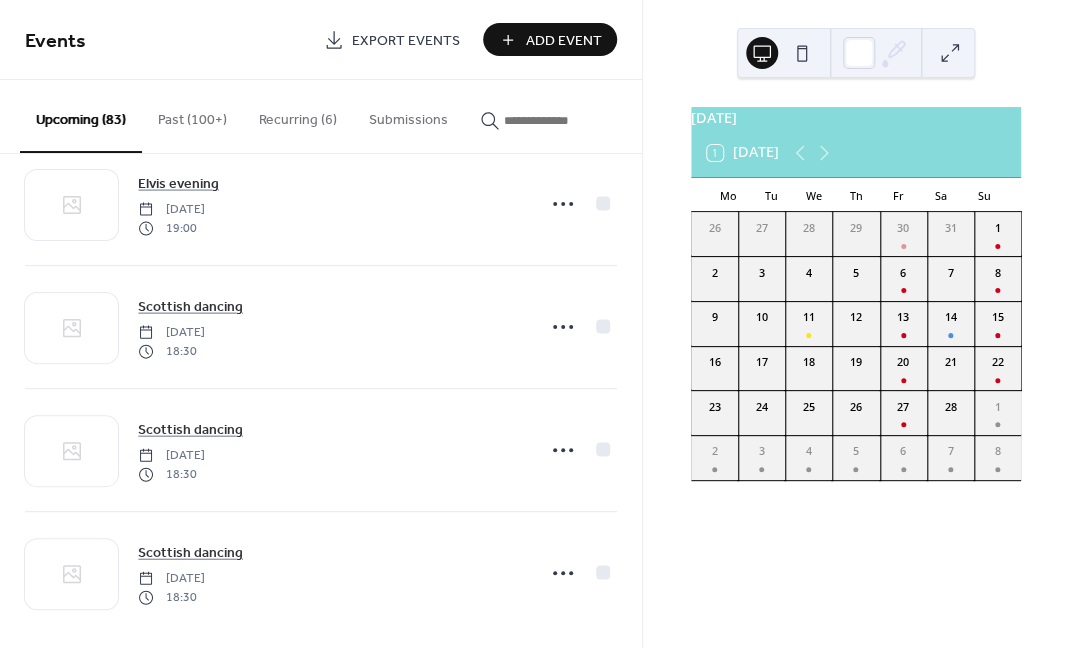 drag, startPoint x: 623, startPoint y: 614, endPoint x: 627, endPoint y: 472, distance: 142.05632 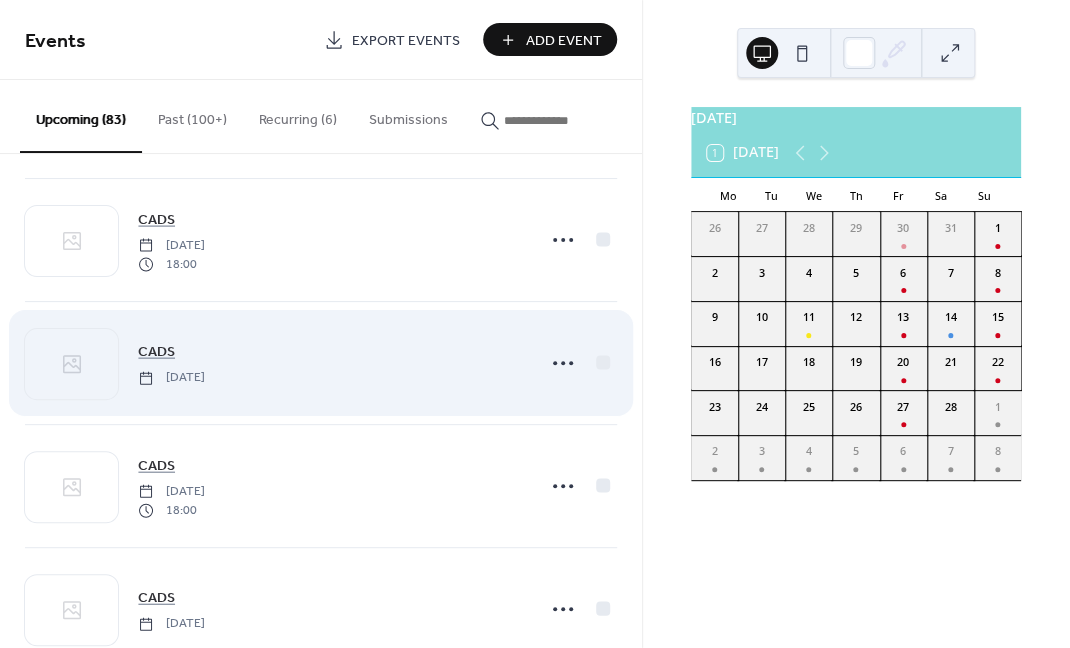 scroll, scrollTop: 8011, scrollLeft: 0, axis: vertical 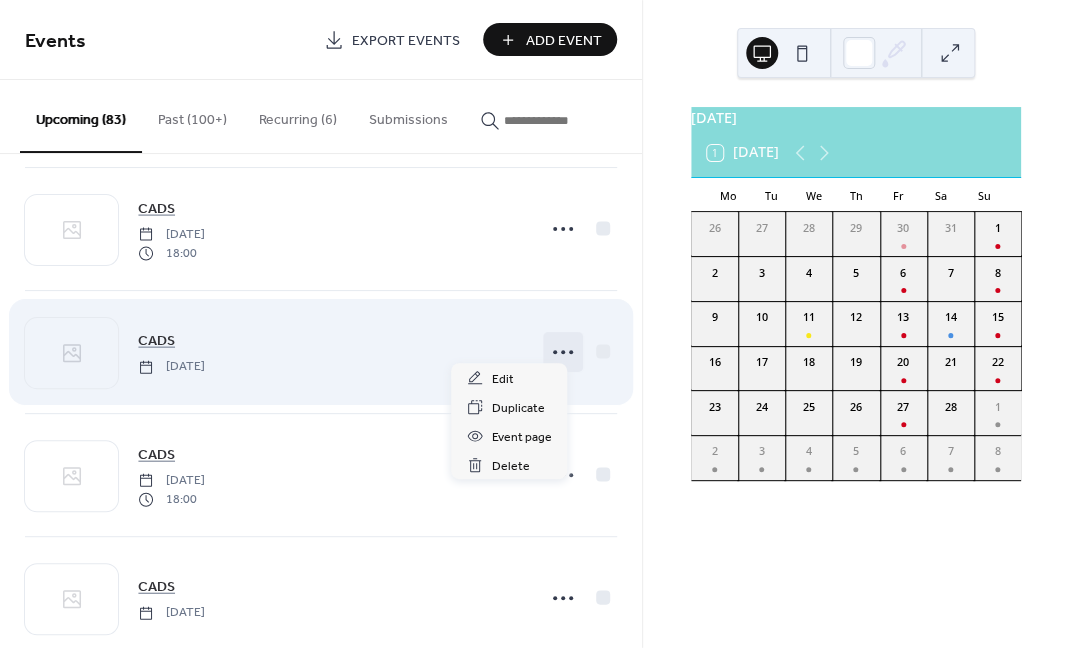 click 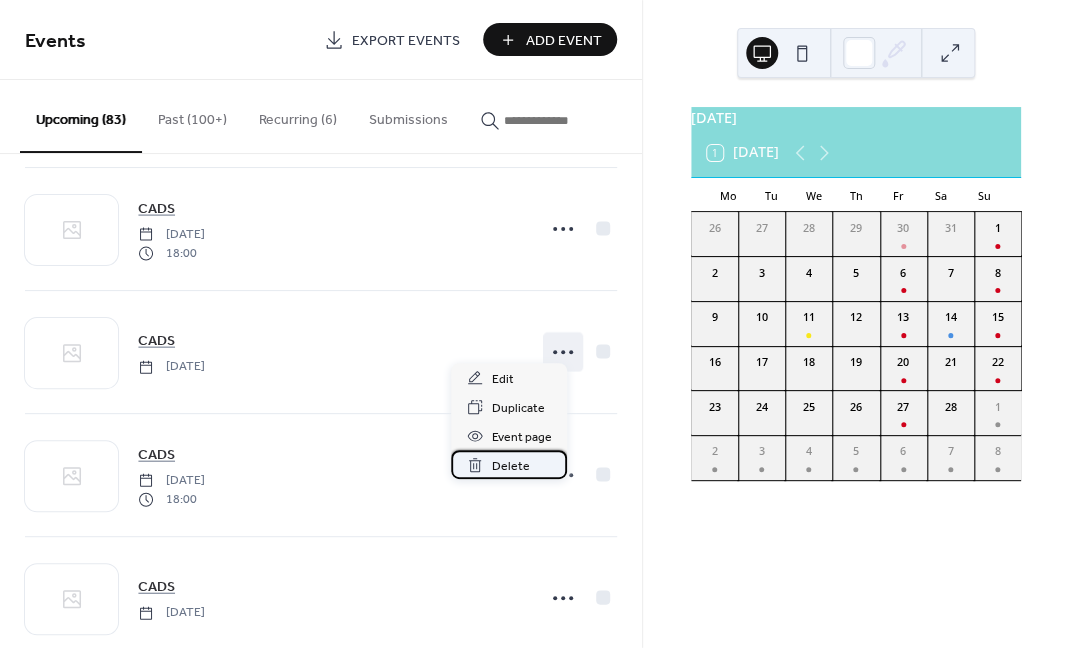 click on "Delete" at bounding box center (510, 466) 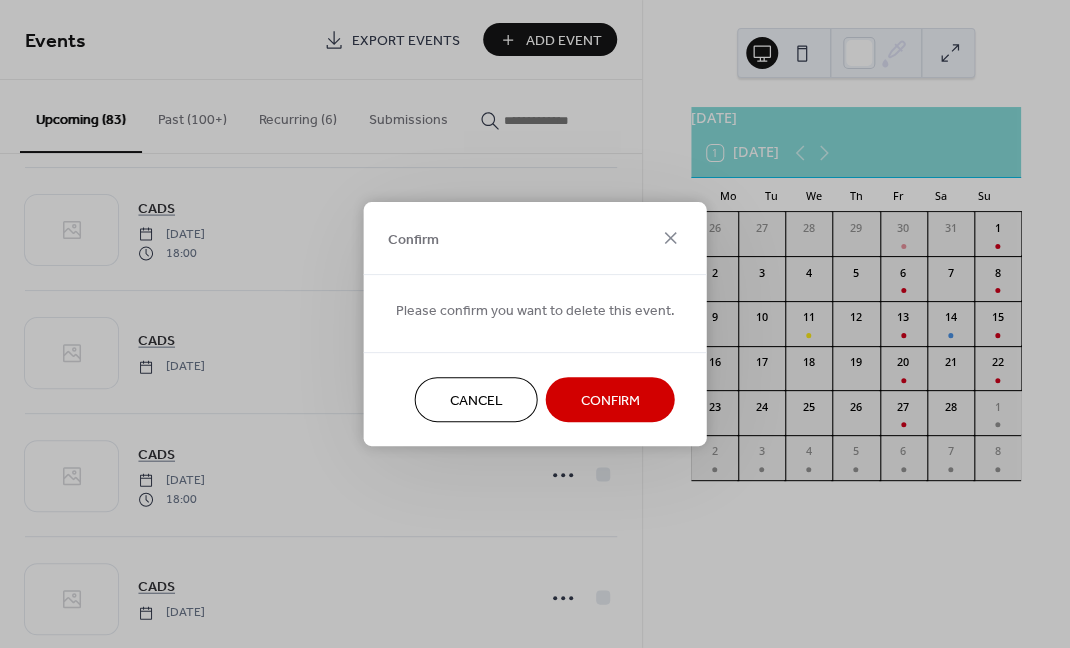 scroll, scrollTop: 3250, scrollLeft: 0, axis: vertical 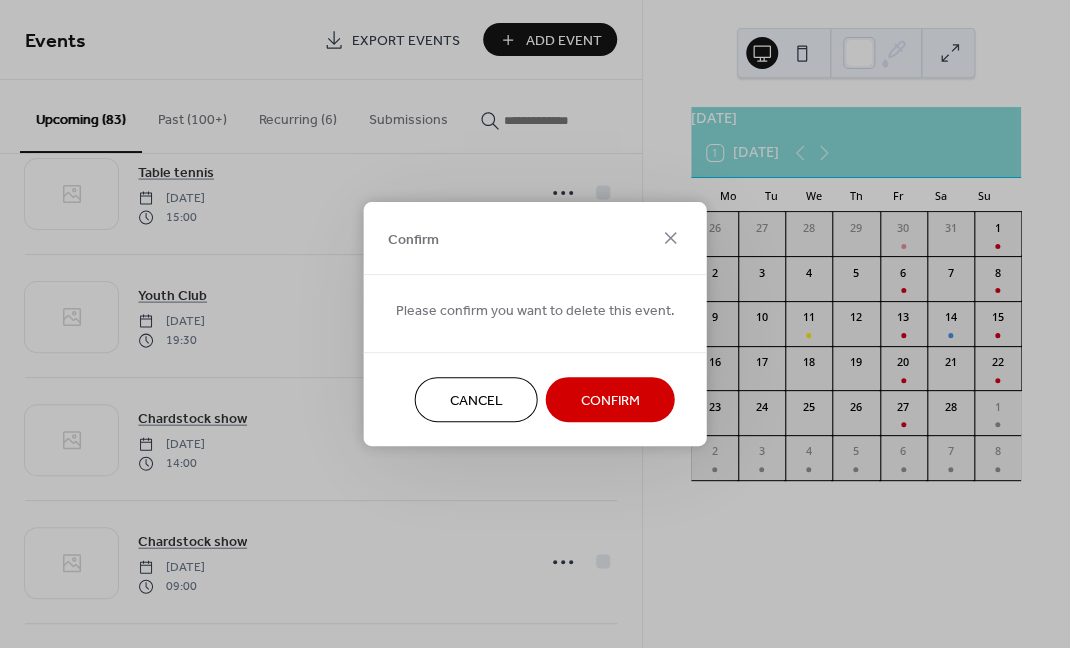 click on "Confirm" at bounding box center [610, 401] 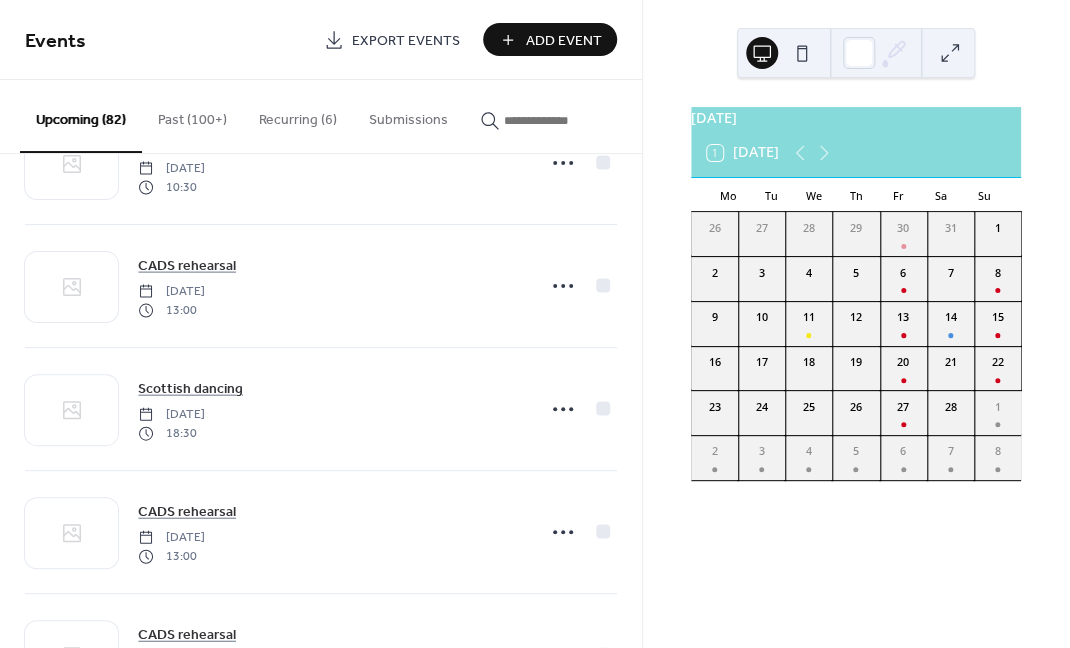 scroll, scrollTop: 5706, scrollLeft: 0, axis: vertical 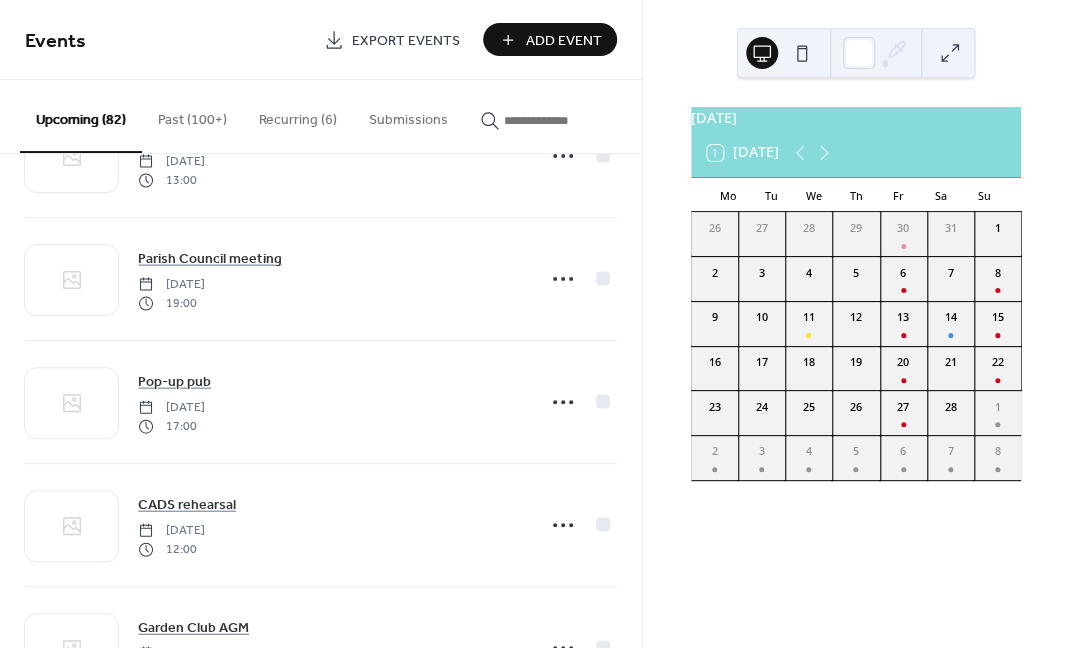 drag, startPoint x: 622, startPoint y: 530, endPoint x: 622, endPoint y: 562, distance: 32 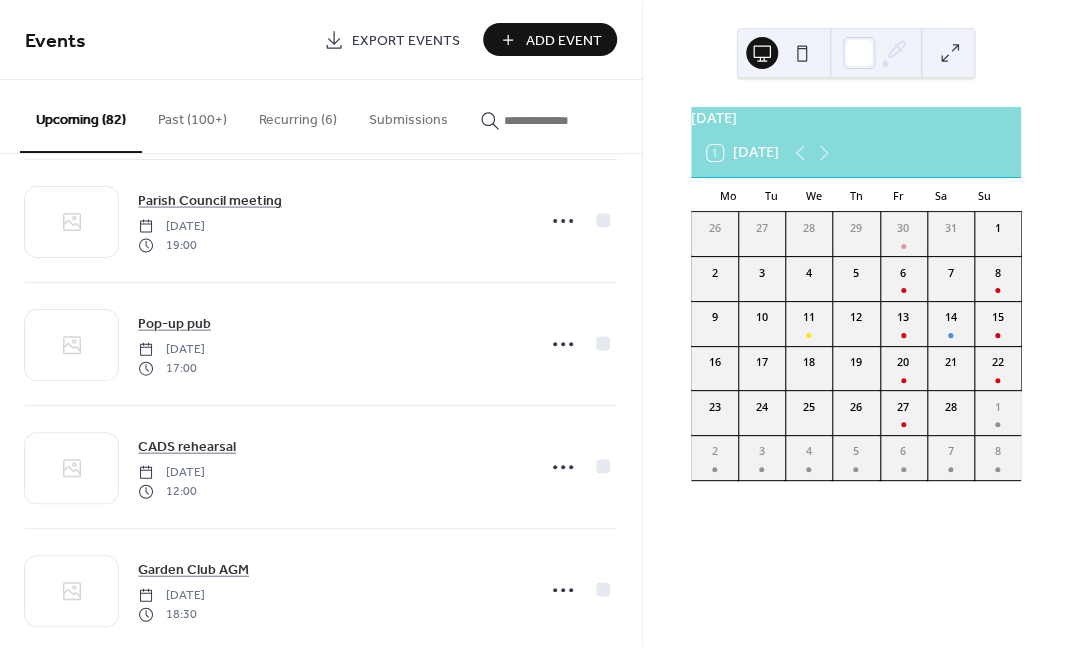 drag, startPoint x: 622, startPoint y: 547, endPoint x: 638, endPoint y: 633, distance: 87.47571 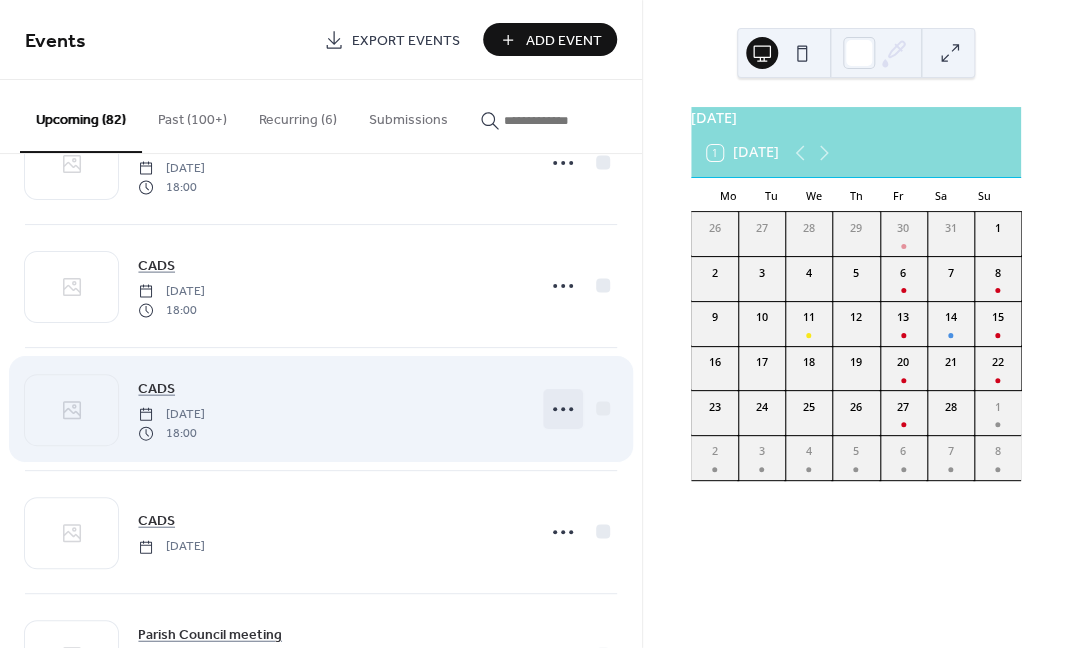 scroll, scrollTop: 7975, scrollLeft: 0, axis: vertical 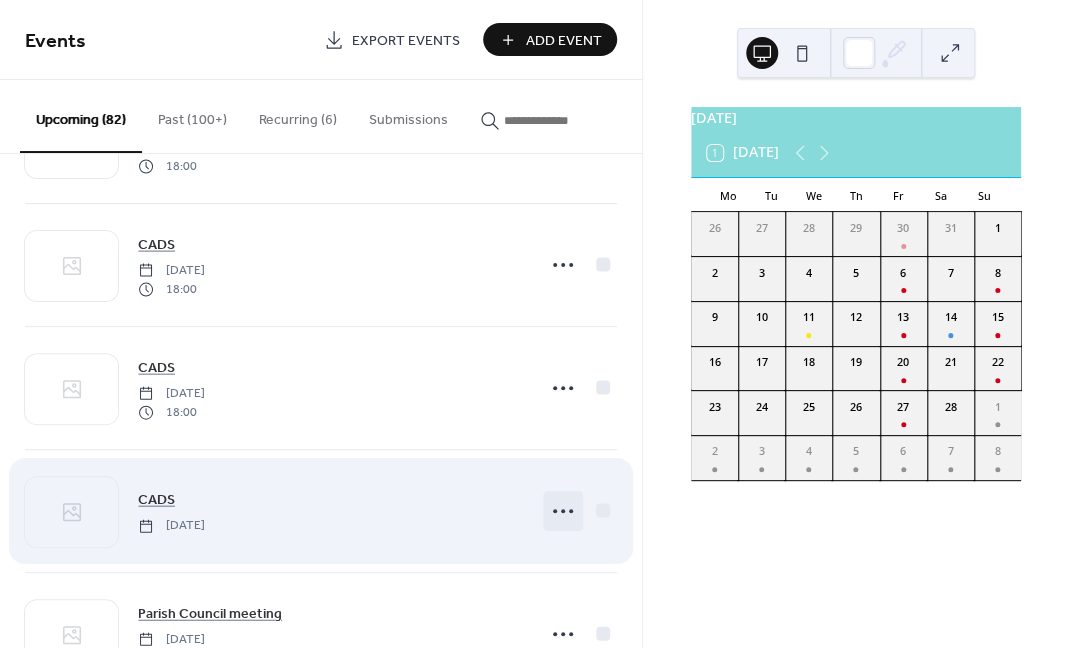 click 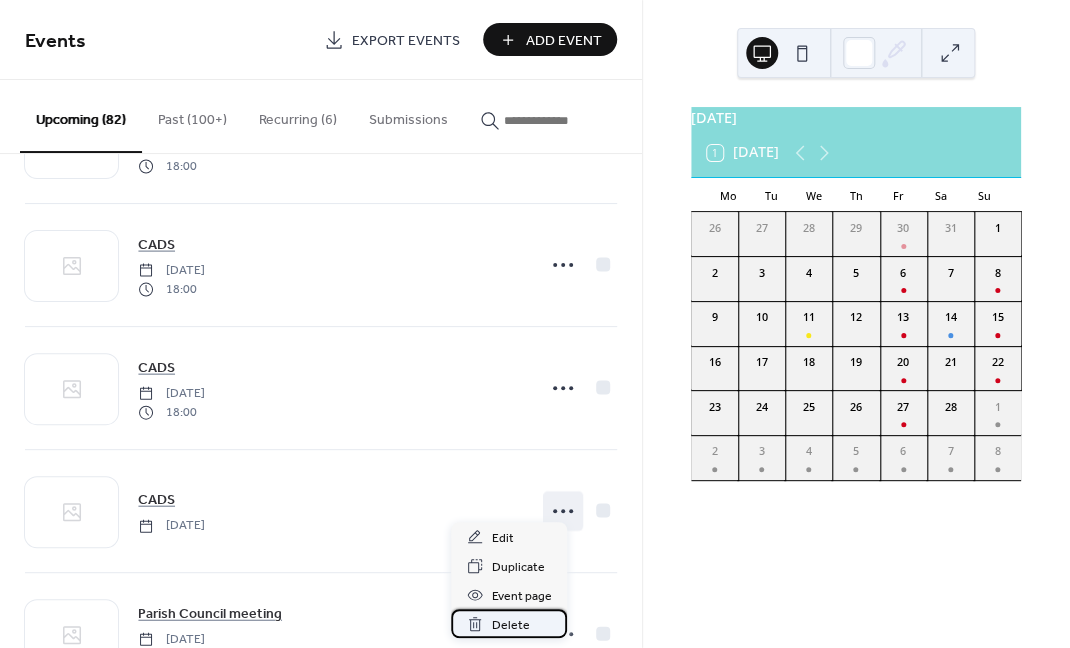 click on "Delete" at bounding box center [510, 625] 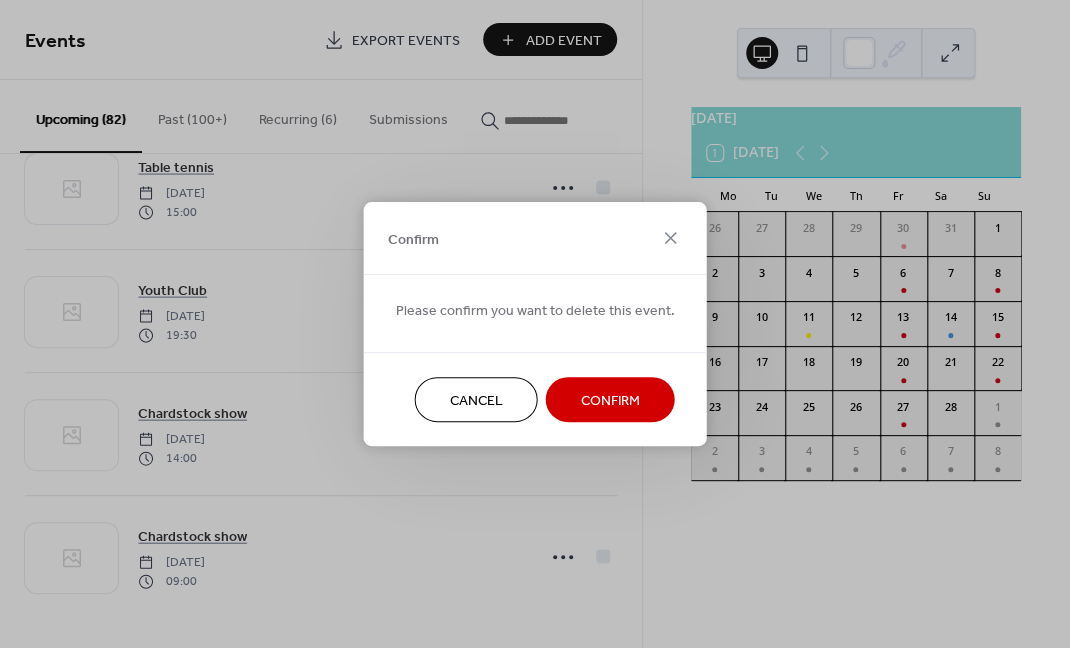 scroll, scrollTop: 3250, scrollLeft: 0, axis: vertical 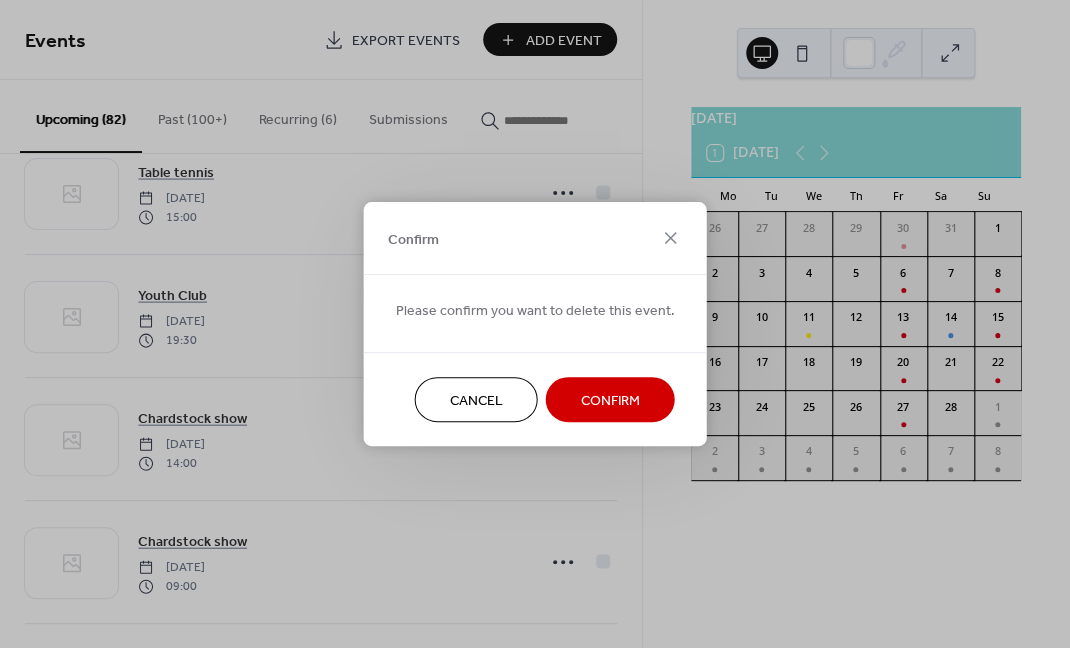 click on "Confirm" at bounding box center (610, 401) 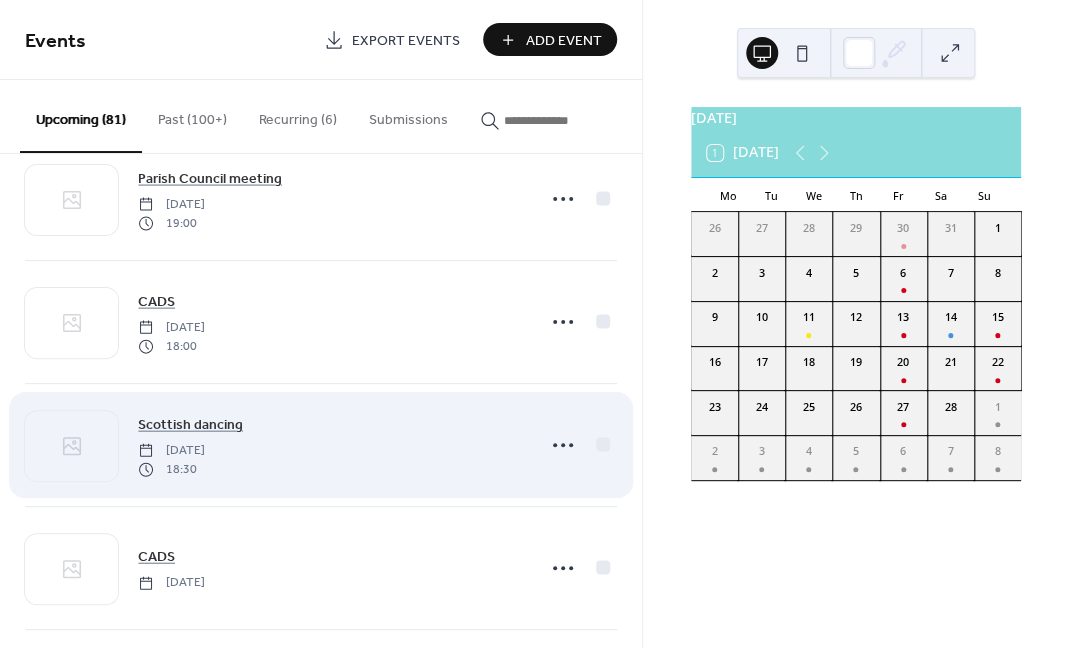 scroll, scrollTop: 8412, scrollLeft: 0, axis: vertical 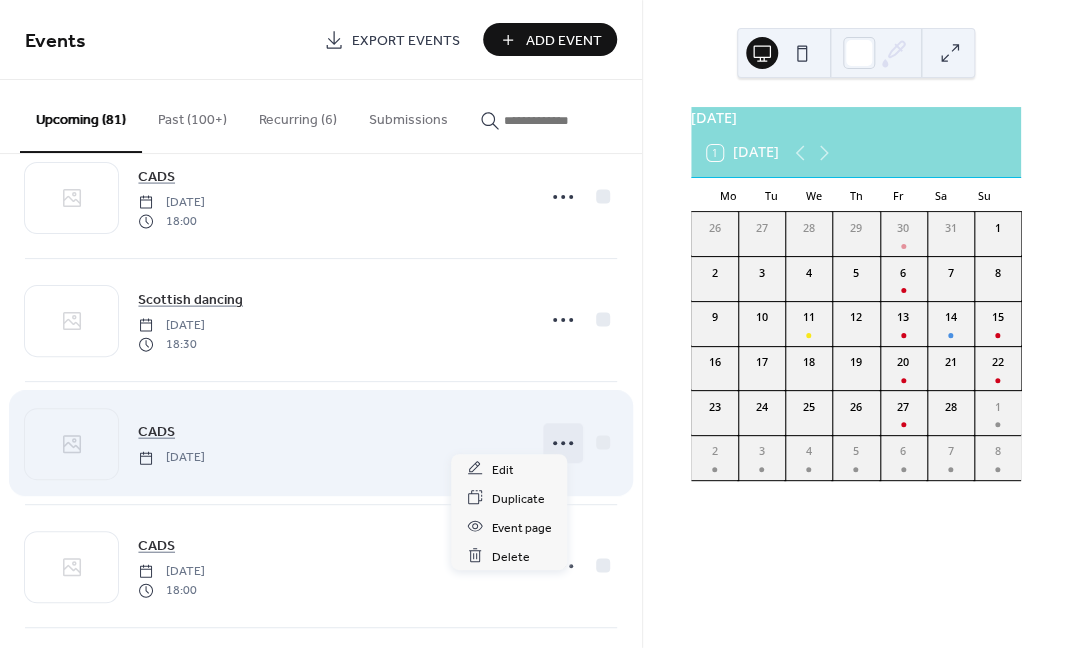 click 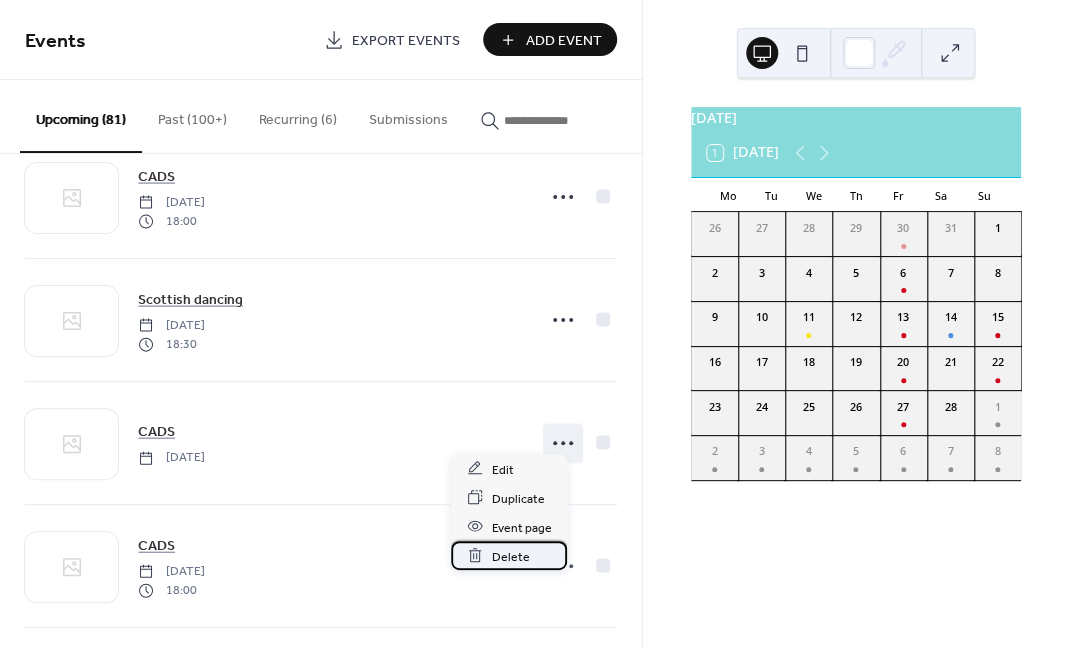 click on "Delete" at bounding box center (510, 556) 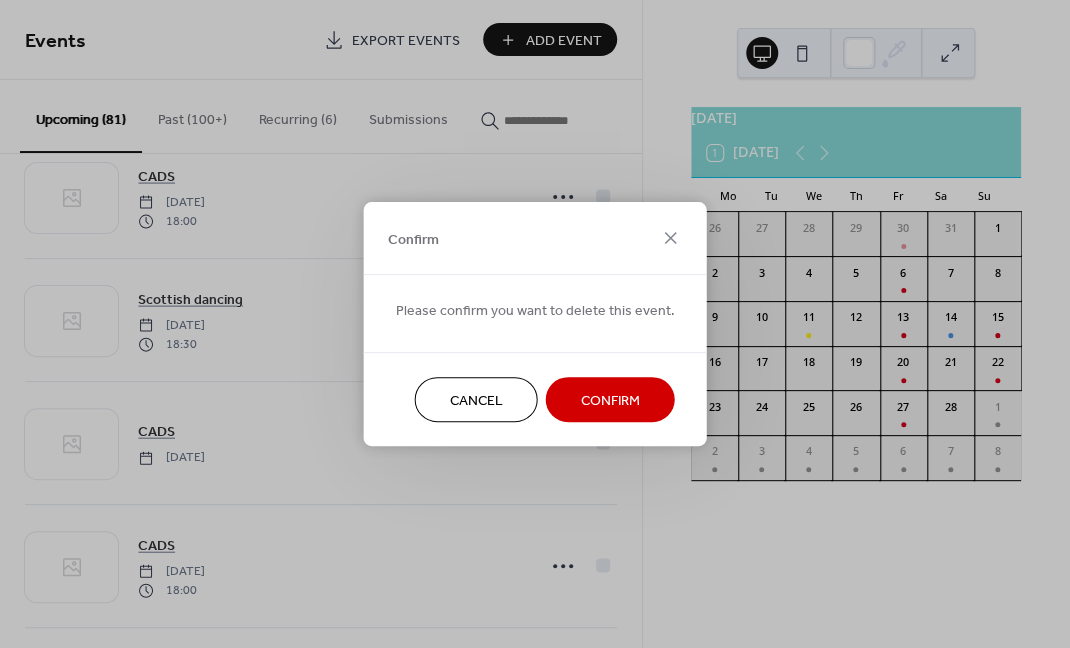 scroll, scrollTop: 3250, scrollLeft: 0, axis: vertical 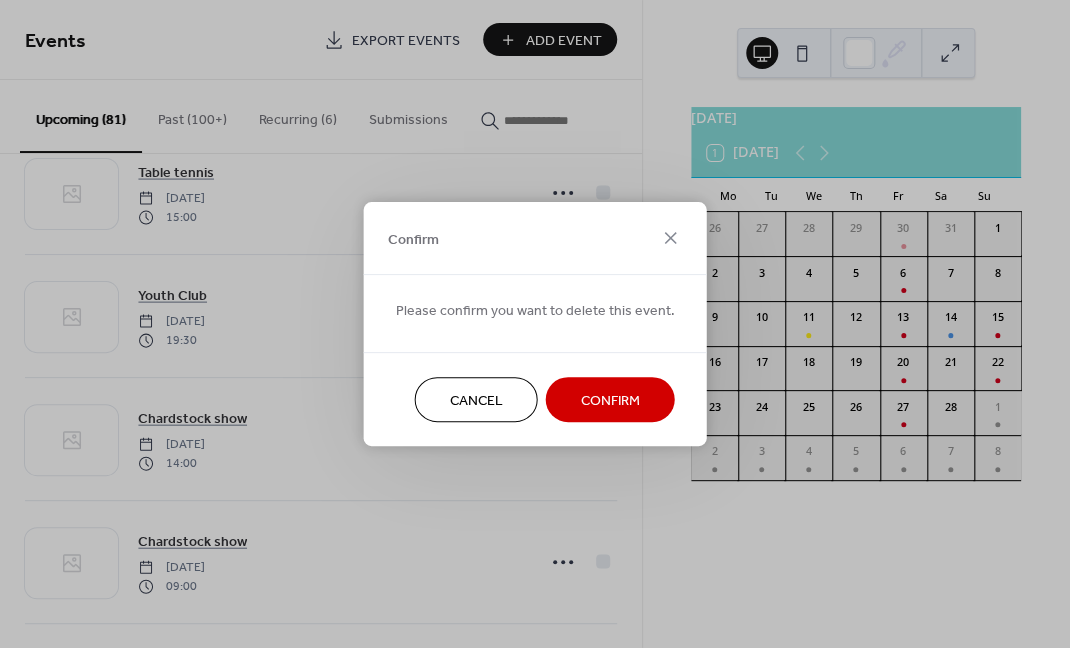 click on "Confirm" at bounding box center (610, 401) 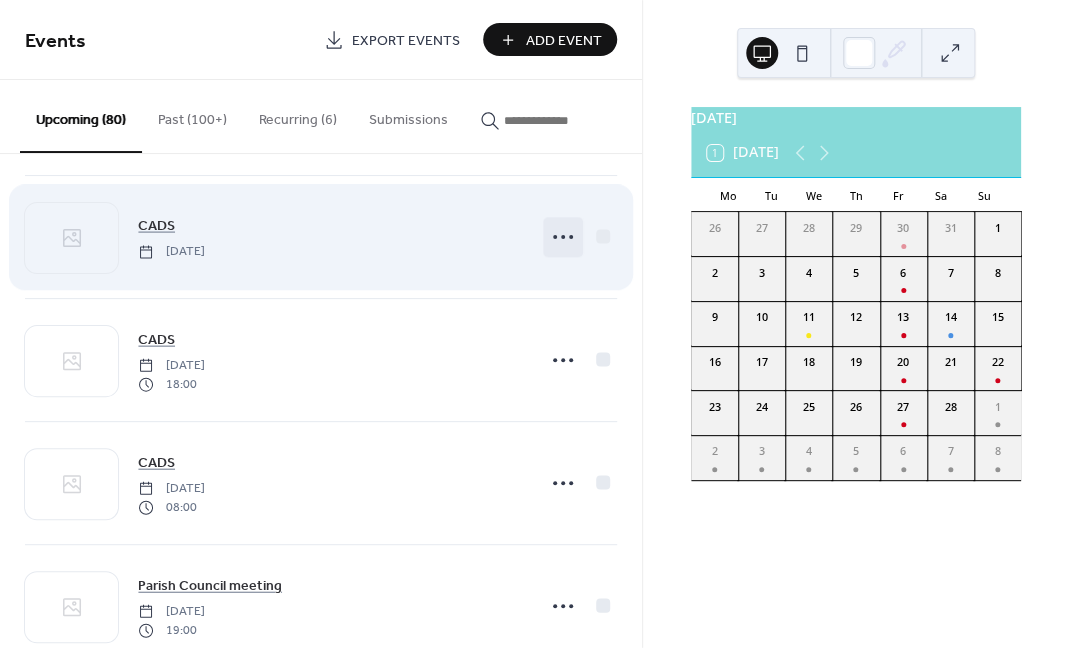 scroll, scrollTop: 8678, scrollLeft: 0, axis: vertical 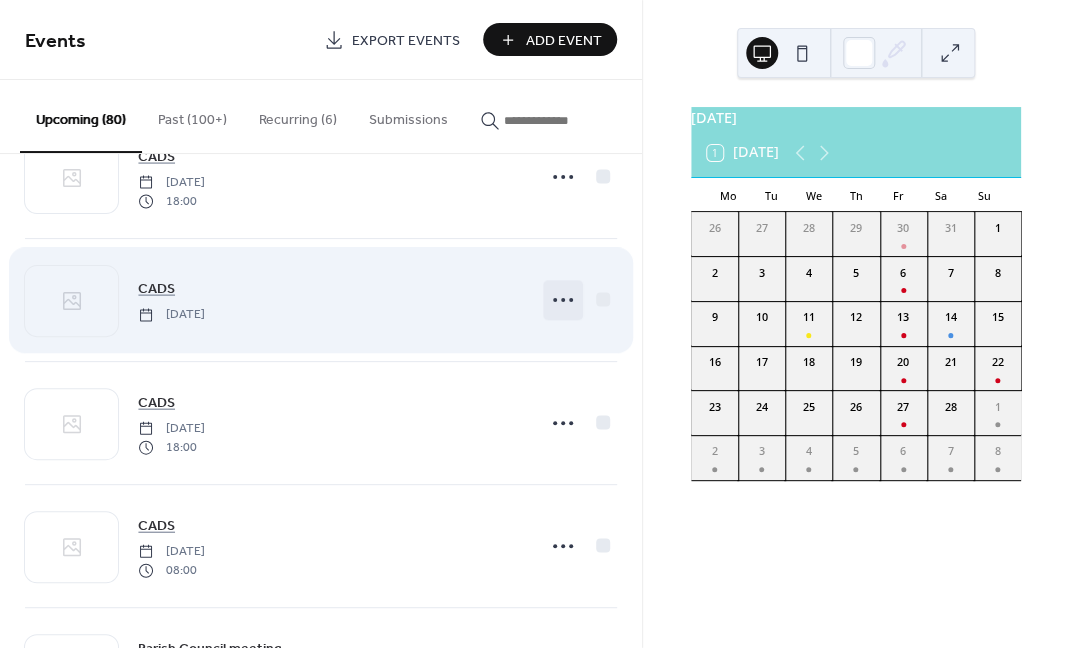 click 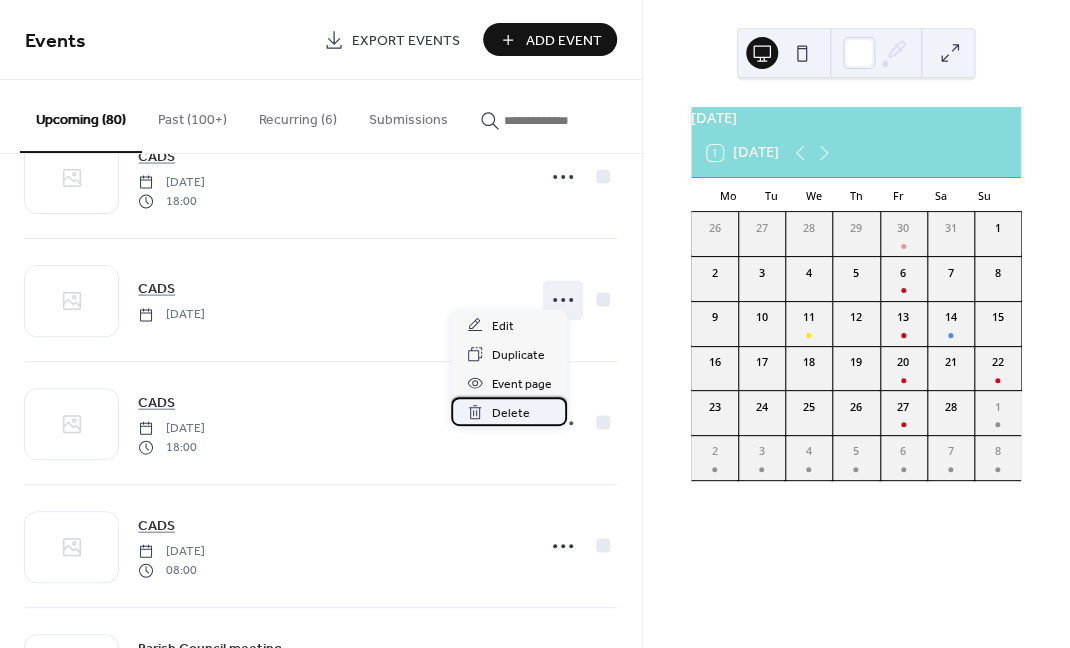 click on "Delete" at bounding box center (510, 413) 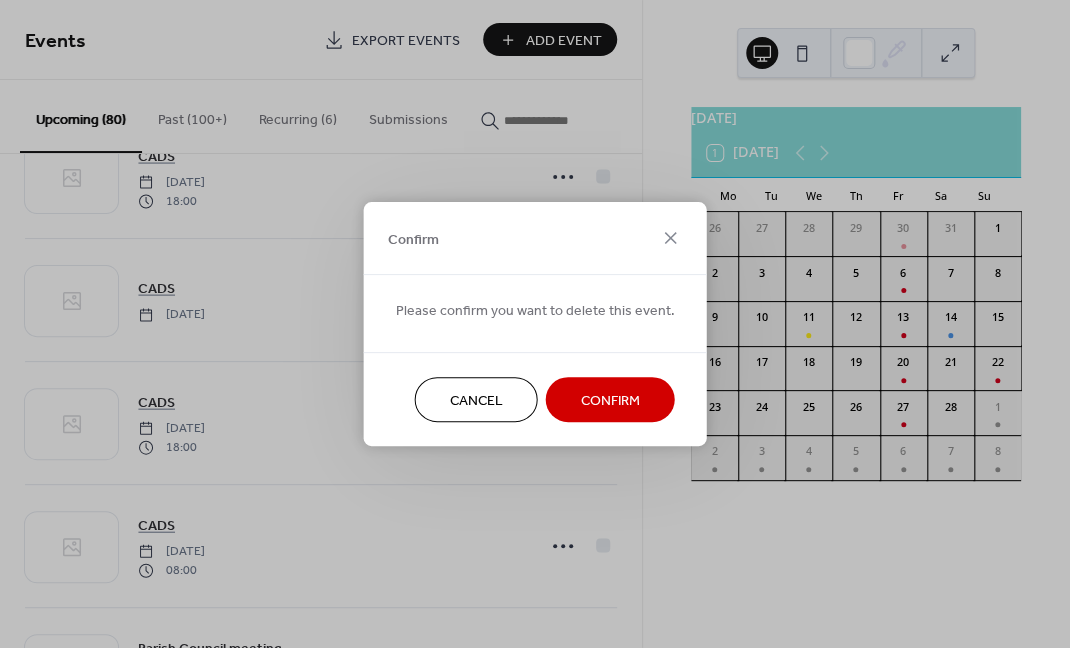 scroll, scrollTop: 3250, scrollLeft: 0, axis: vertical 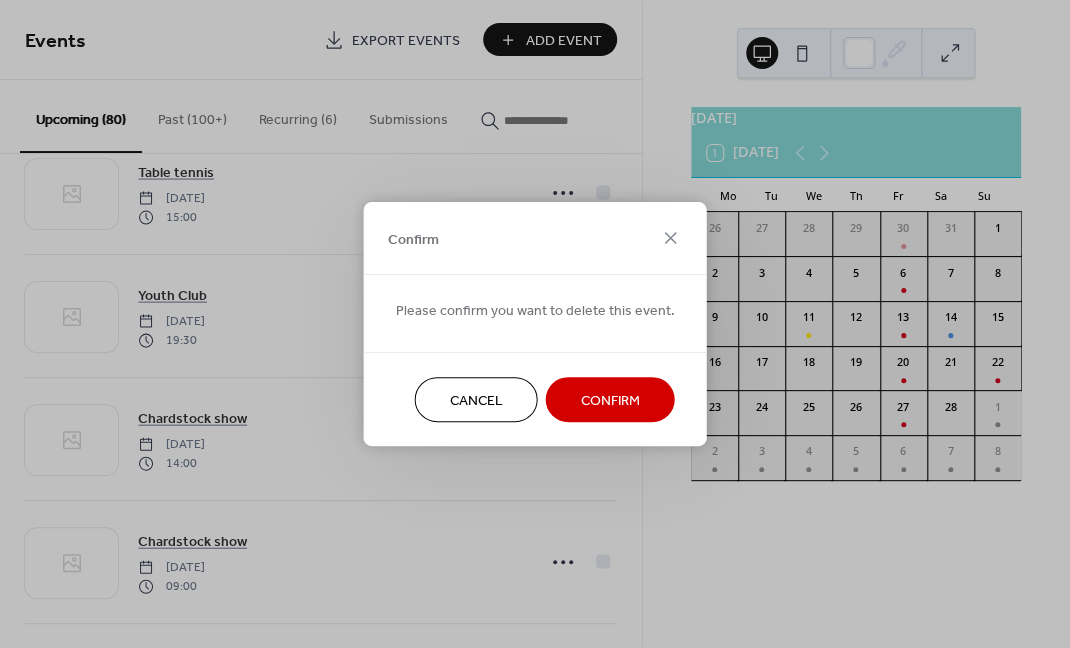 click on "Confirm" at bounding box center [610, 399] 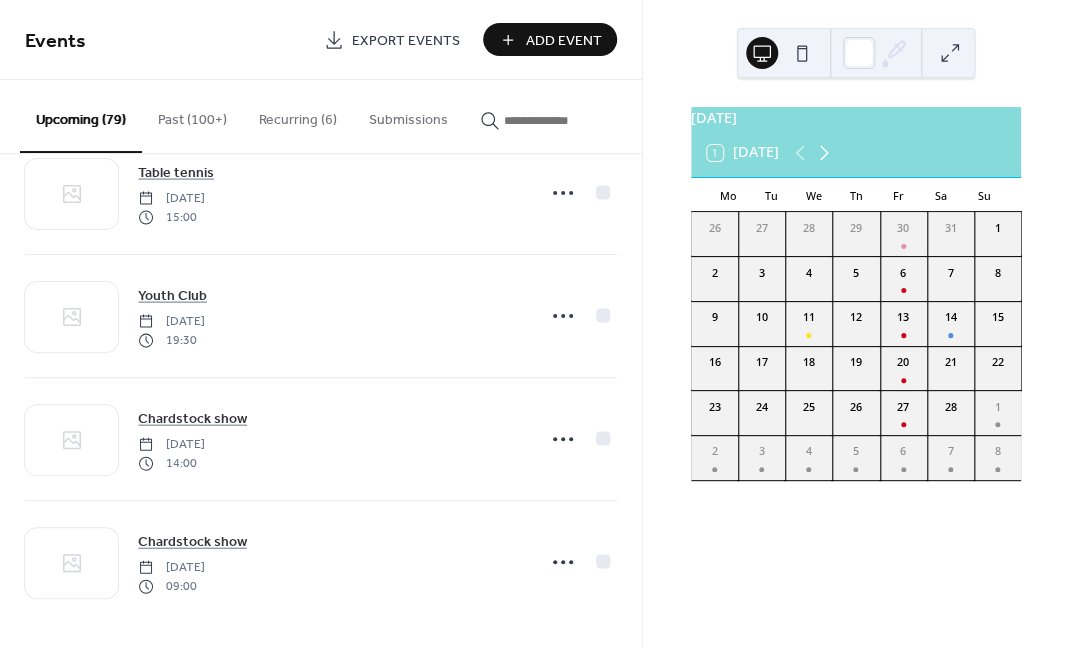 click 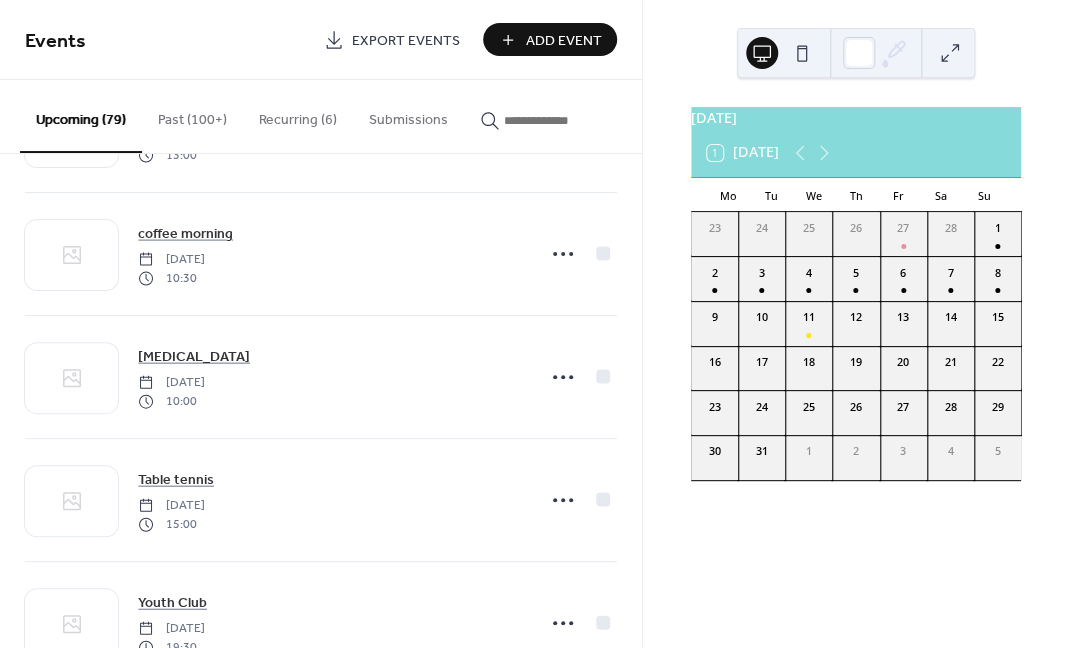 scroll, scrollTop: 2930, scrollLeft: 0, axis: vertical 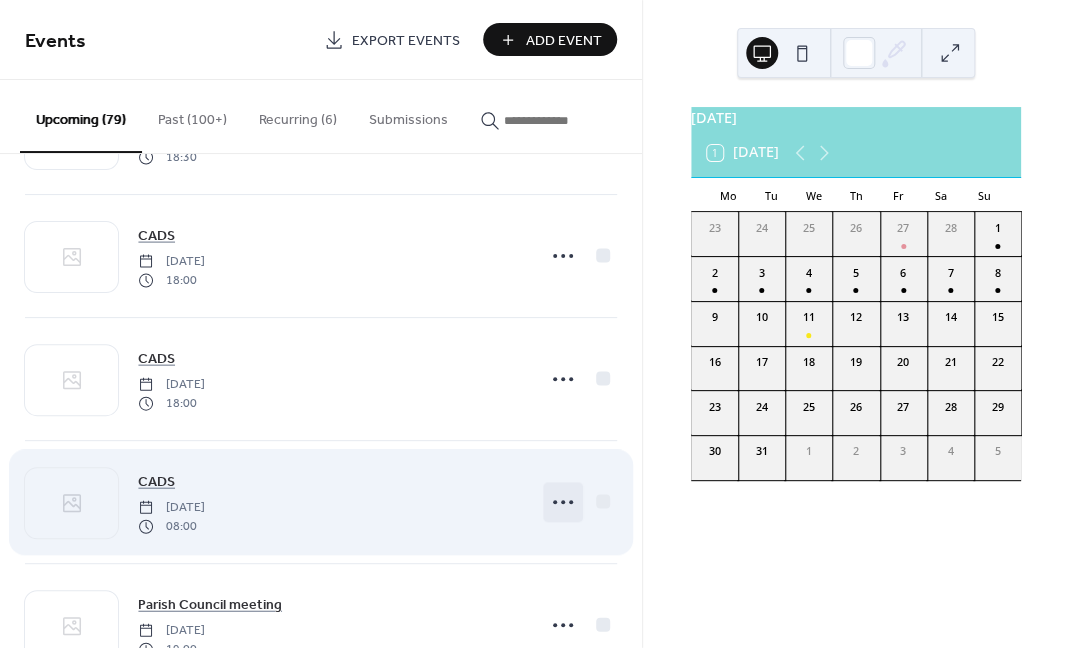 click 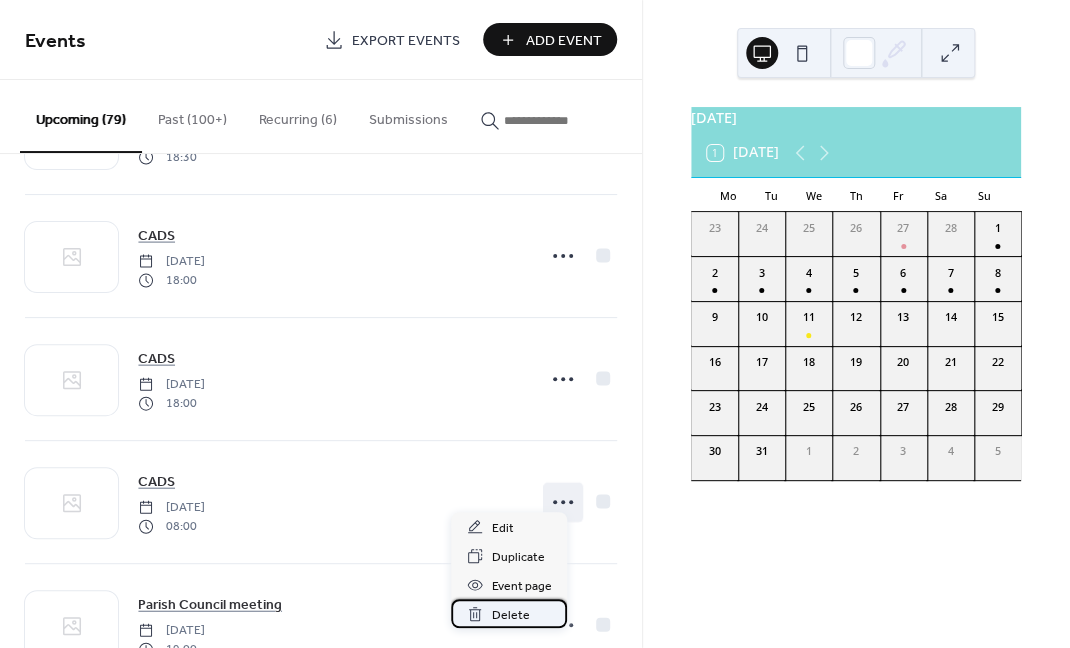 click on "Delete" at bounding box center [510, 615] 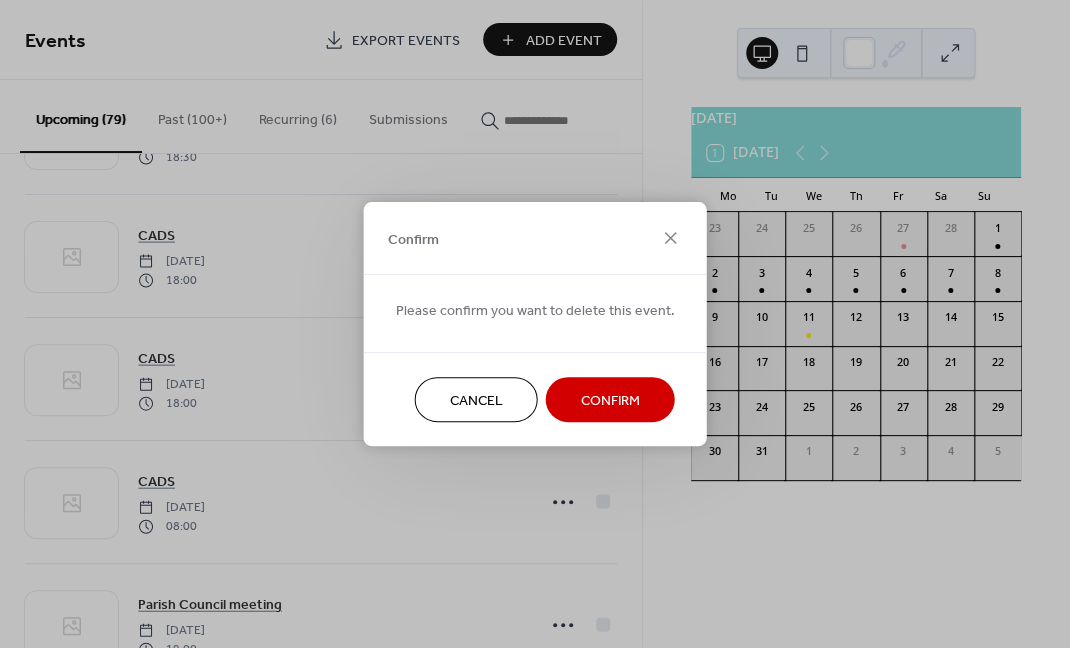 scroll, scrollTop: 3250, scrollLeft: 0, axis: vertical 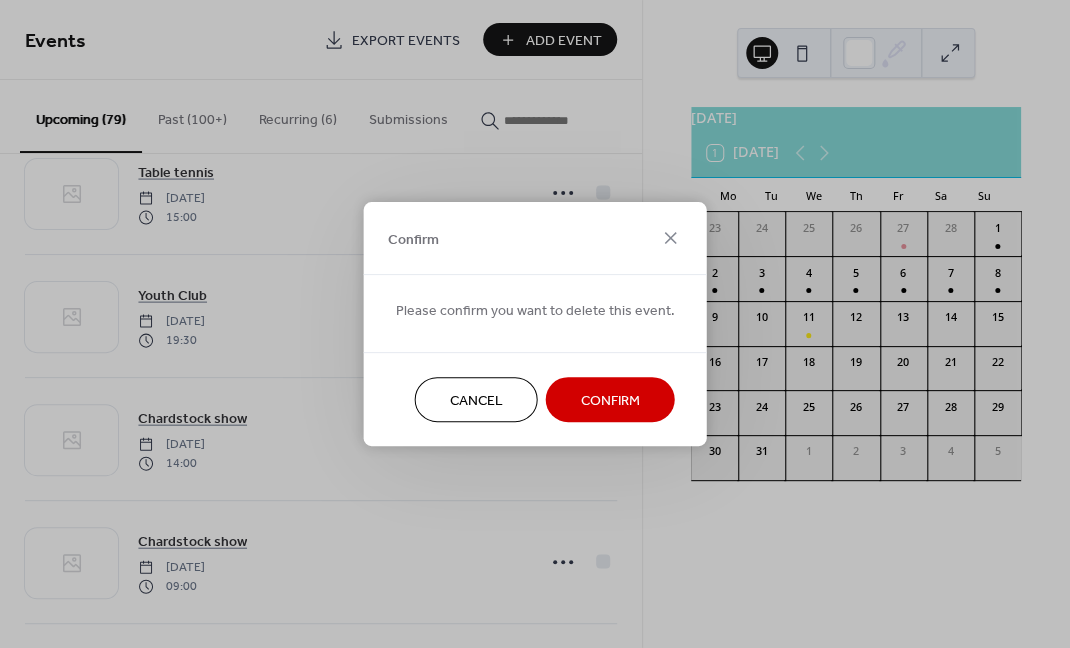 click on "Confirm" at bounding box center [610, 401] 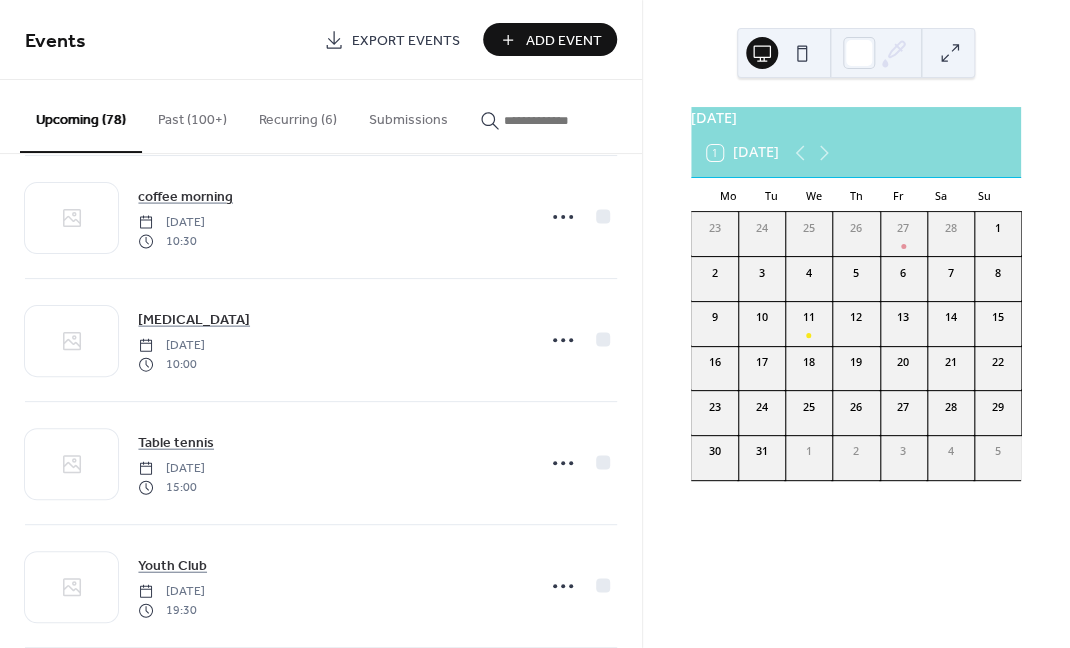 scroll, scrollTop: 2912, scrollLeft: 0, axis: vertical 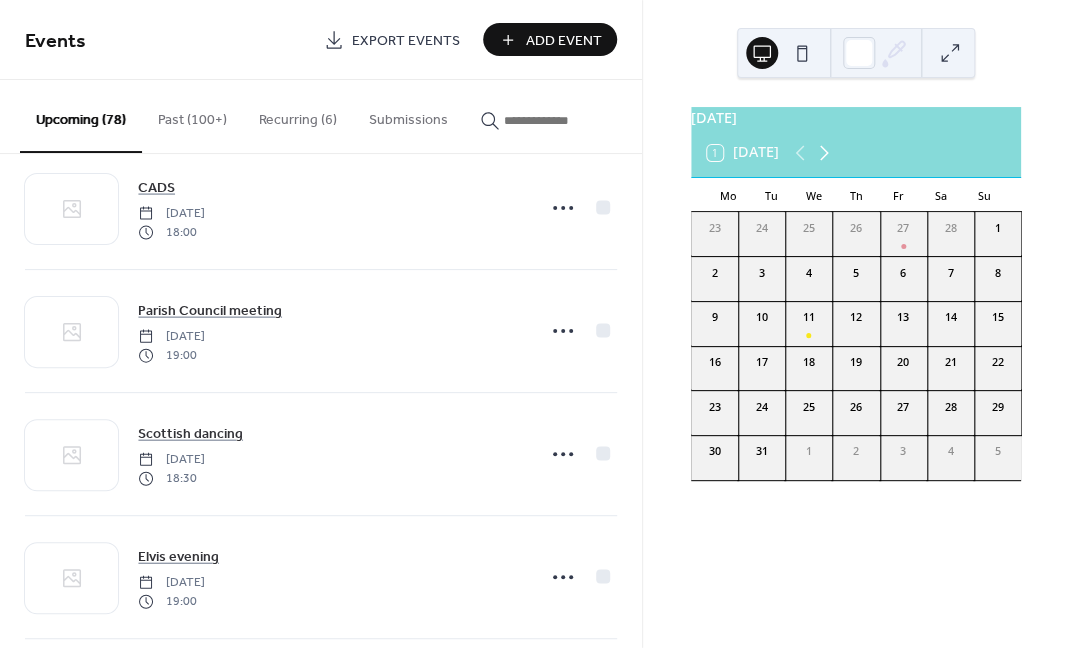 click 